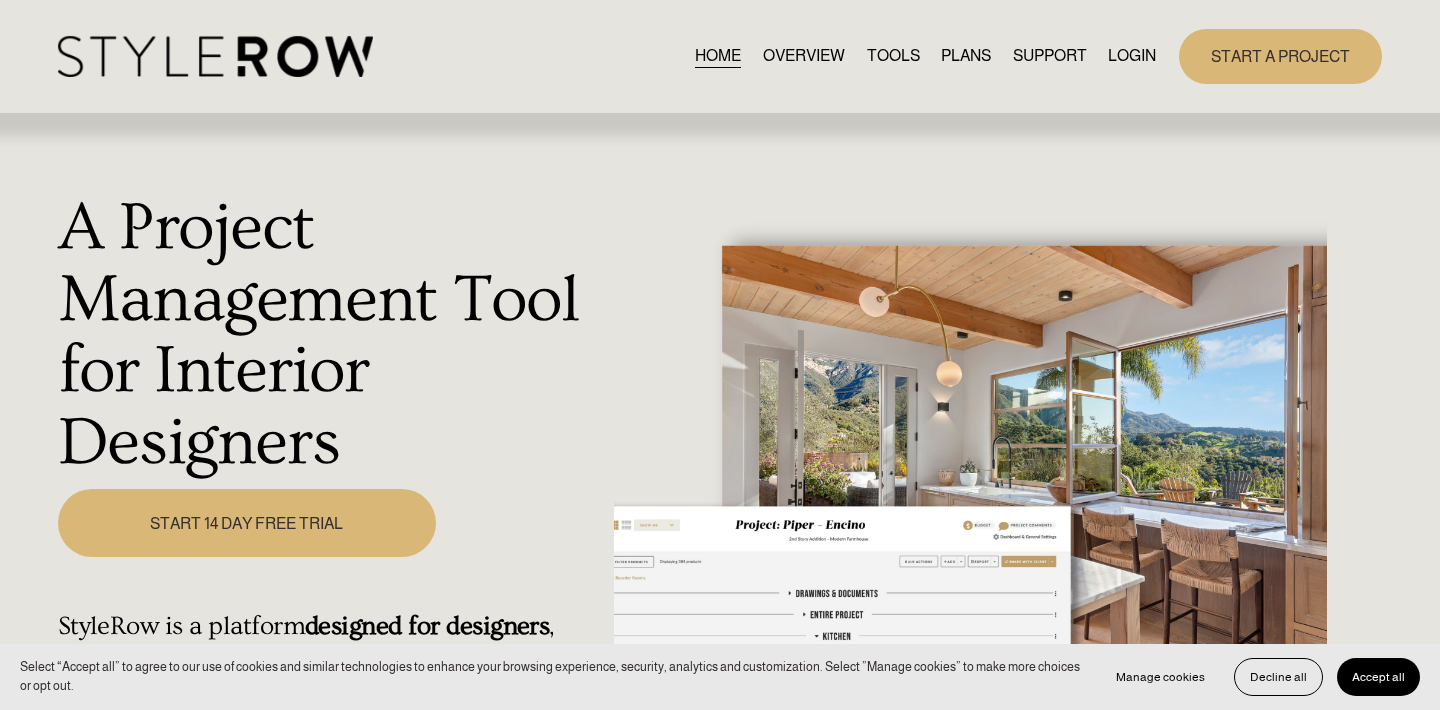 scroll, scrollTop: 0, scrollLeft: 0, axis: both 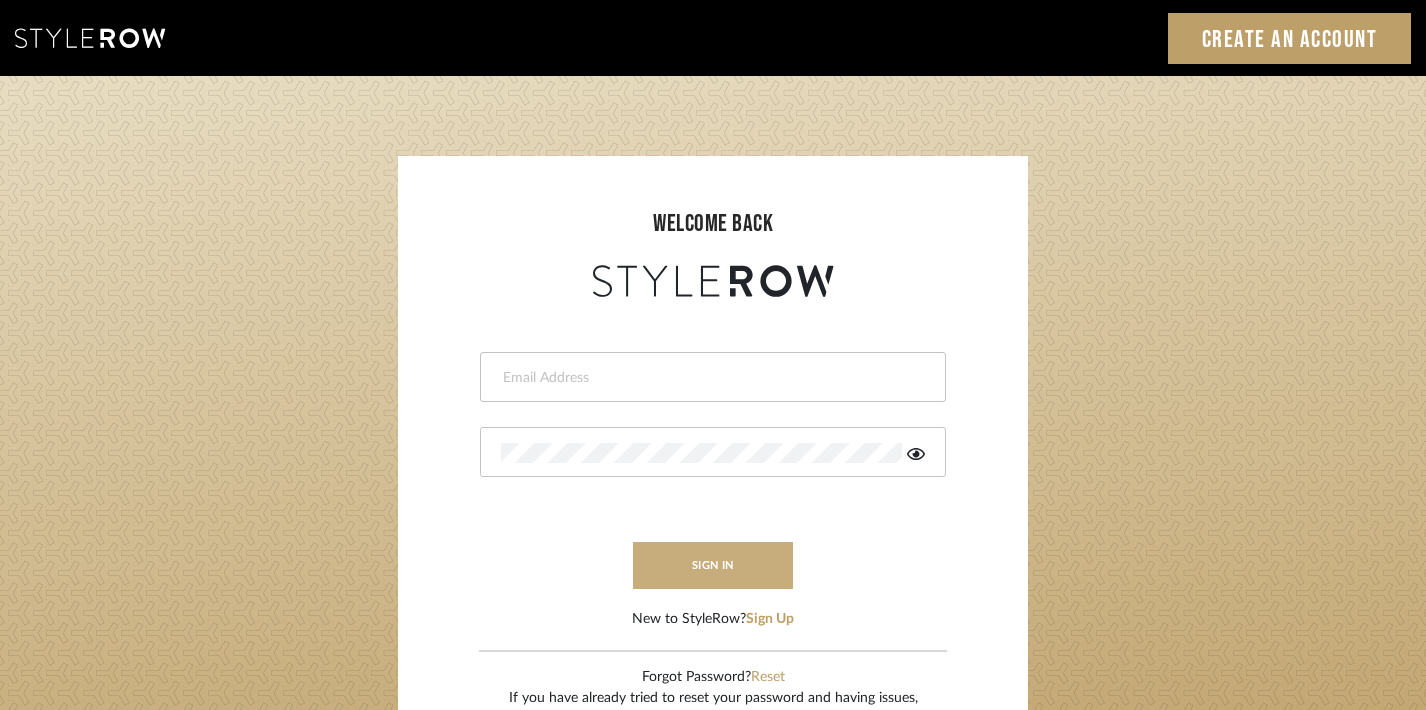 type on "[EMAIL_ADDRESS][DOMAIN_NAME]" 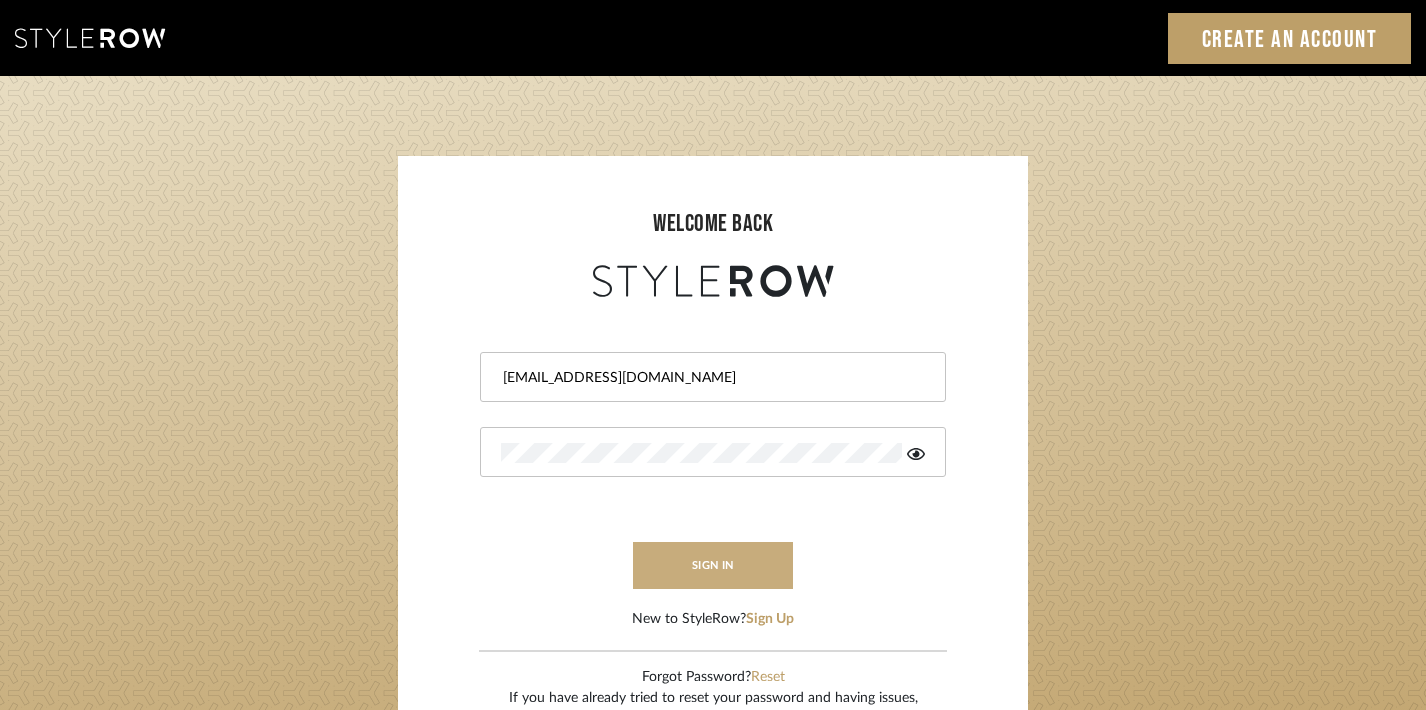 click on "sign in" at bounding box center (713, 565) 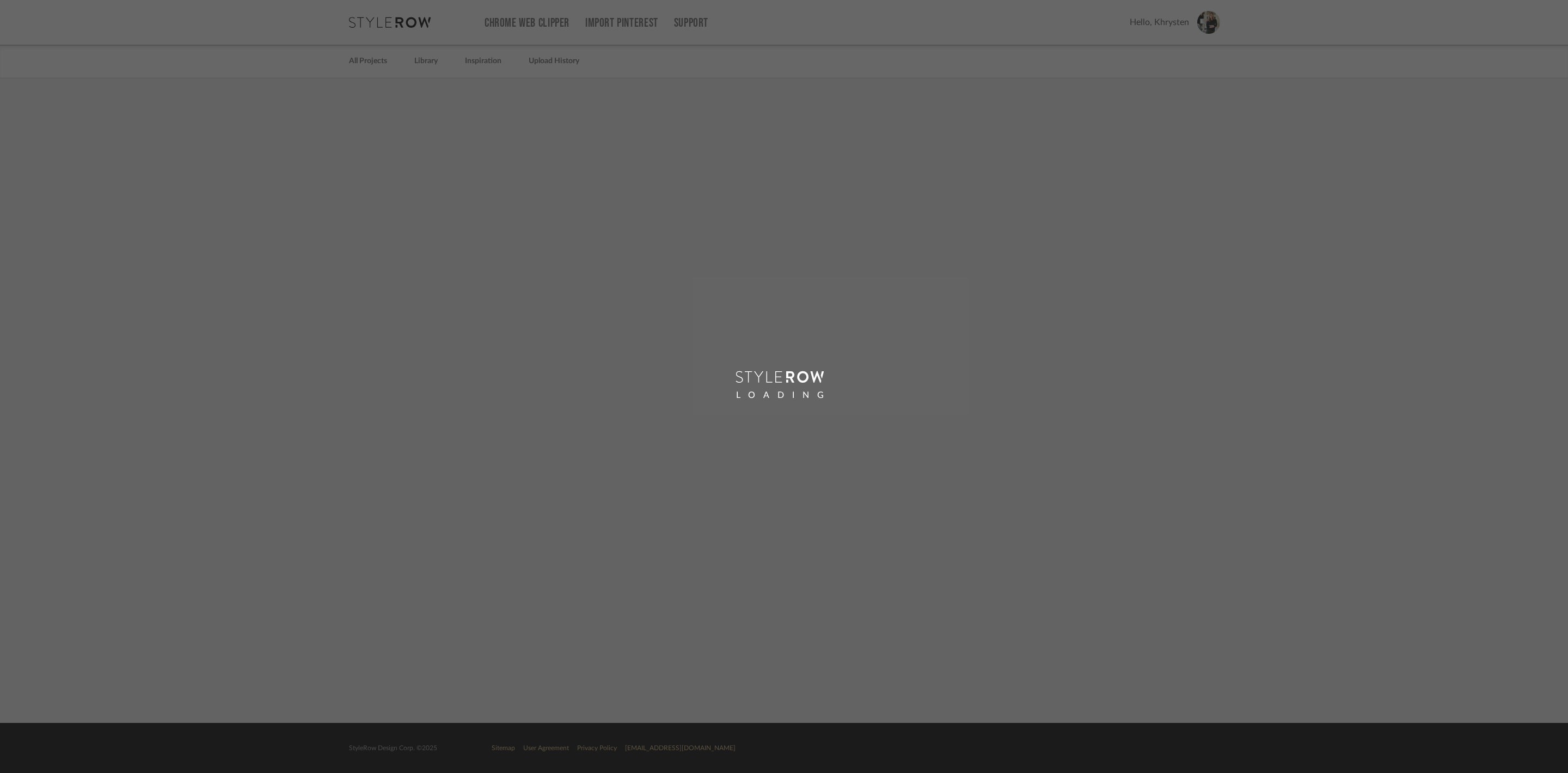 scroll, scrollTop: 0, scrollLeft: 0, axis: both 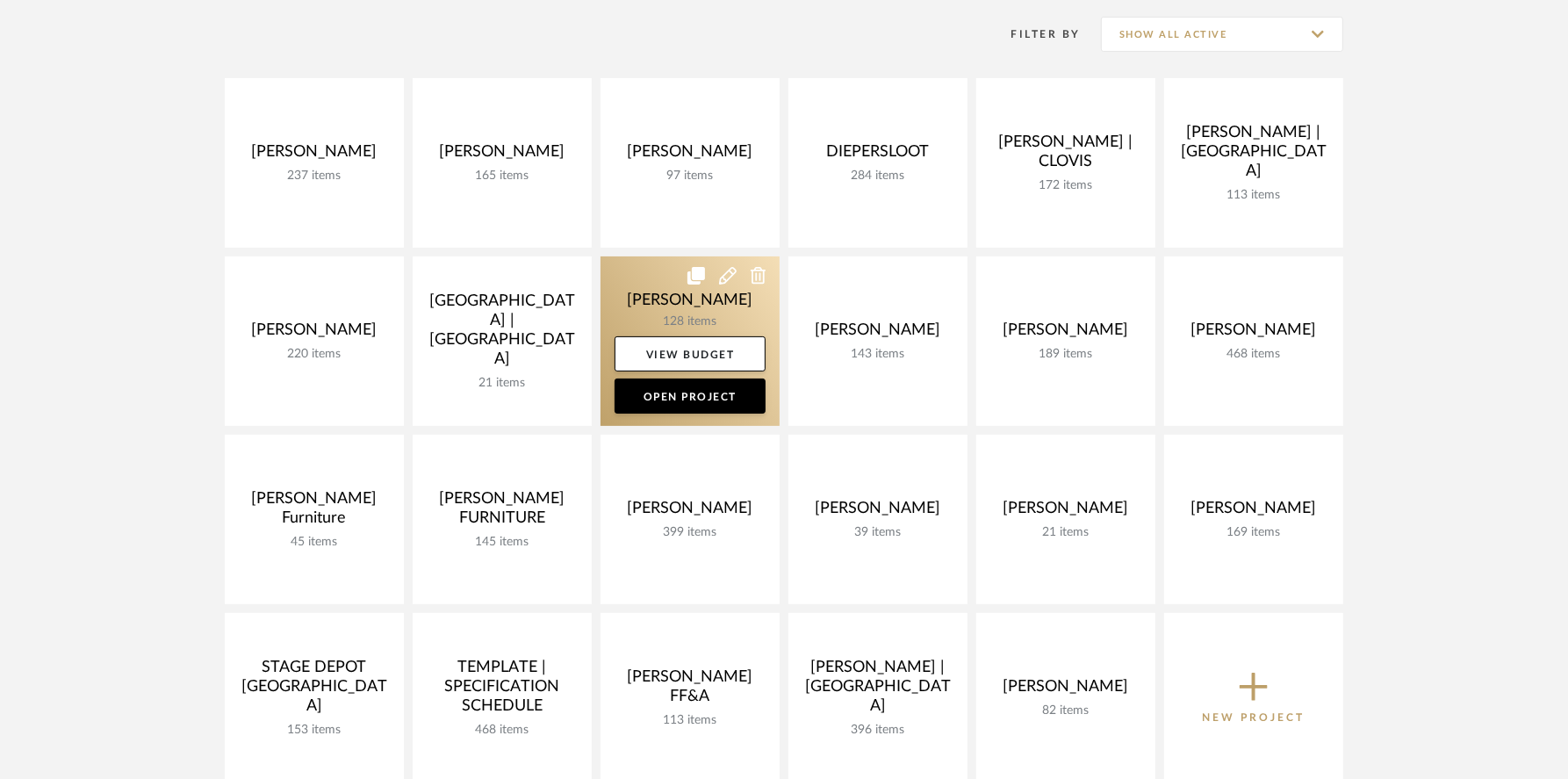 click 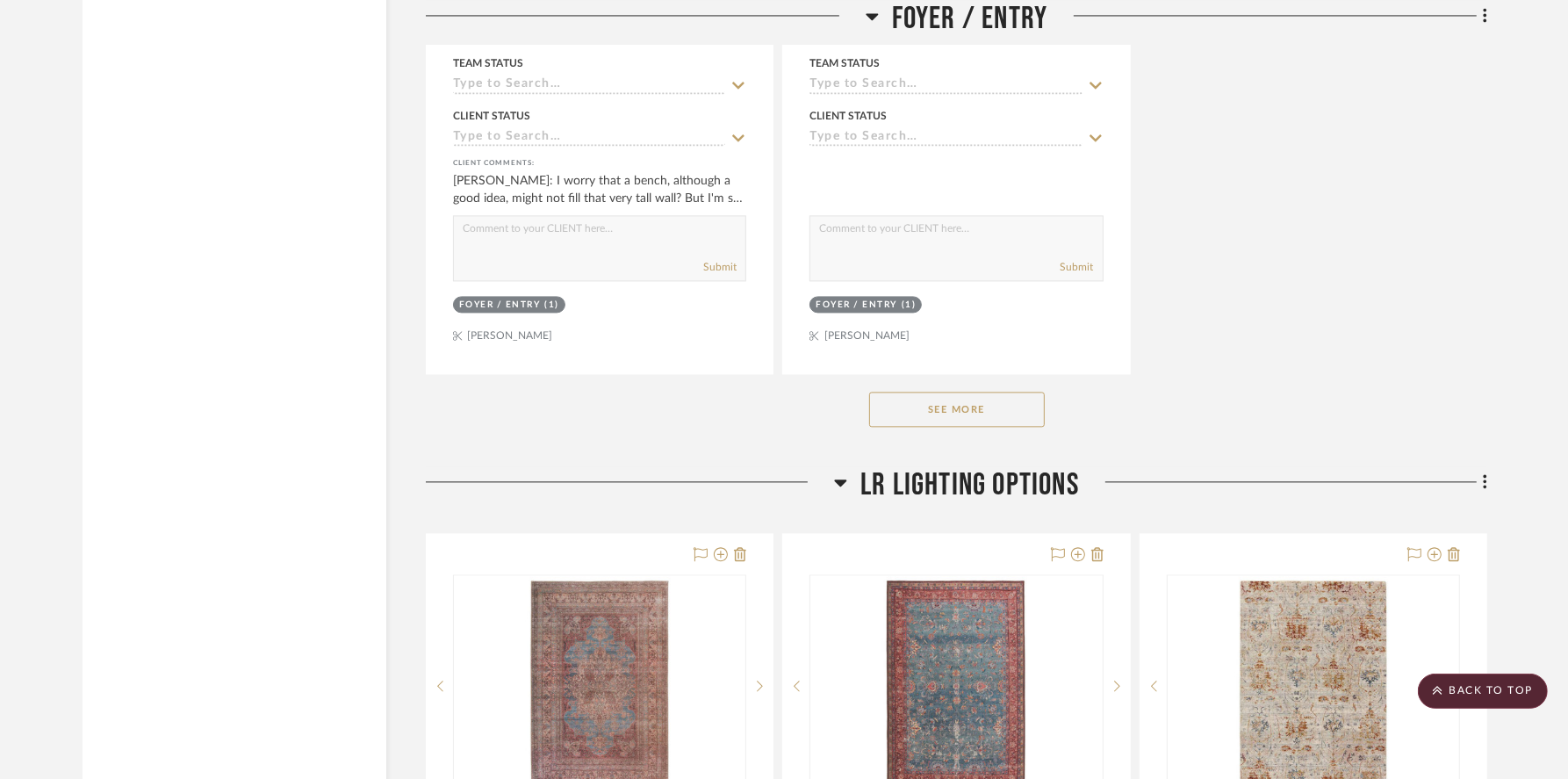 scroll, scrollTop: 3509, scrollLeft: 0, axis: vertical 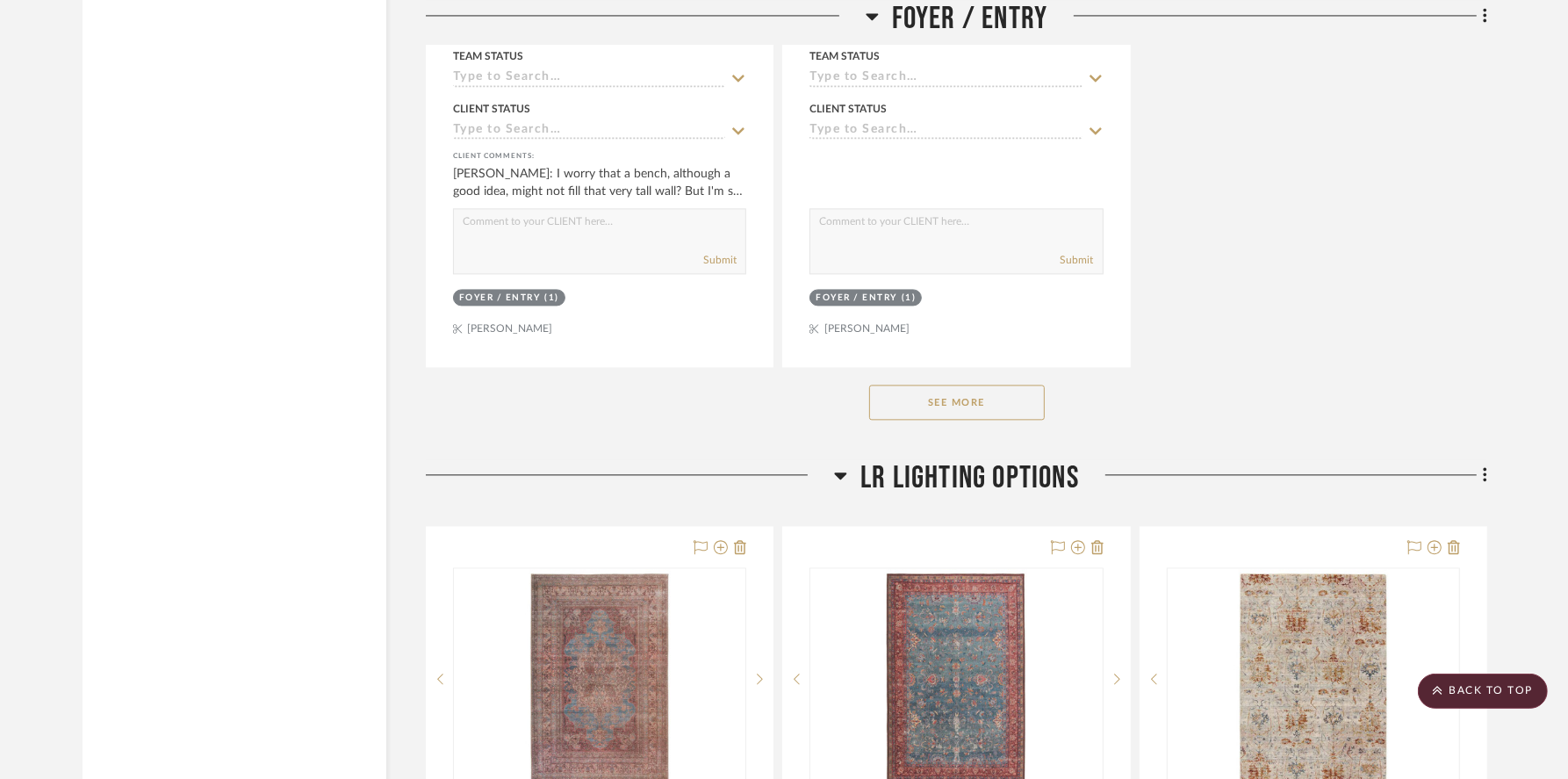 click at bounding box center [956, 911] 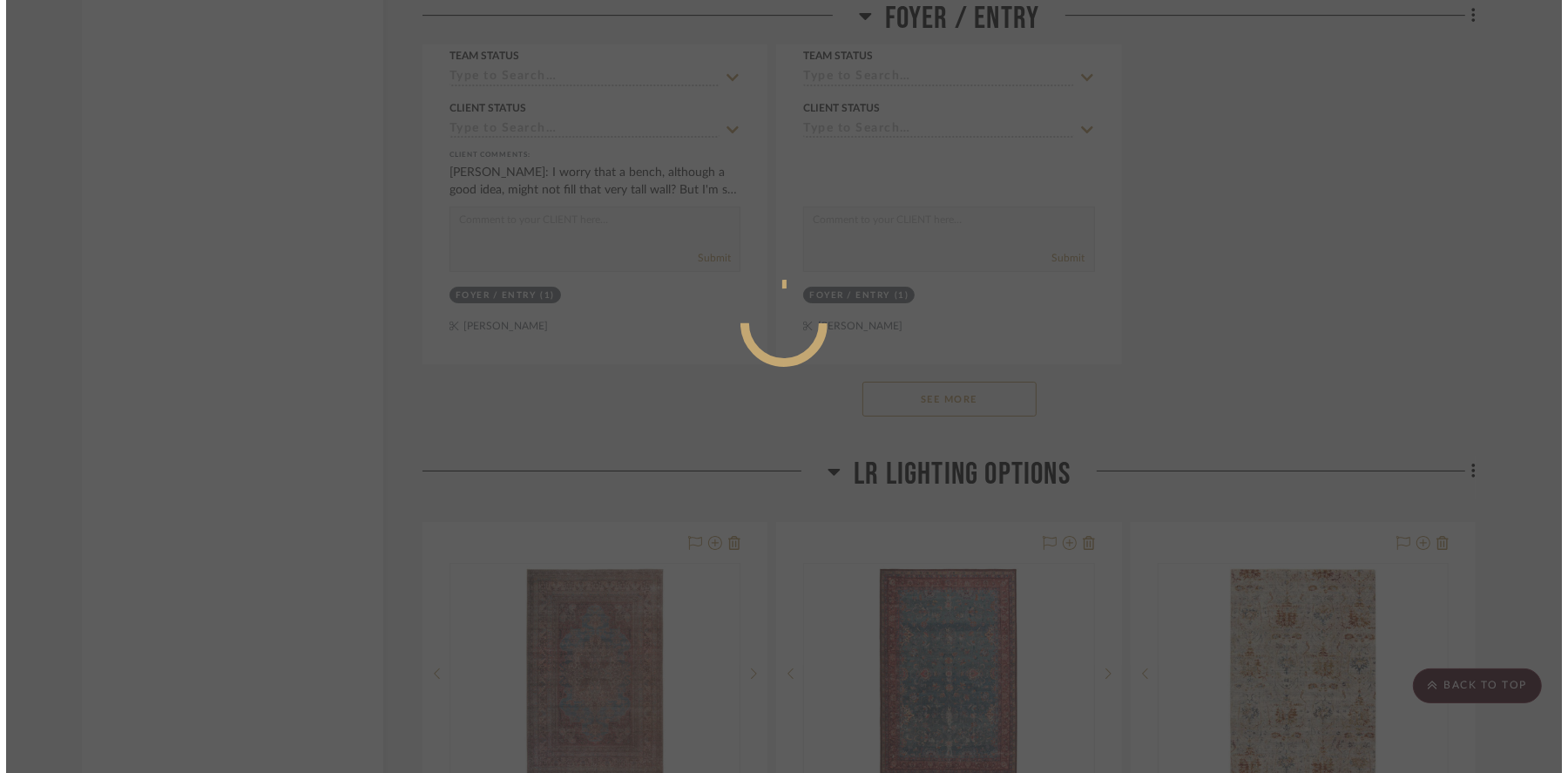scroll, scrollTop: 0, scrollLeft: 0, axis: both 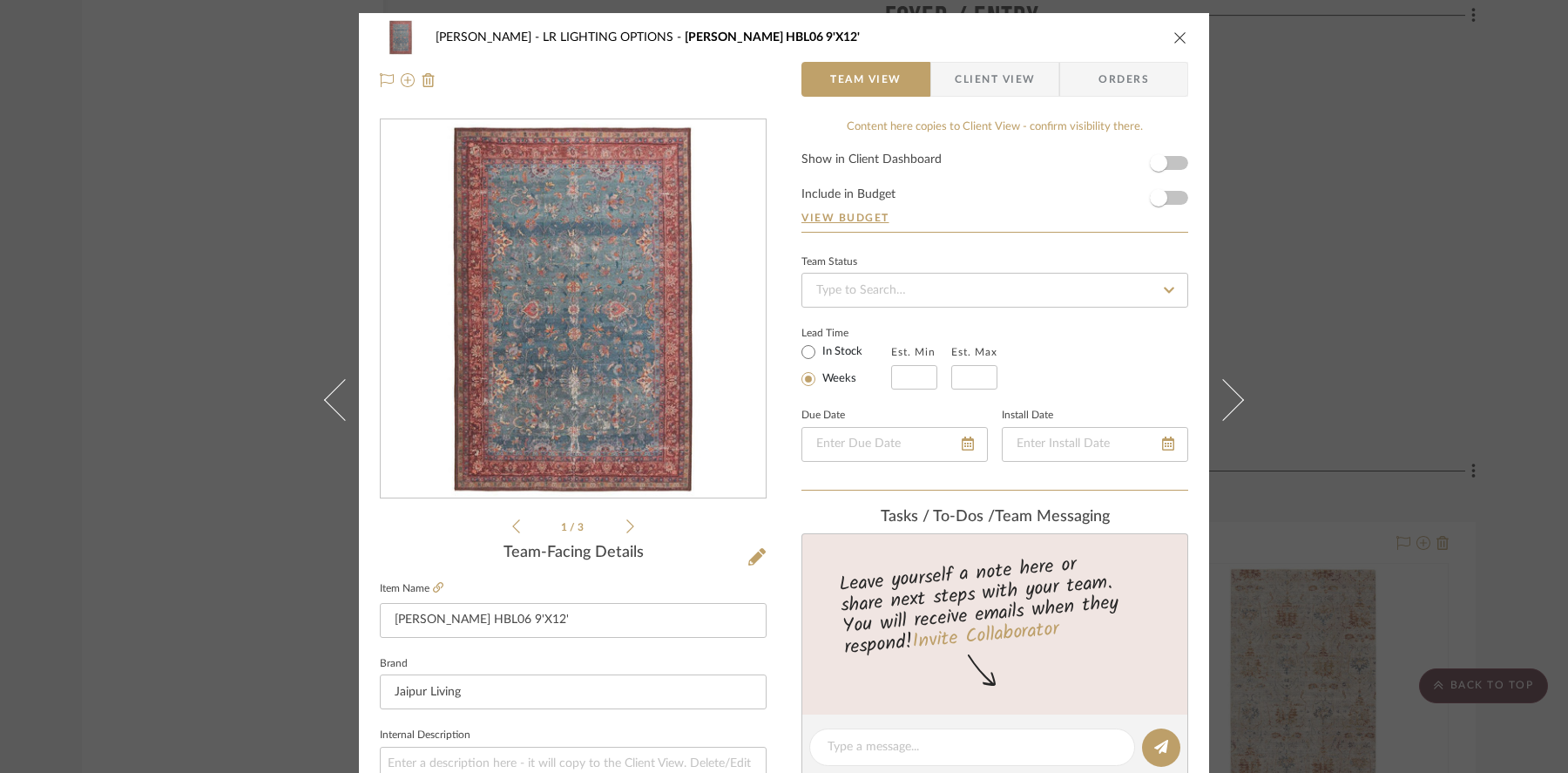 click at bounding box center [1180, 37] 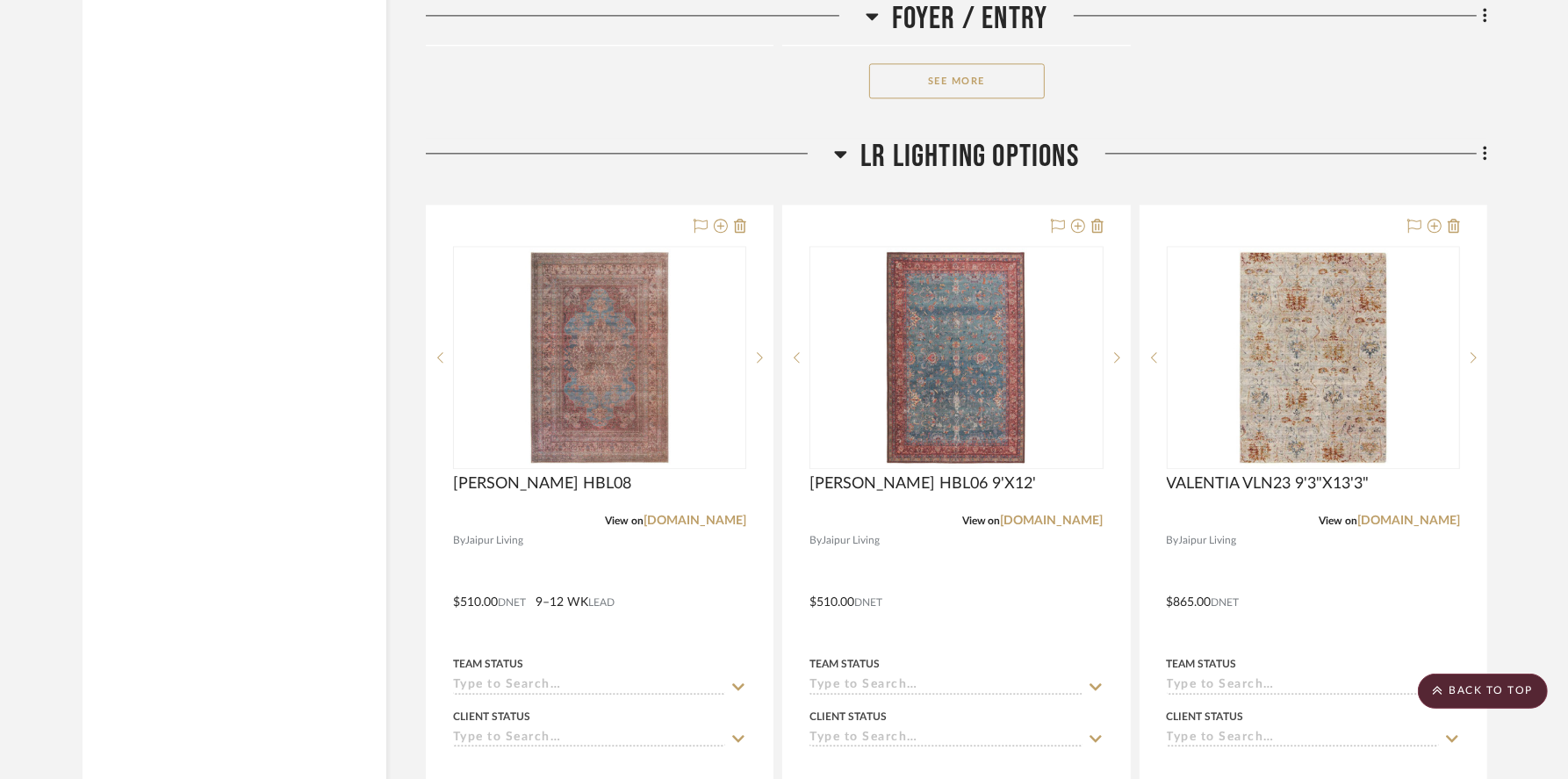 scroll, scrollTop: 3858, scrollLeft: 0, axis: vertical 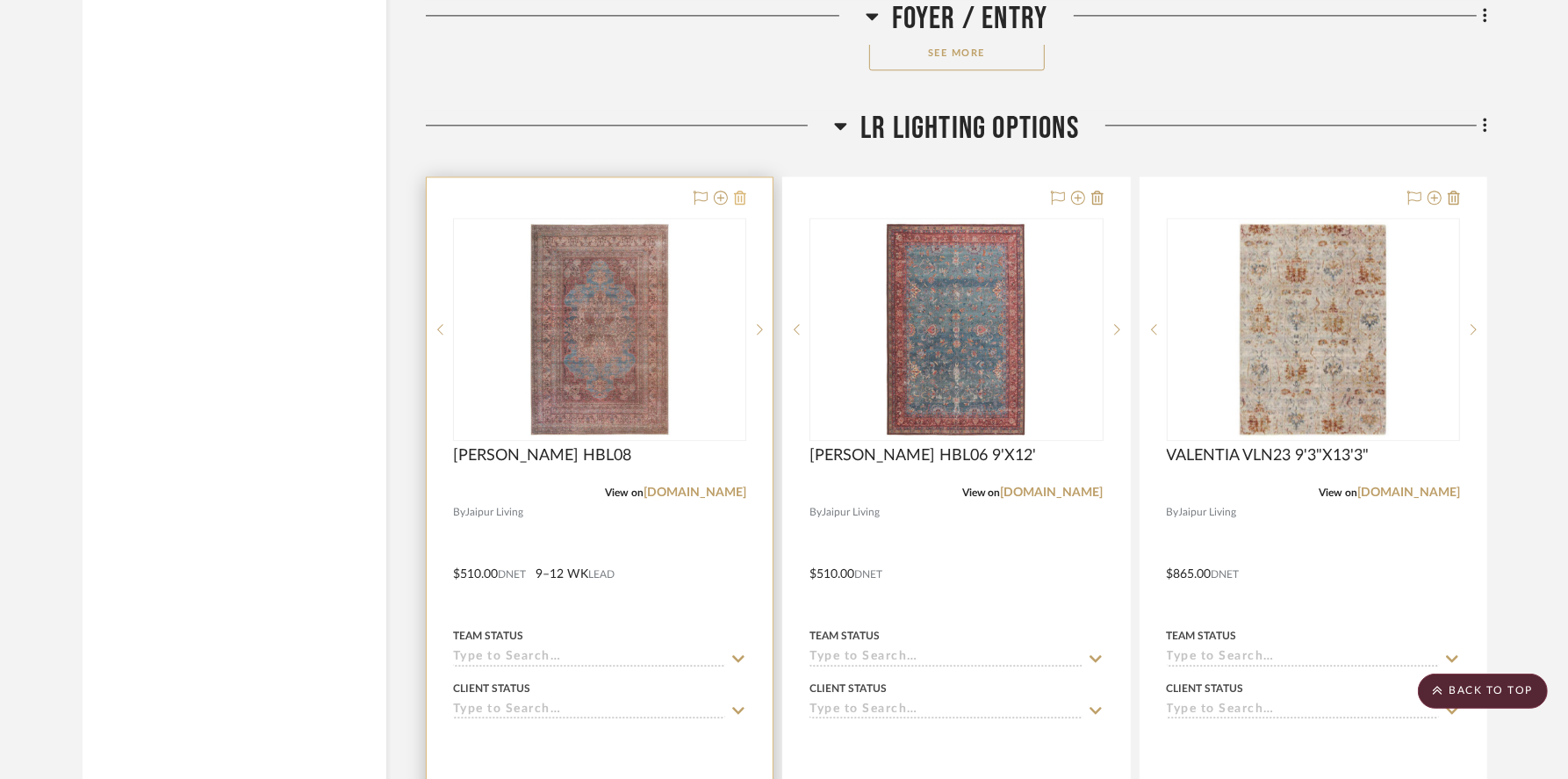 click 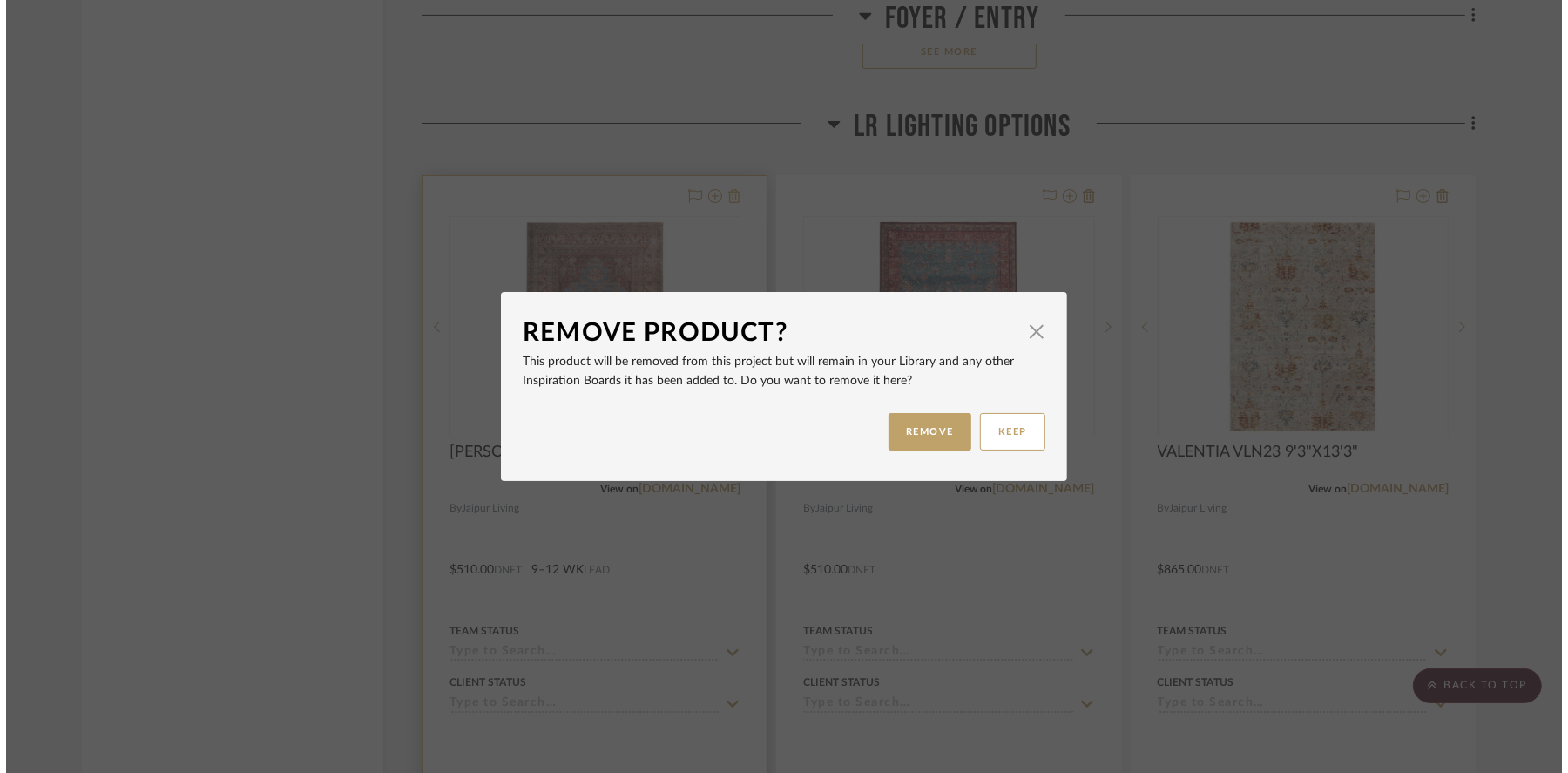 scroll, scrollTop: 0, scrollLeft: 0, axis: both 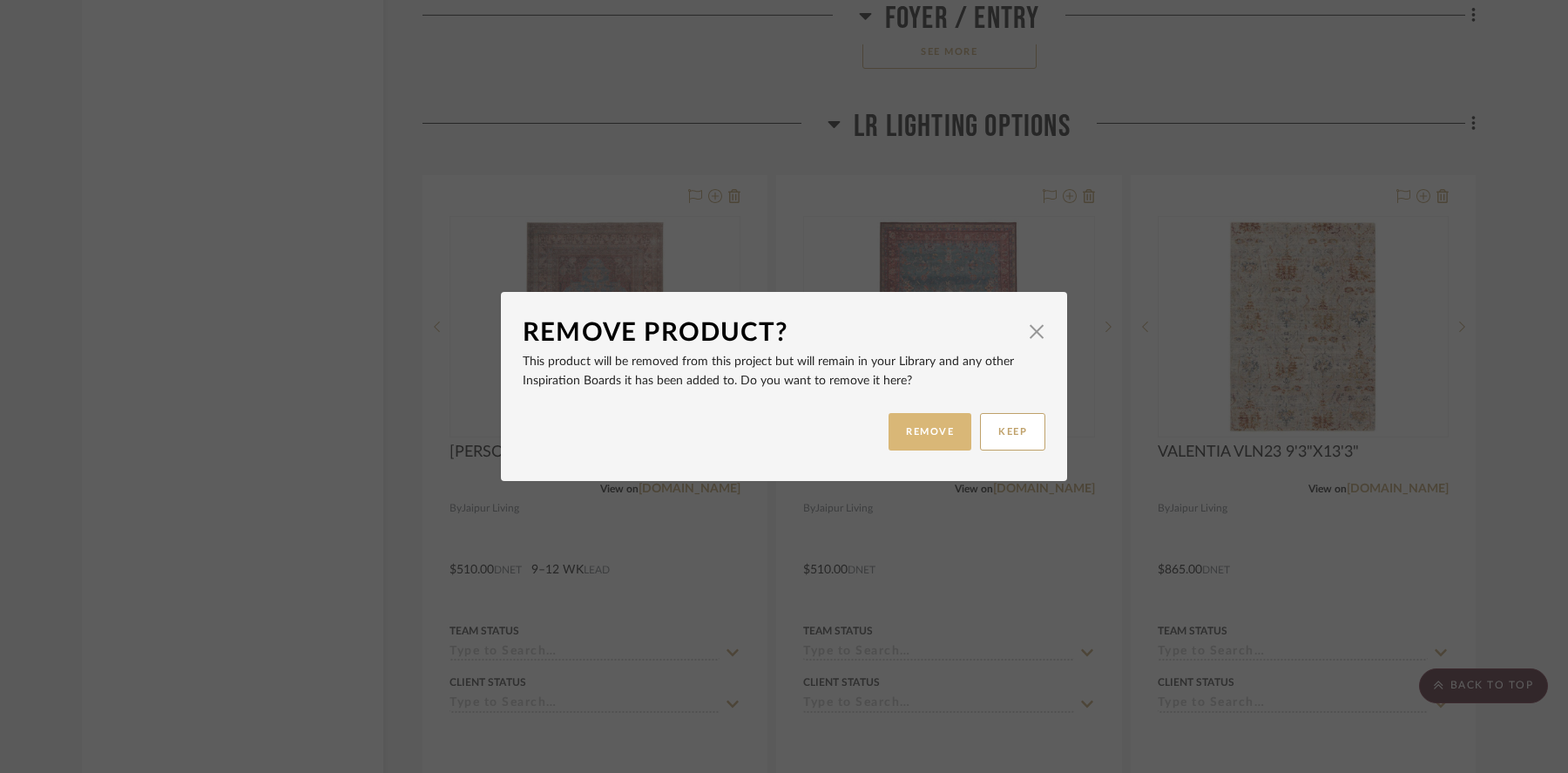 click on "REMOVE" at bounding box center (929, 431) 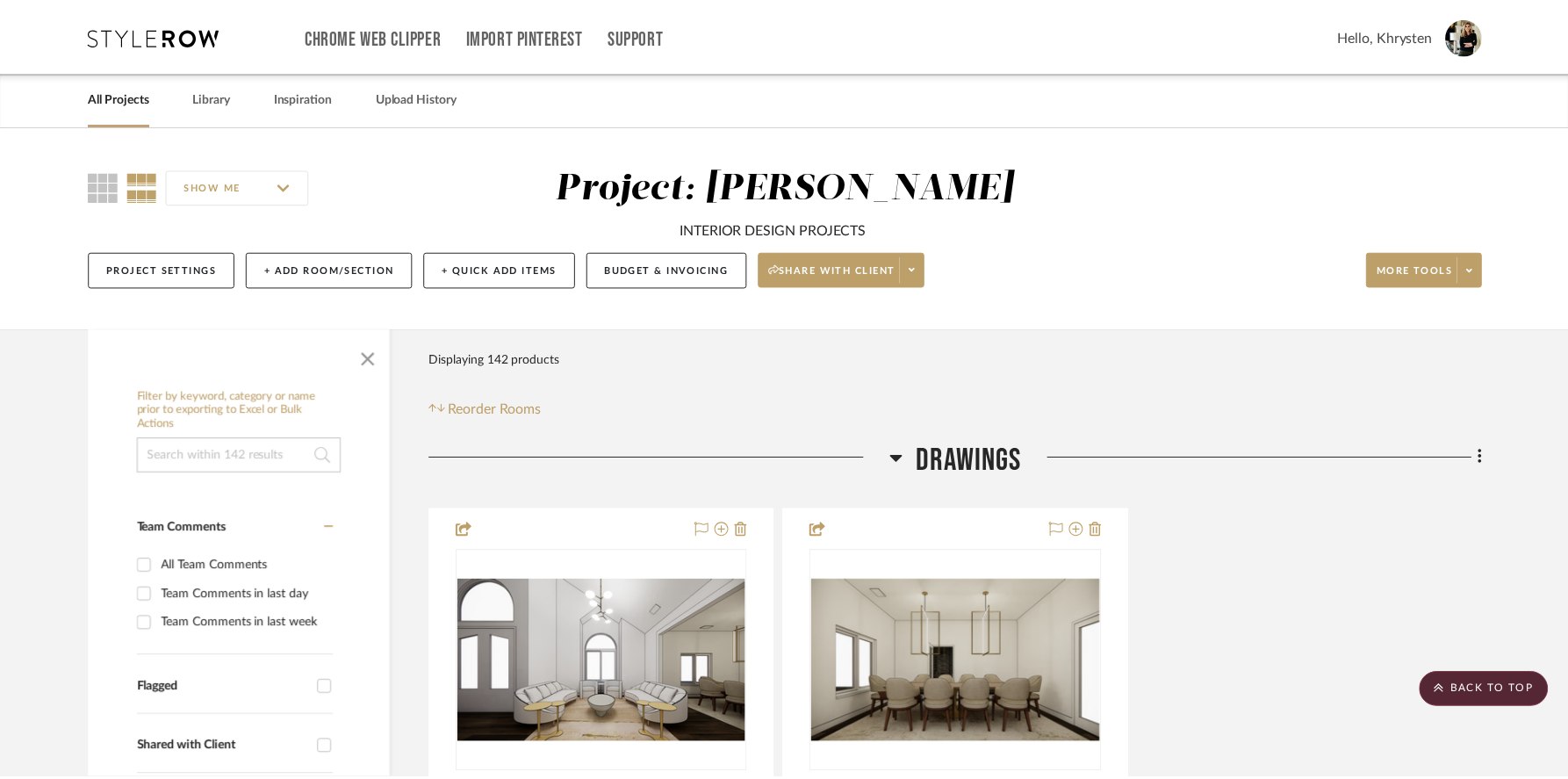 scroll, scrollTop: 3858, scrollLeft: 0, axis: vertical 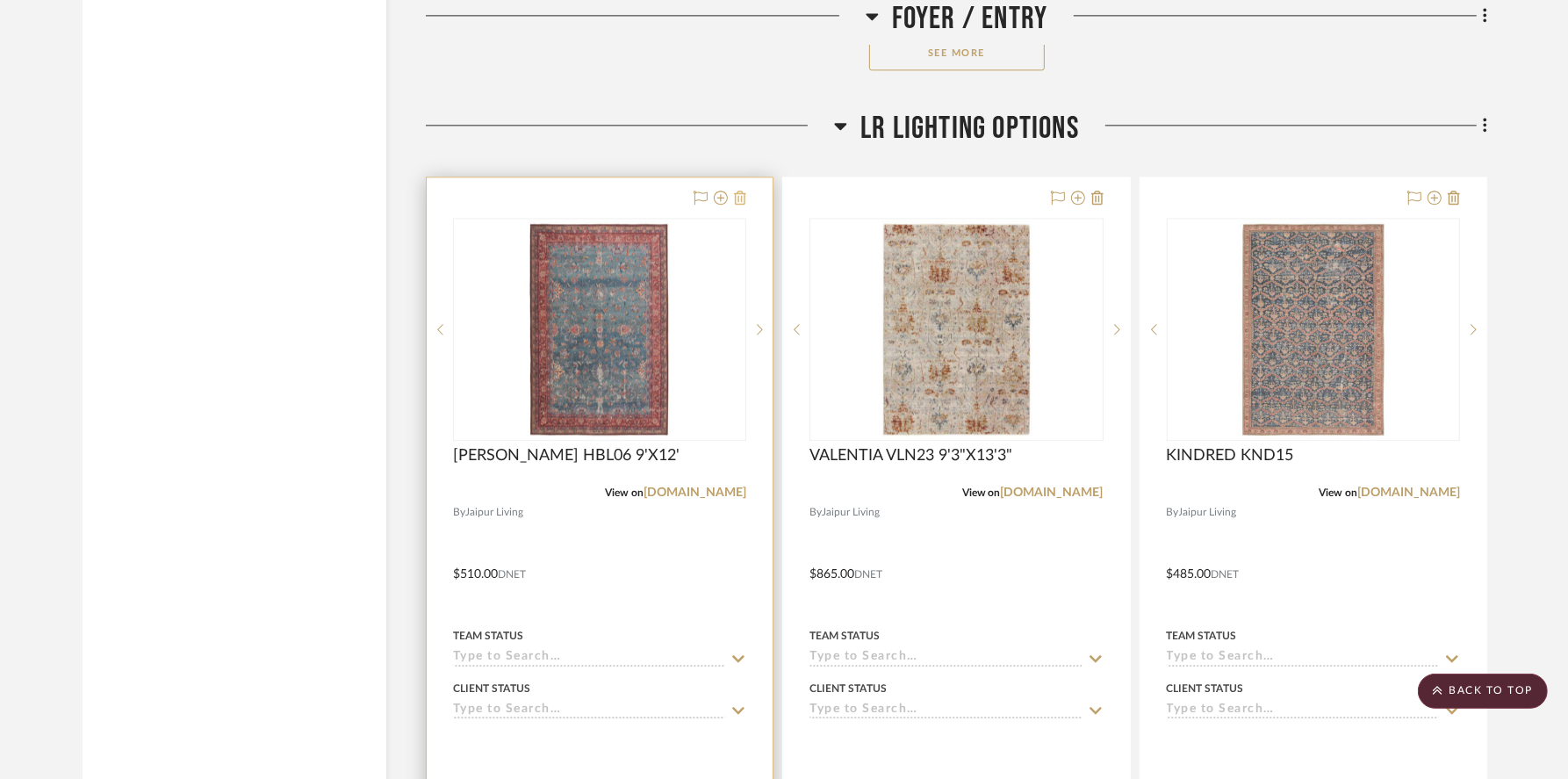 click 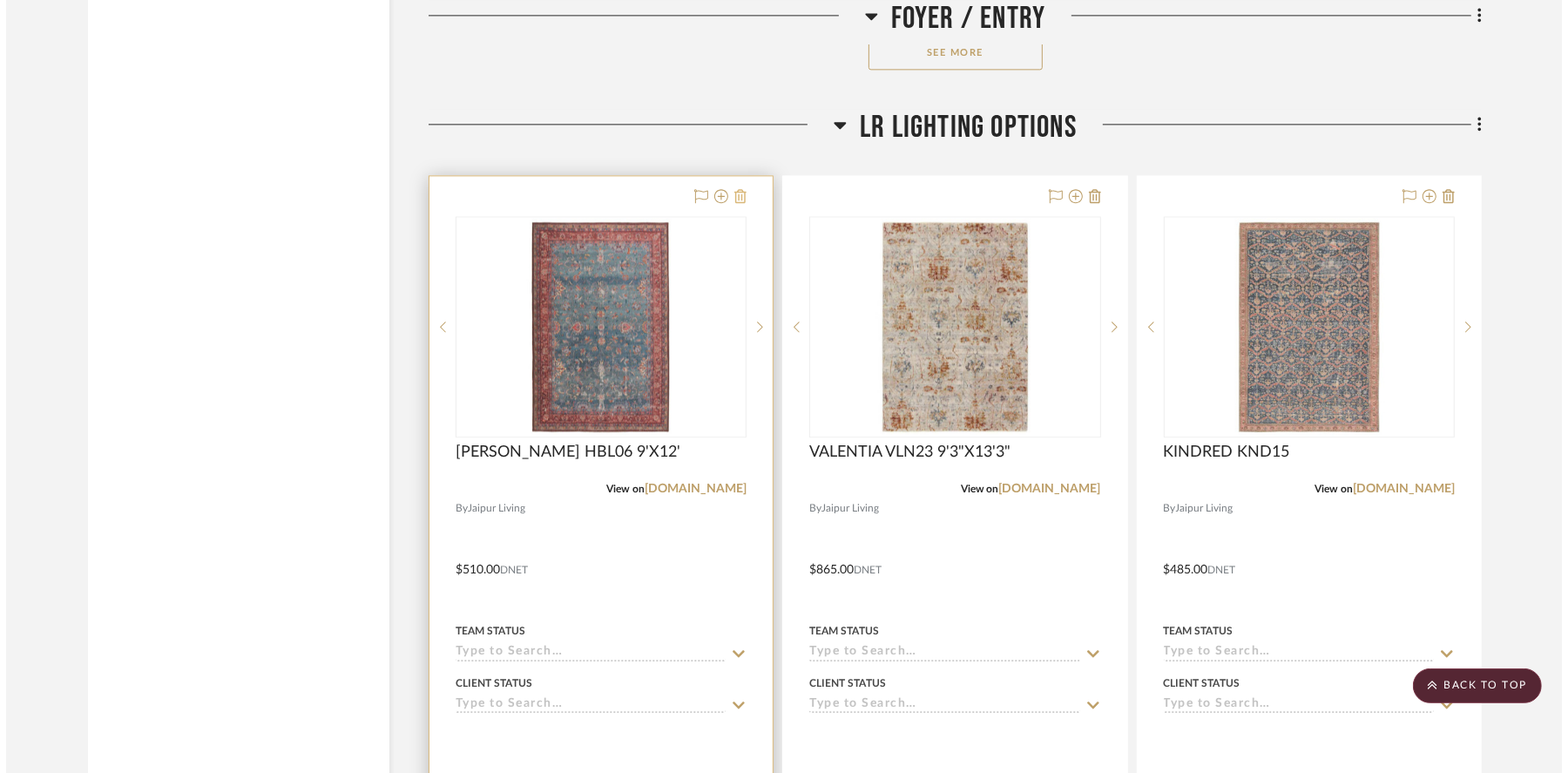 scroll, scrollTop: 0, scrollLeft: 0, axis: both 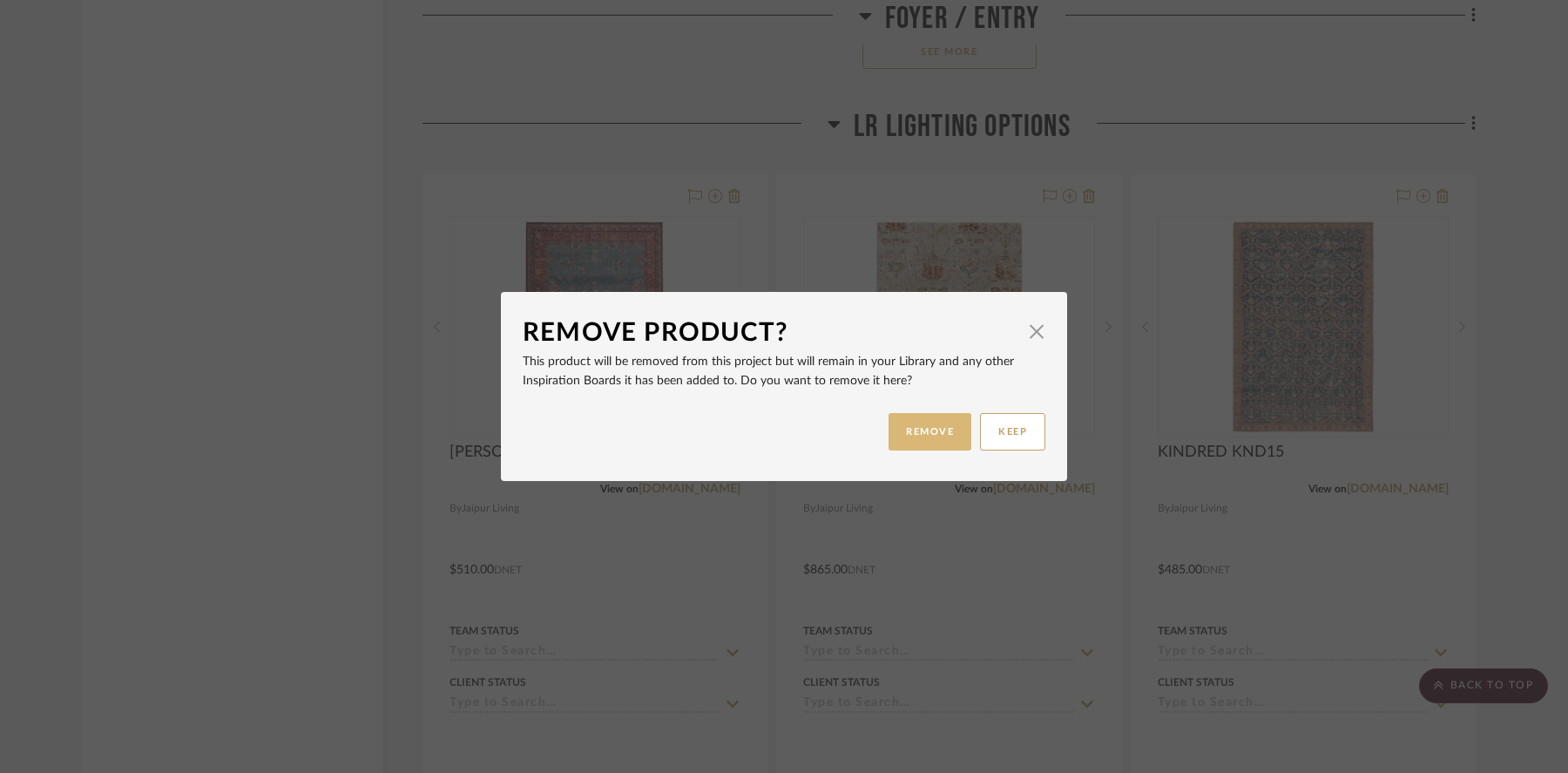 click on "REMOVE" at bounding box center [929, 431] 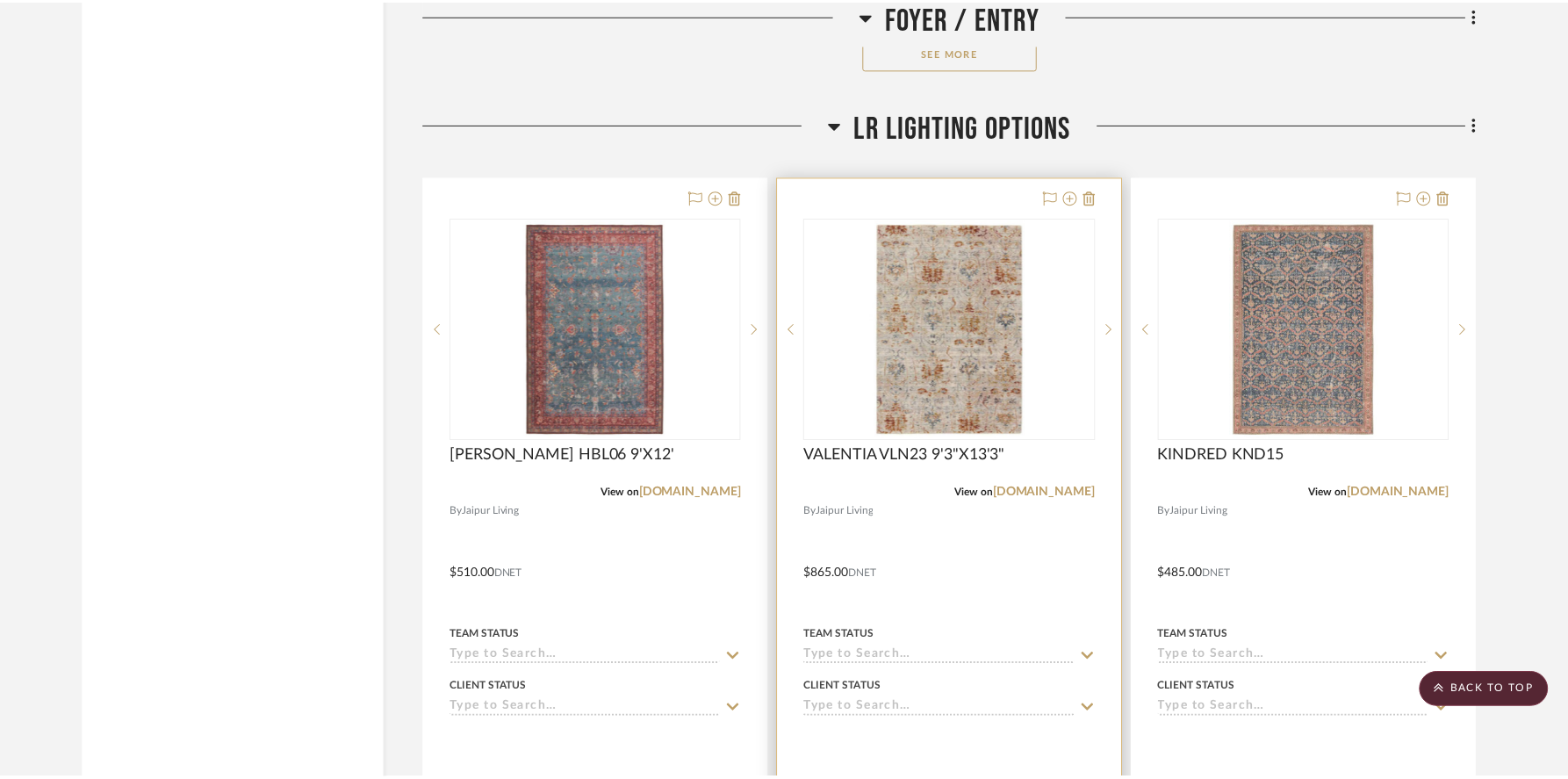 scroll, scrollTop: 3858, scrollLeft: 0, axis: vertical 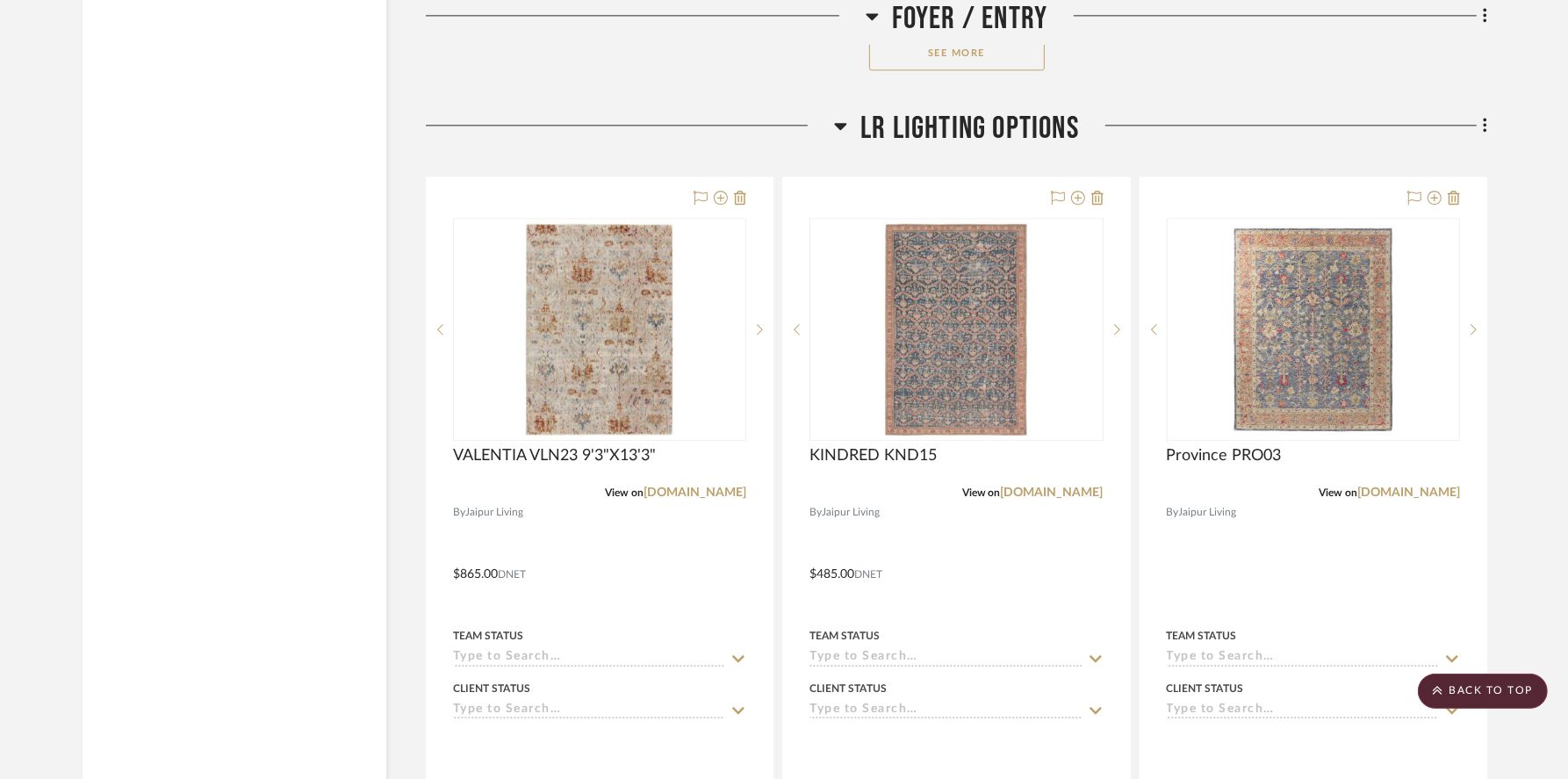click 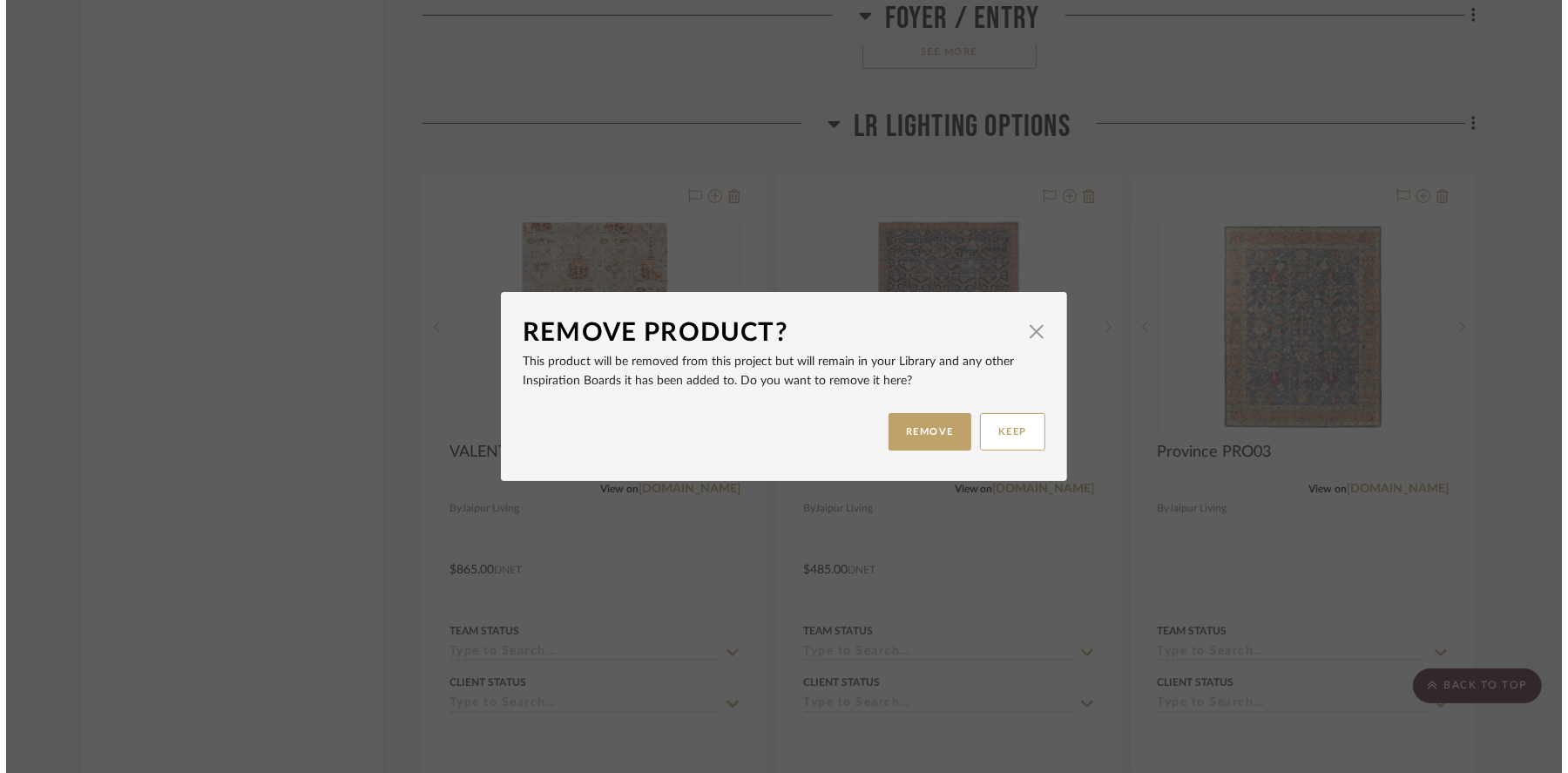scroll, scrollTop: 0, scrollLeft: 0, axis: both 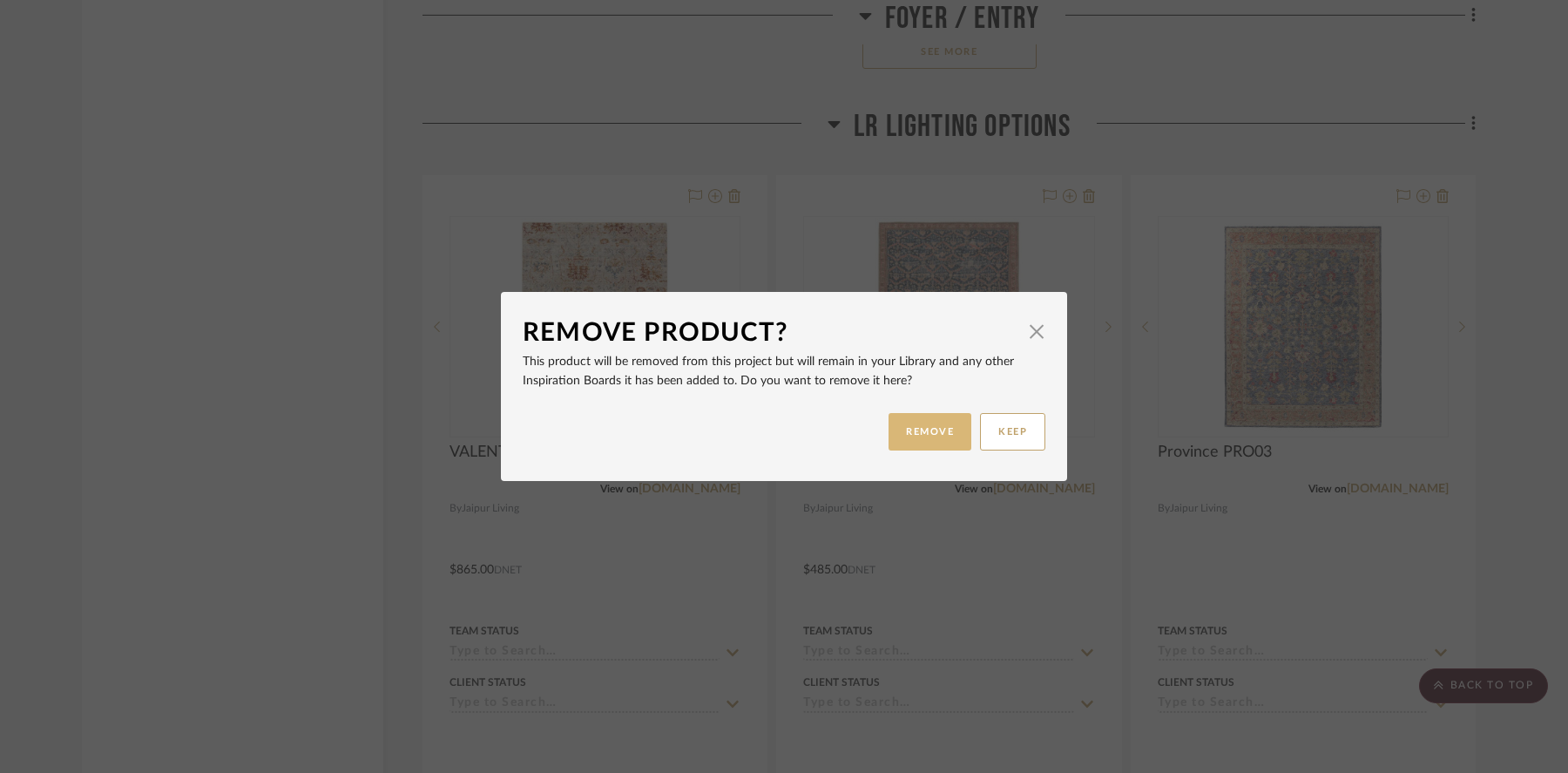 click on "REMOVE" at bounding box center (929, 431) 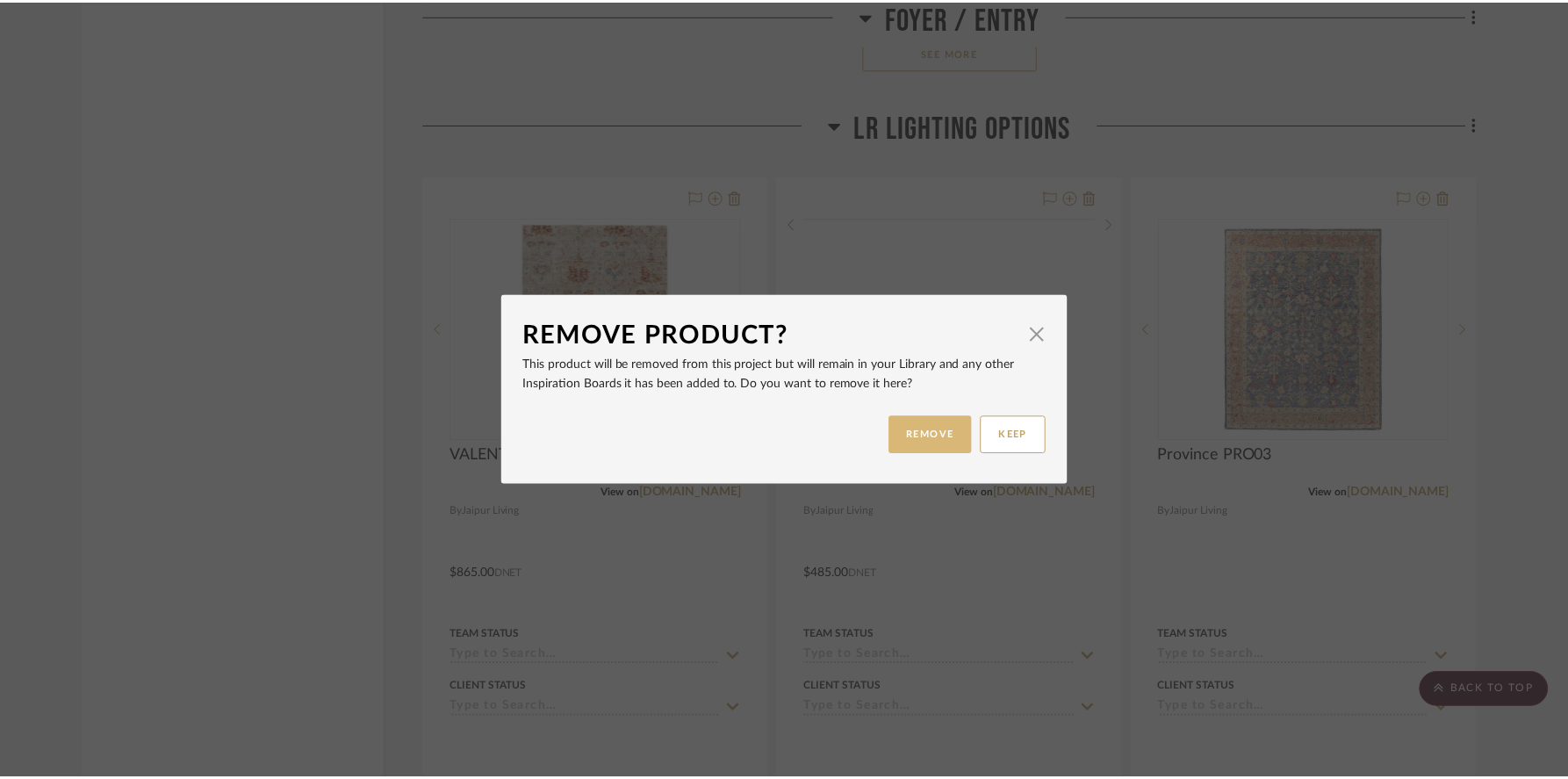 scroll, scrollTop: 3858, scrollLeft: 0, axis: vertical 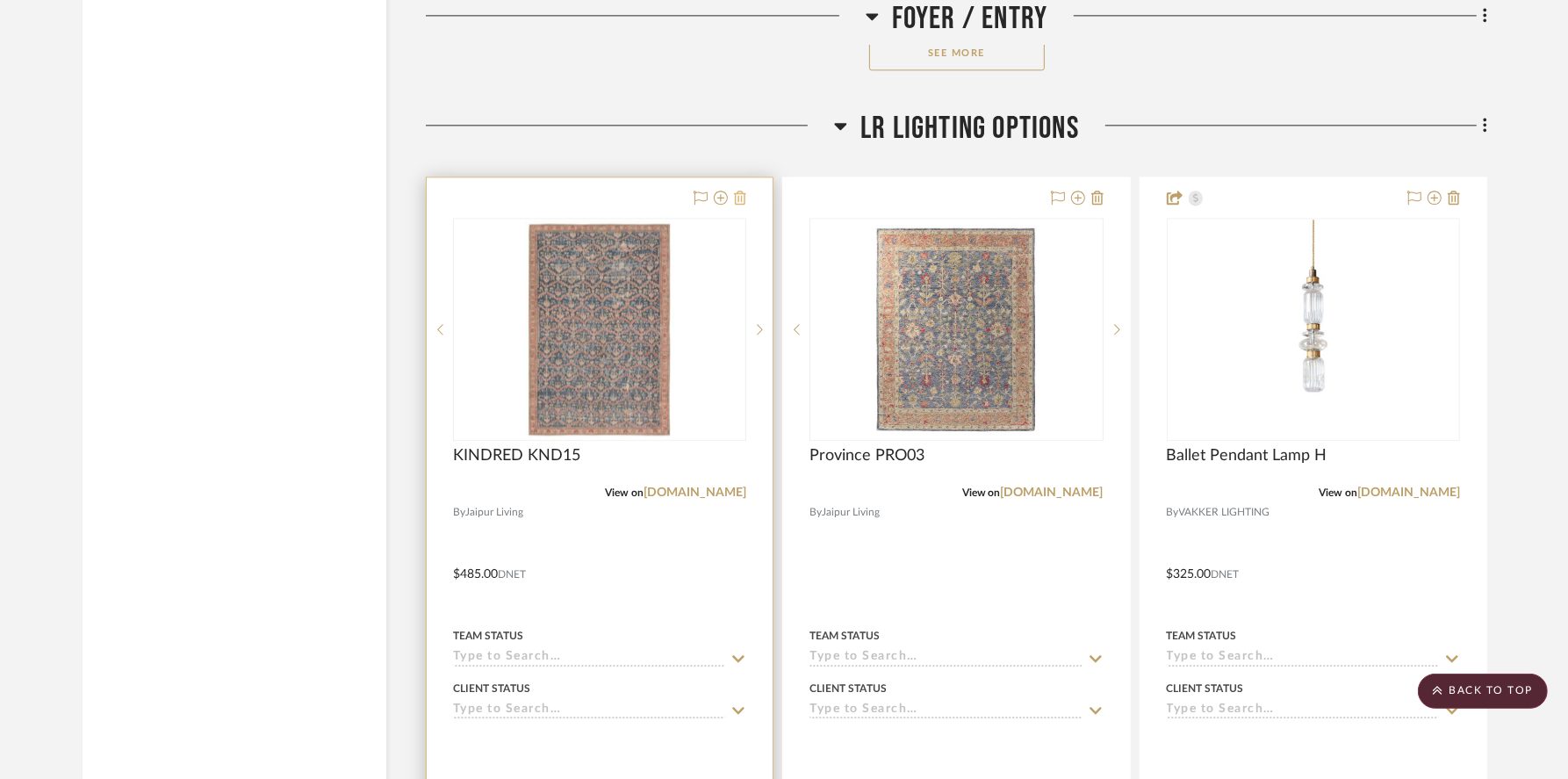 click 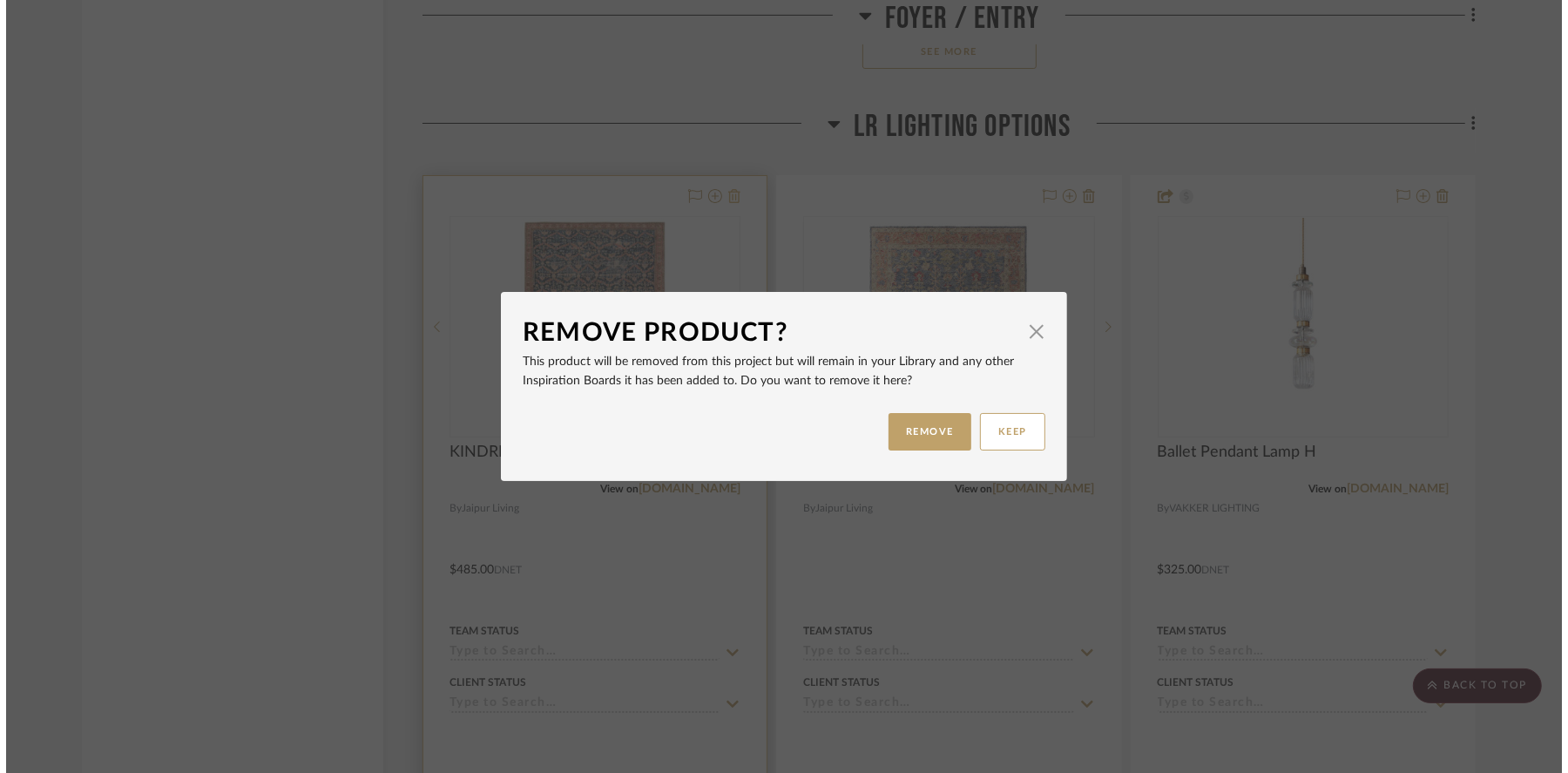 scroll, scrollTop: 0, scrollLeft: 0, axis: both 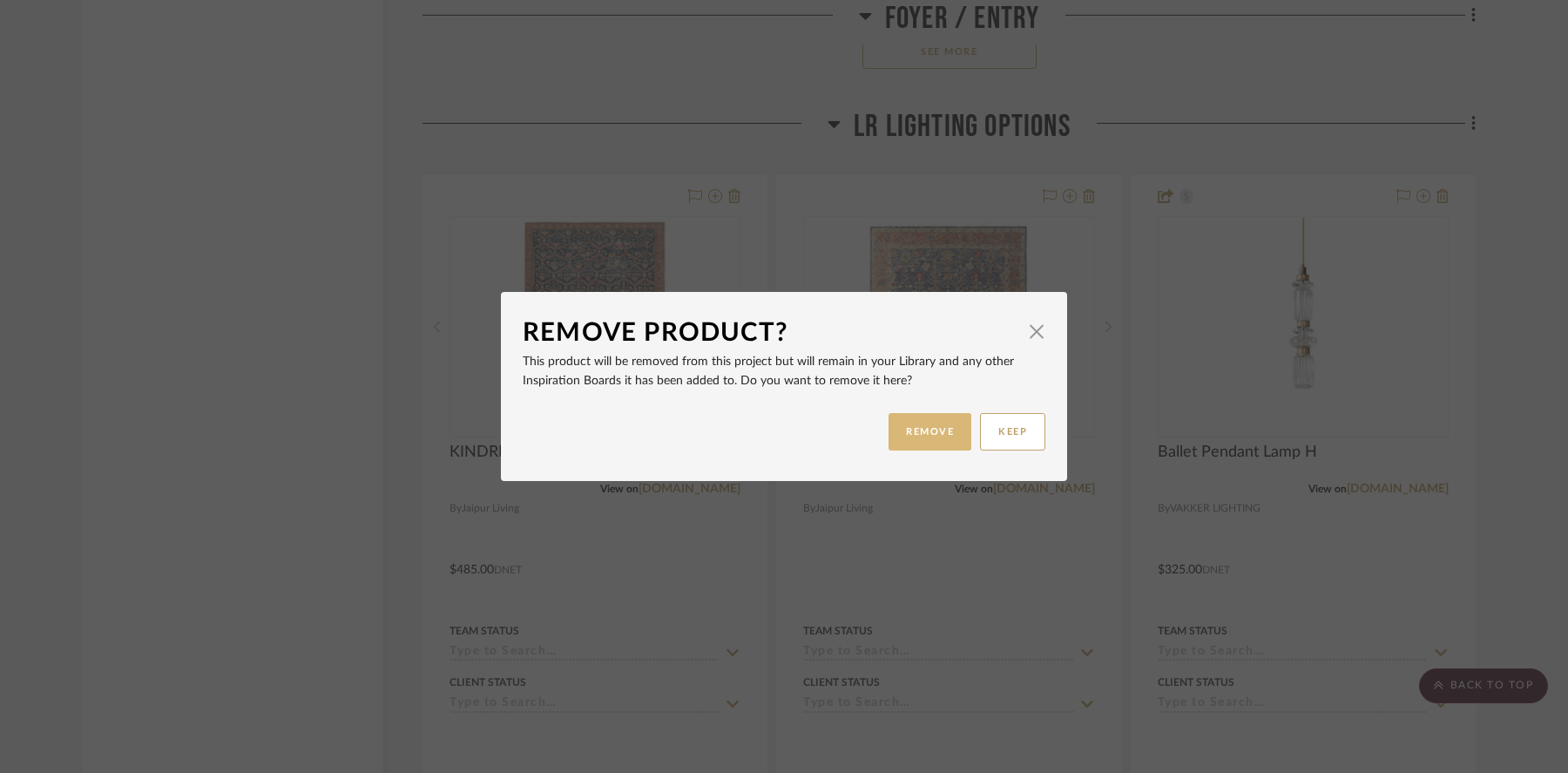 click on "REMOVE" at bounding box center (929, 431) 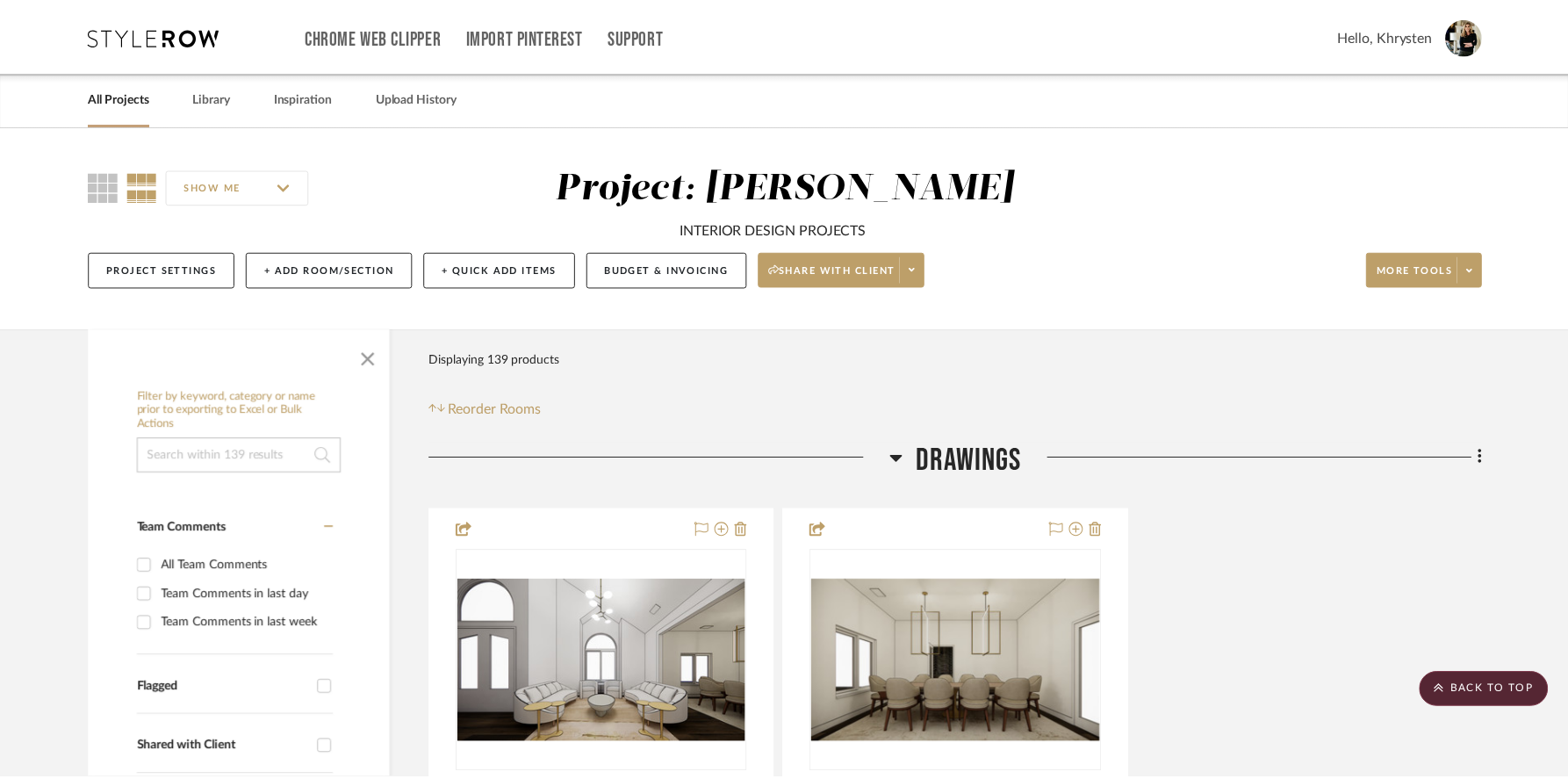 scroll, scrollTop: 3858, scrollLeft: 0, axis: vertical 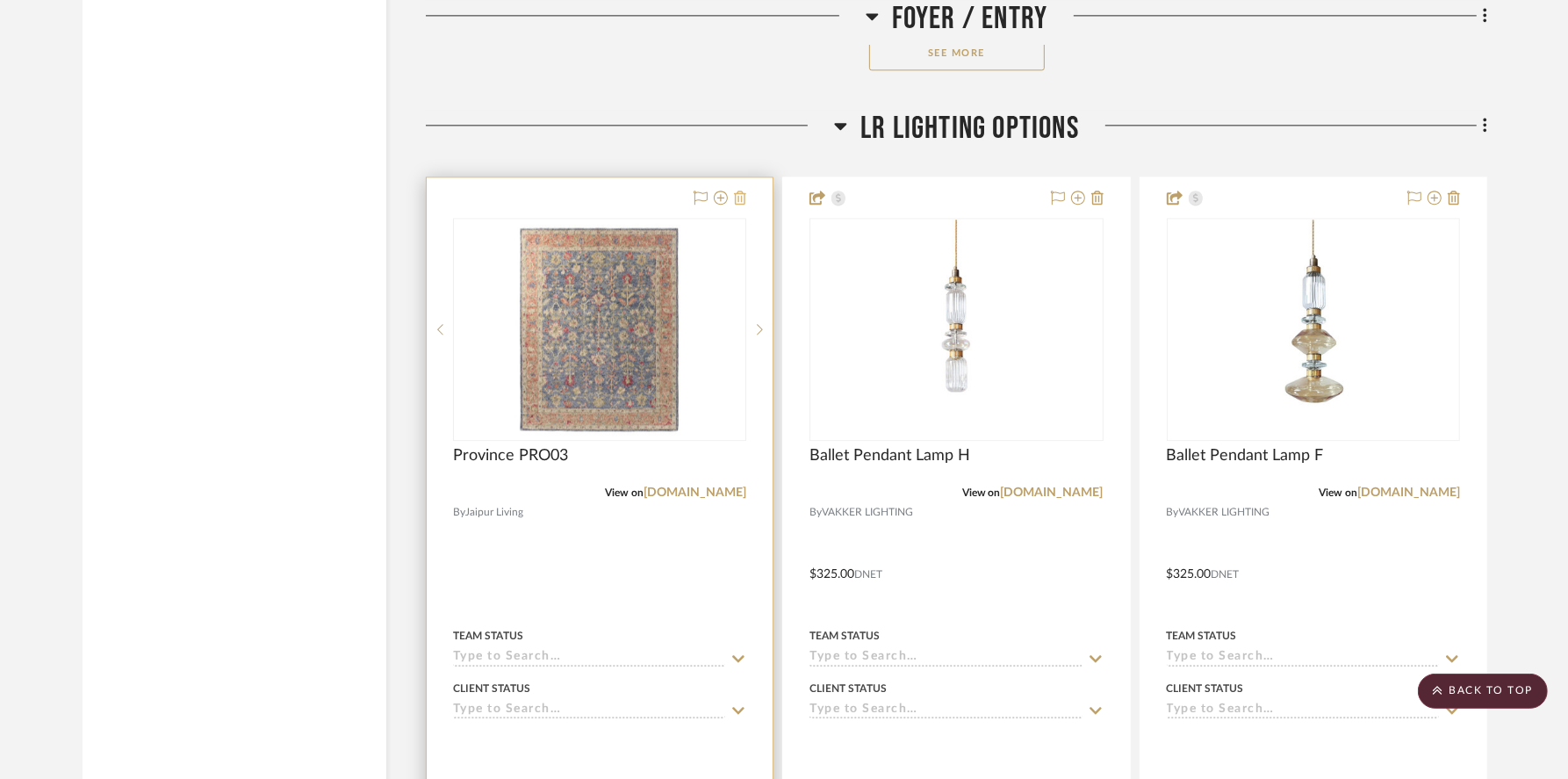 click 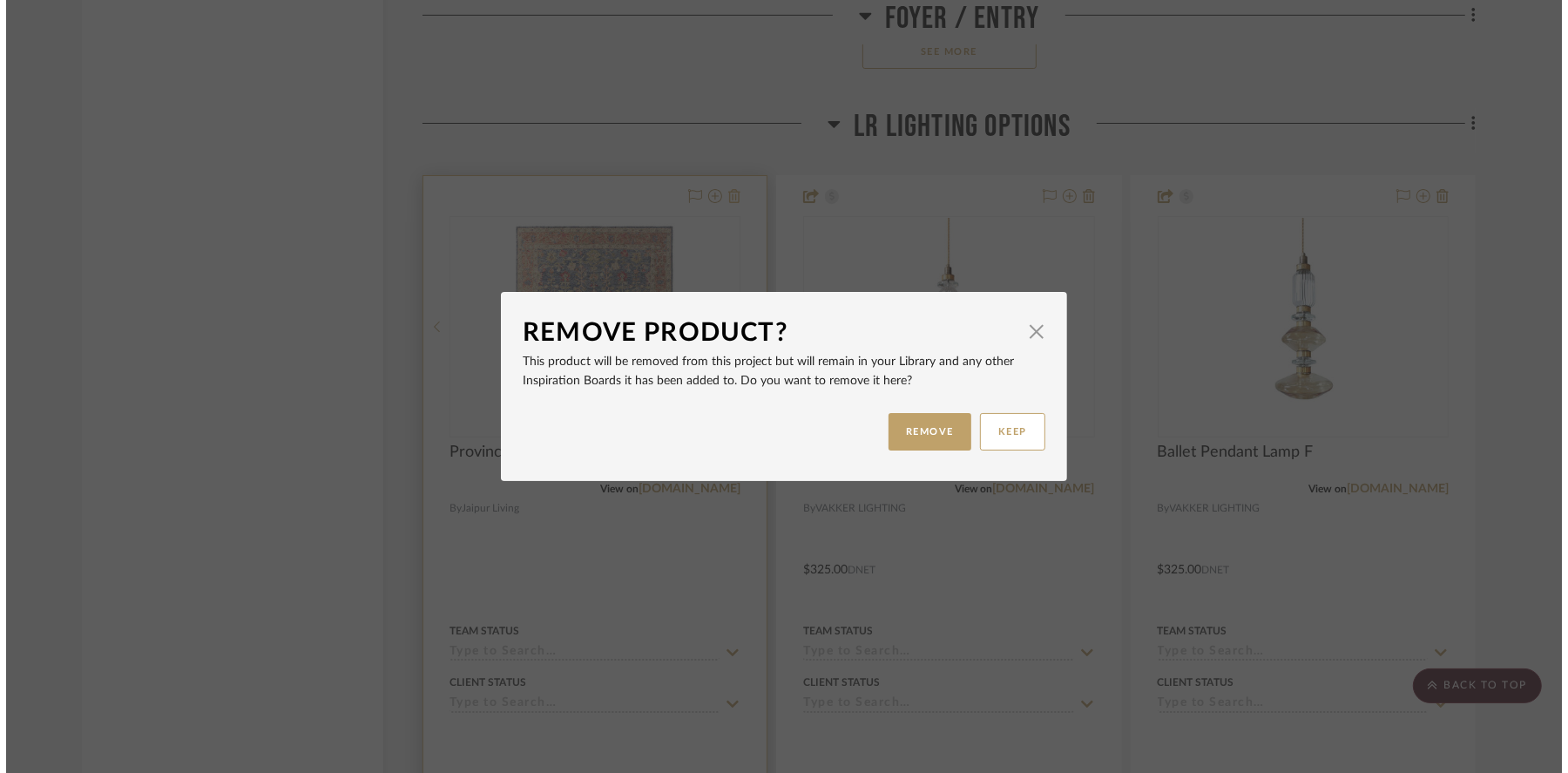scroll, scrollTop: 0, scrollLeft: 0, axis: both 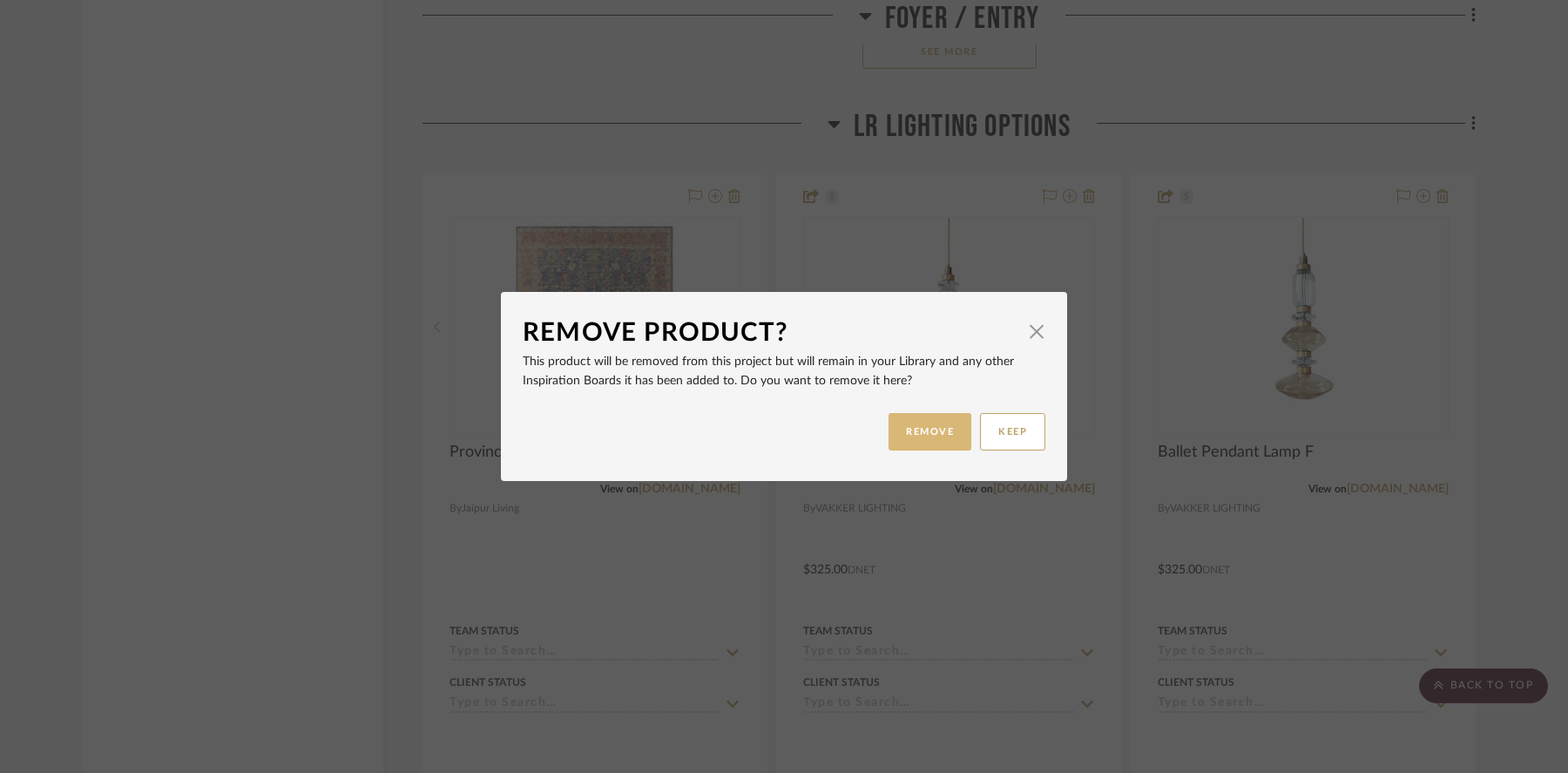 click on "REMOVE" at bounding box center (929, 431) 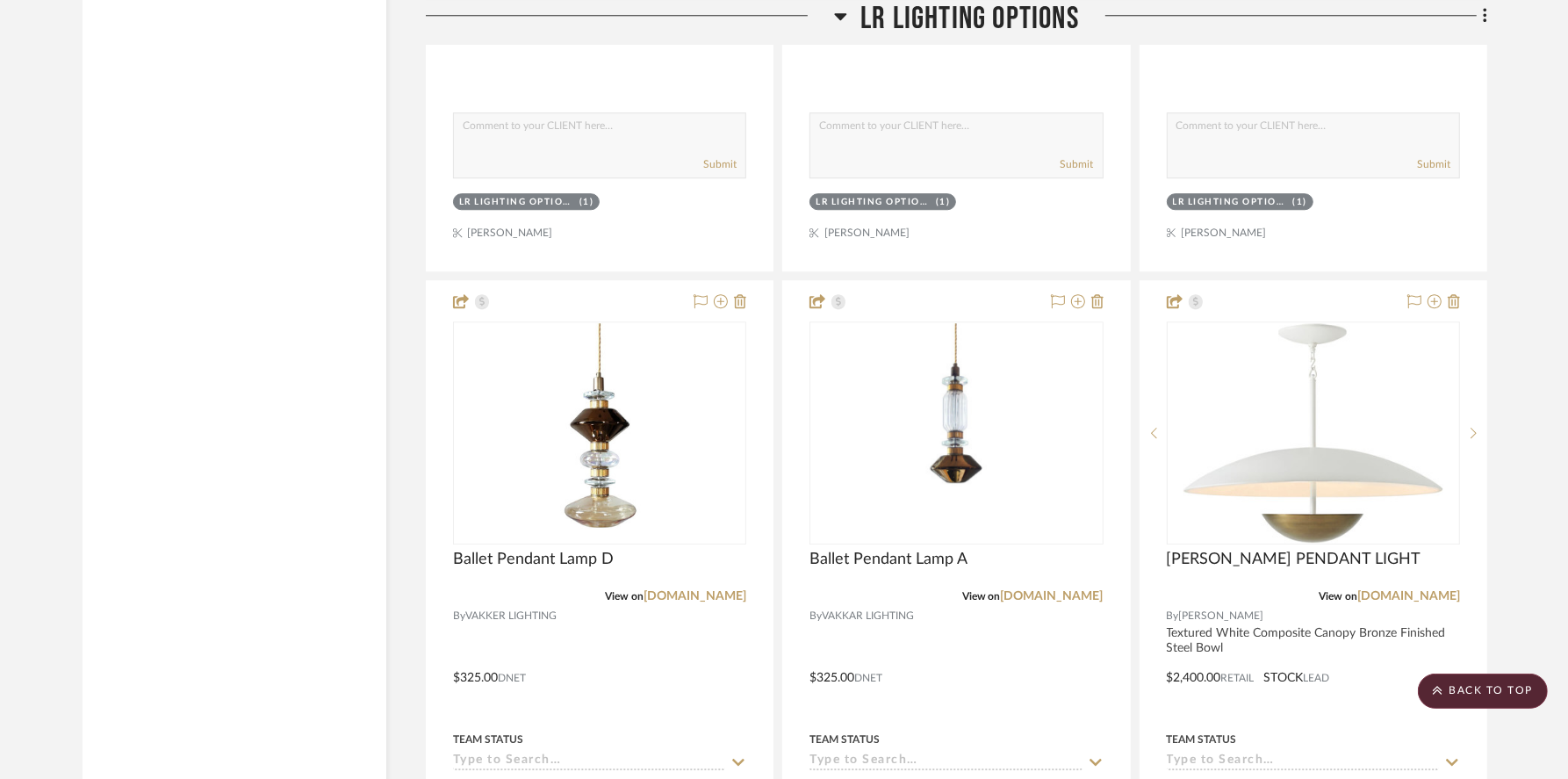 scroll, scrollTop: 4530, scrollLeft: 0, axis: vertical 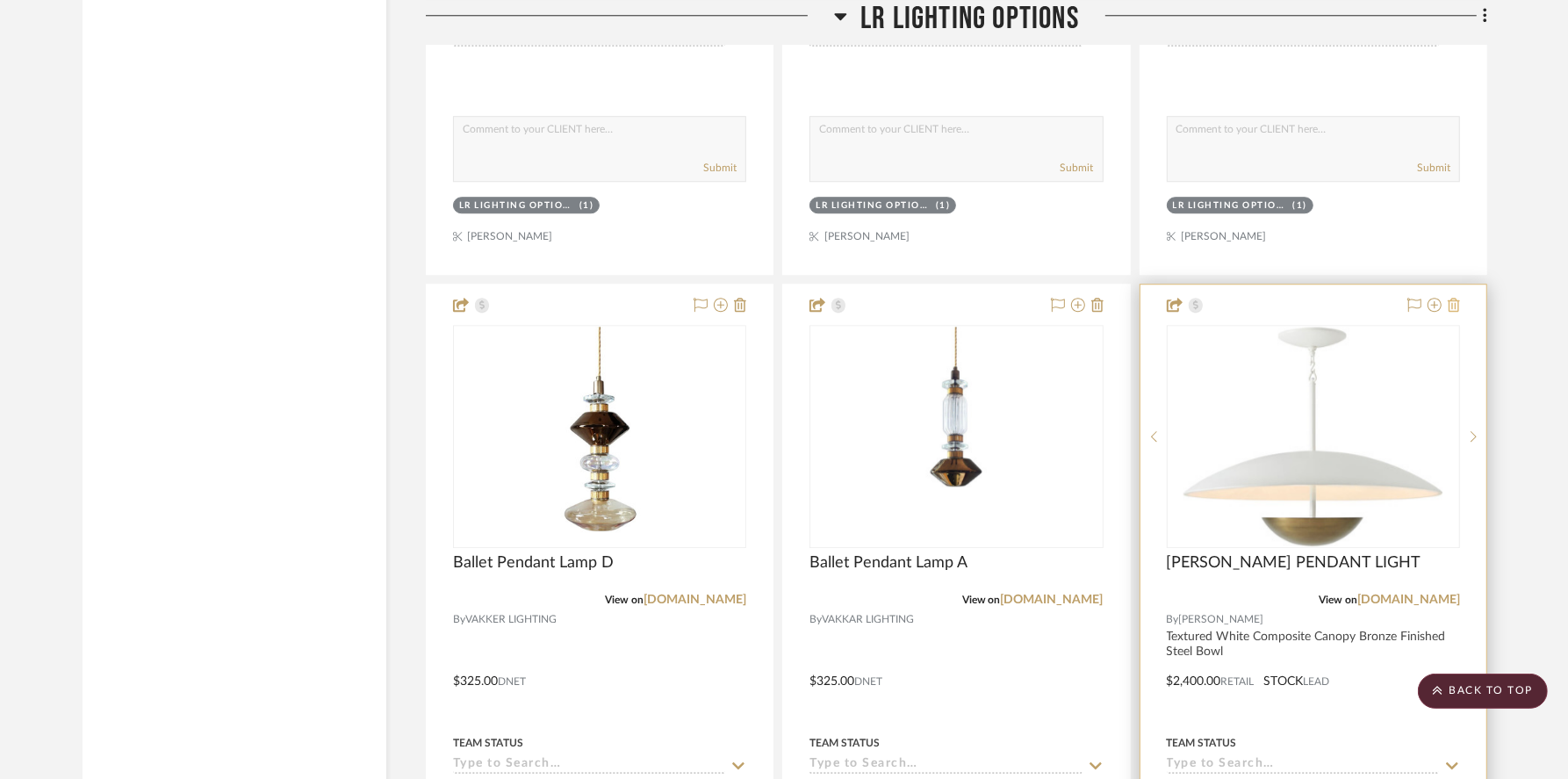 click 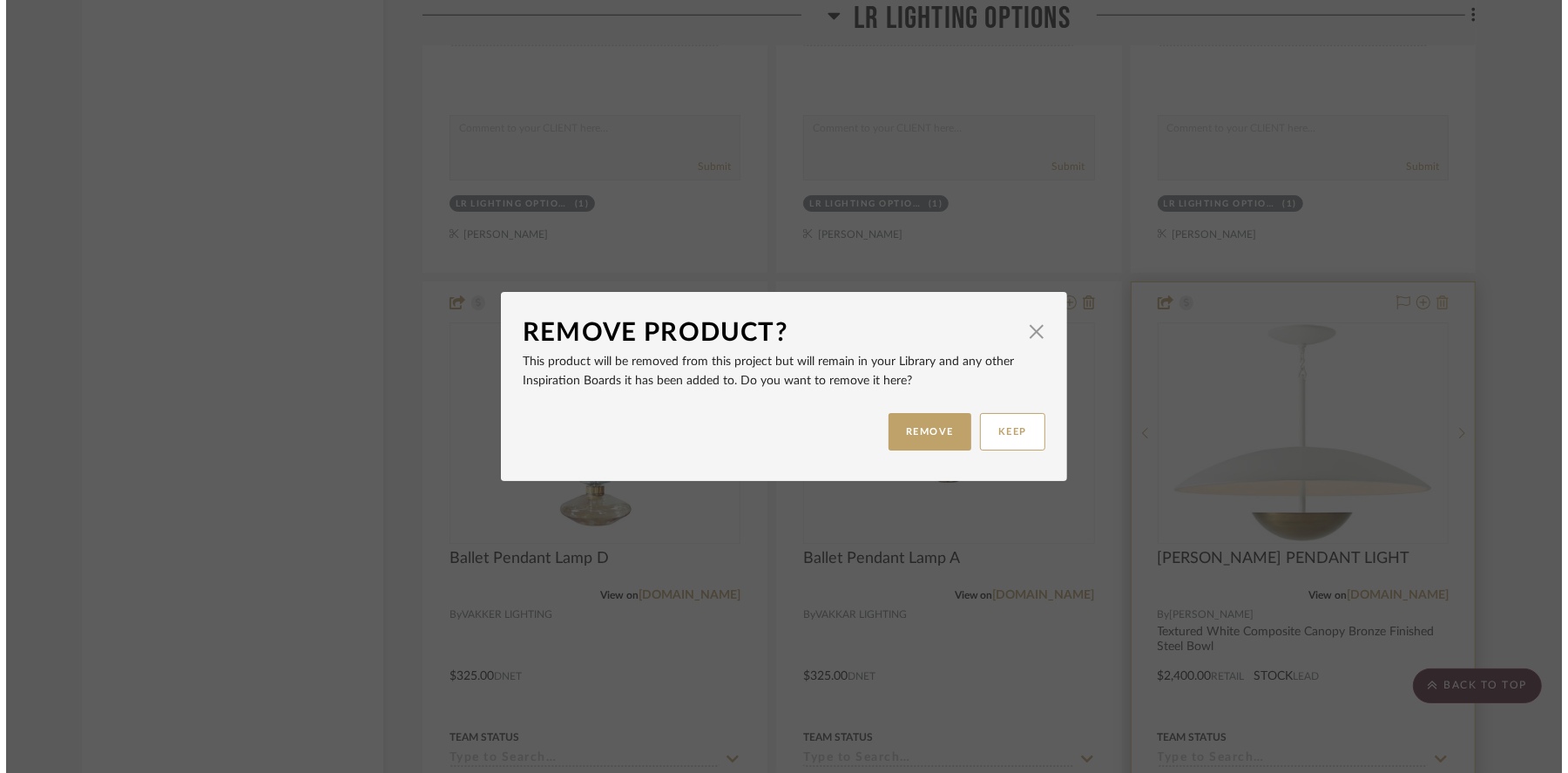 scroll, scrollTop: 0, scrollLeft: 0, axis: both 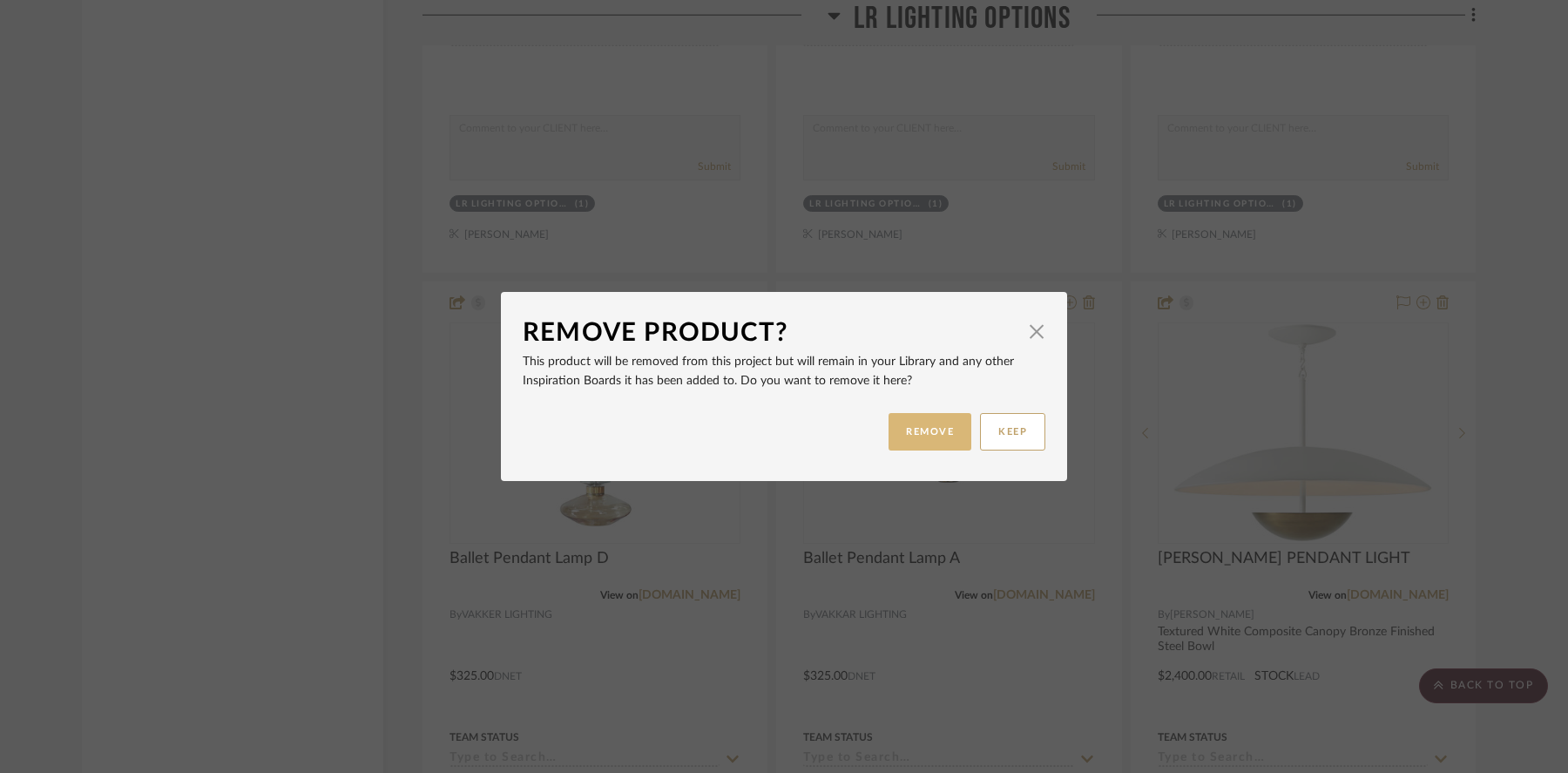 click on "REMOVE" at bounding box center (929, 431) 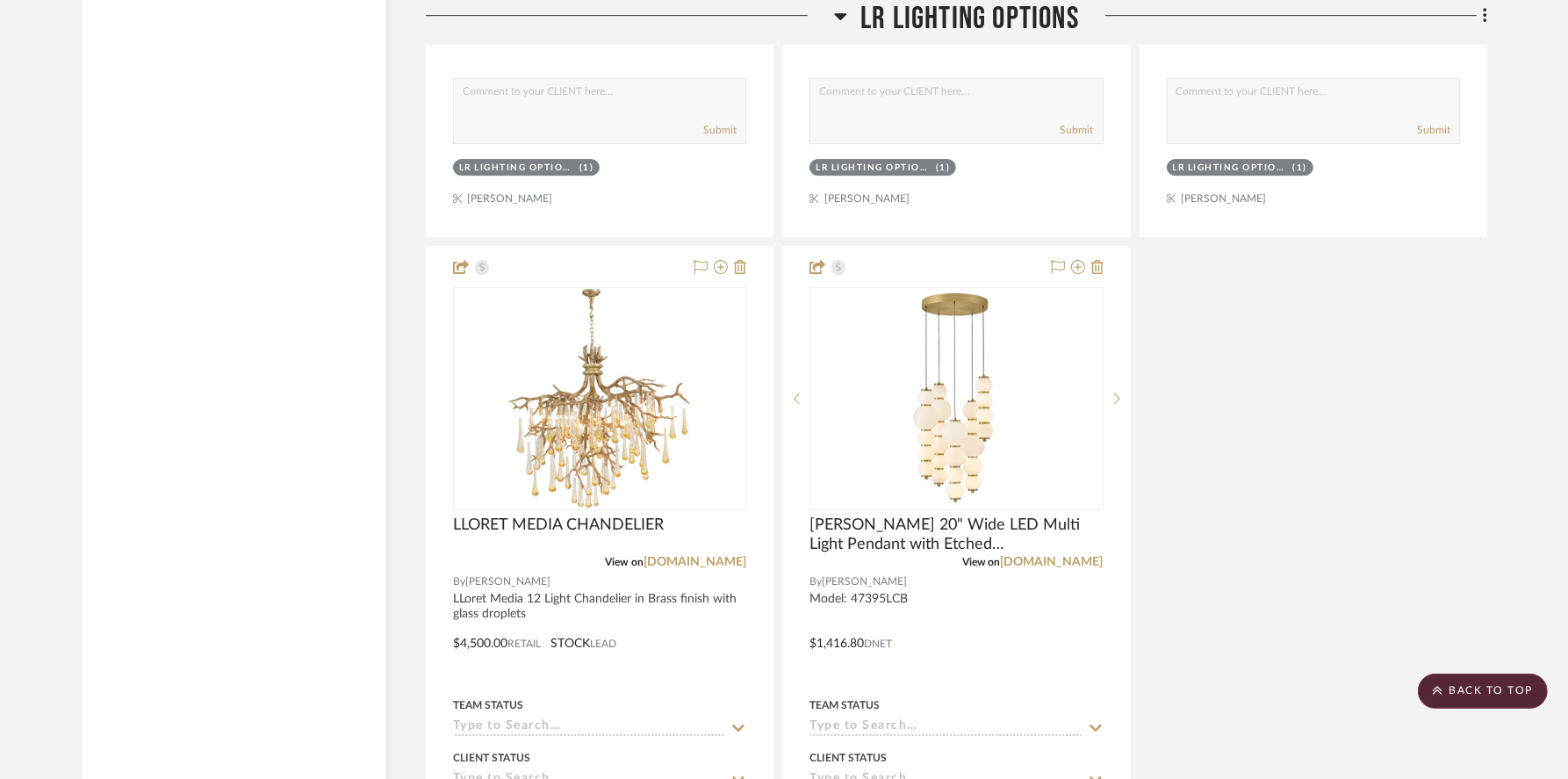 scroll, scrollTop: 5373, scrollLeft: 0, axis: vertical 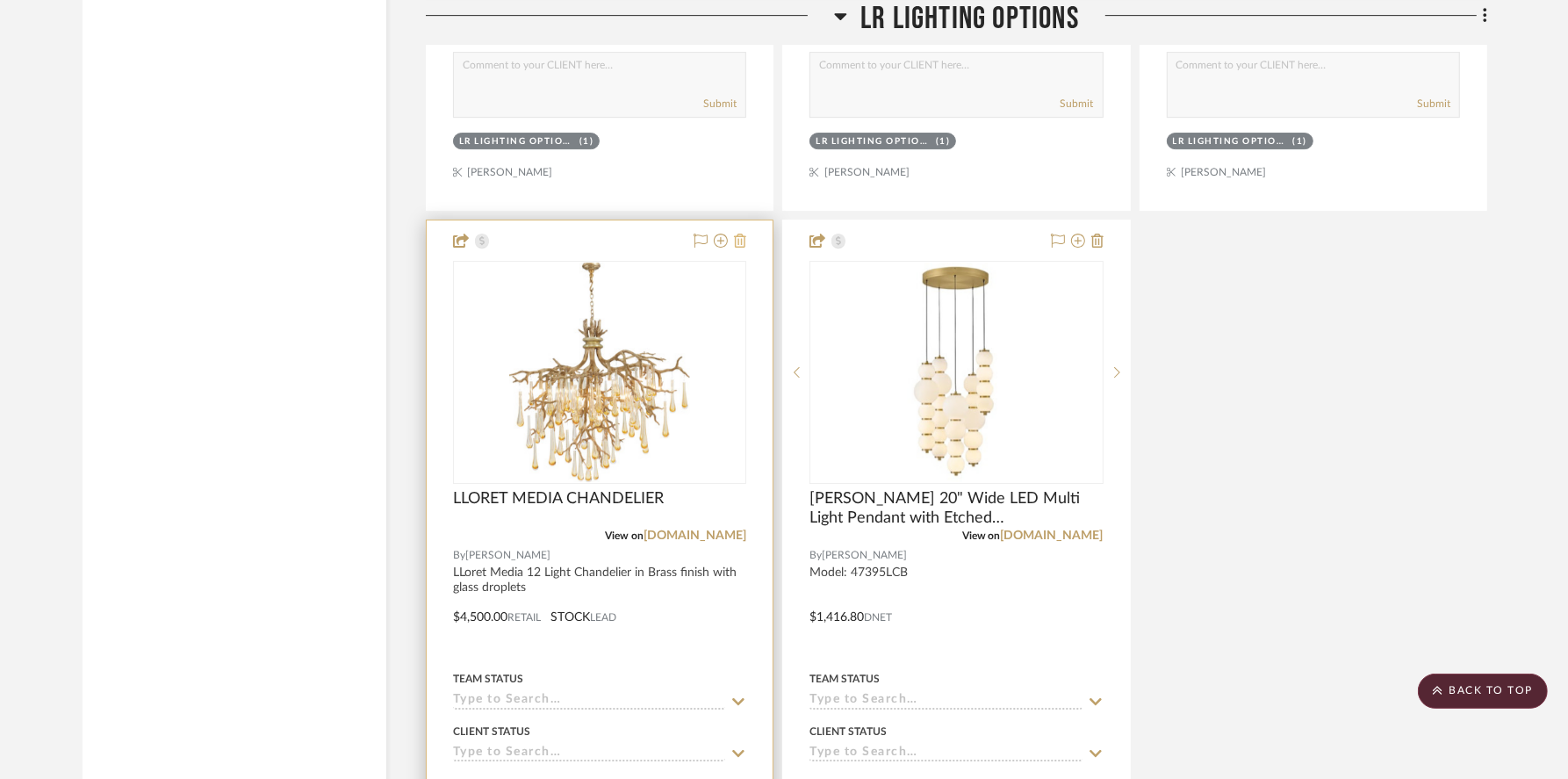 click 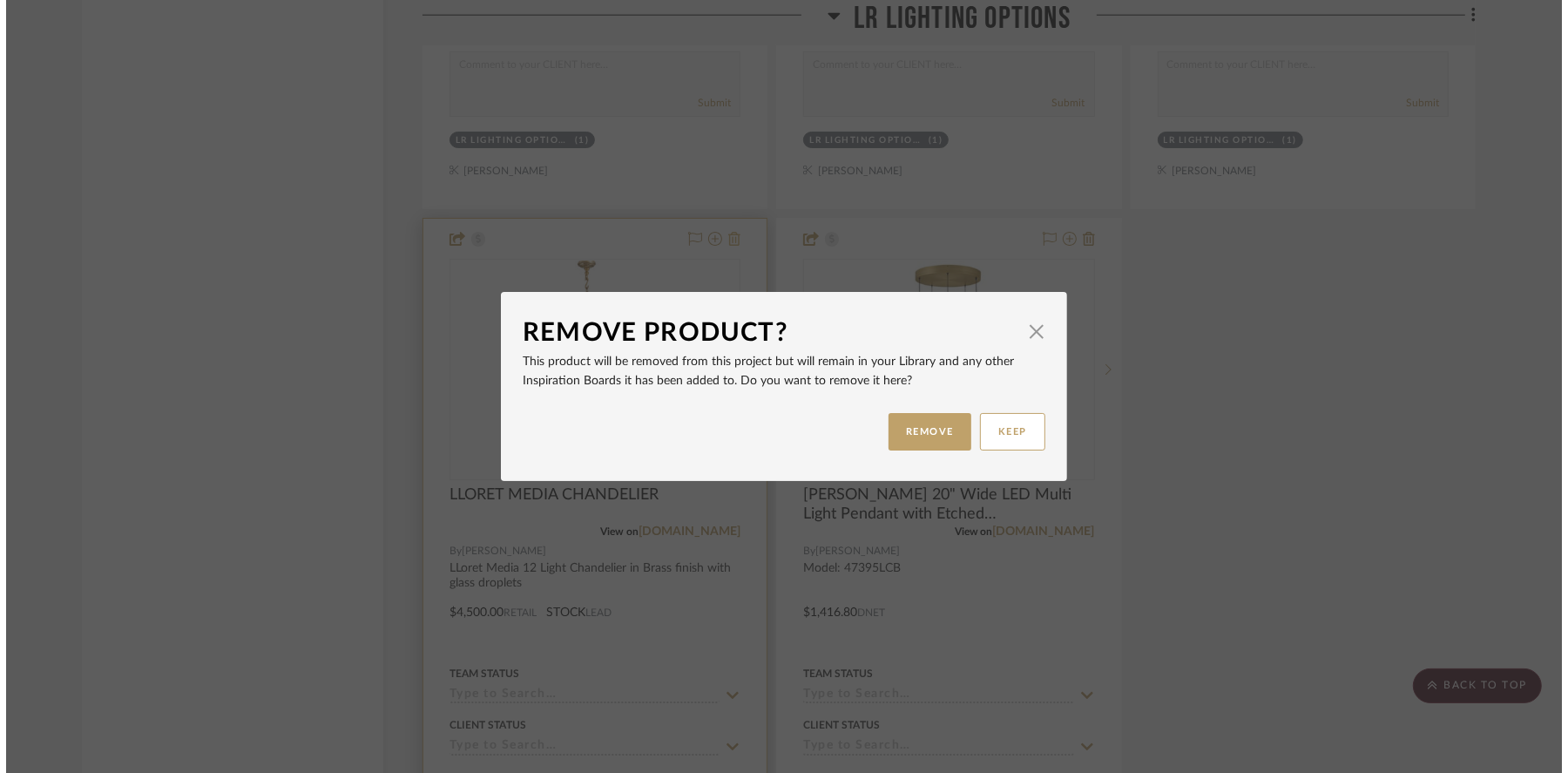 scroll, scrollTop: 0, scrollLeft: 0, axis: both 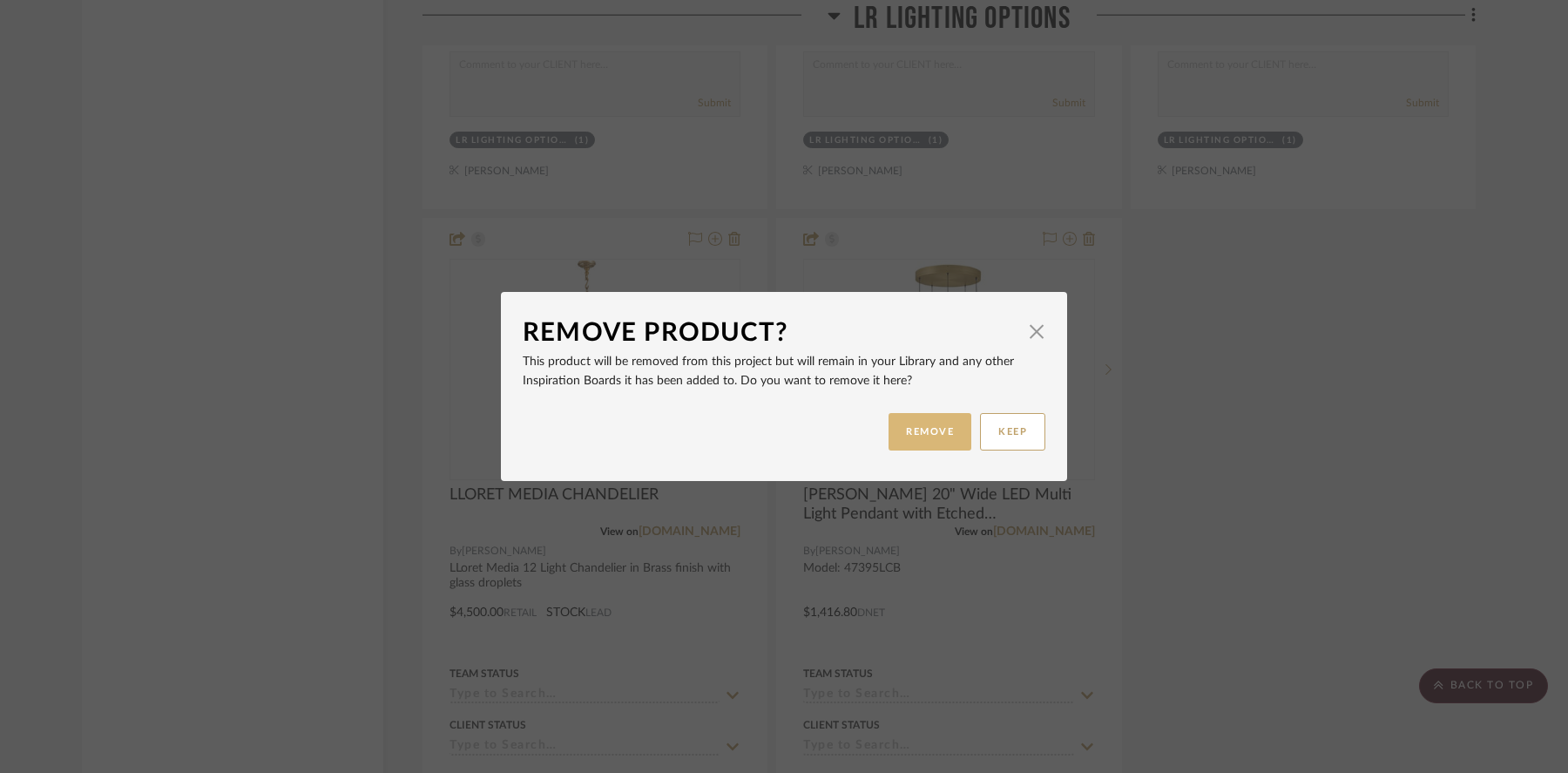click on "REMOVE" at bounding box center (929, 431) 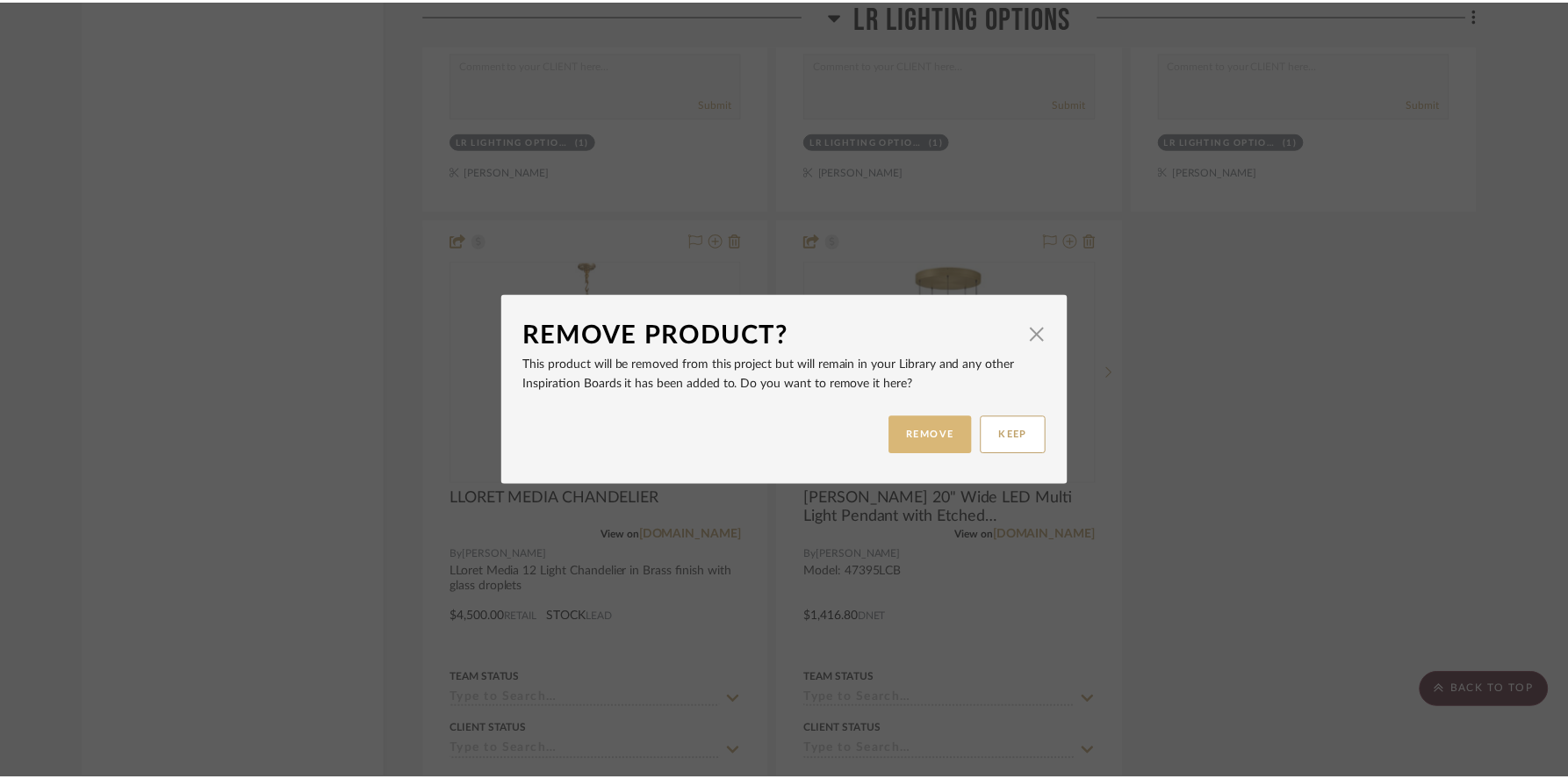 scroll, scrollTop: 5373, scrollLeft: 0, axis: vertical 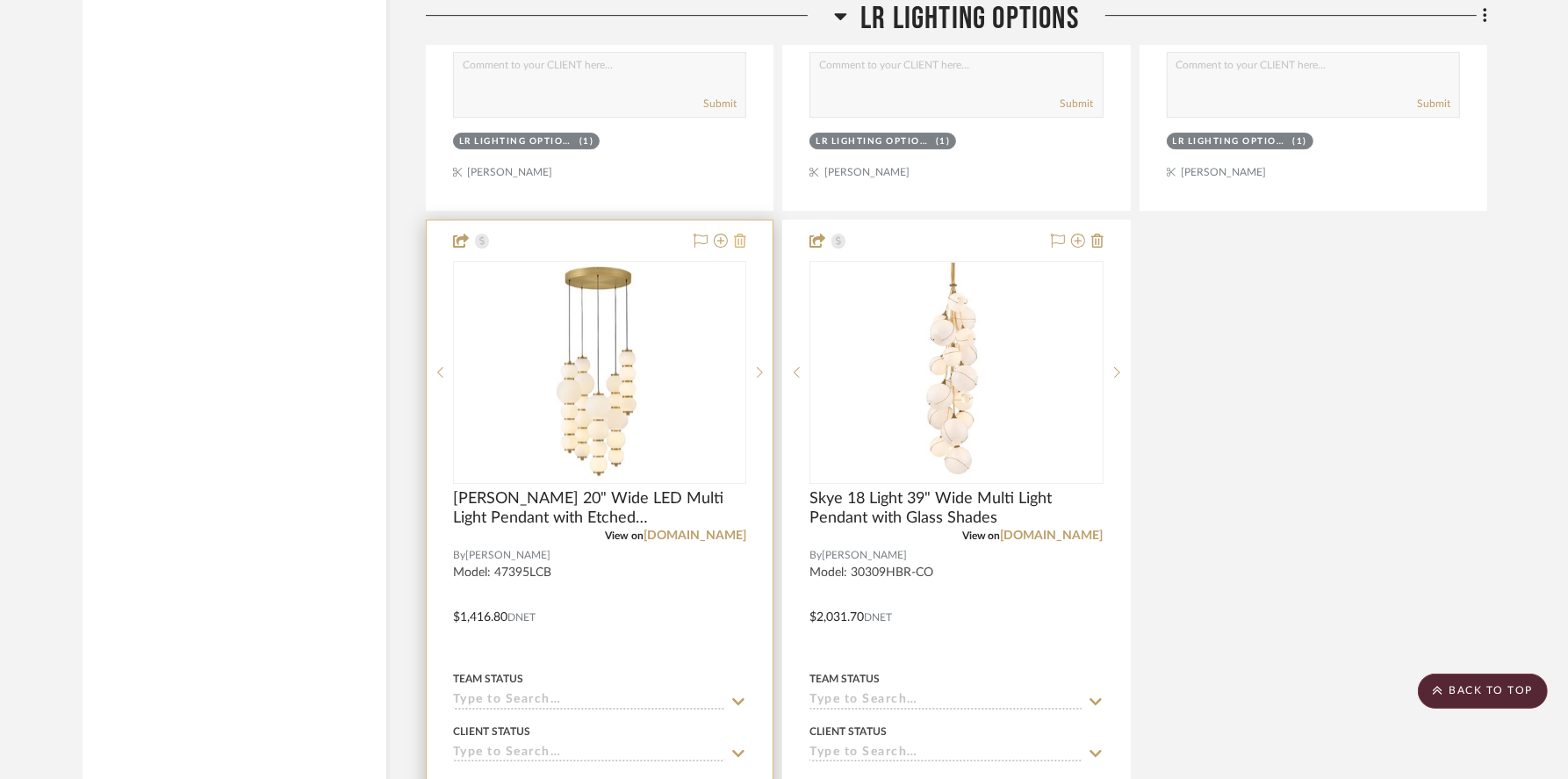 click 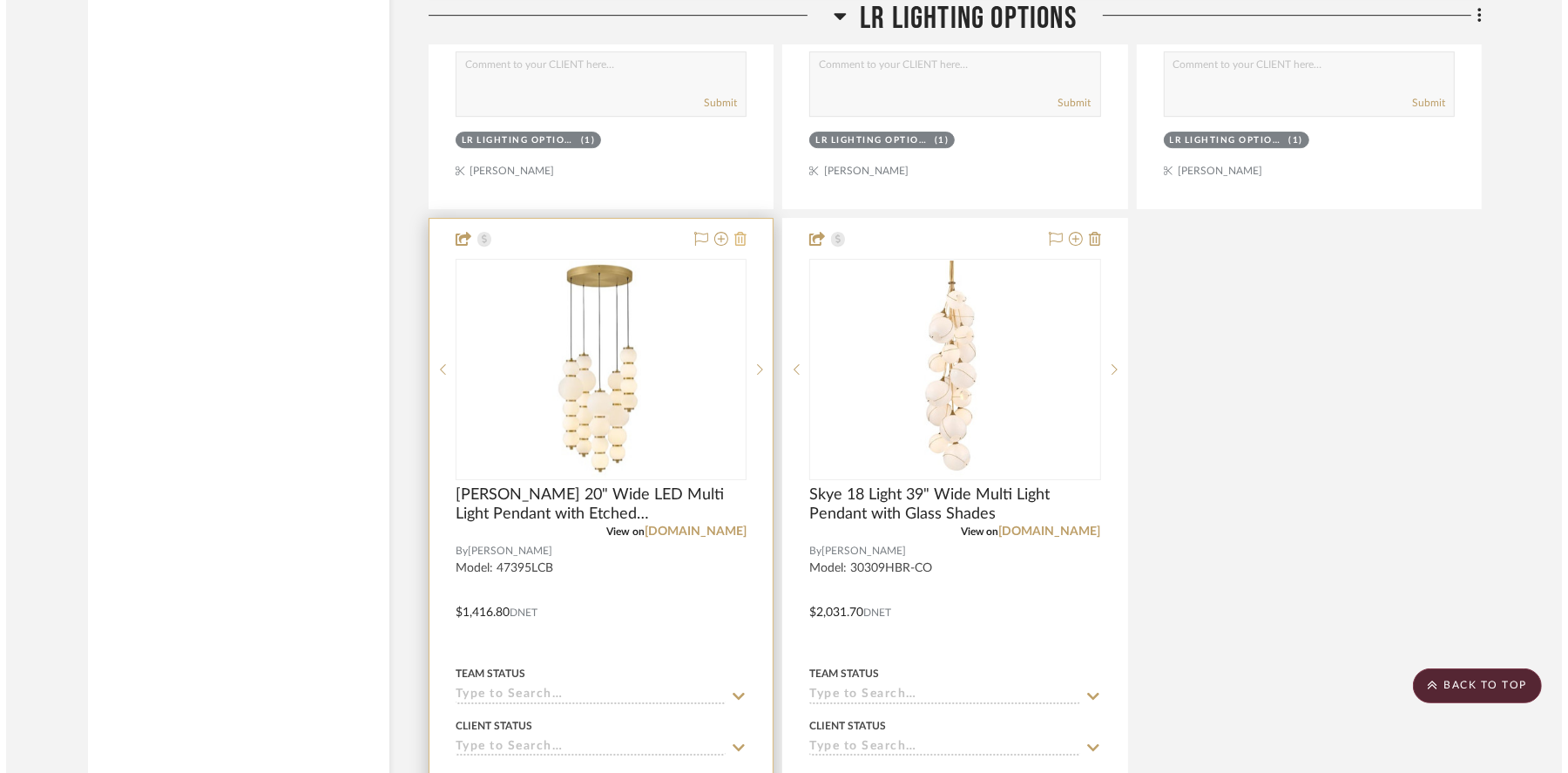 scroll, scrollTop: 0, scrollLeft: 0, axis: both 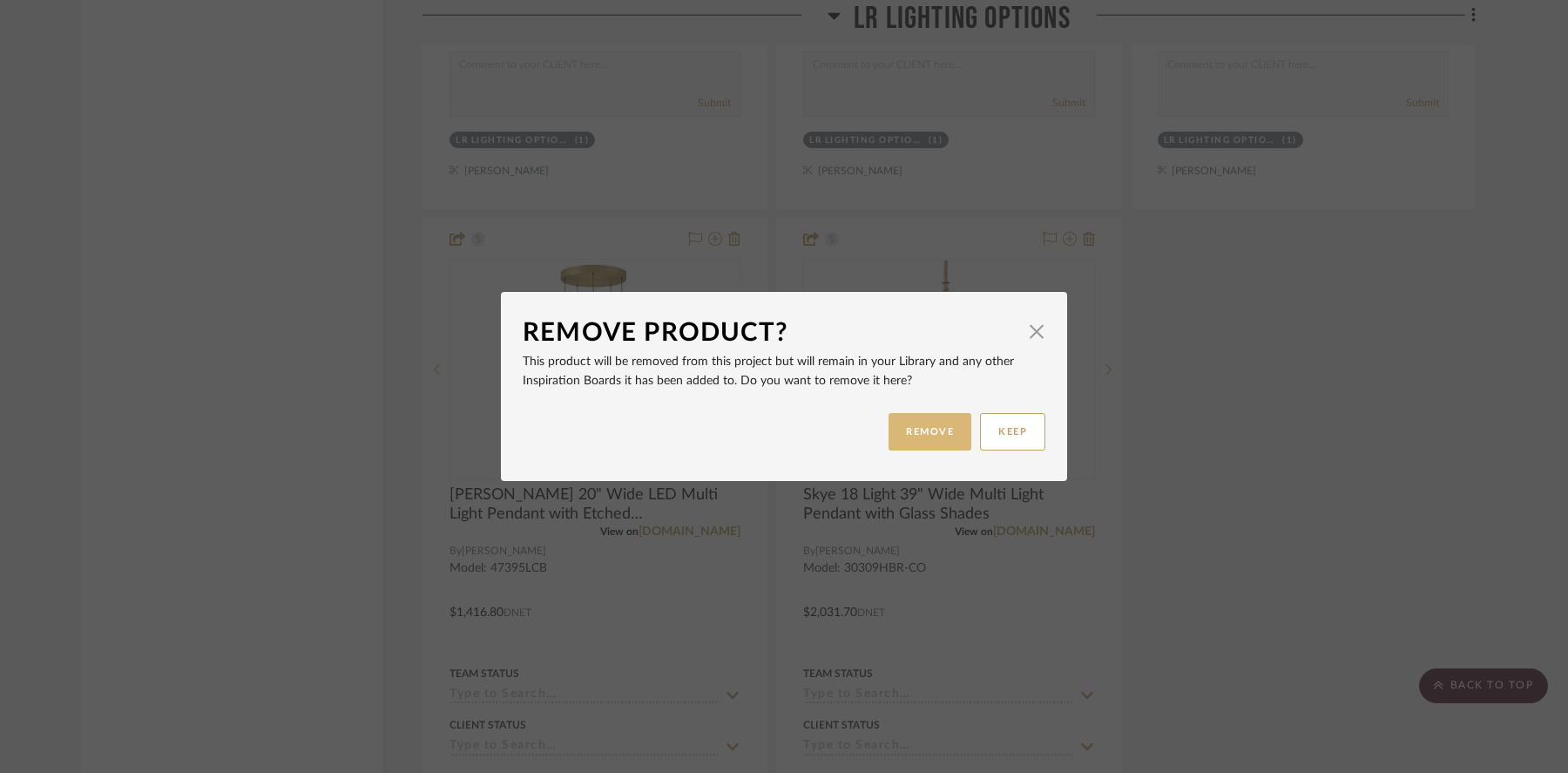 click on "REMOVE" at bounding box center (929, 431) 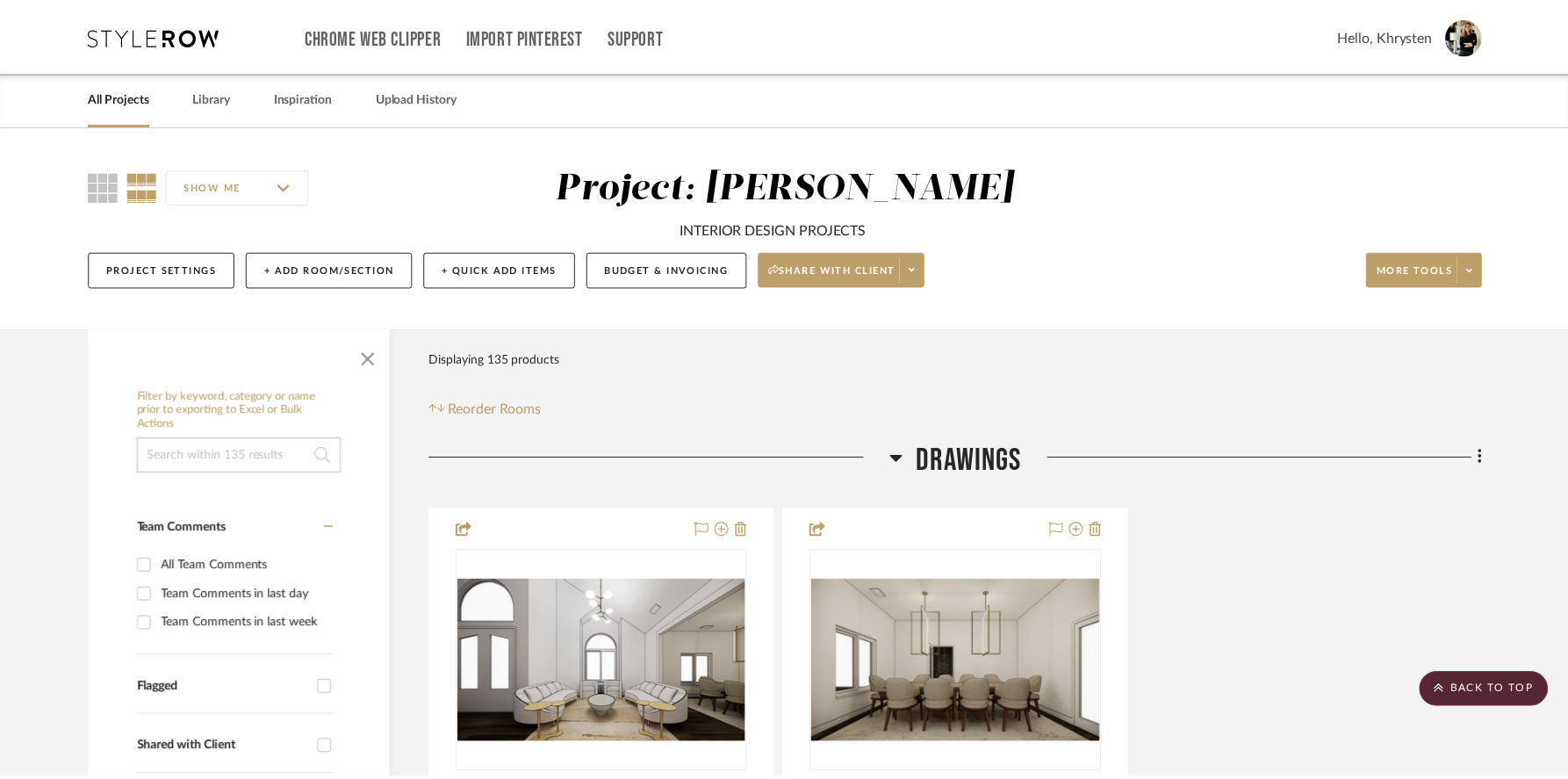 scroll, scrollTop: 5373, scrollLeft: 0, axis: vertical 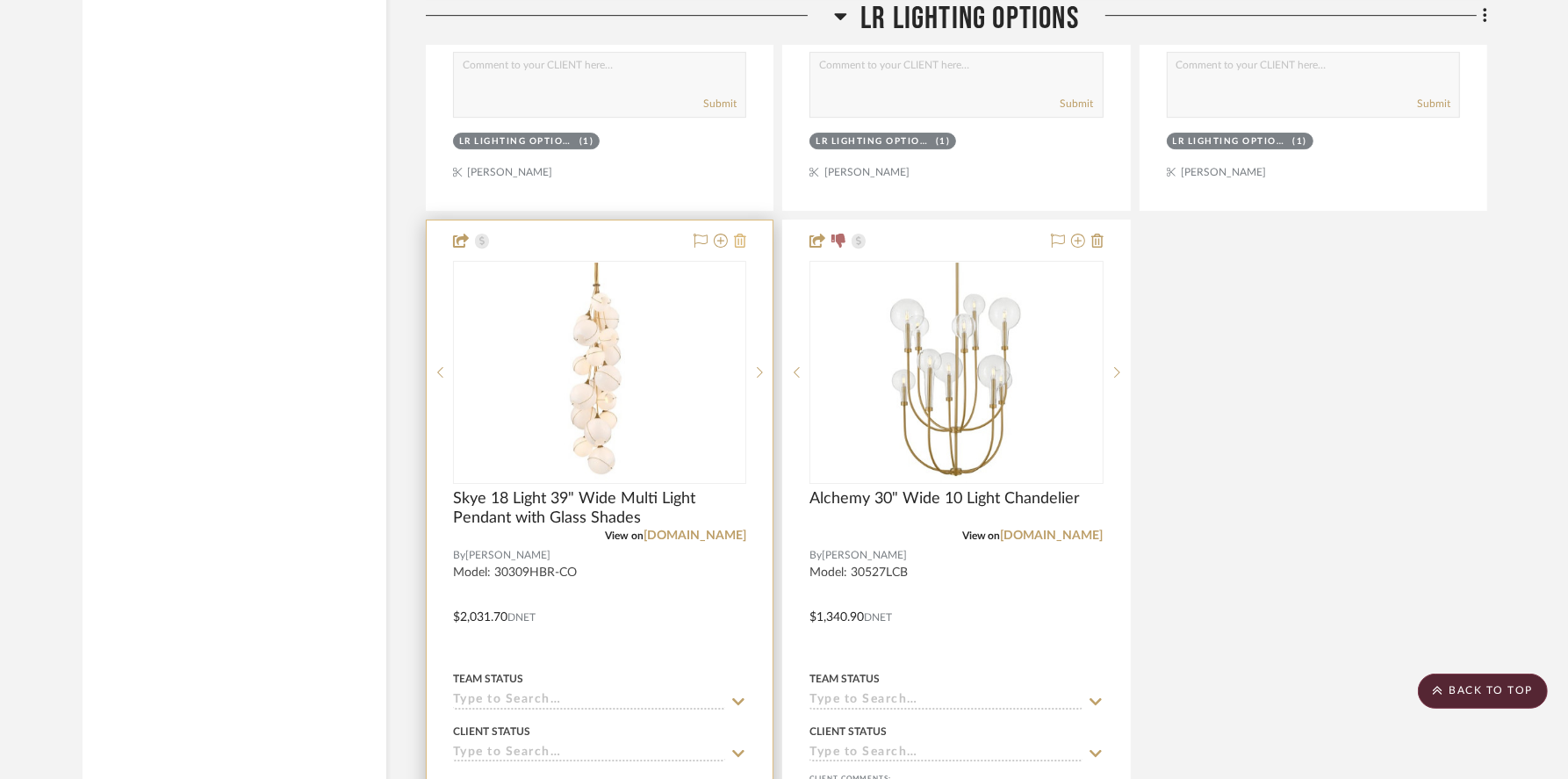 click 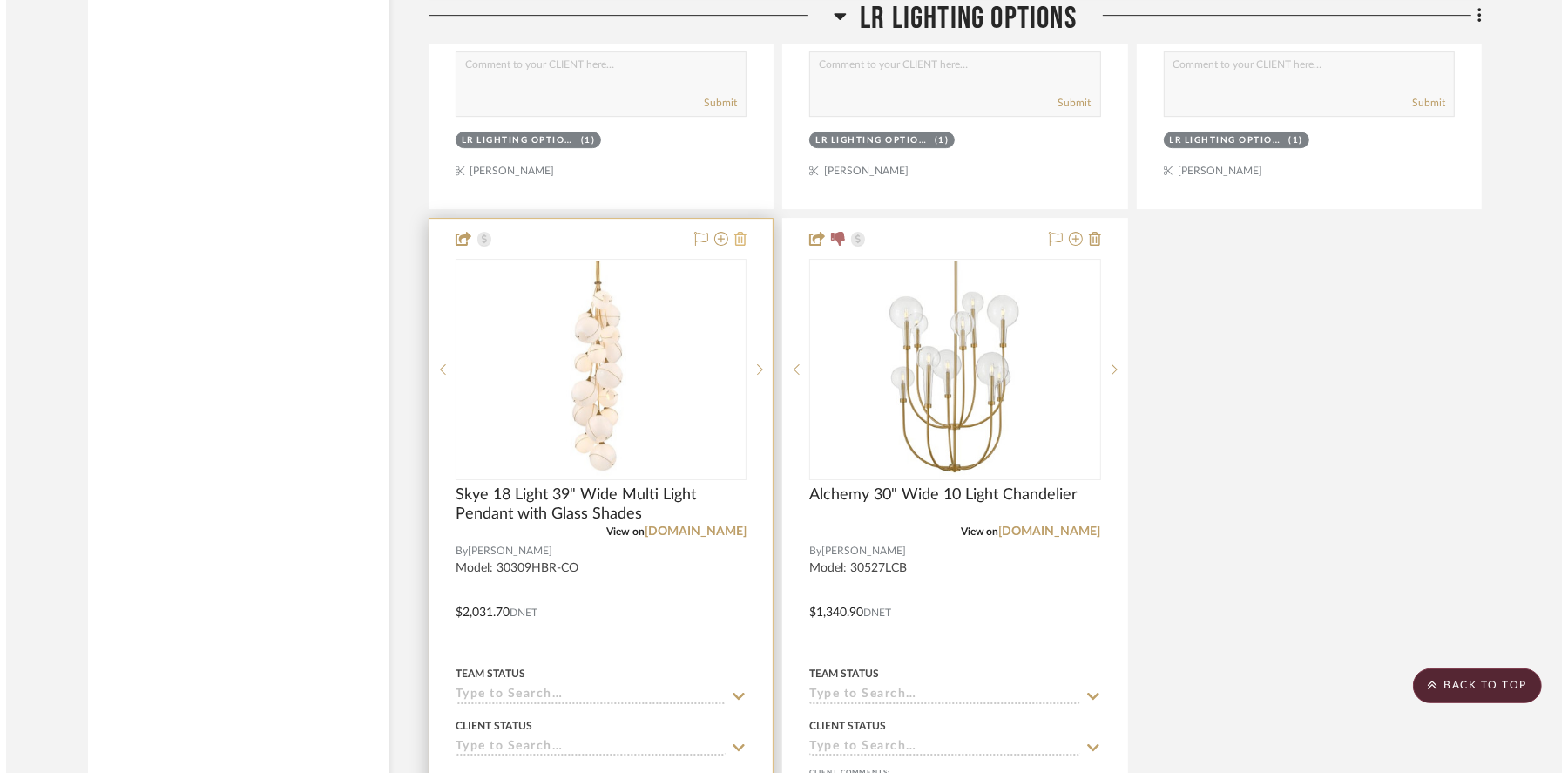 scroll, scrollTop: 0, scrollLeft: 0, axis: both 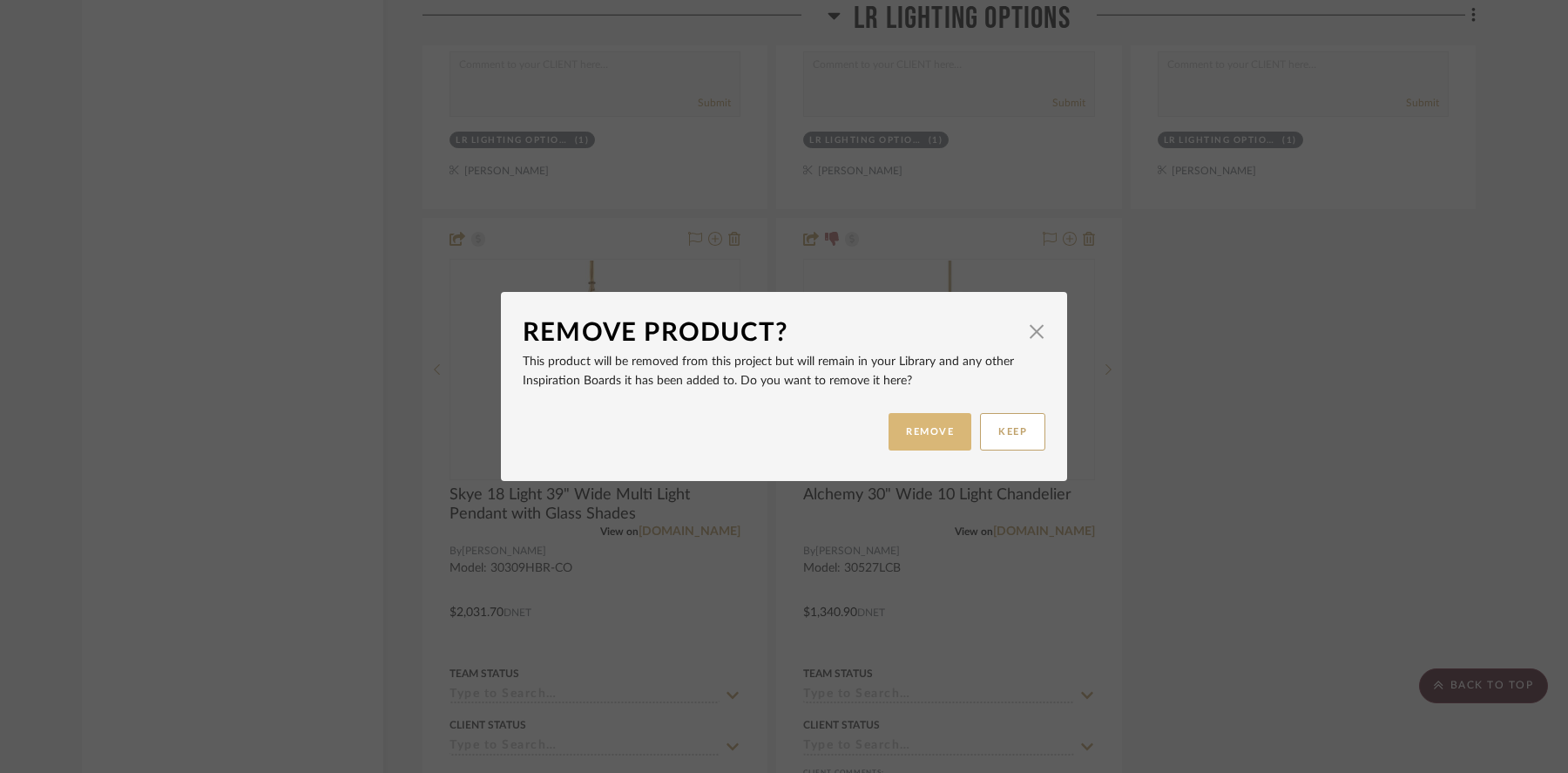 click on "REMOVE" at bounding box center [929, 431] 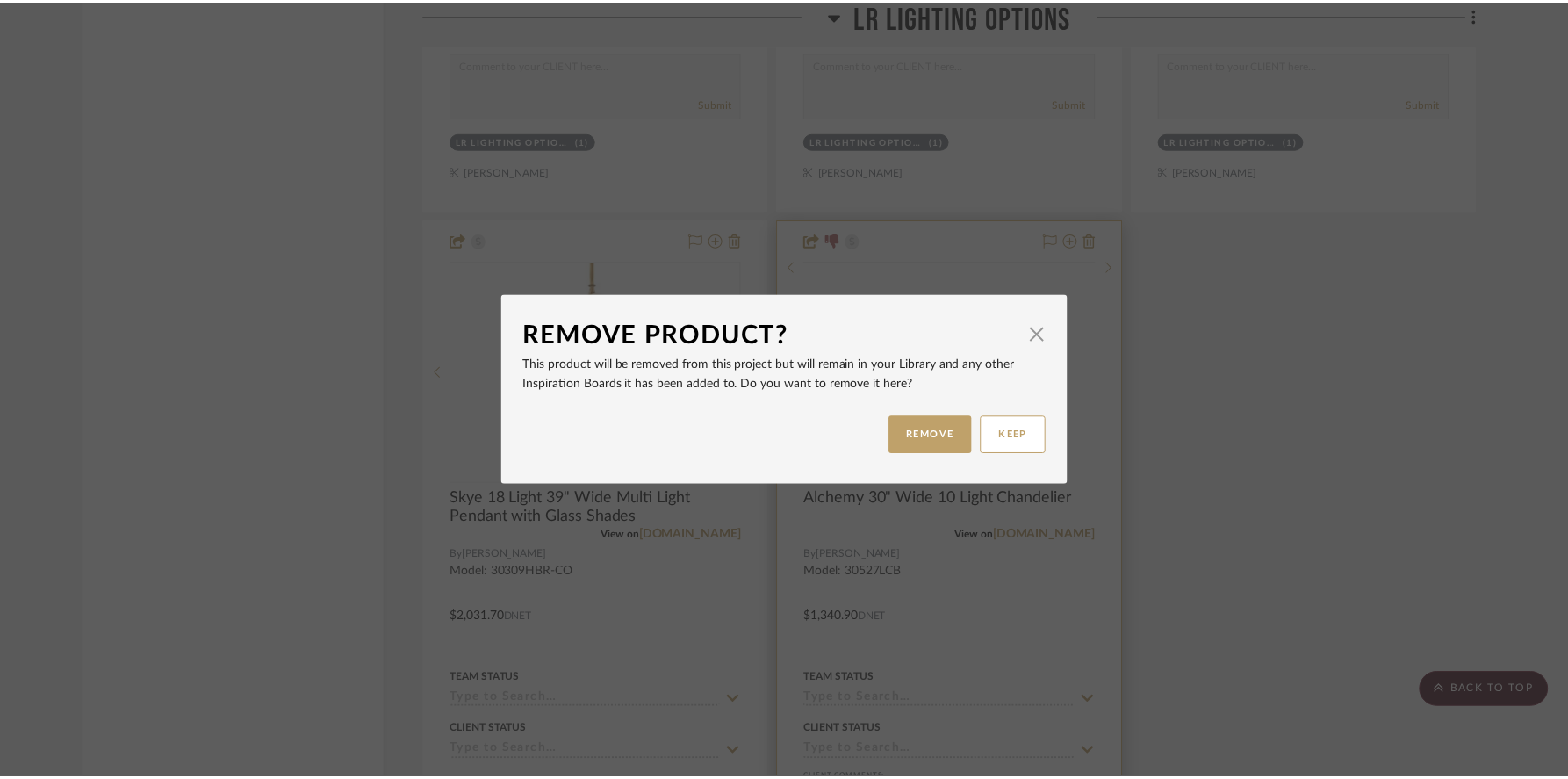 scroll, scrollTop: 5373, scrollLeft: 0, axis: vertical 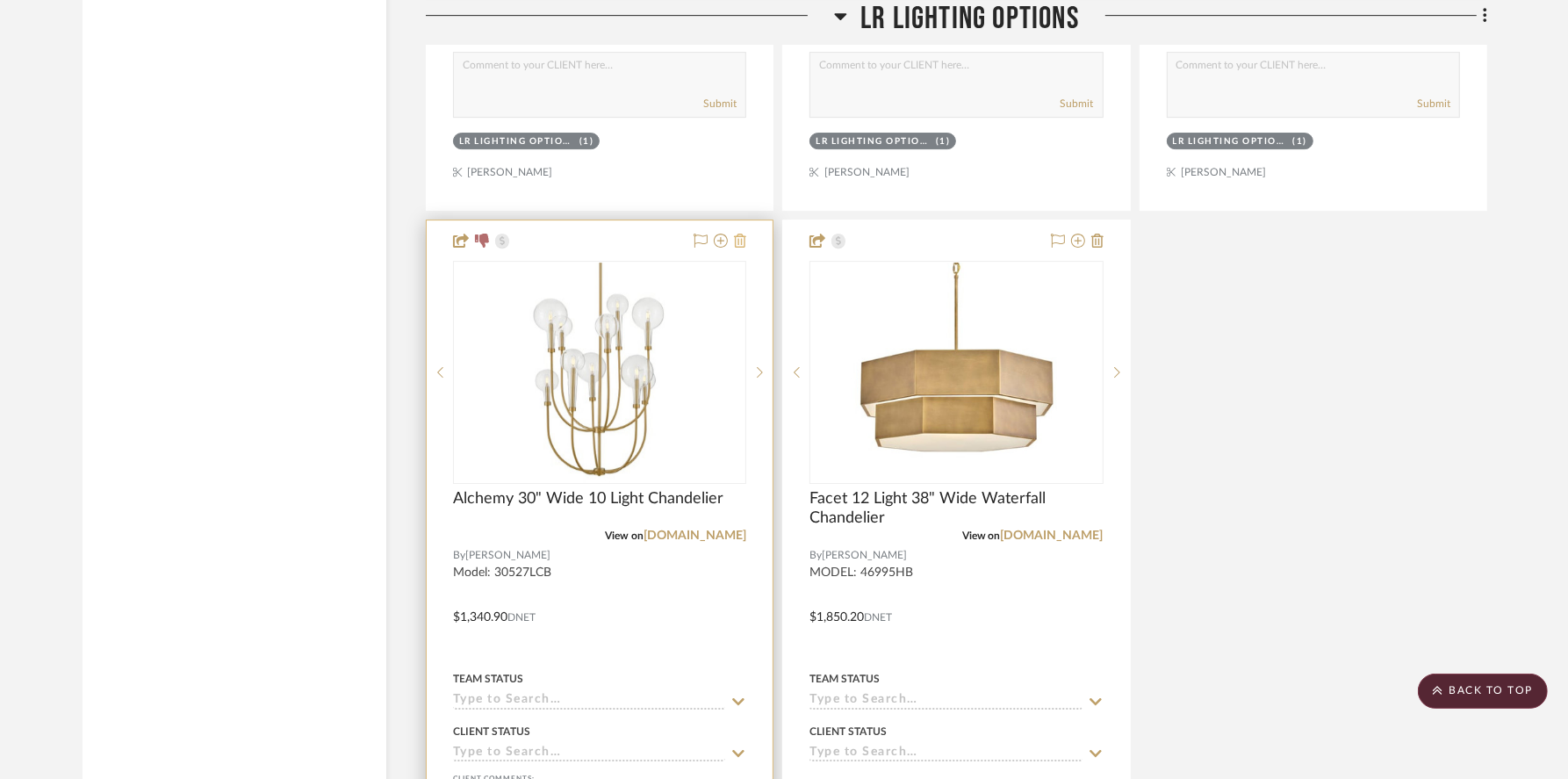 click 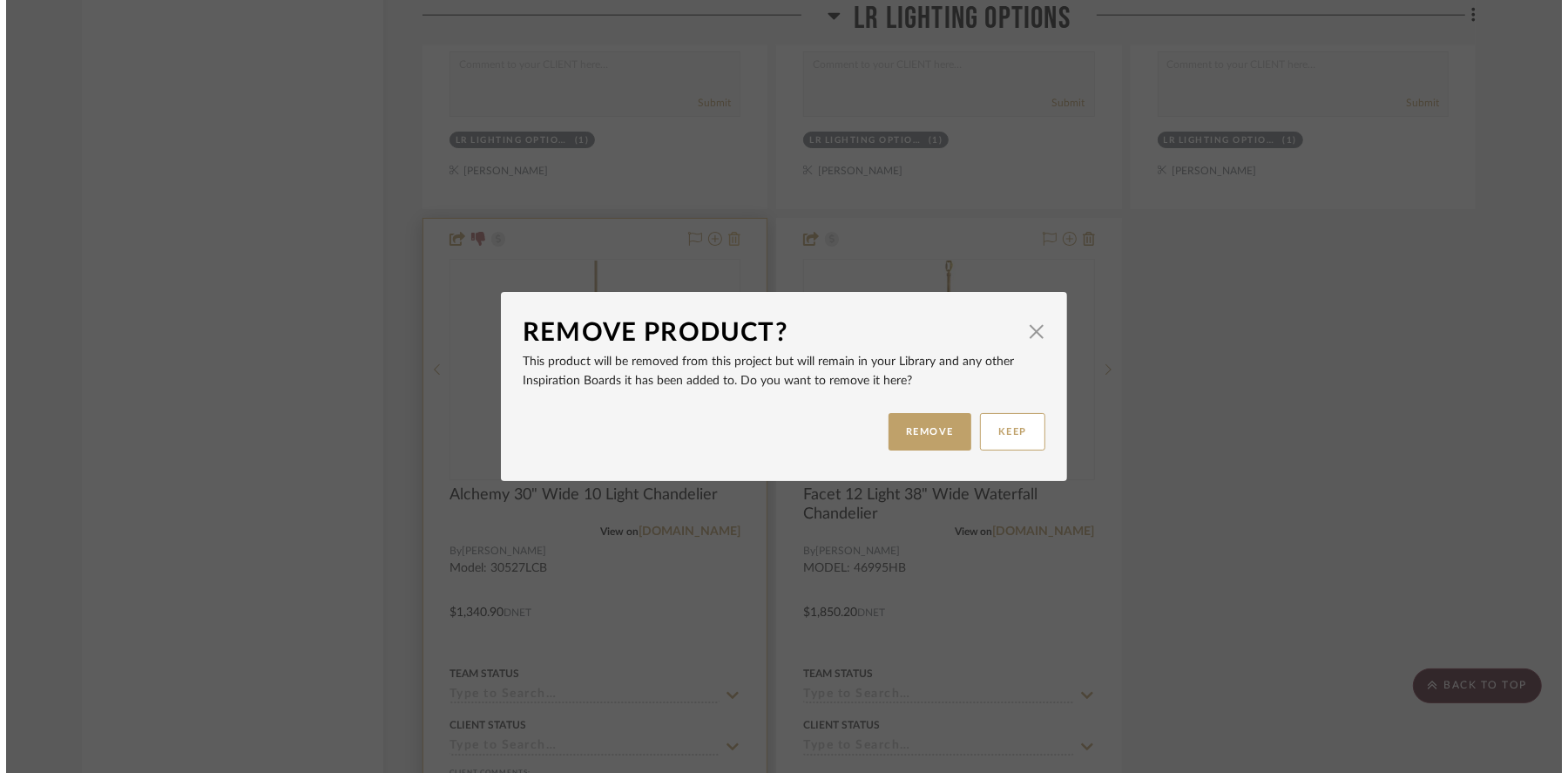 scroll, scrollTop: 0, scrollLeft: 0, axis: both 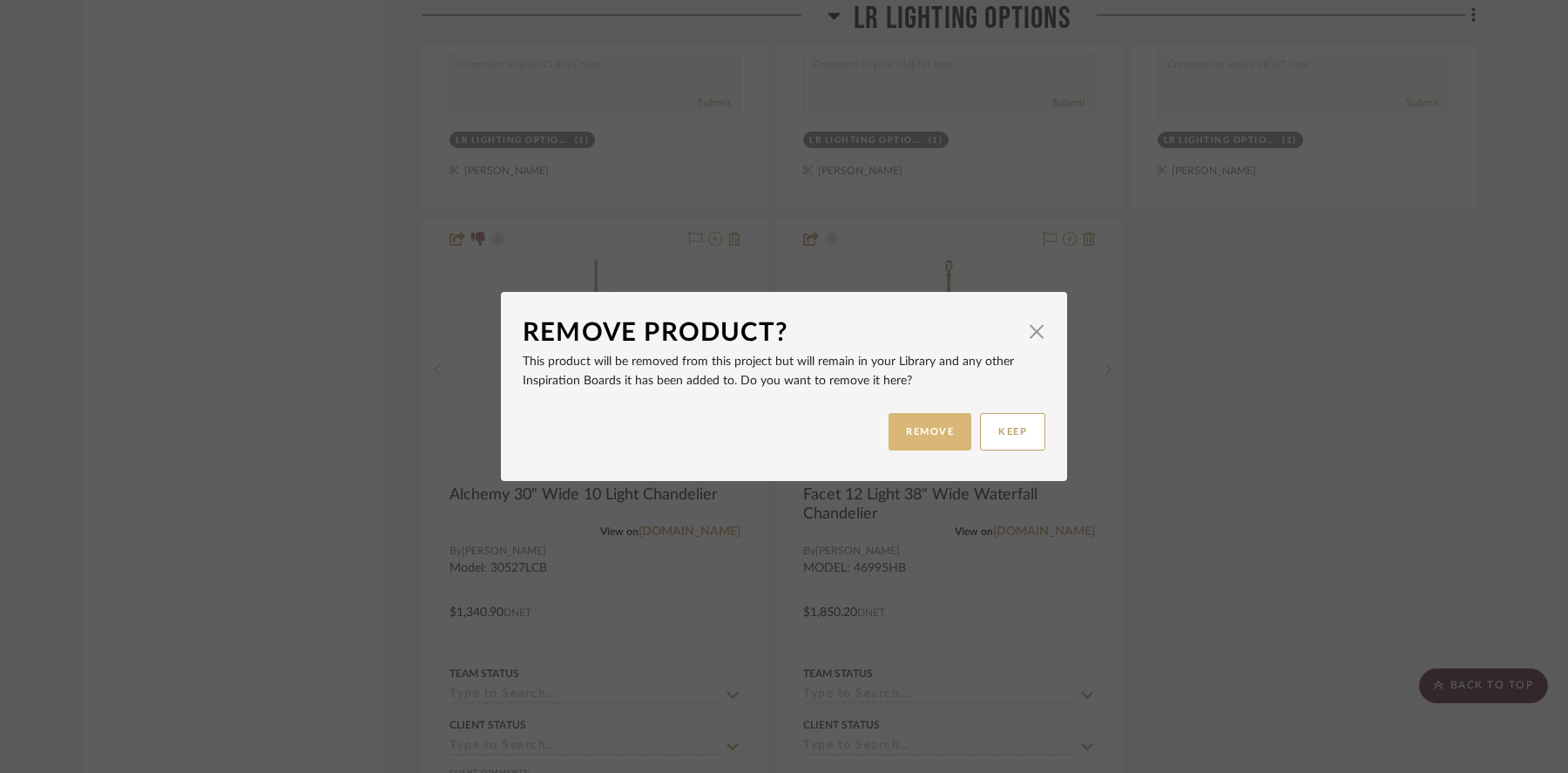 click on "REMOVE" at bounding box center [929, 431] 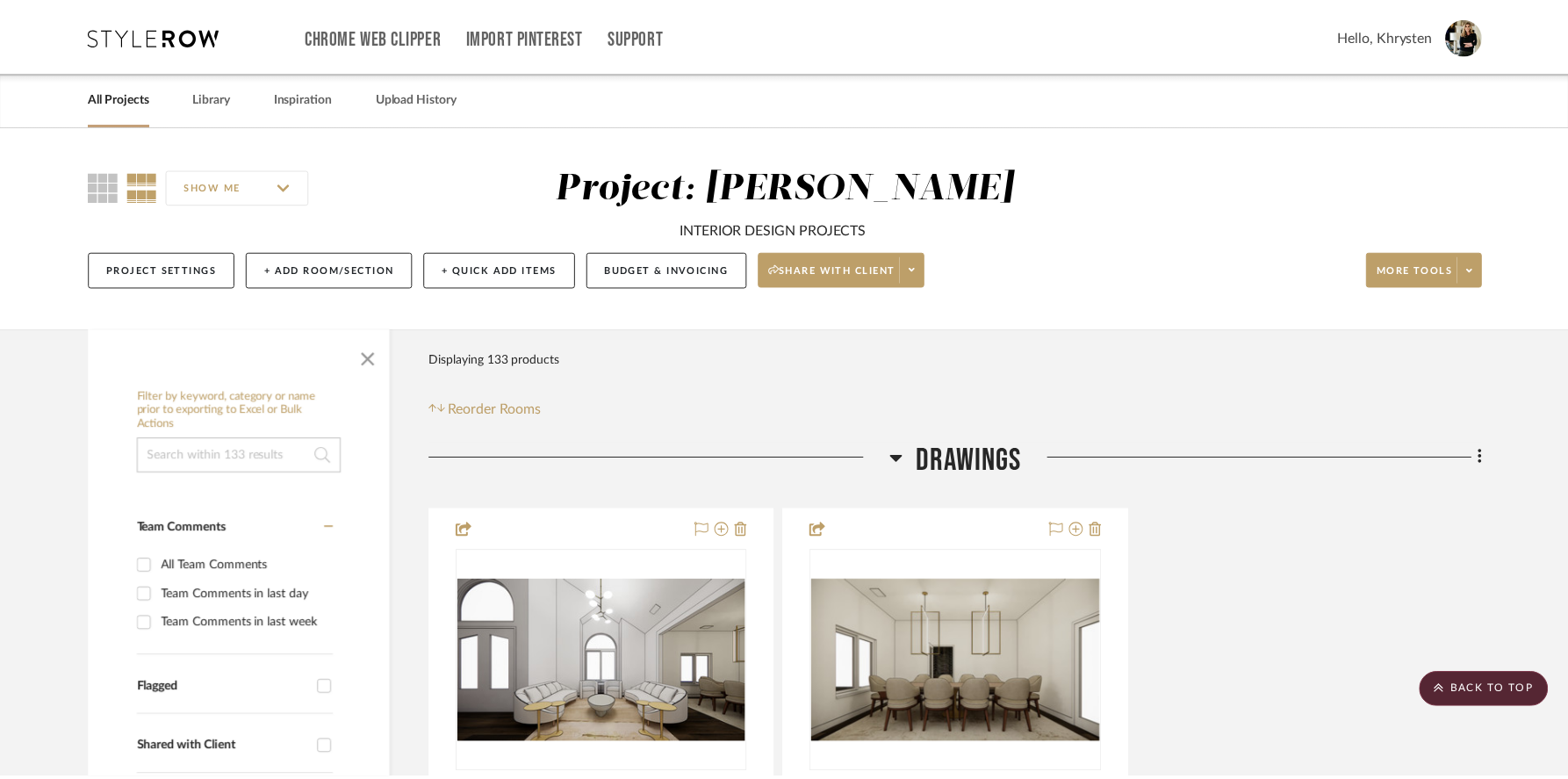 scroll, scrollTop: 5373, scrollLeft: 0, axis: vertical 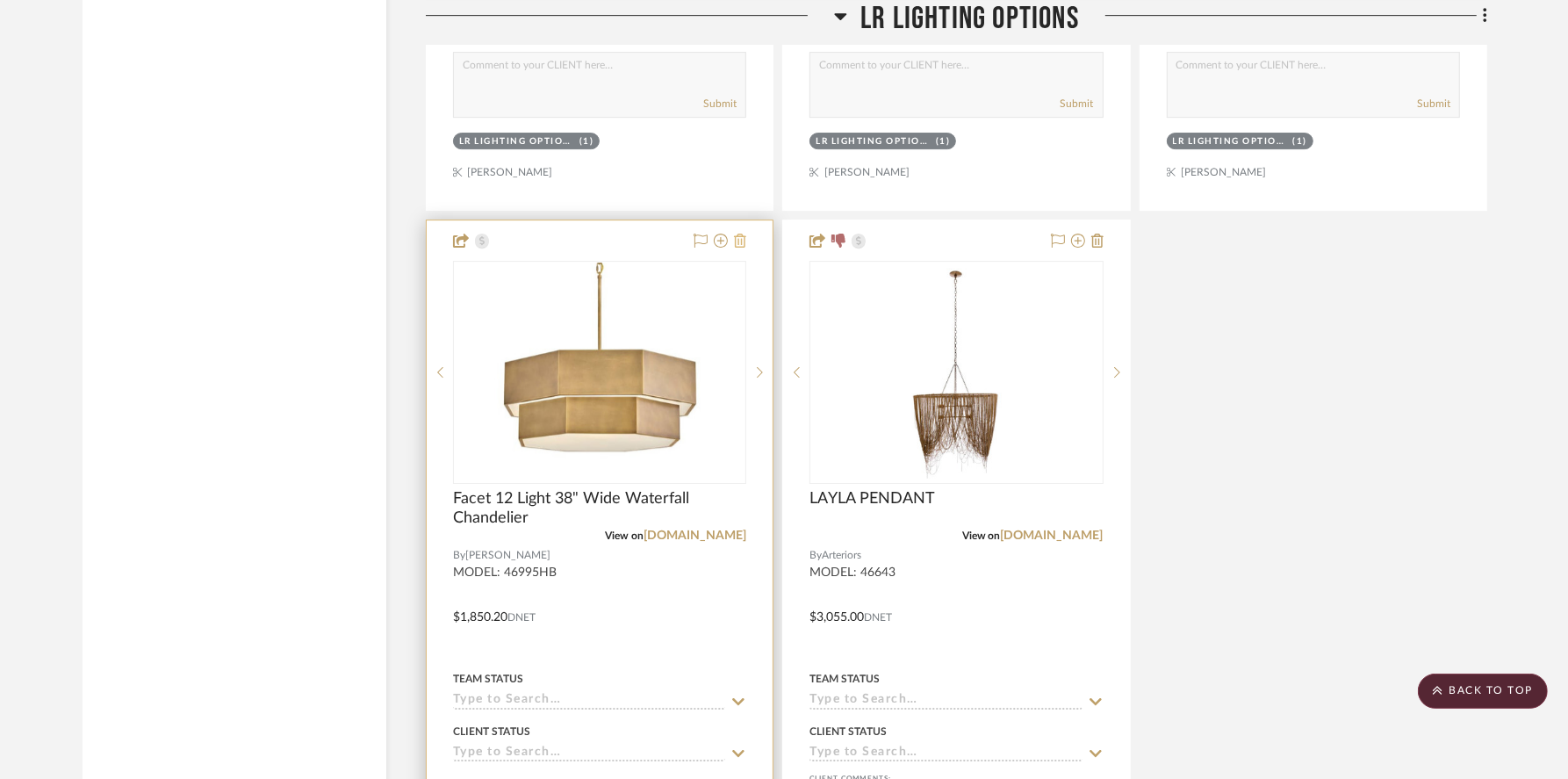 click 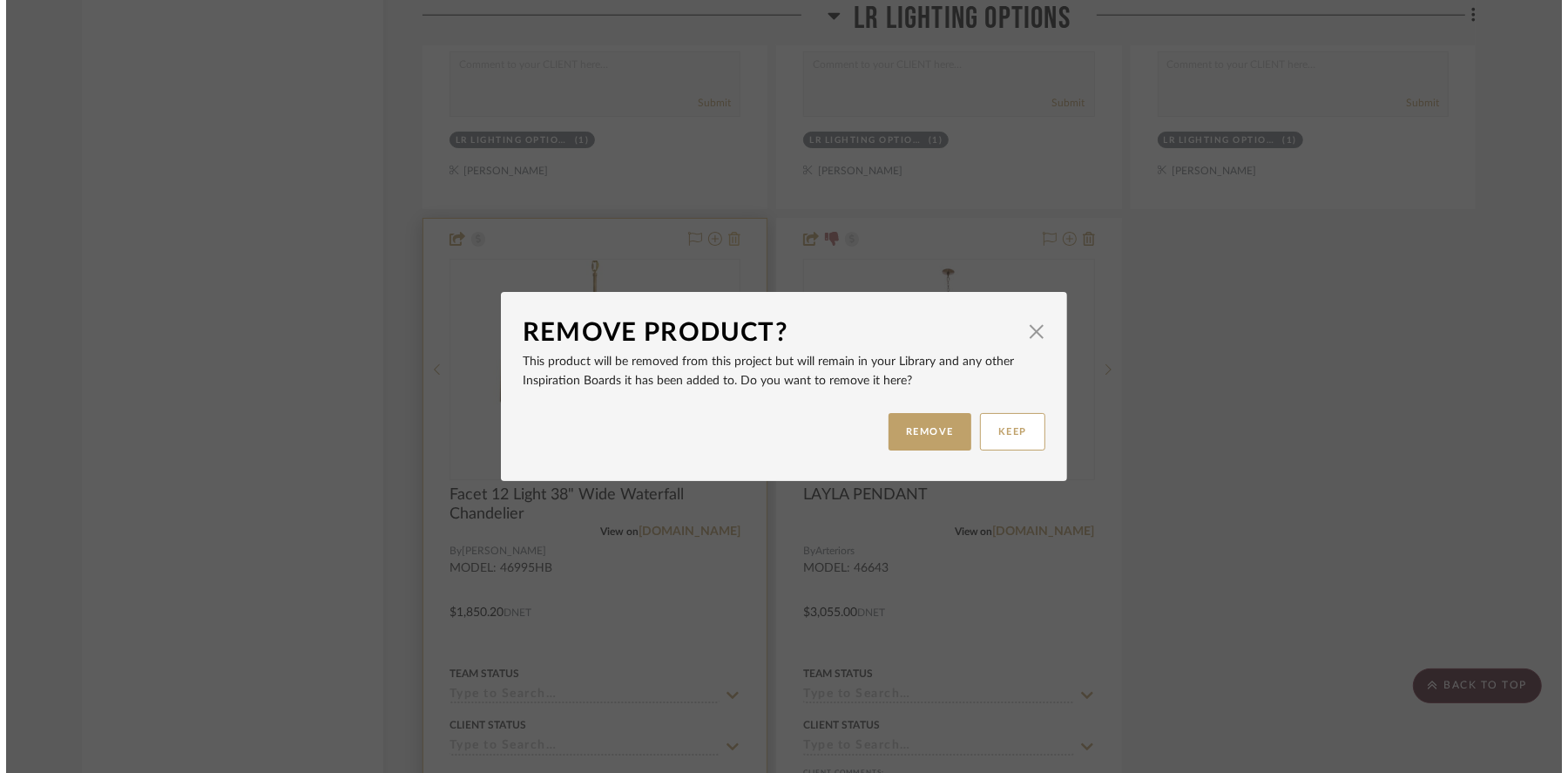 scroll, scrollTop: 0, scrollLeft: 0, axis: both 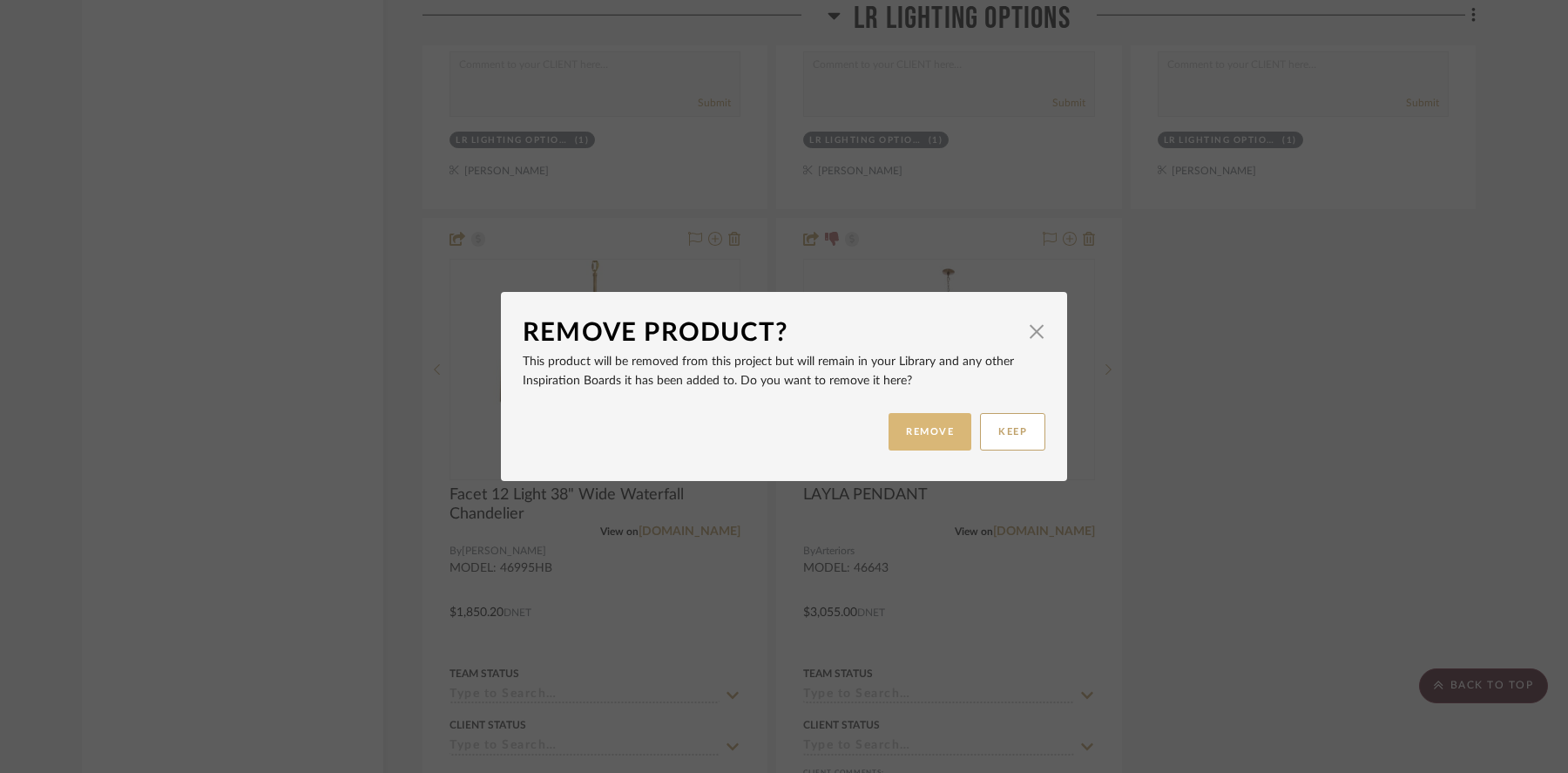 click on "REMOVE" at bounding box center (929, 431) 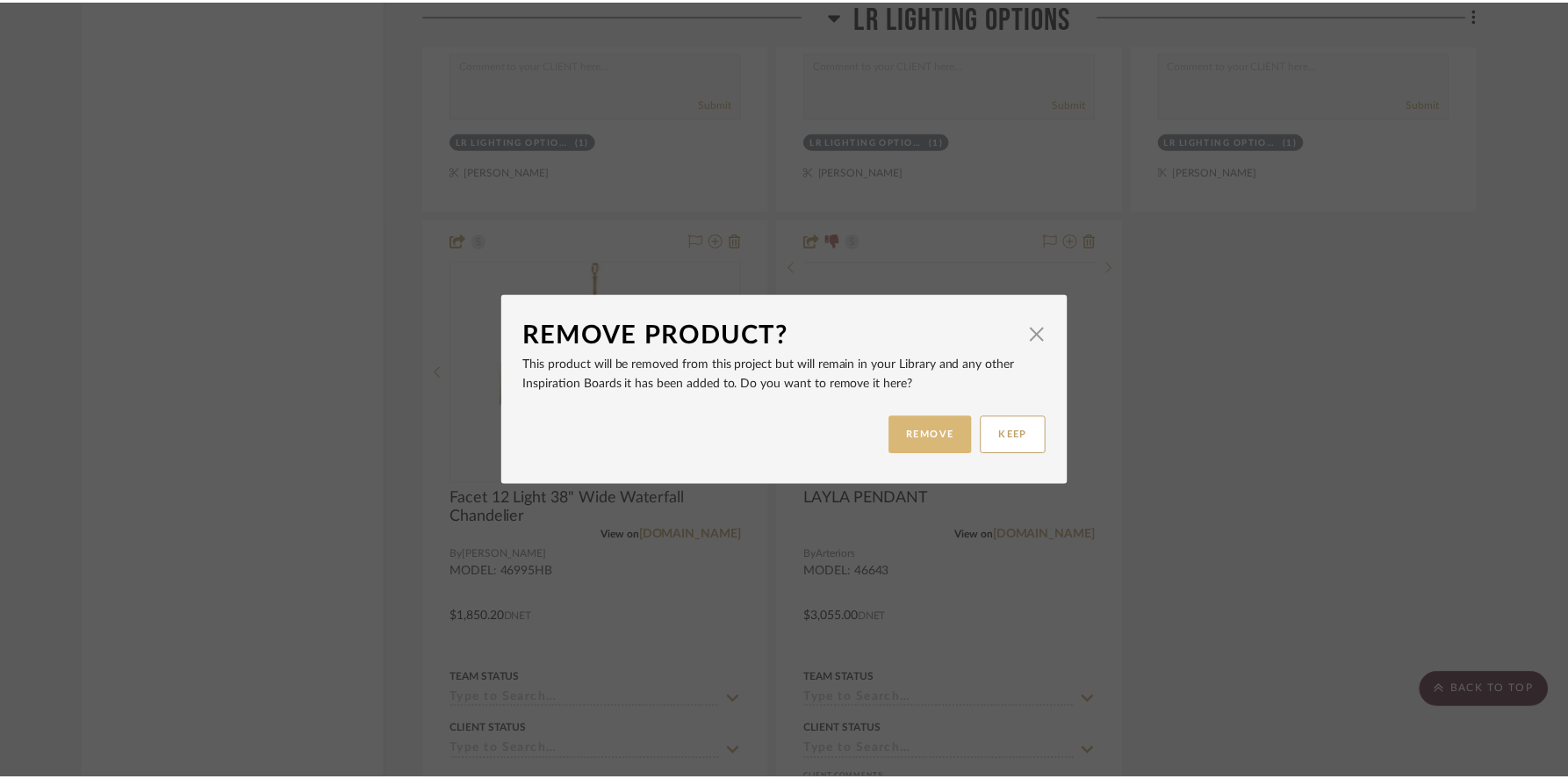 scroll, scrollTop: 5373, scrollLeft: 0, axis: vertical 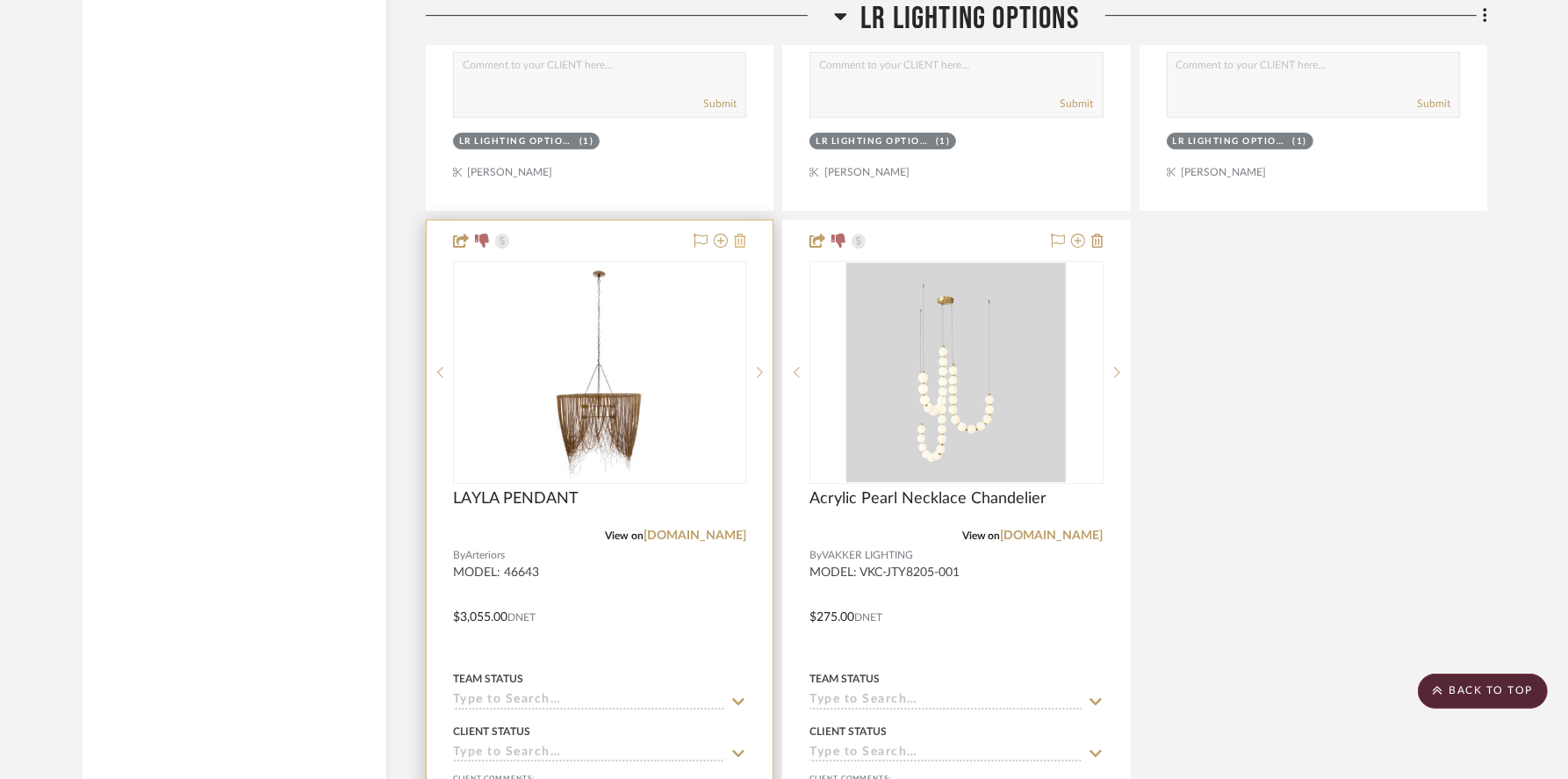 click 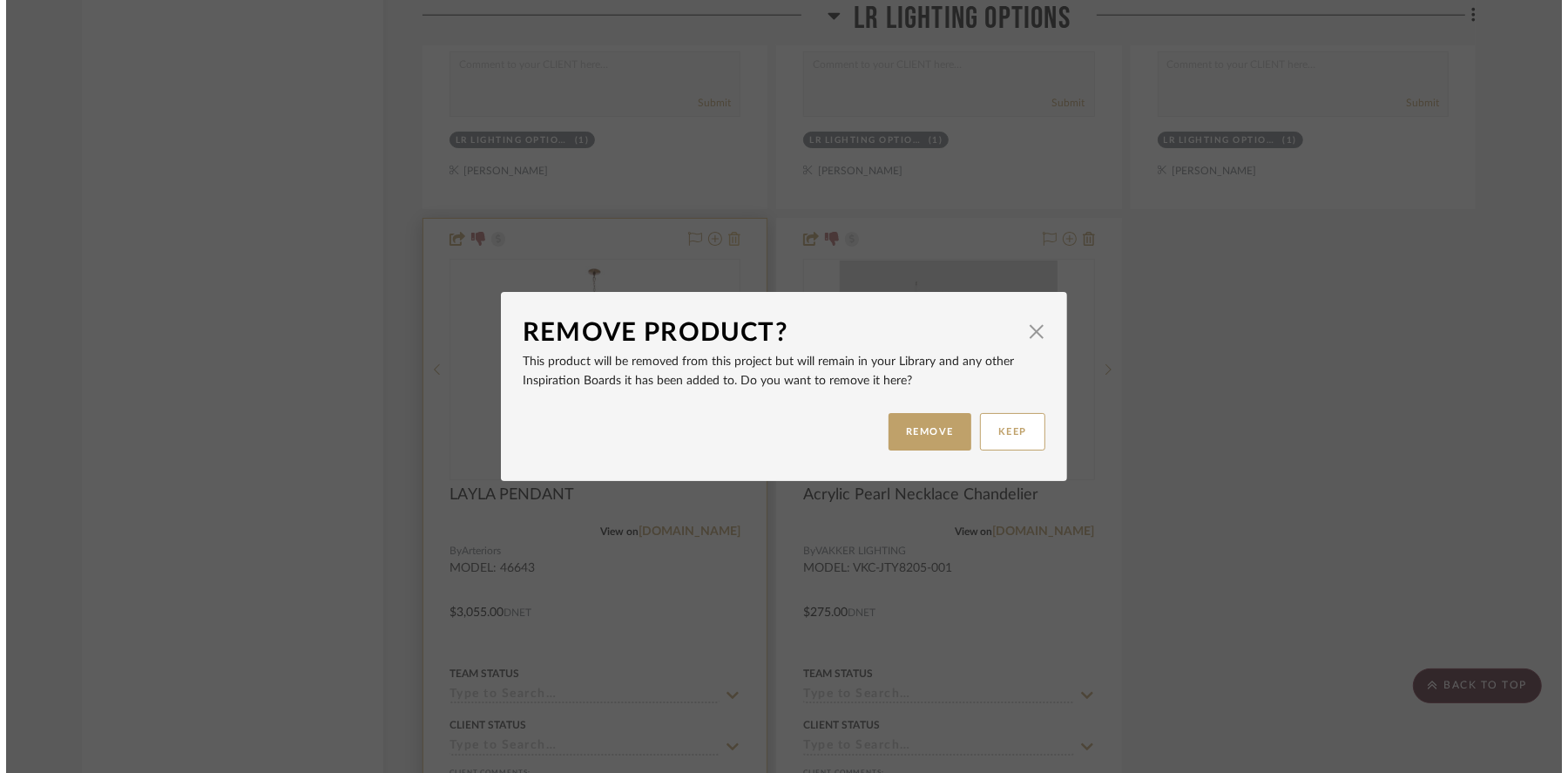 scroll, scrollTop: 0, scrollLeft: 0, axis: both 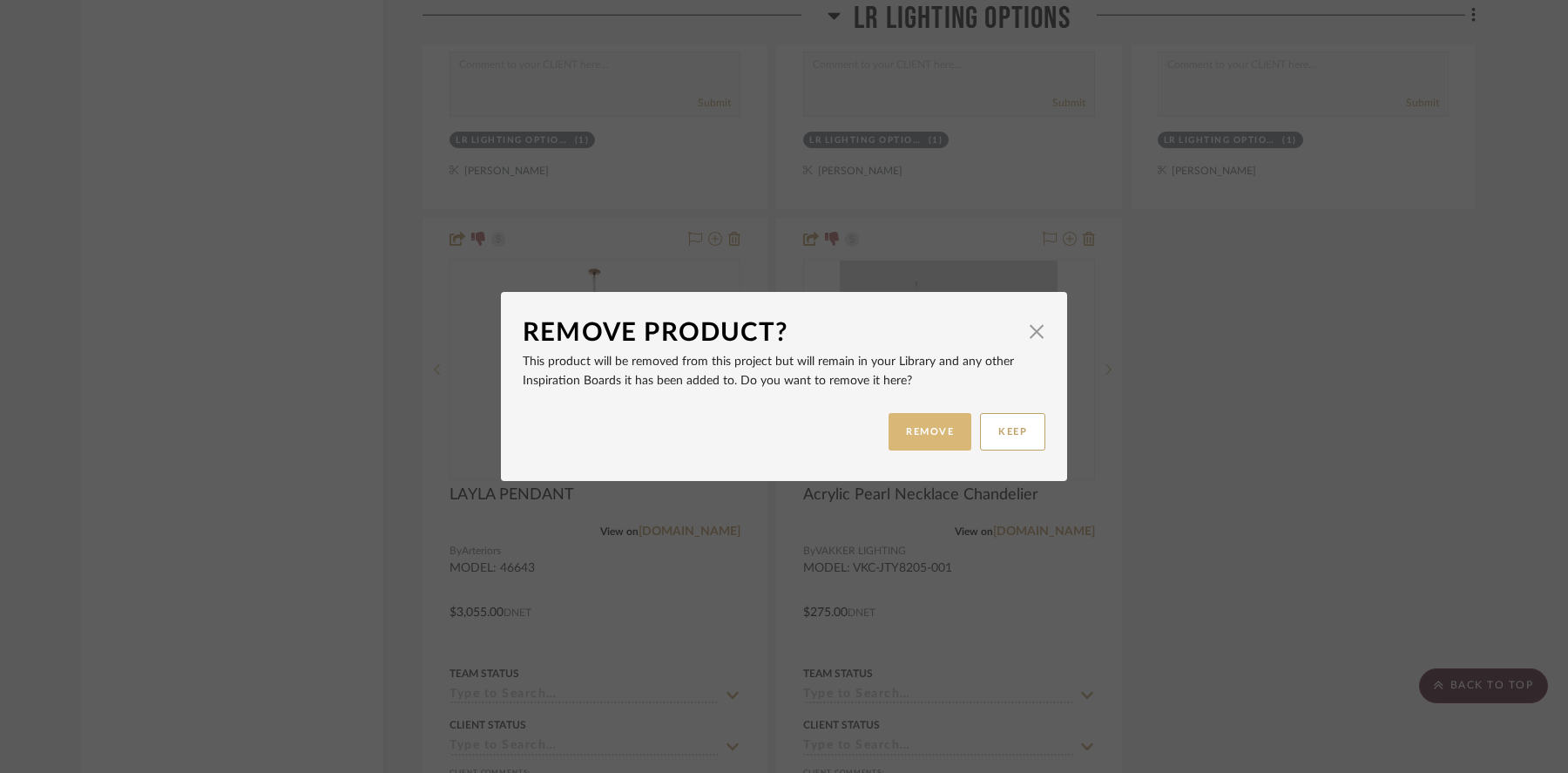 click on "REMOVE" at bounding box center (929, 431) 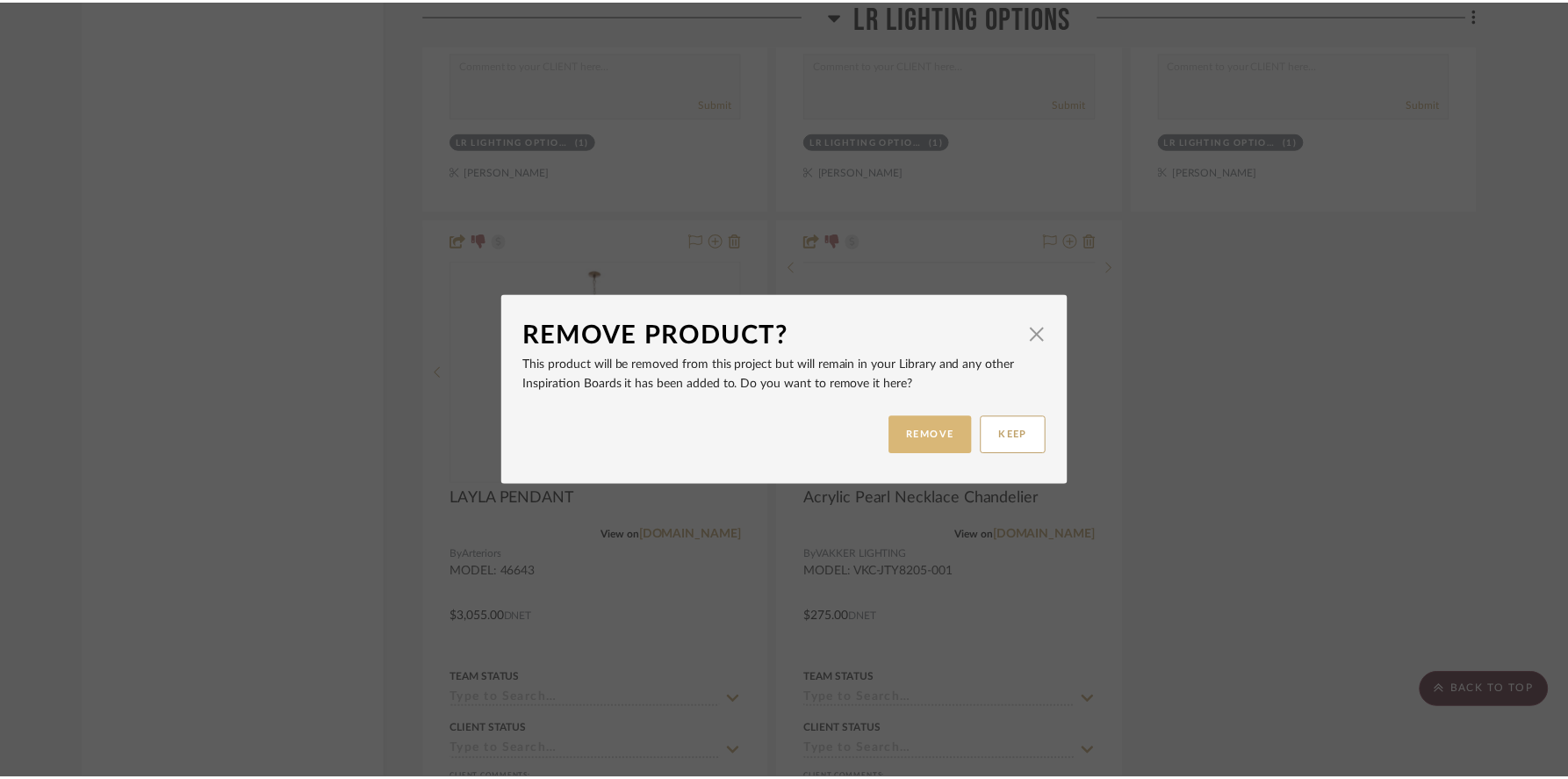 scroll, scrollTop: 5373, scrollLeft: 0, axis: vertical 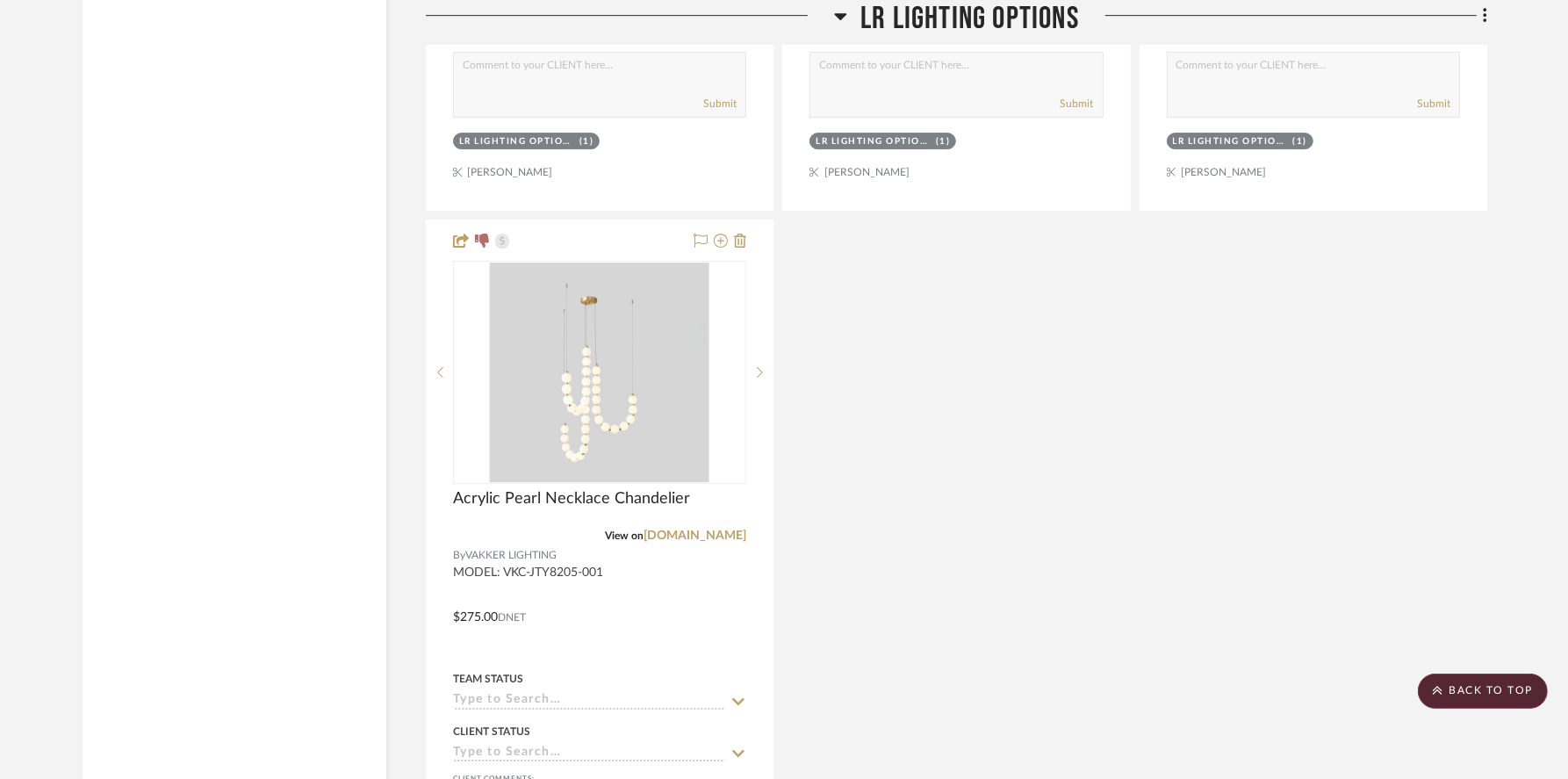 click 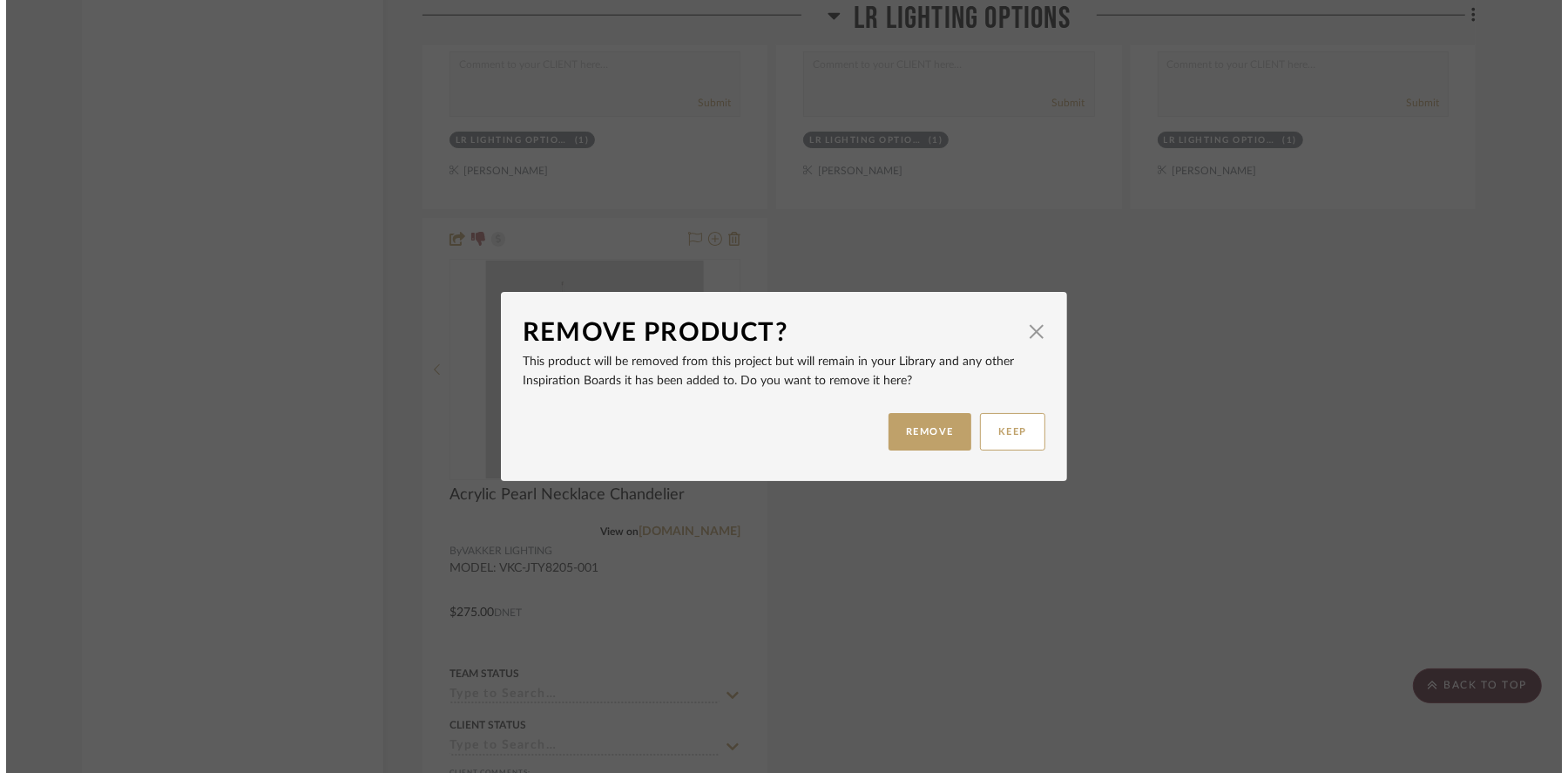 scroll, scrollTop: 0, scrollLeft: 0, axis: both 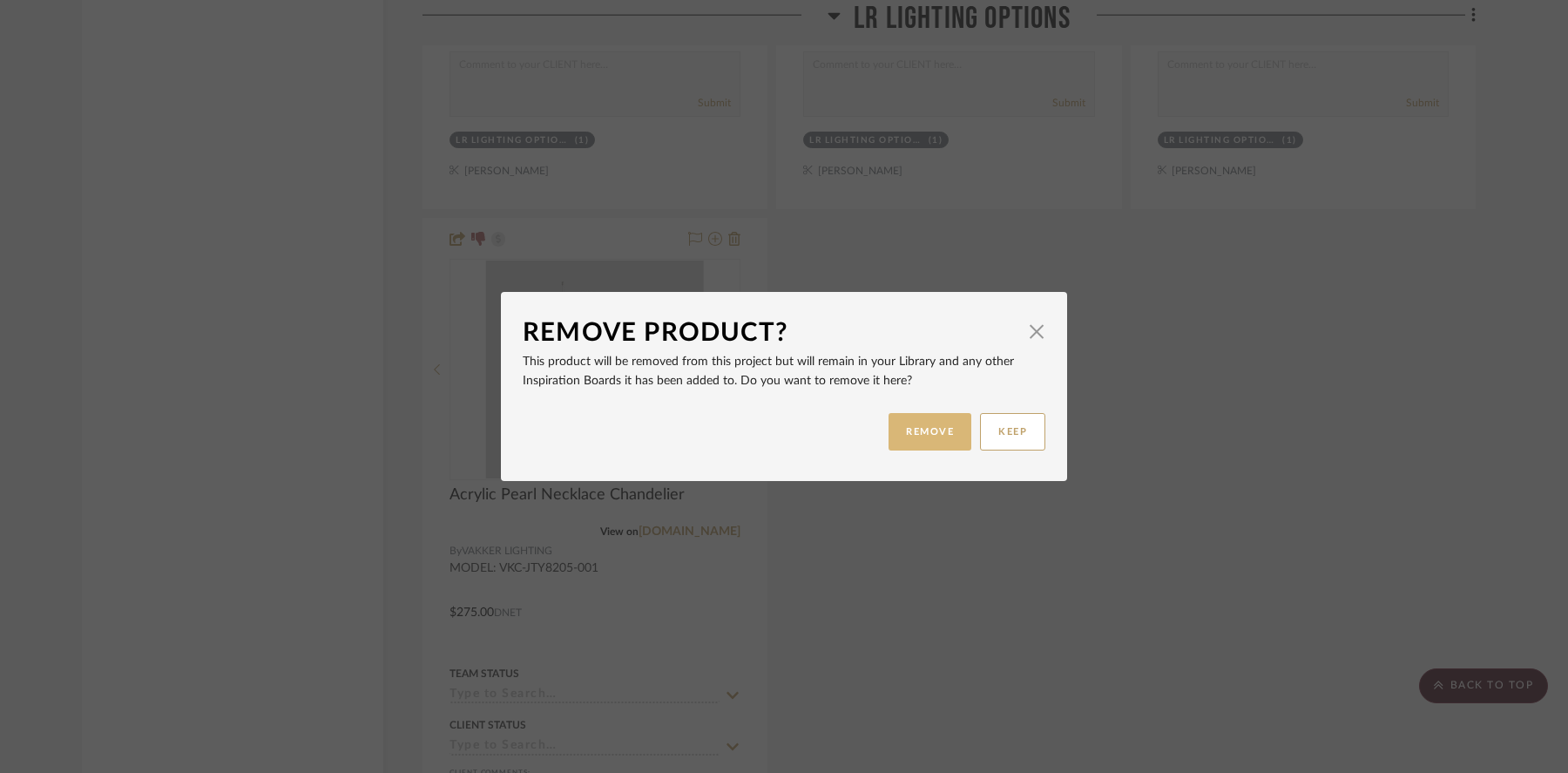 click on "REMOVE" at bounding box center (929, 431) 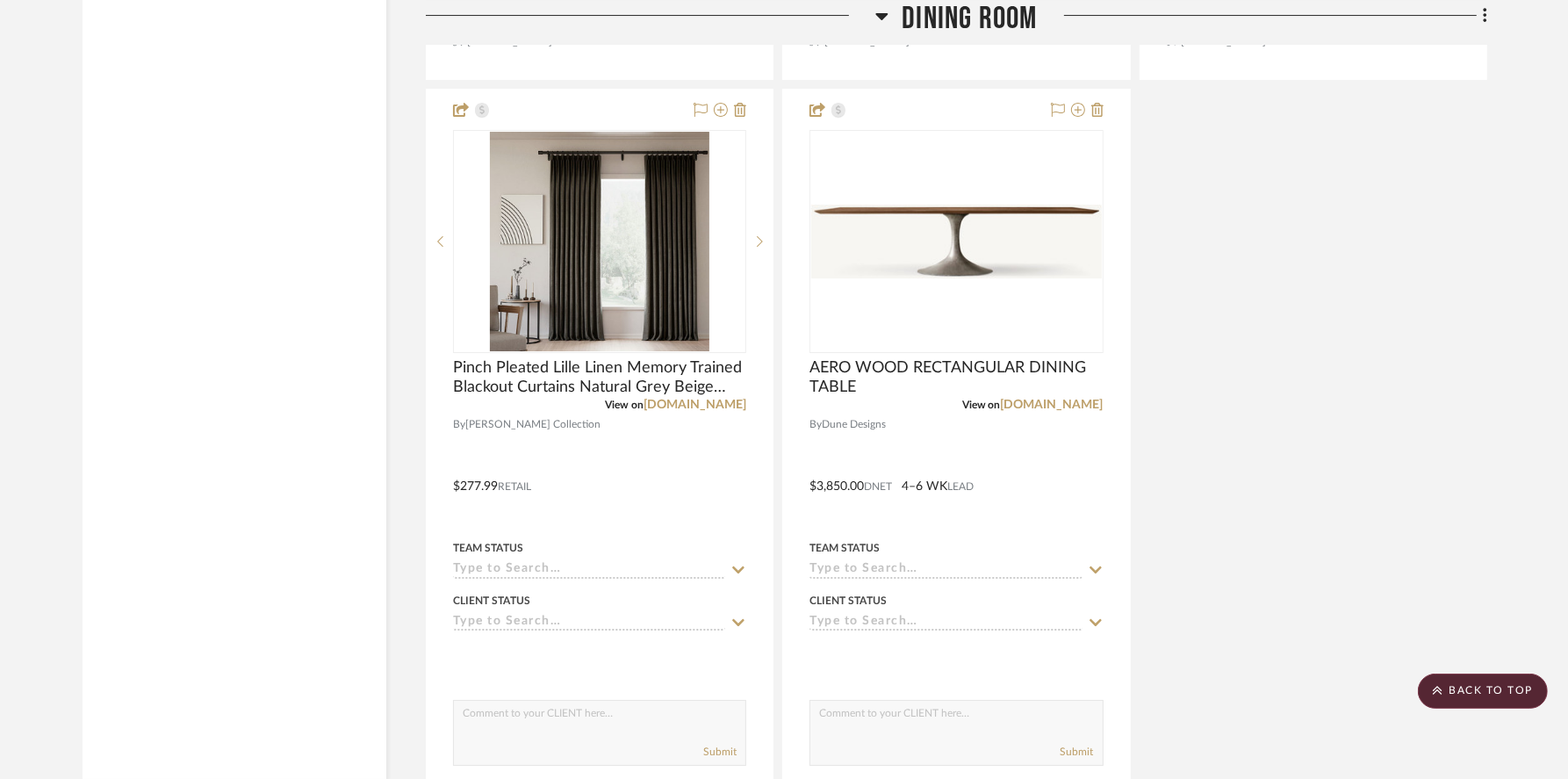 scroll, scrollTop: 12170, scrollLeft: 0, axis: vertical 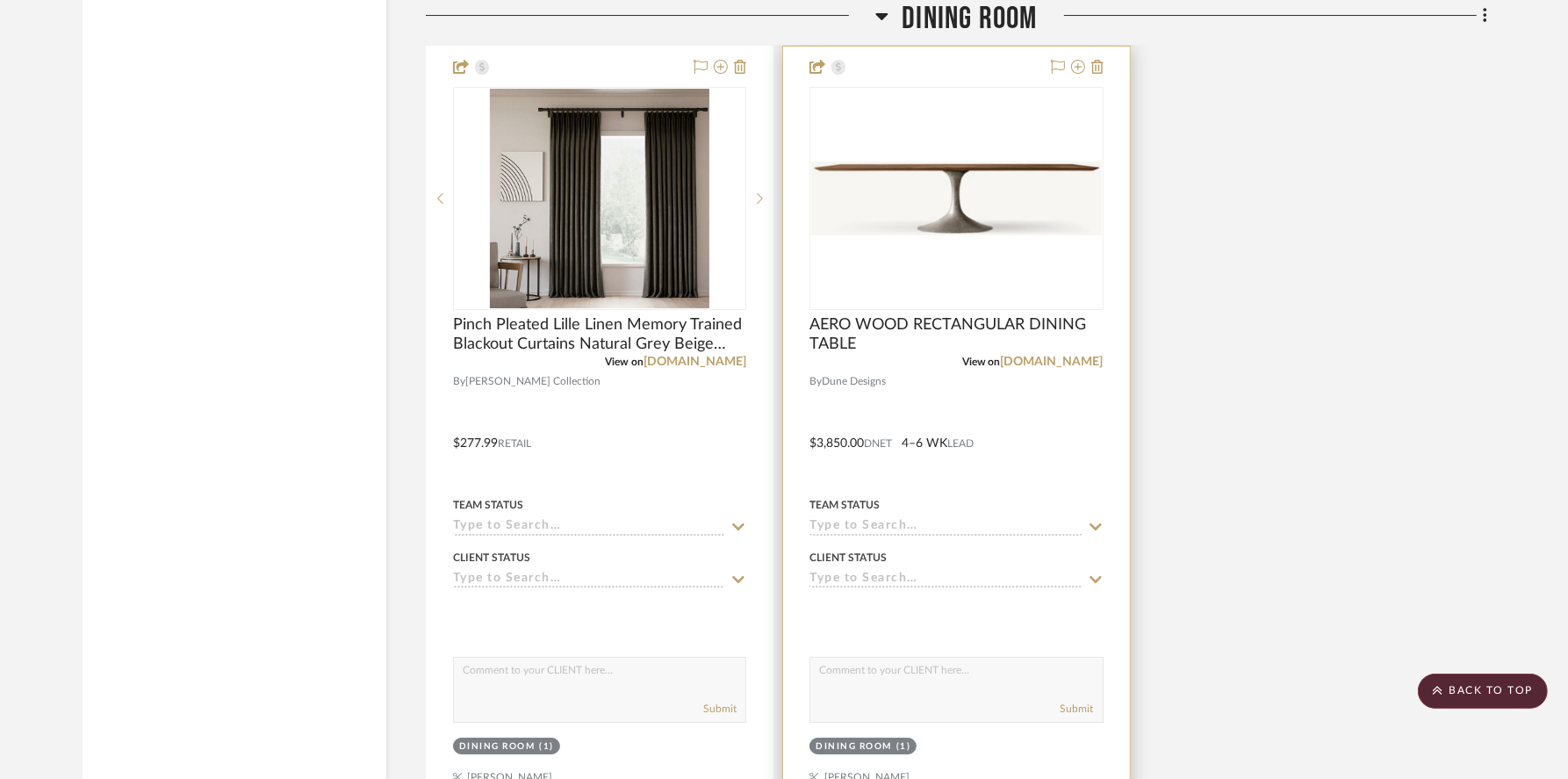click at bounding box center [956, 198] 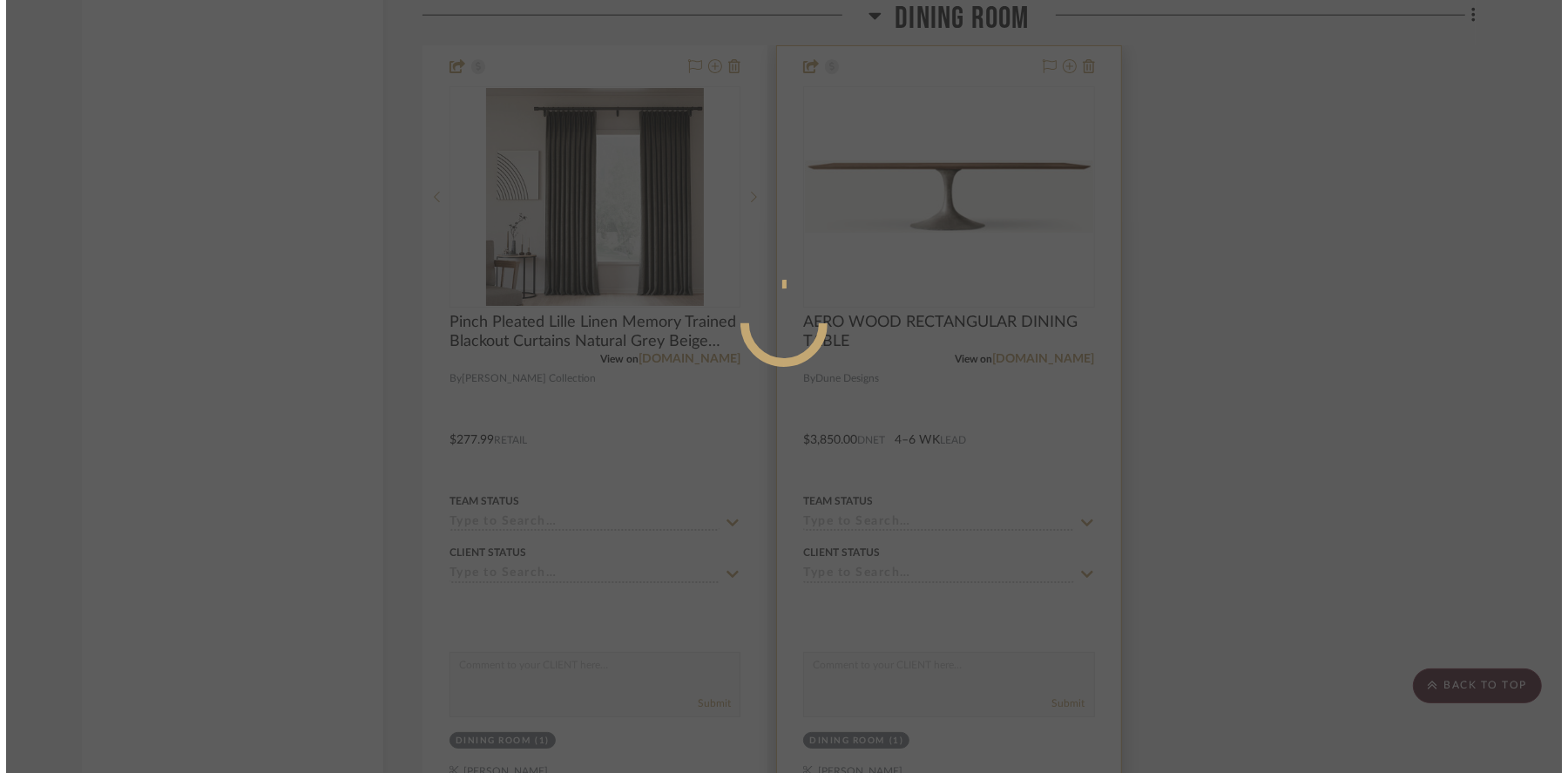 scroll, scrollTop: 0, scrollLeft: 0, axis: both 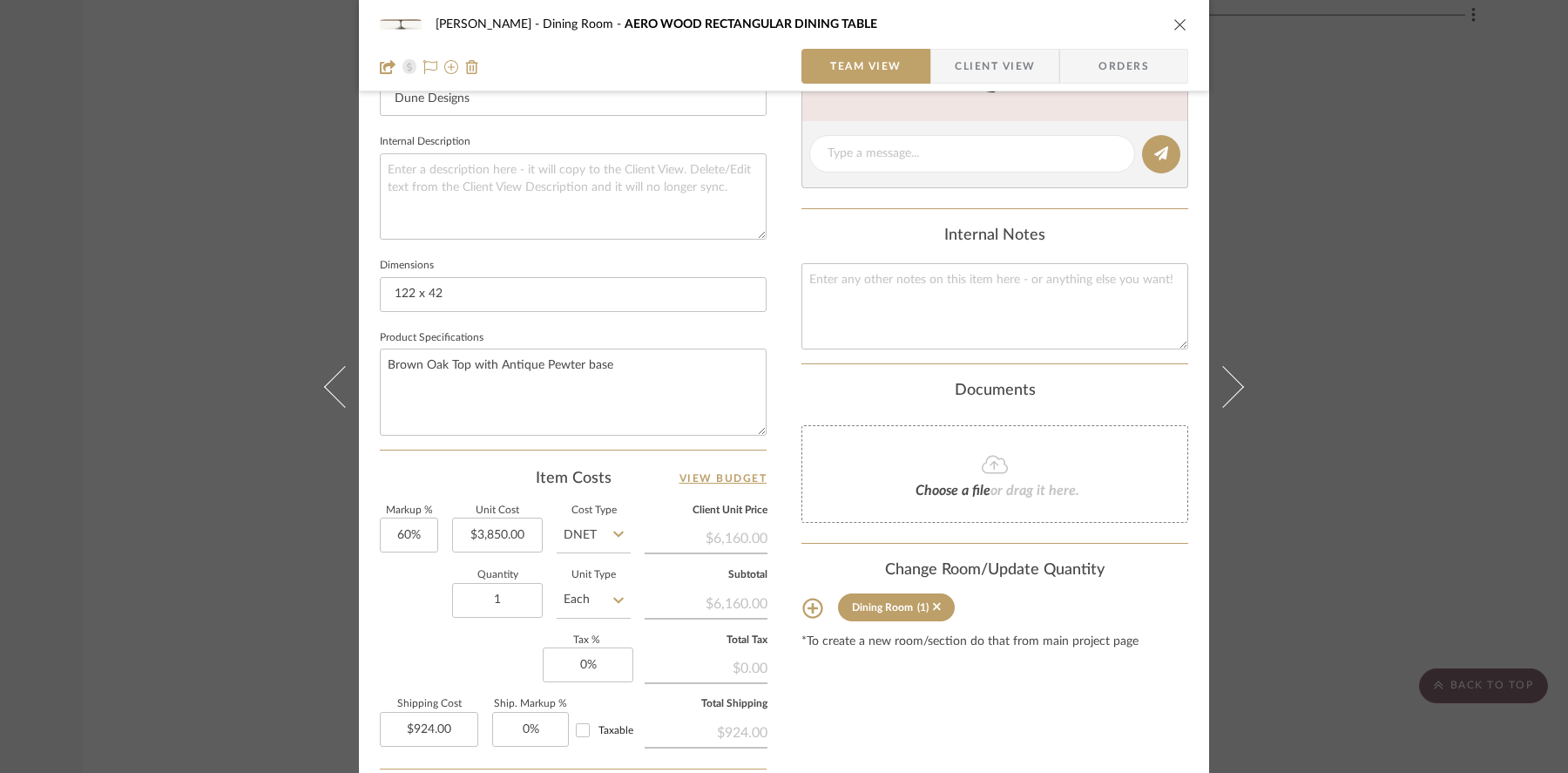 click at bounding box center (1180, 24) 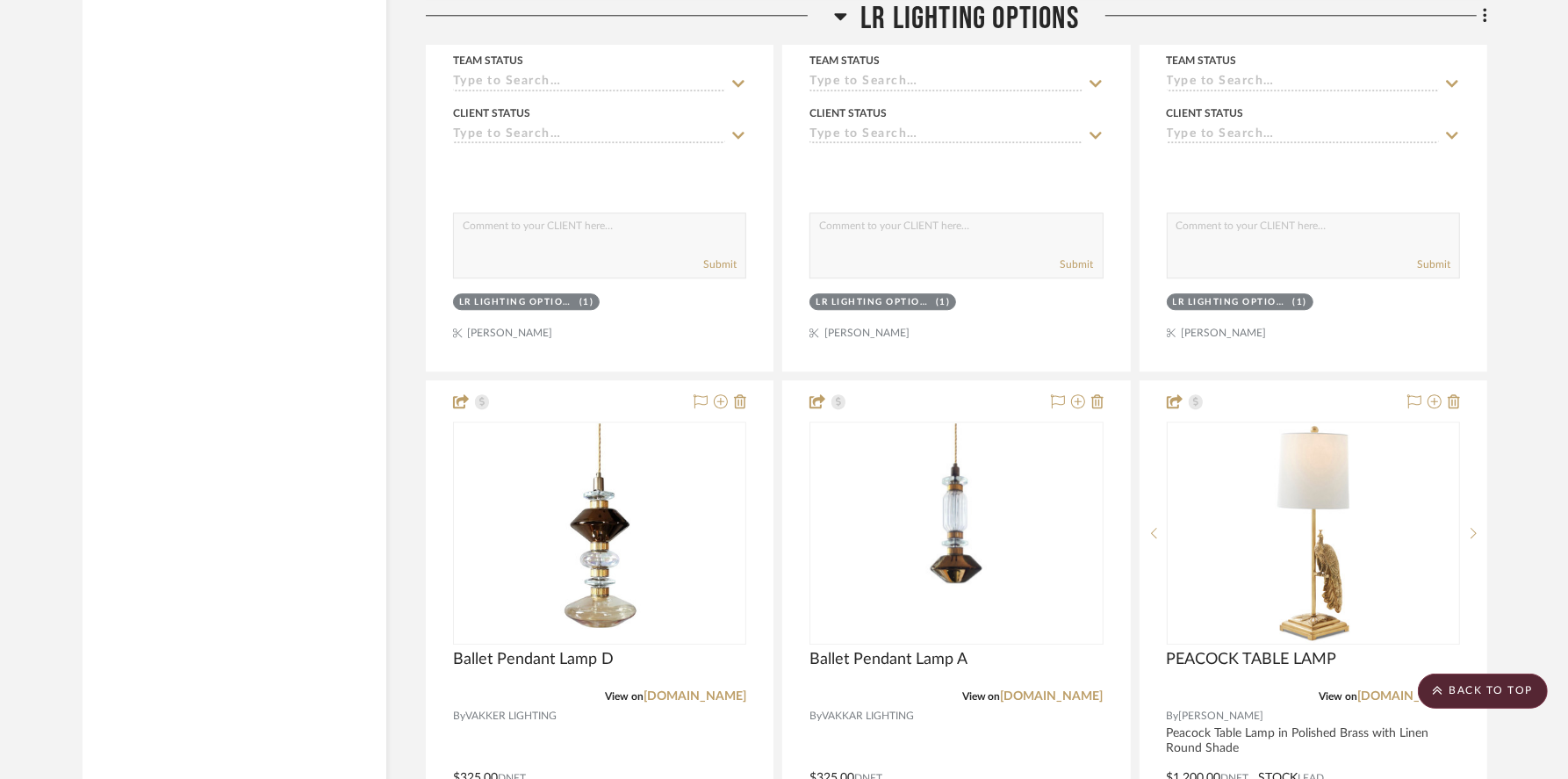 scroll, scrollTop: 0, scrollLeft: 0, axis: both 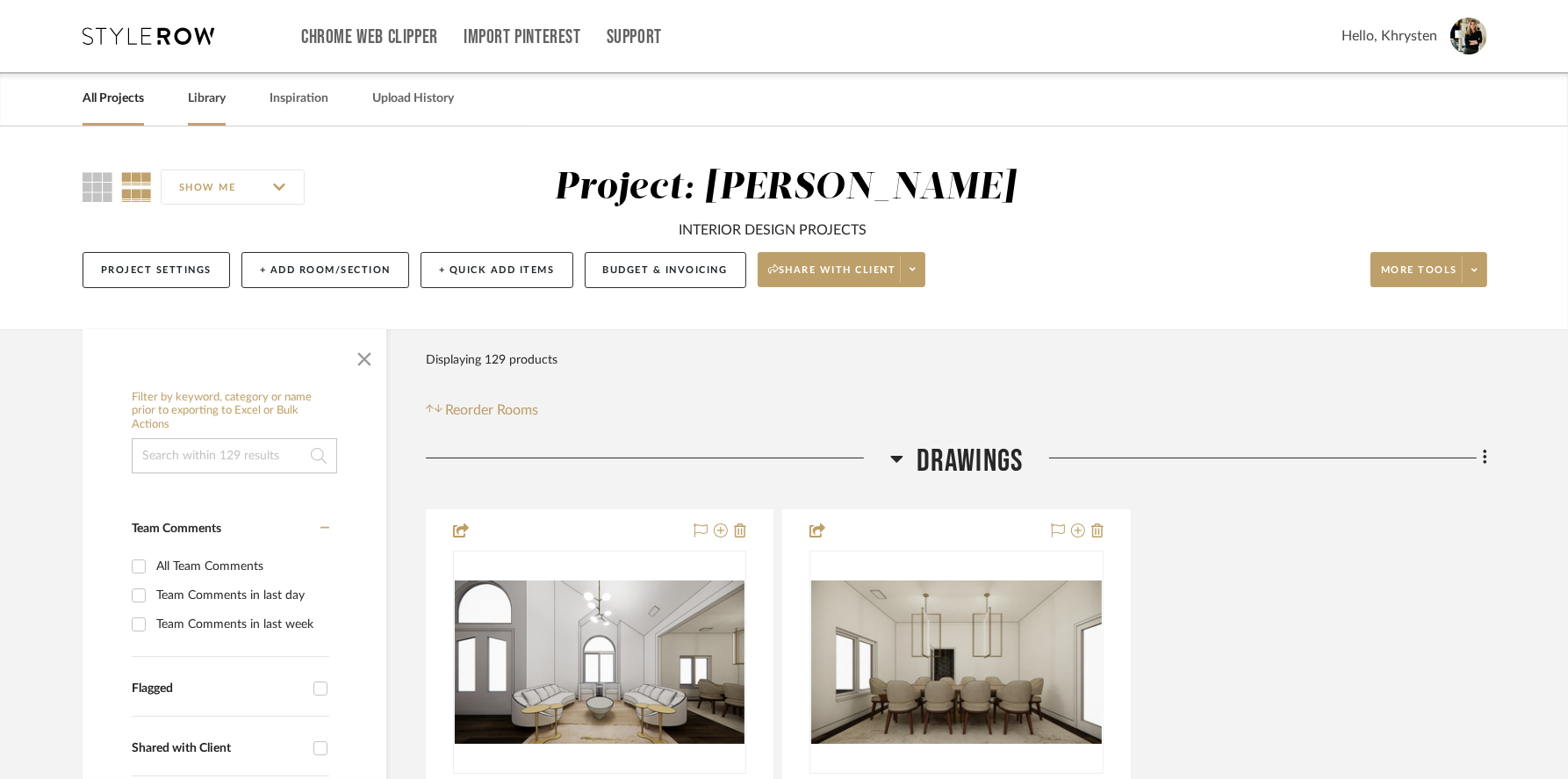 click on "Library" at bounding box center [206, 98] 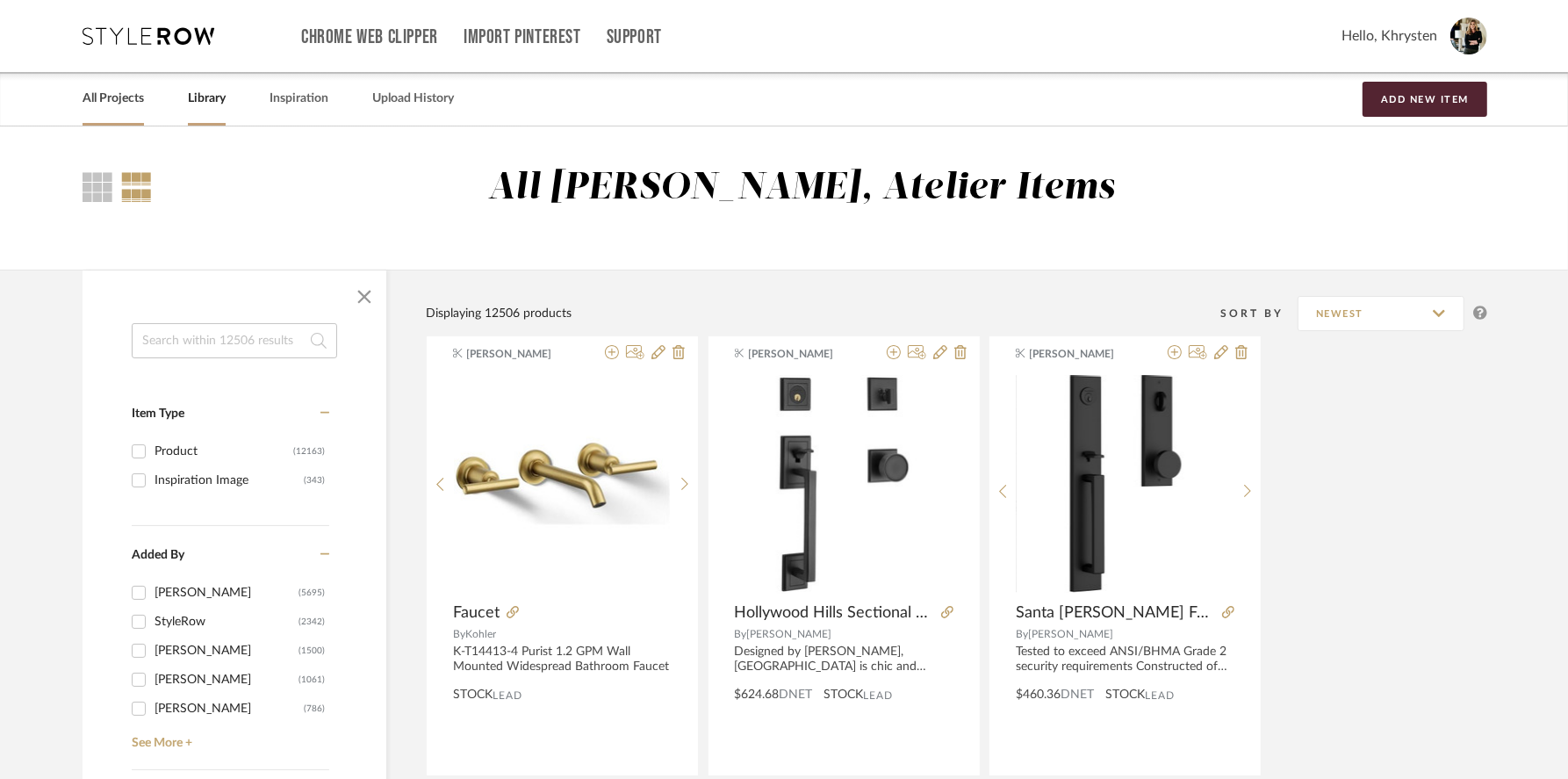 click on "All Projects" at bounding box center [113, 98] 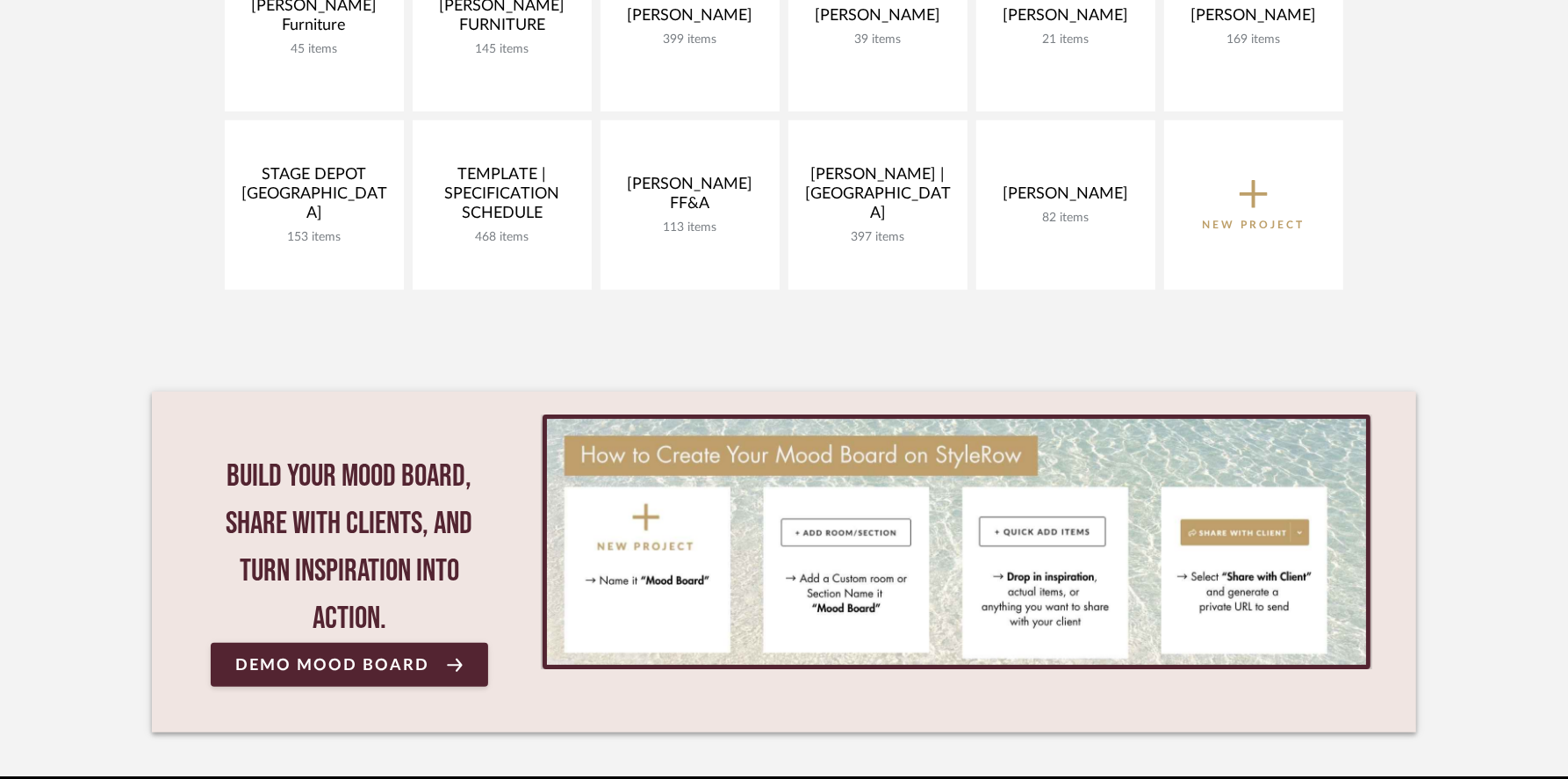 scroll, scrollTop: 754, scrollLeft: 0, axis: vertical 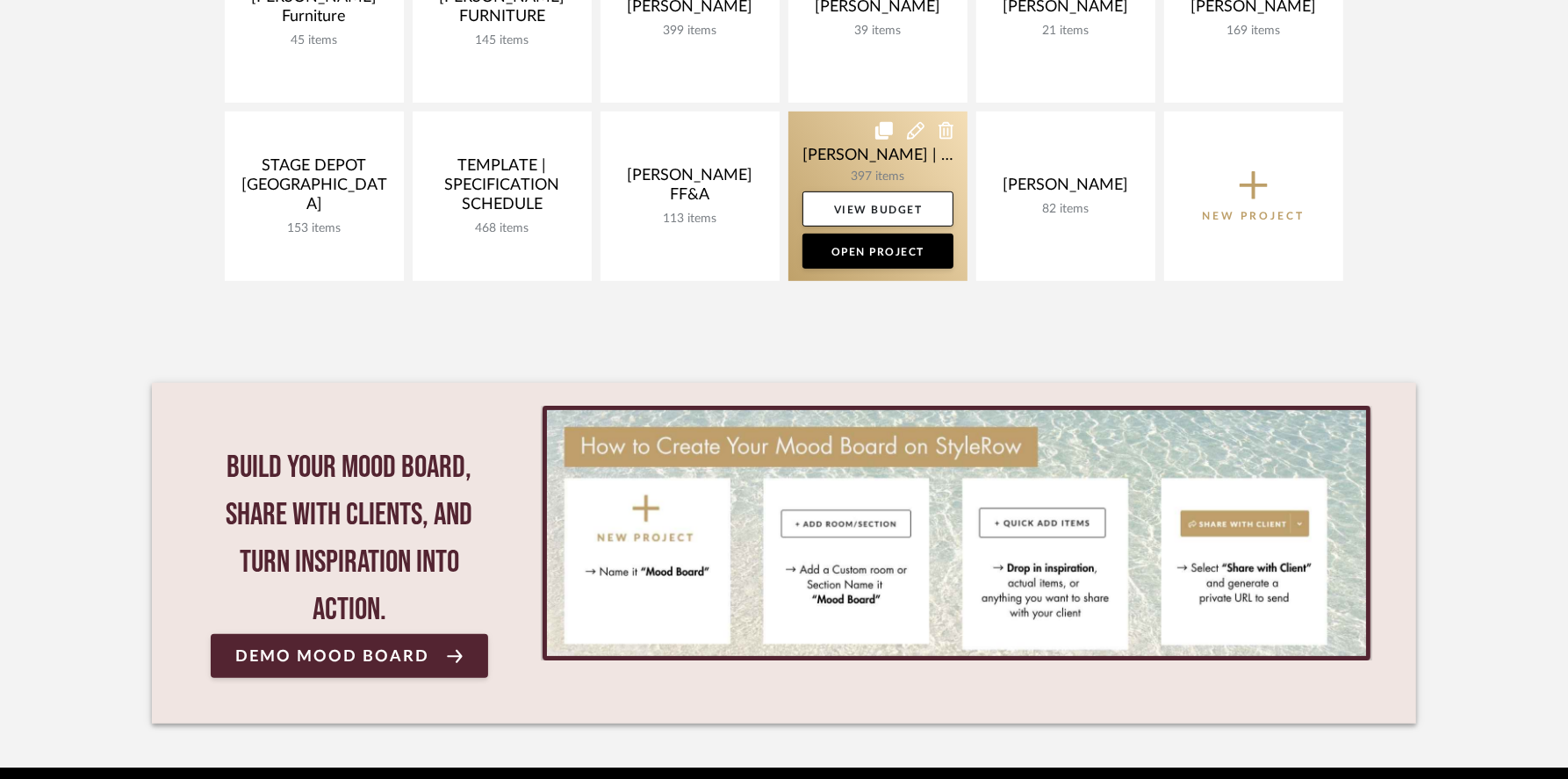 click 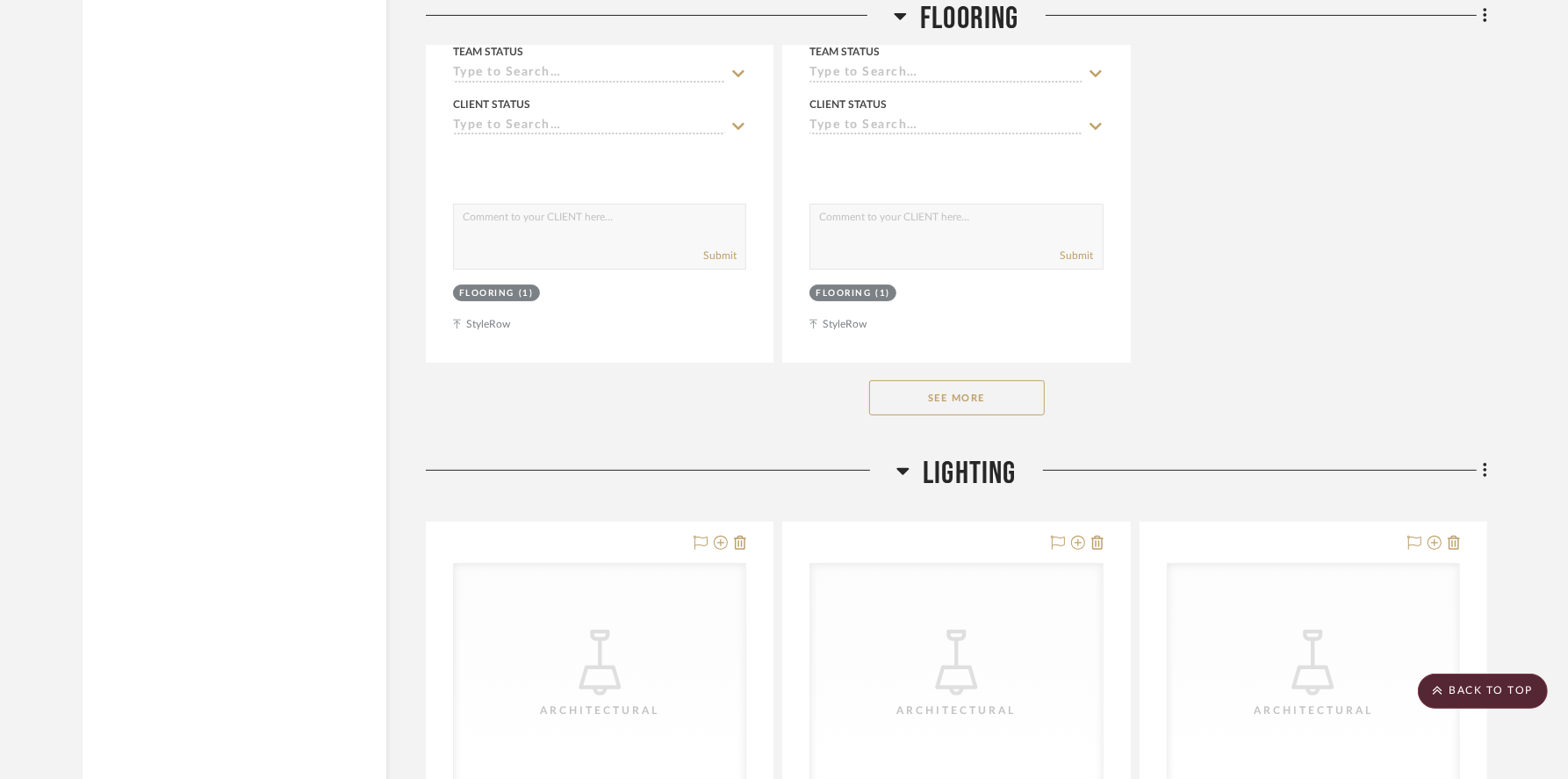 scroll, scrollTop: 6647, scrollLeft: 0, axis: vertical 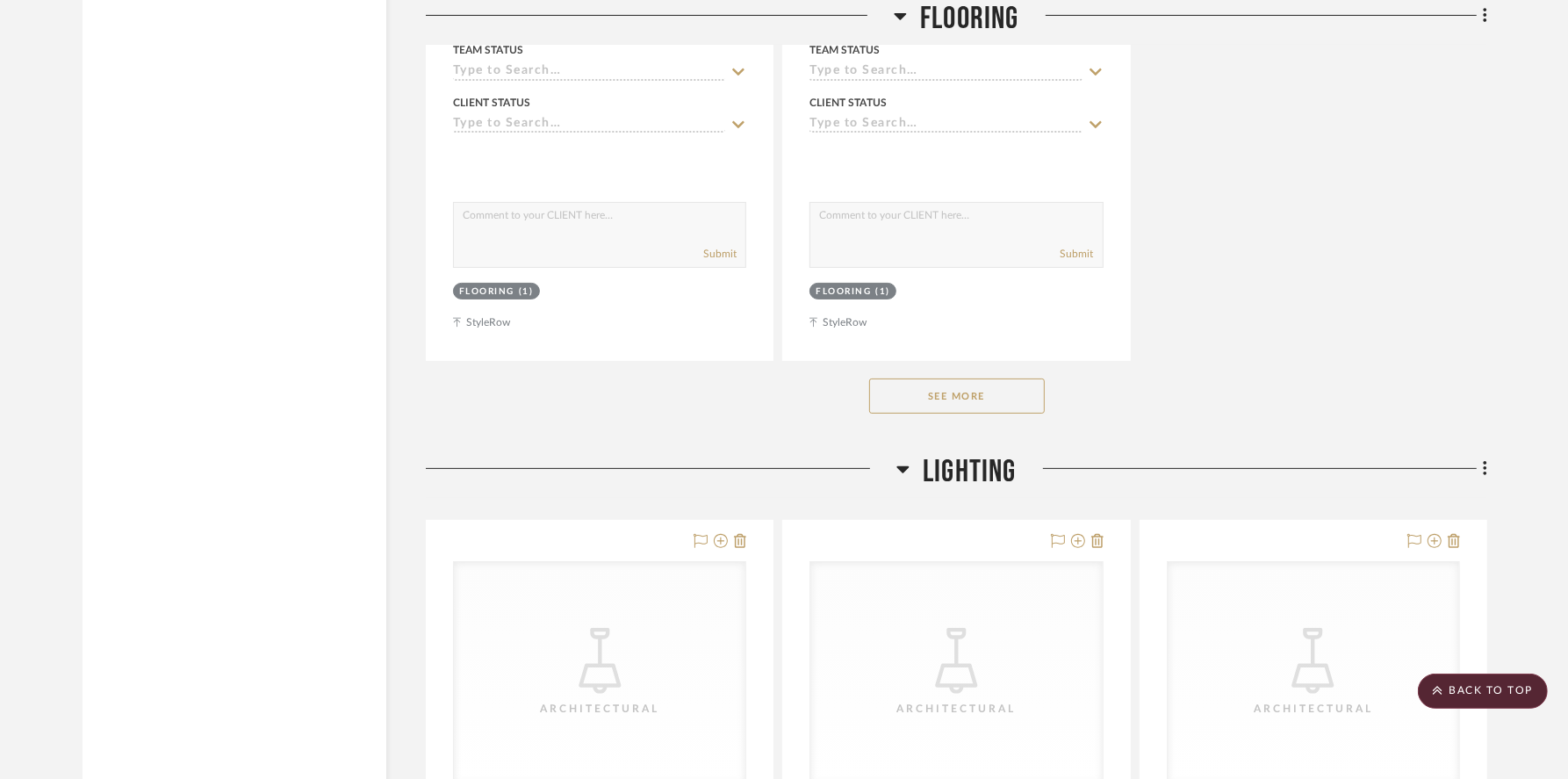 click on "See More" 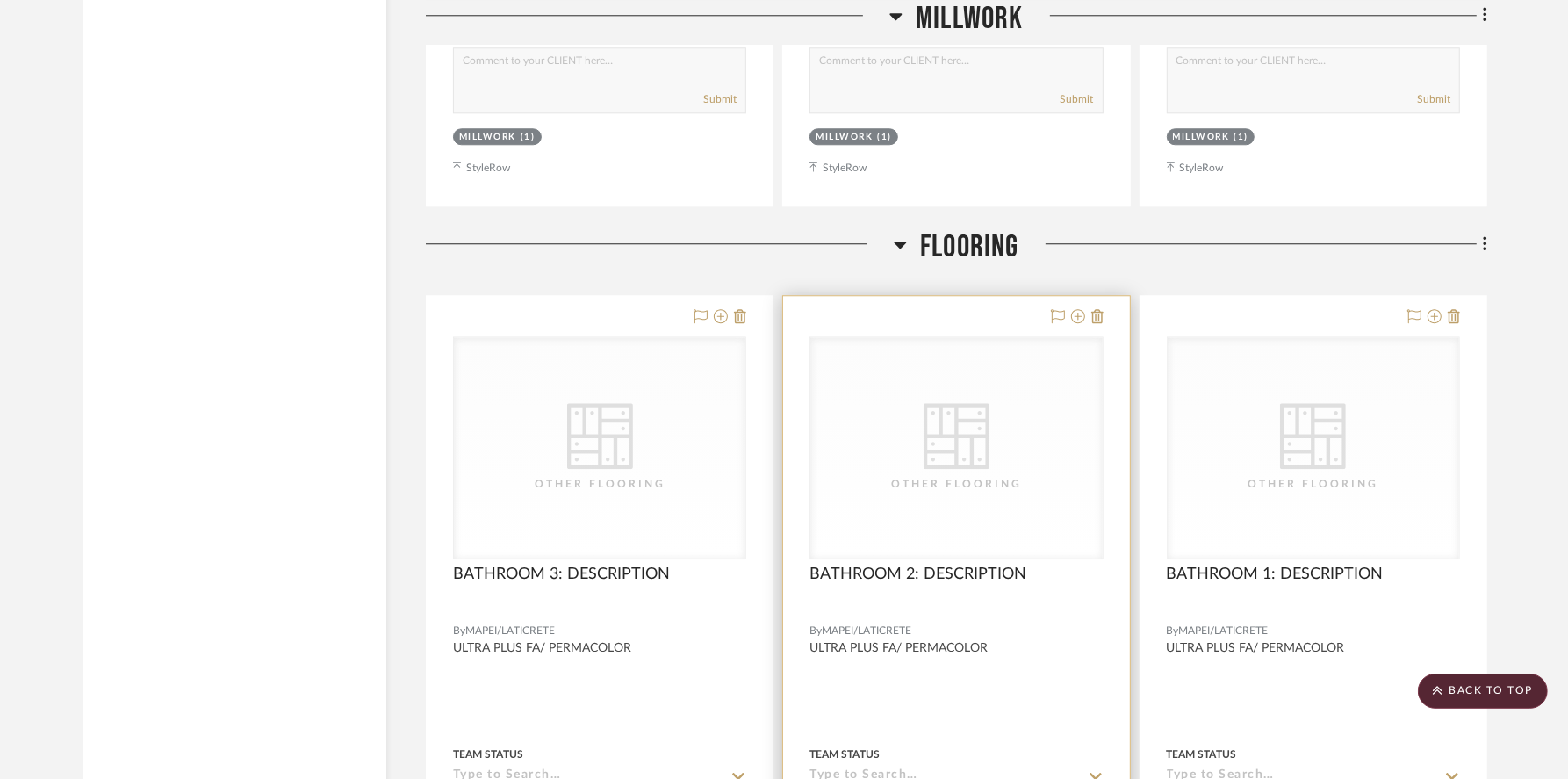 scroll, scrollTop: 4382, scrollLeft: 0, axis: vertical 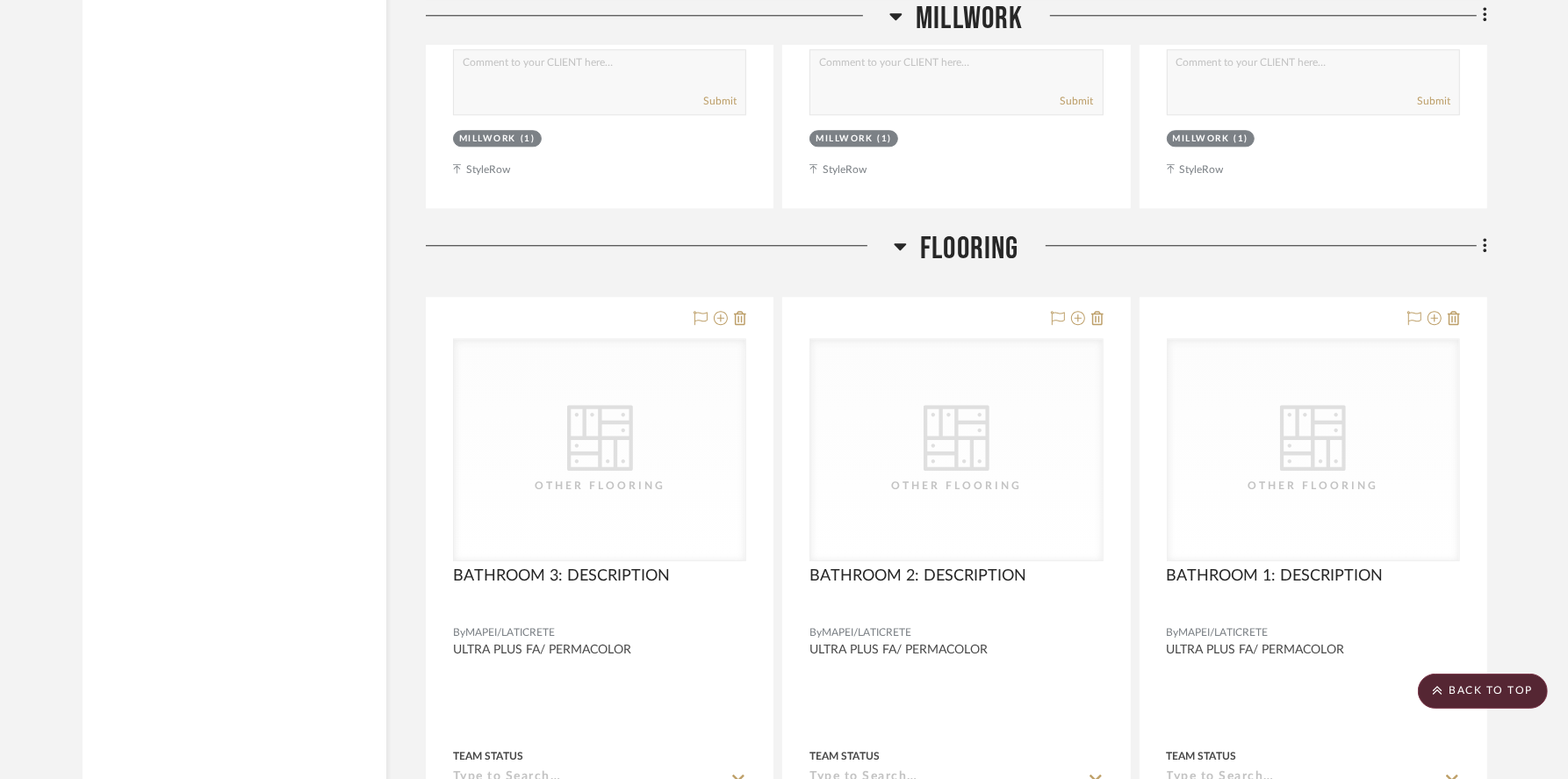 click 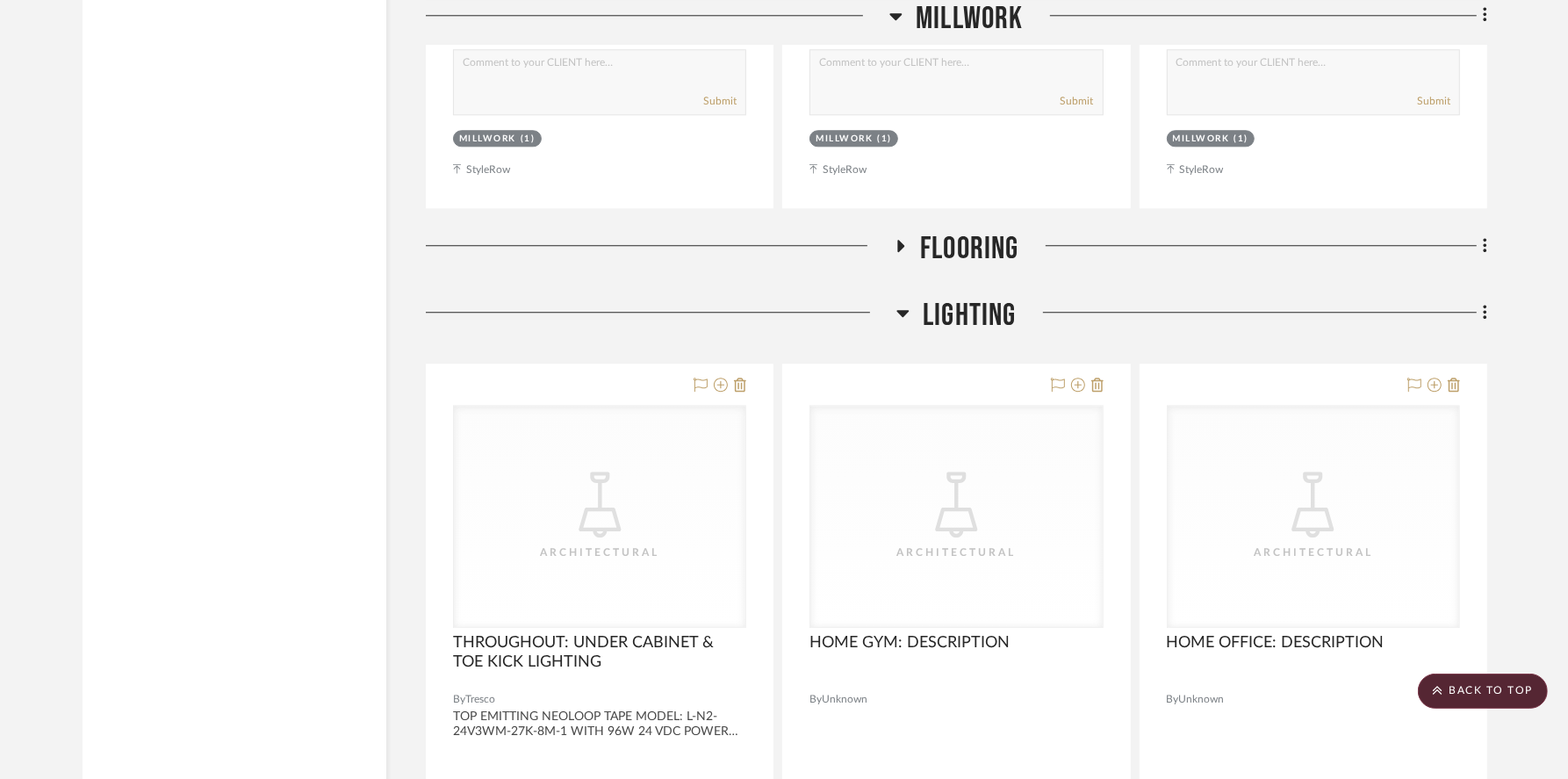 click 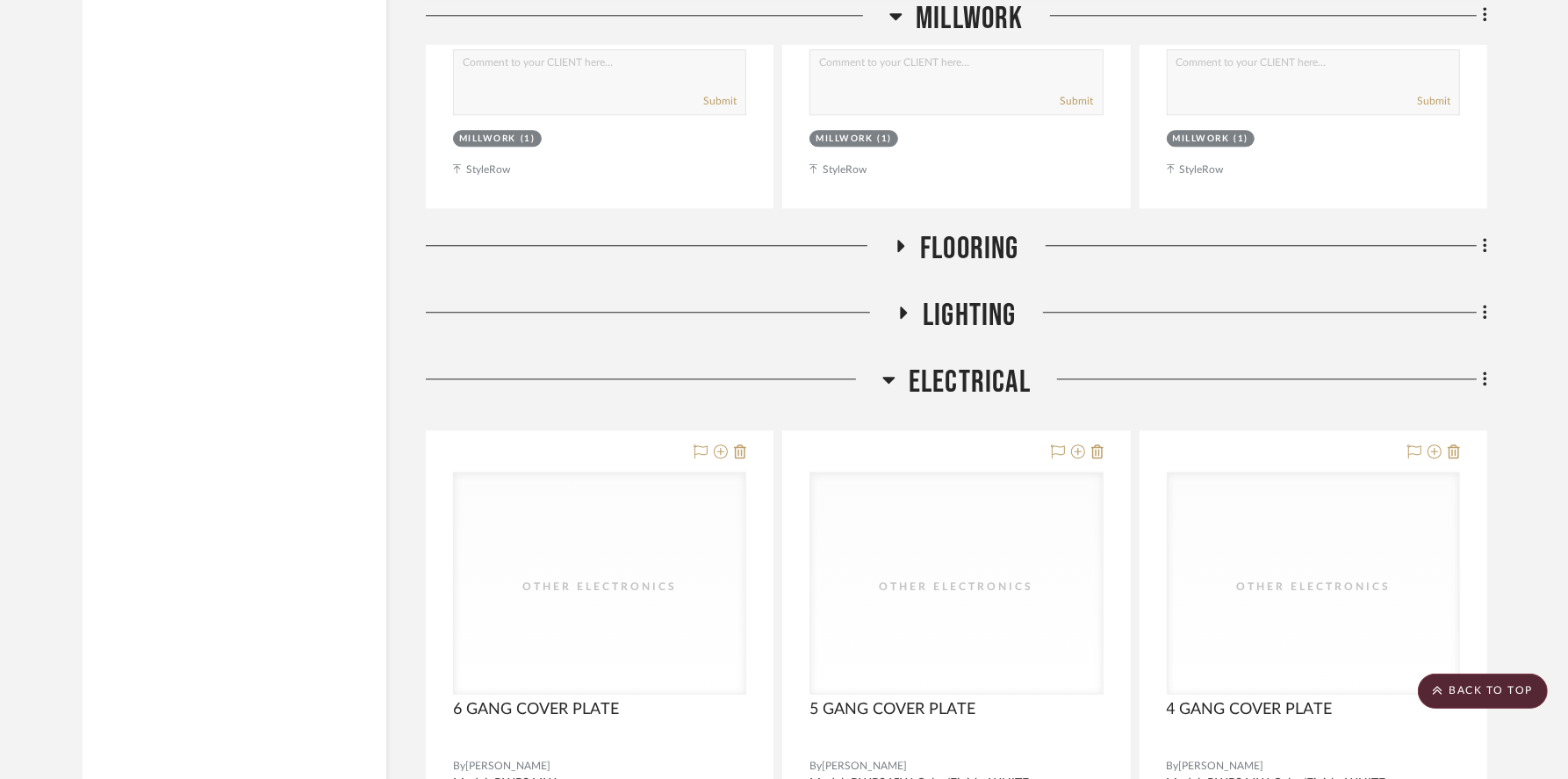 click 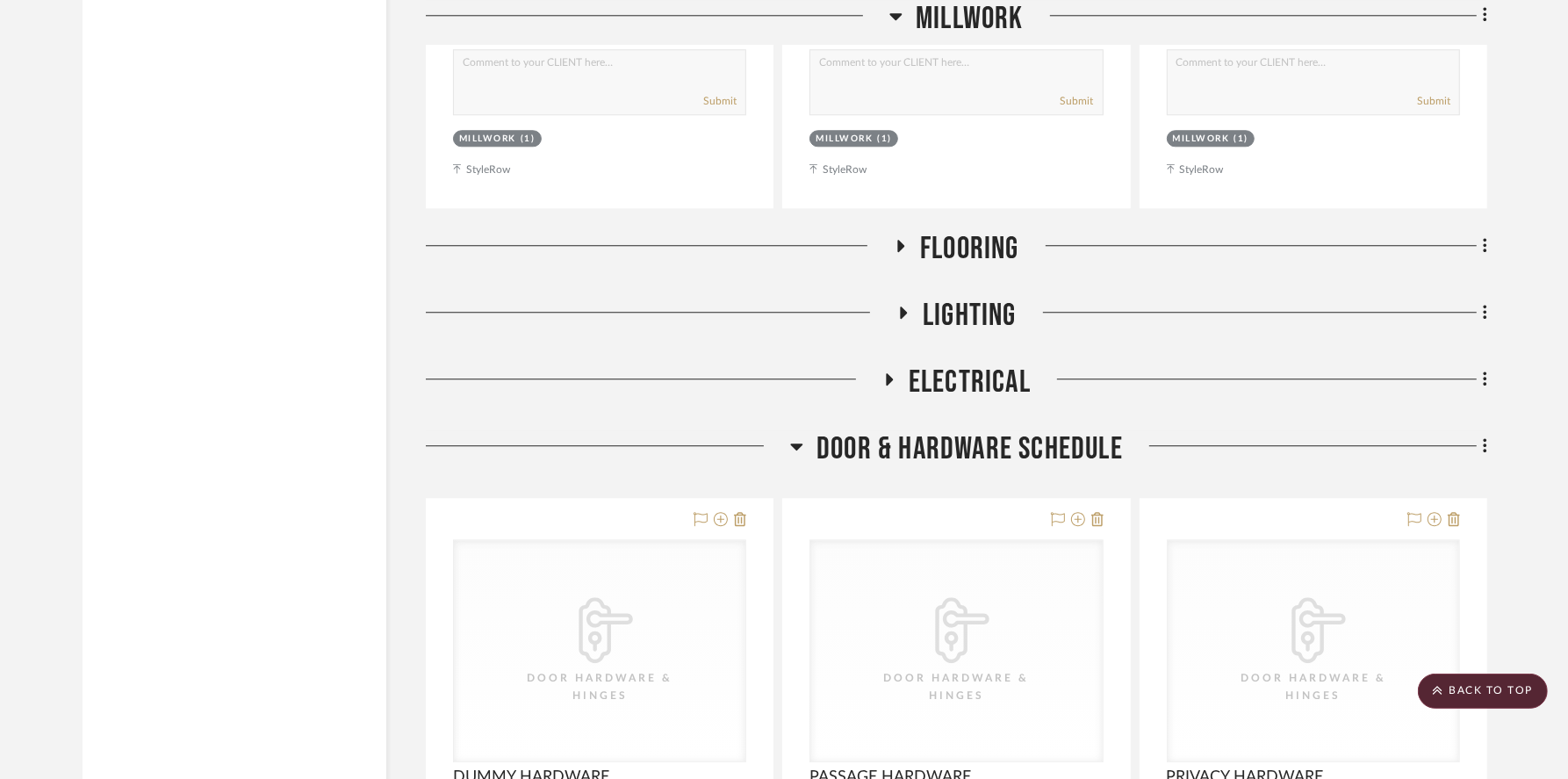 click 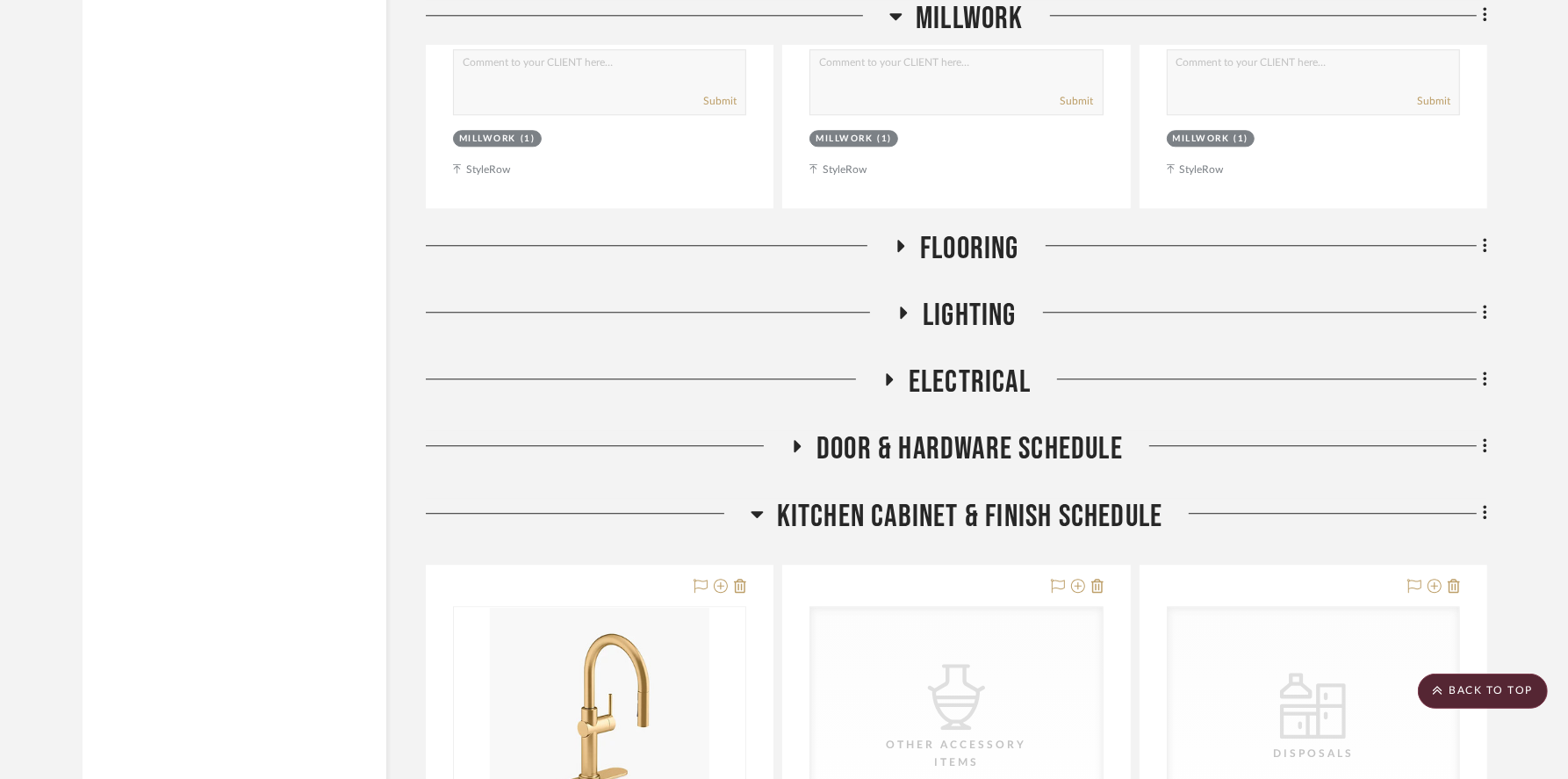 click 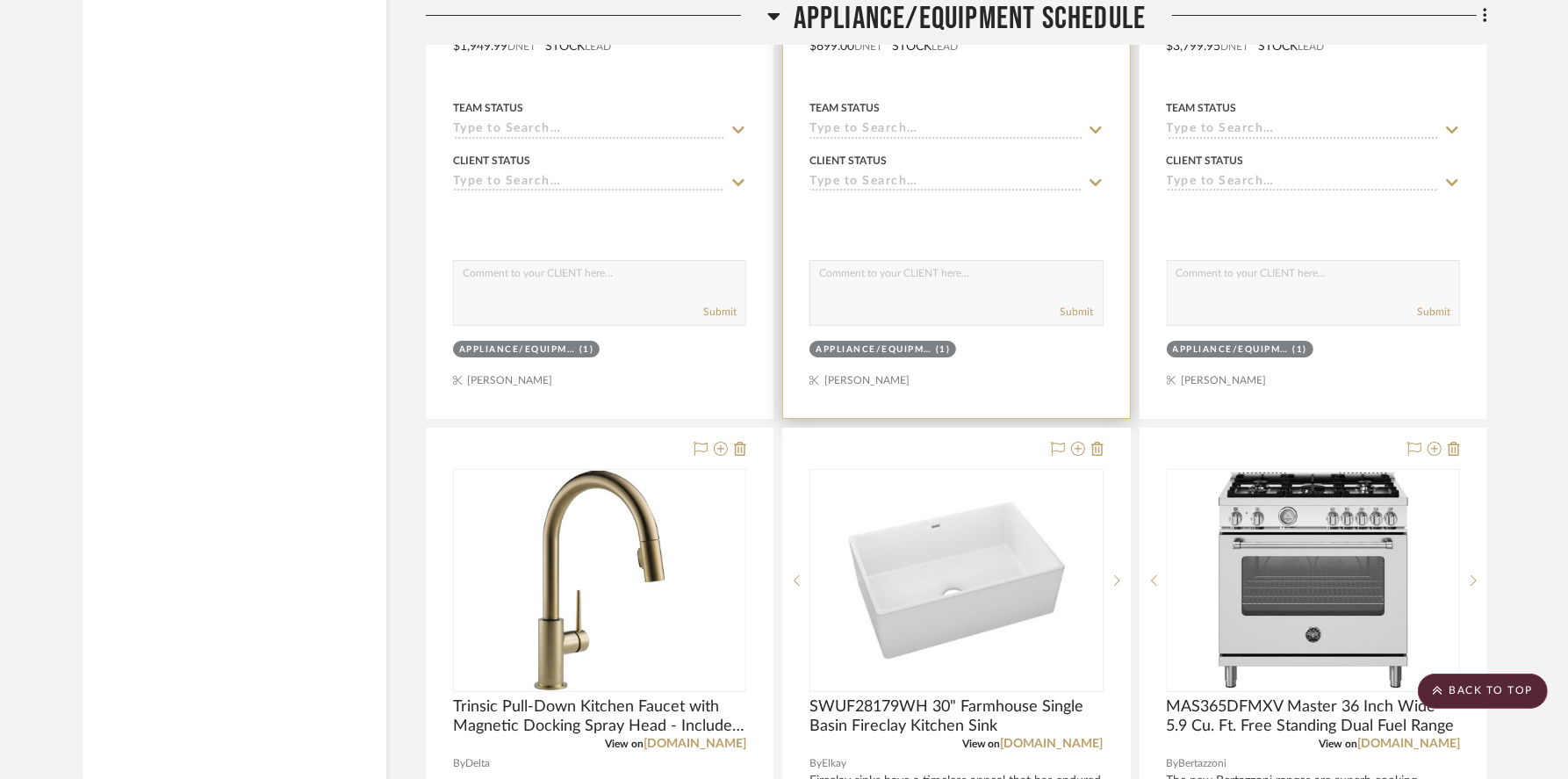 scroll, scrollTop: 6214, scrollLeft: 0, axis: vertical 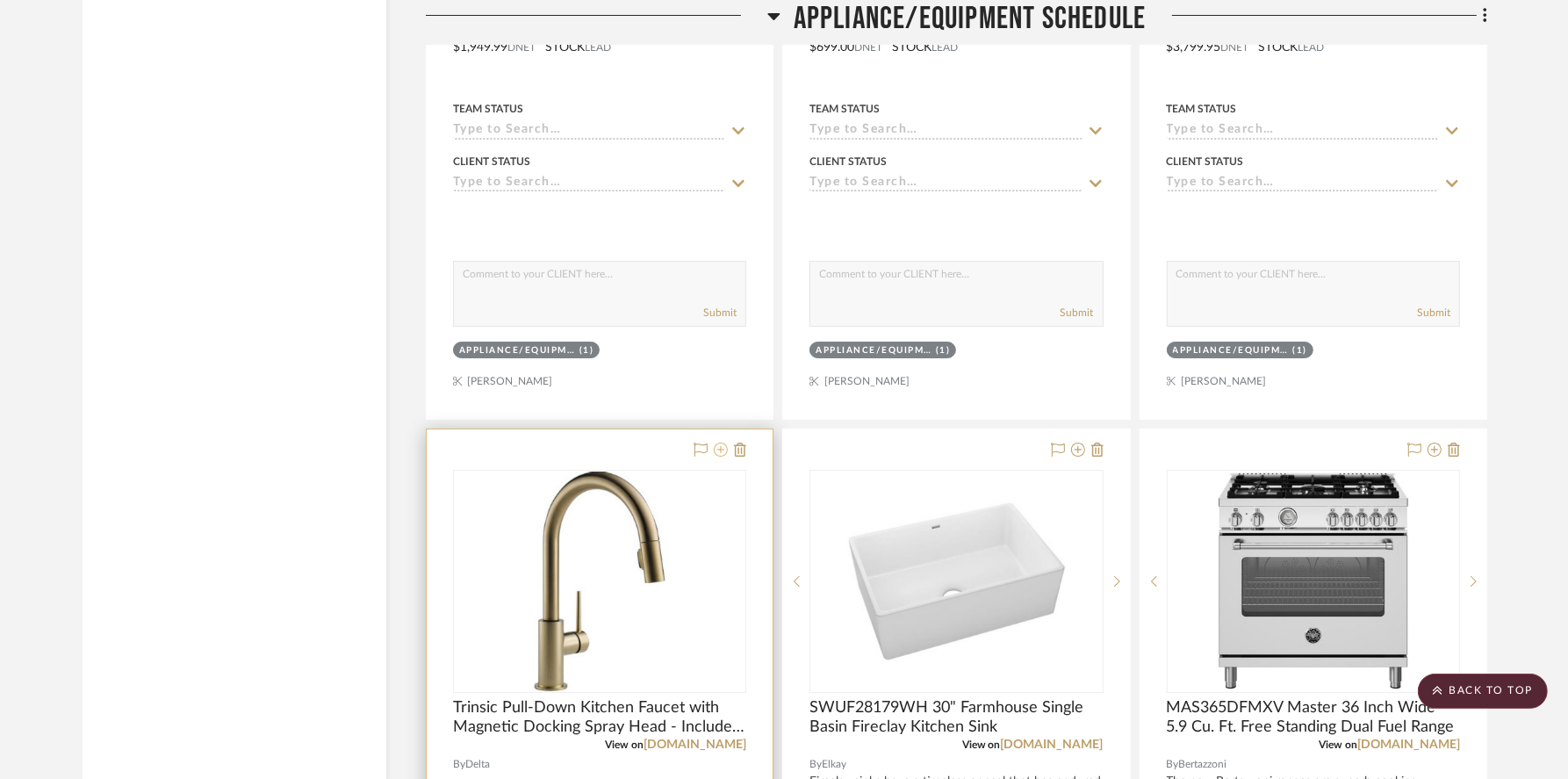 click 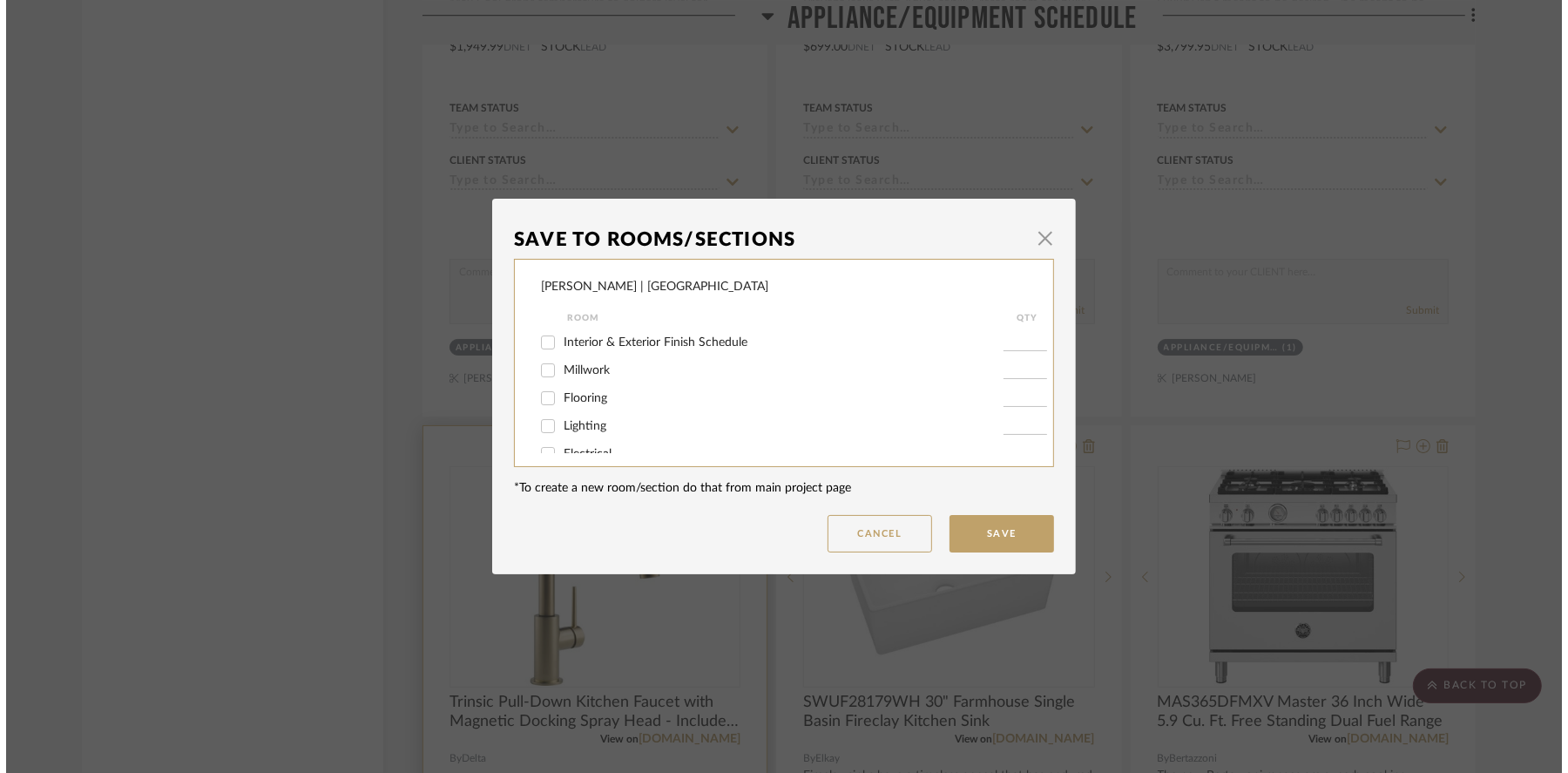 scroll, scrollTop: 0, scrollLeft: 0, axis: both 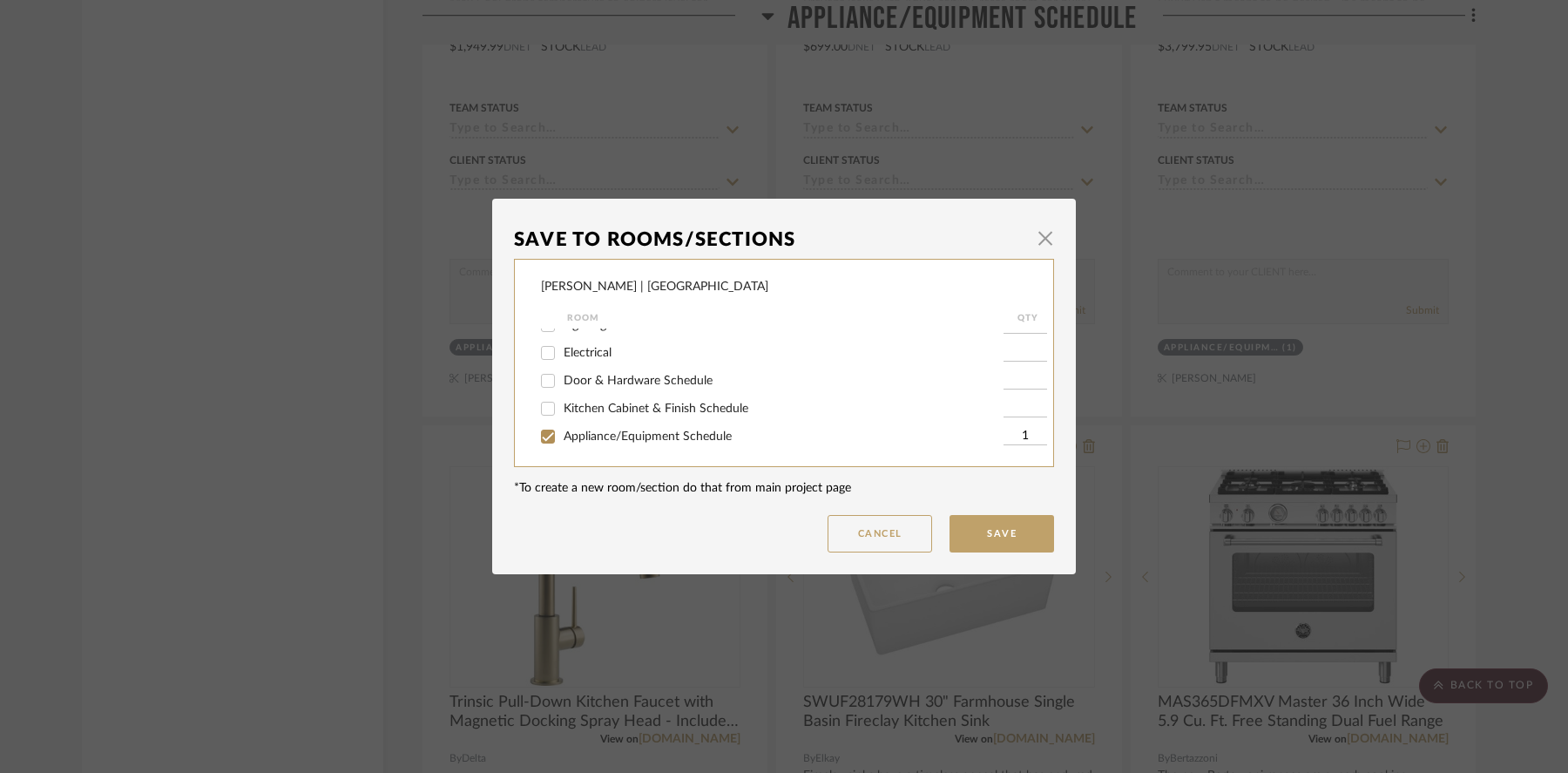 click on "Kitchen Cabinet & Finish Schedule" at bounding box center [548, 409] 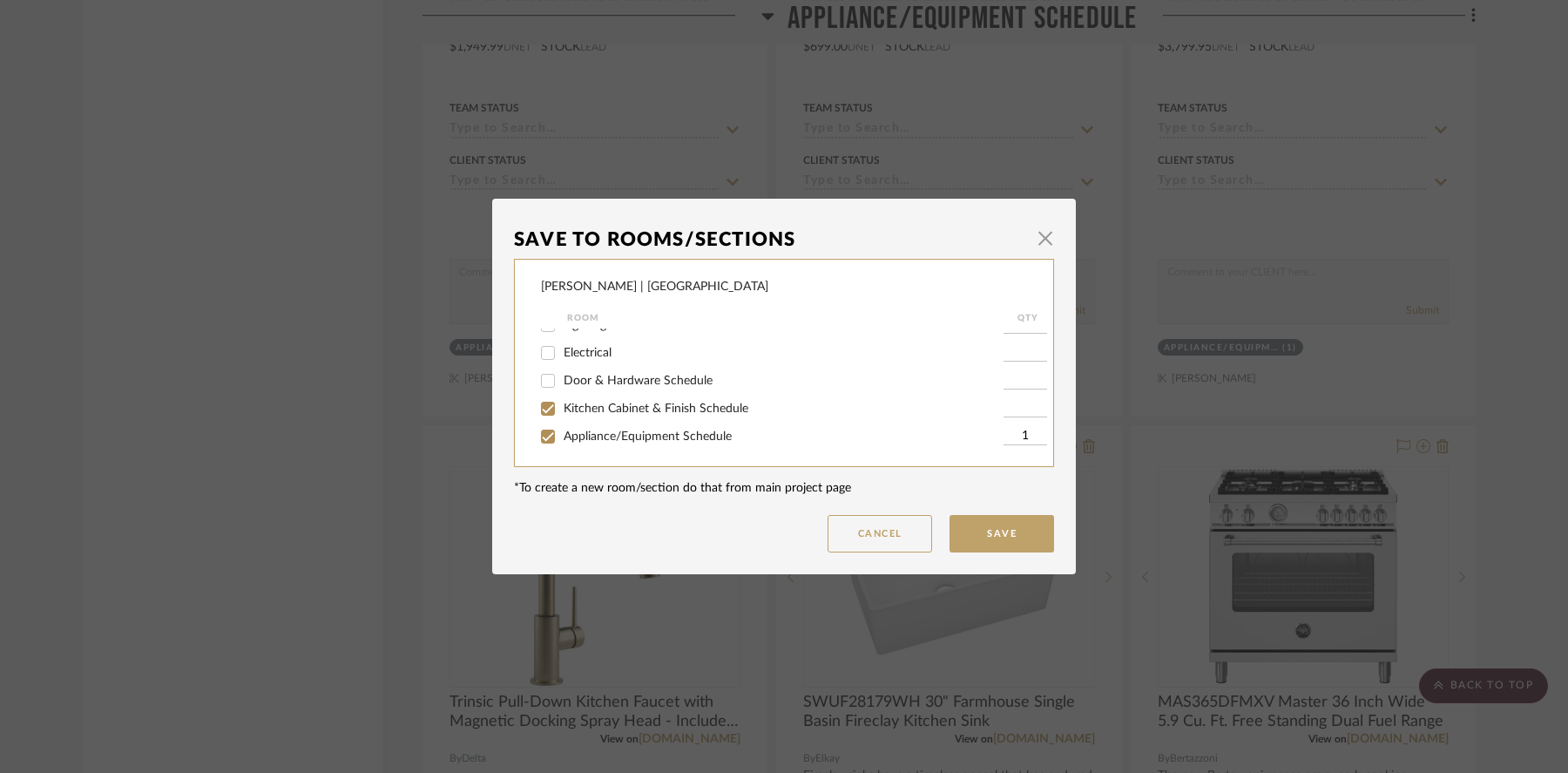 checkbox on "true" 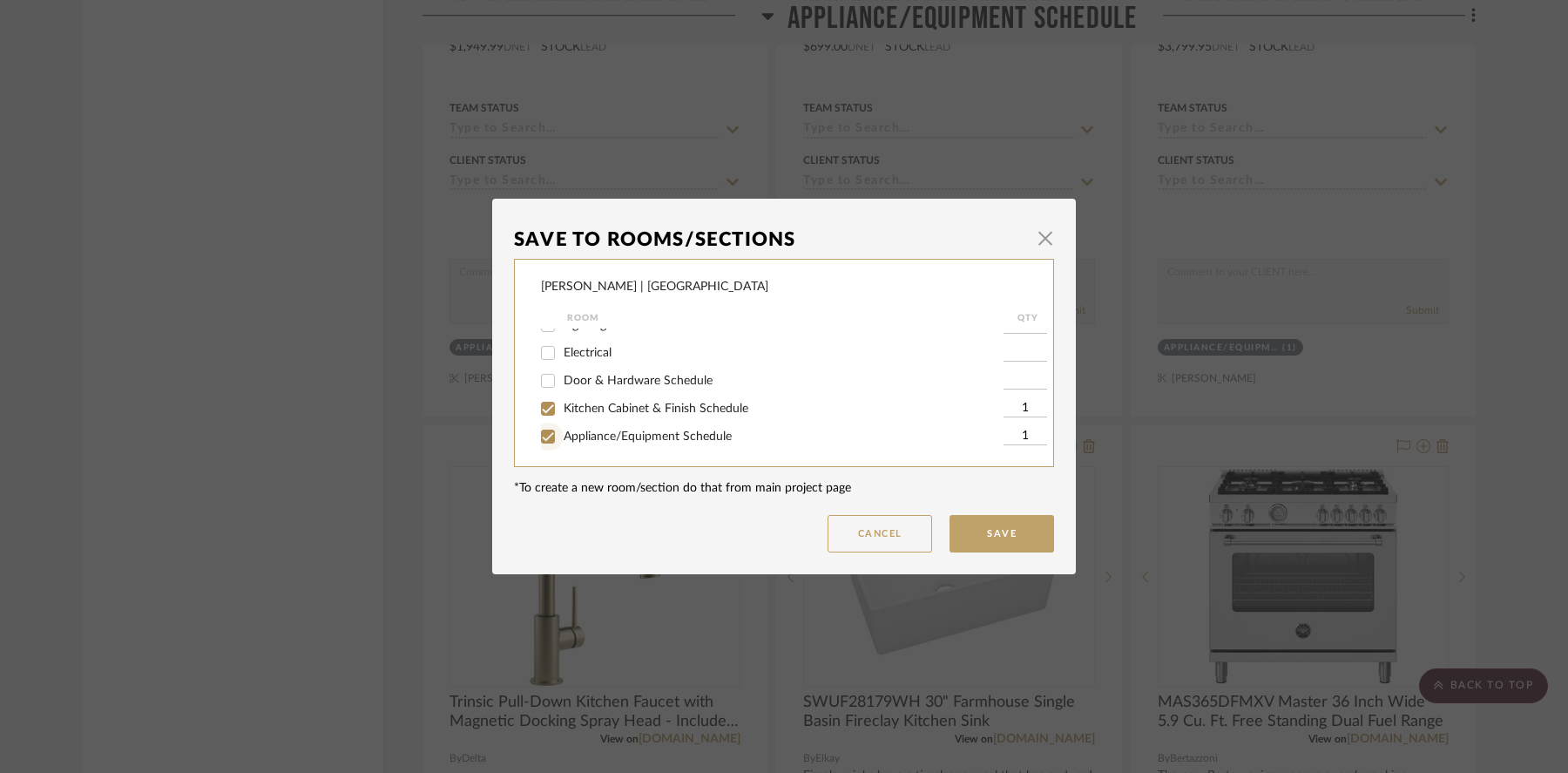 click on "Appliance/Equipment Schedule" at bounding box center [548, 437] 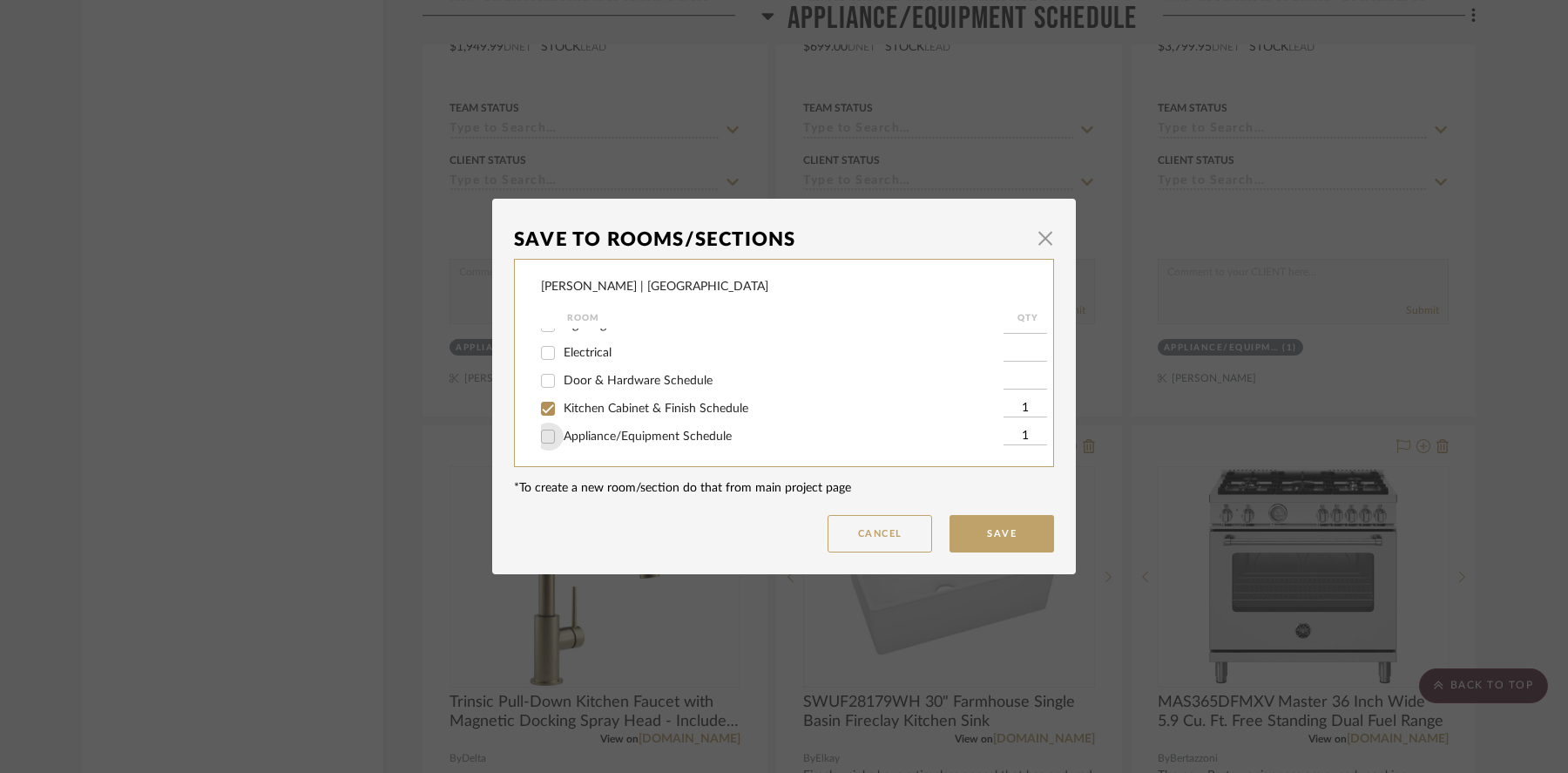 checkbox on "false" 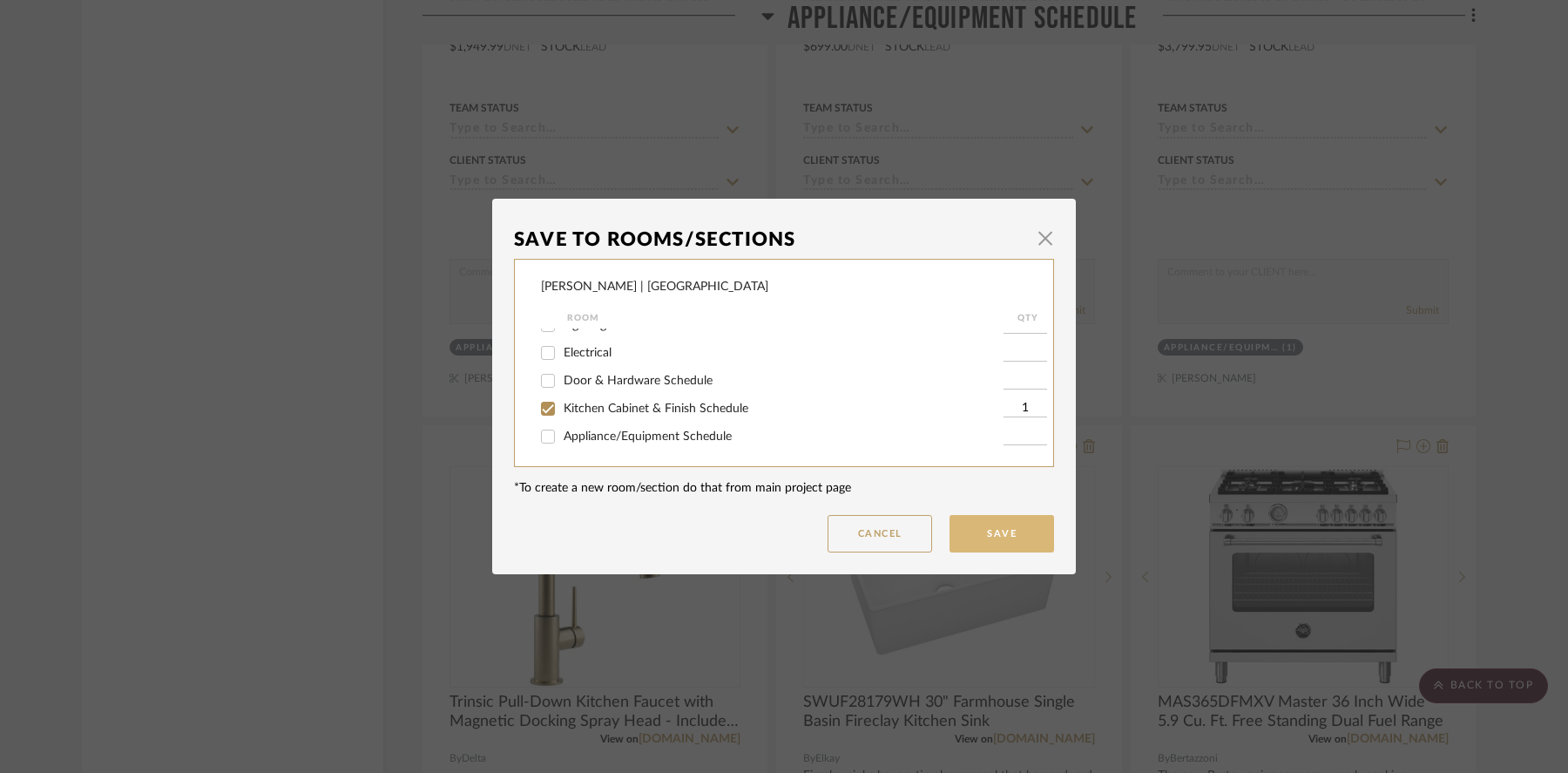 click on "Save" at bounding box center (1002, 533) 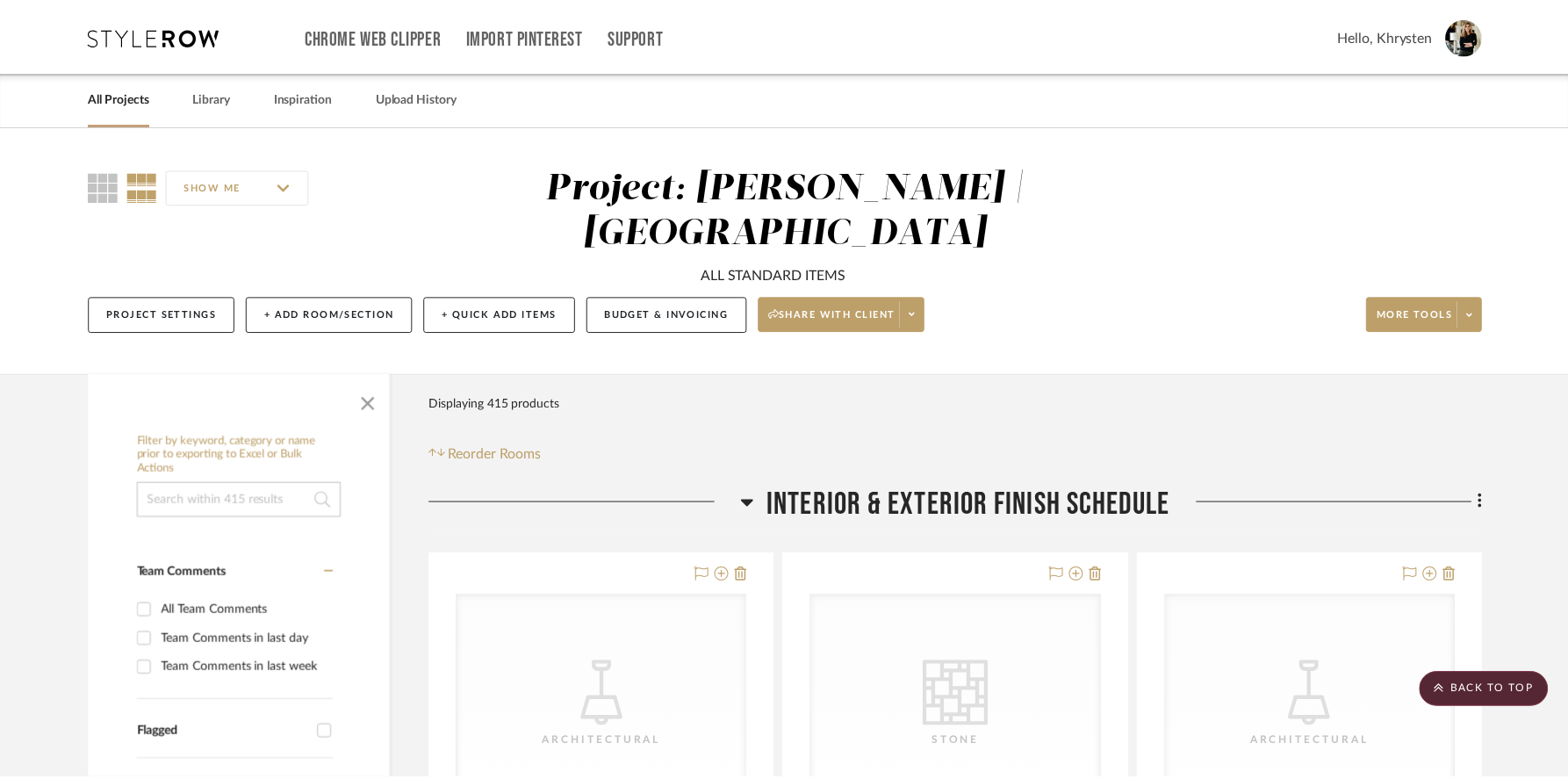 scroll, scrollTop: 6214, scrollLeft: 0, axis: vertical 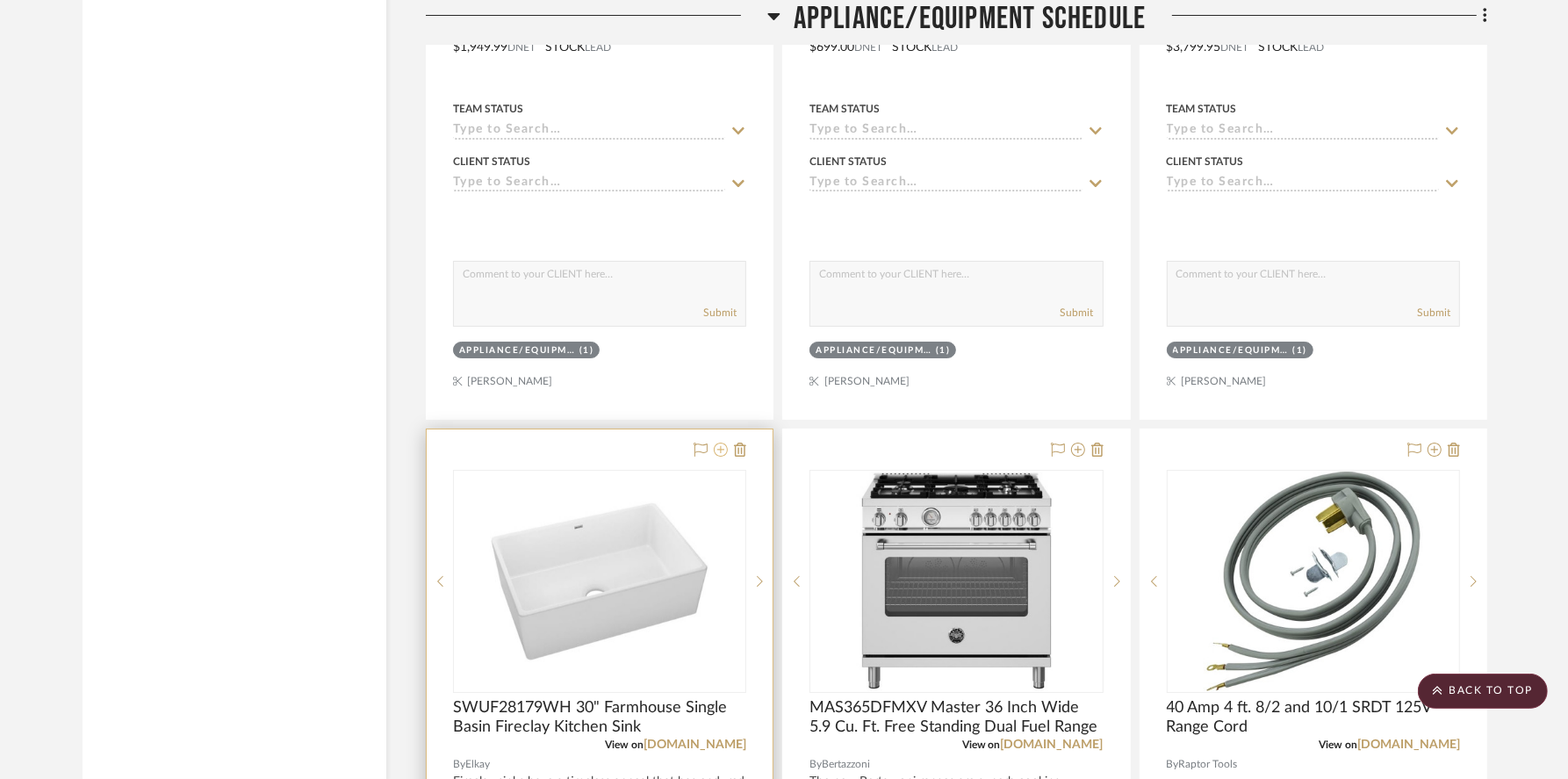 click 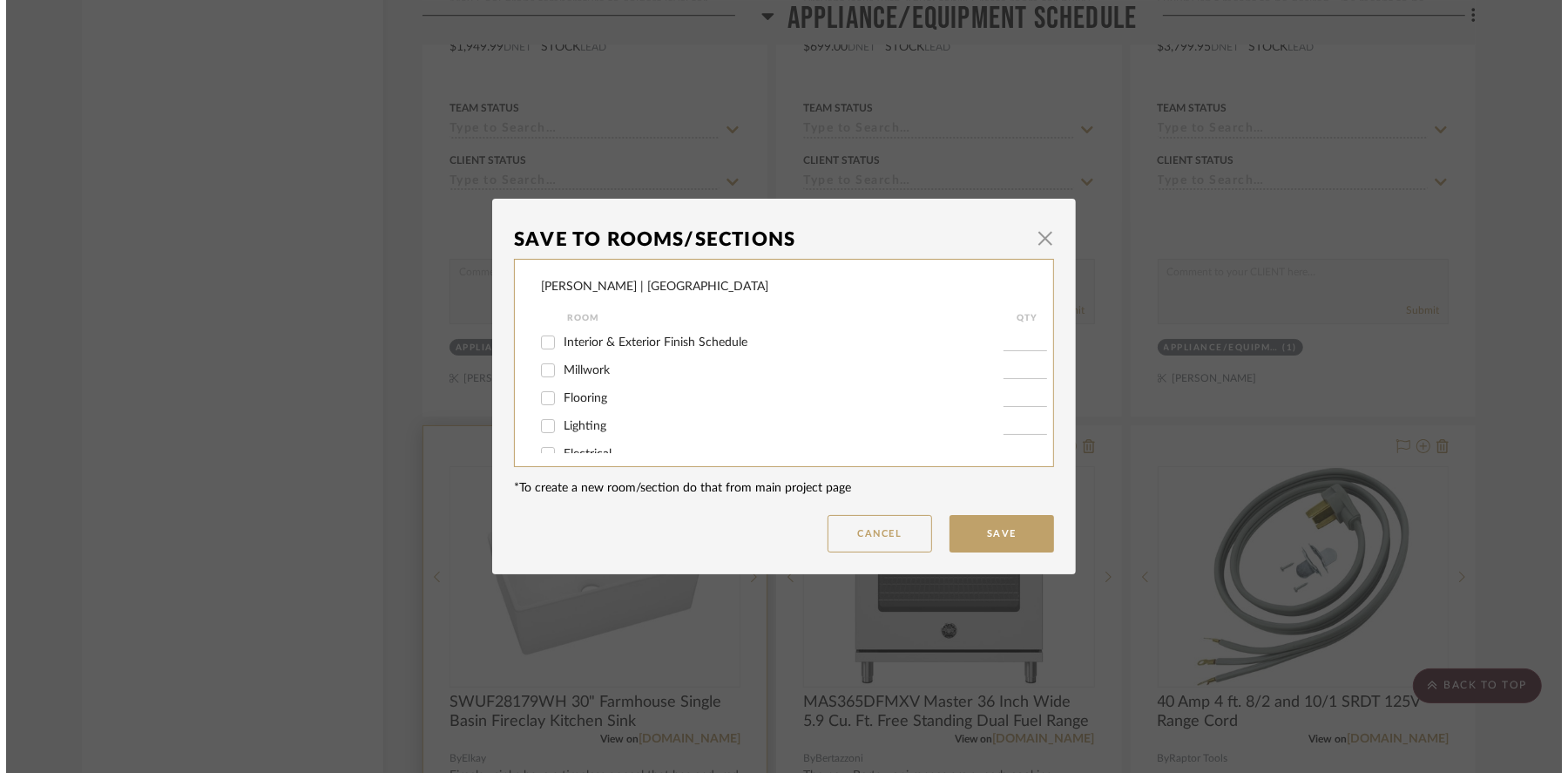 scroll, scrollTop: 0, scrollLeft: 0, axis: both 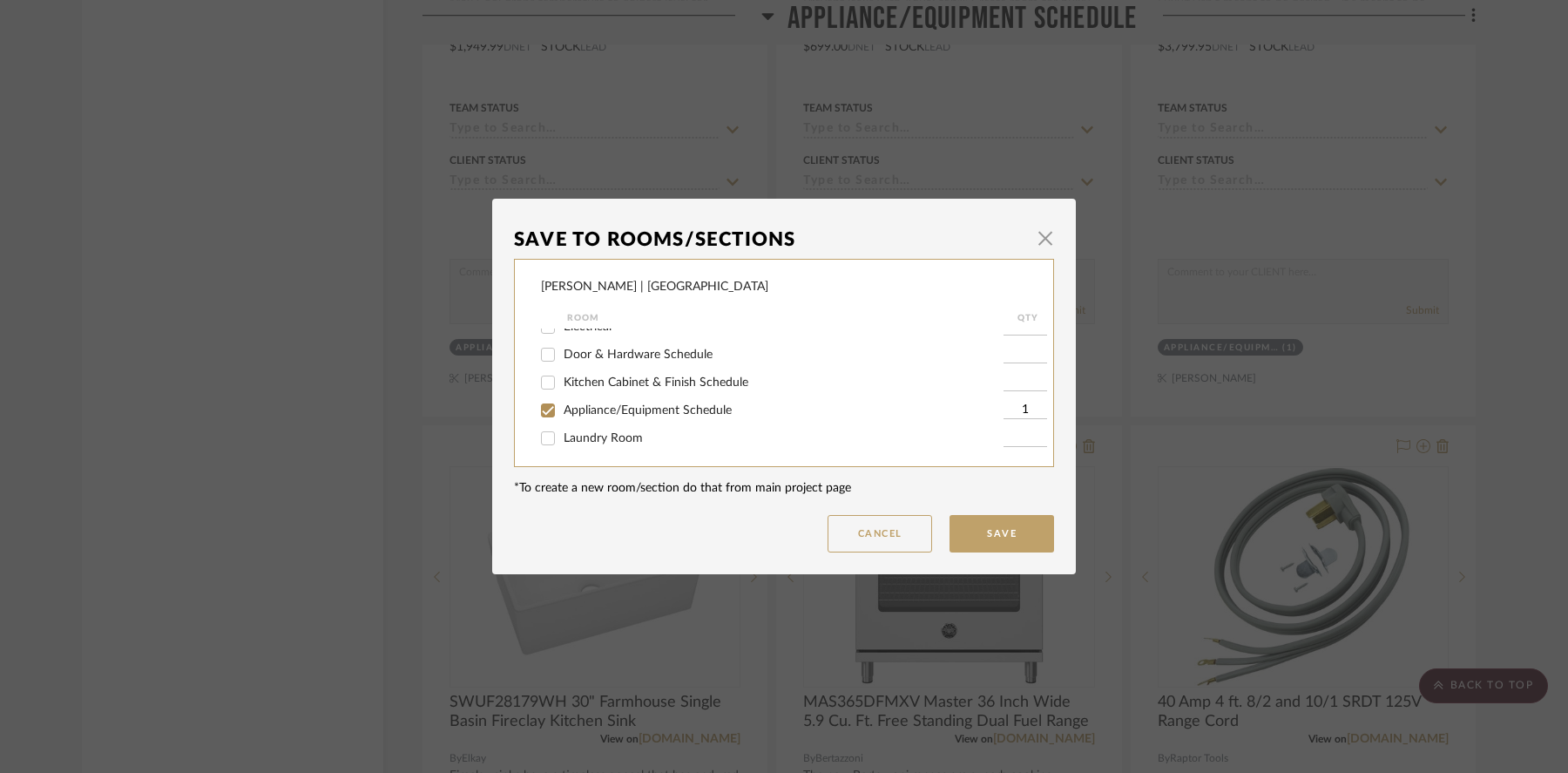 click on "Kitchen Cabinet & Finish Schedule" at bounding box center (548, 383) 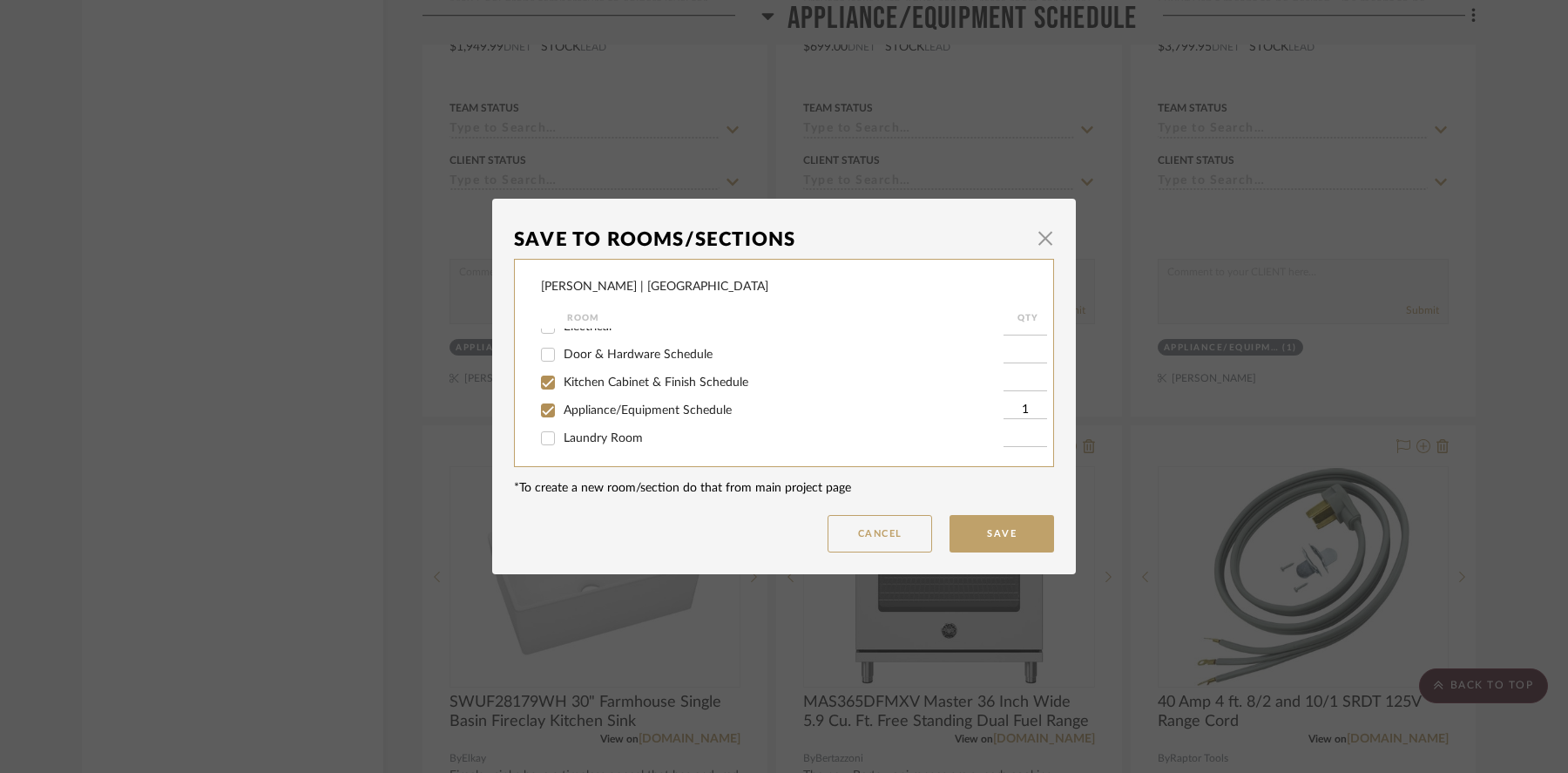 checkbox on "true" 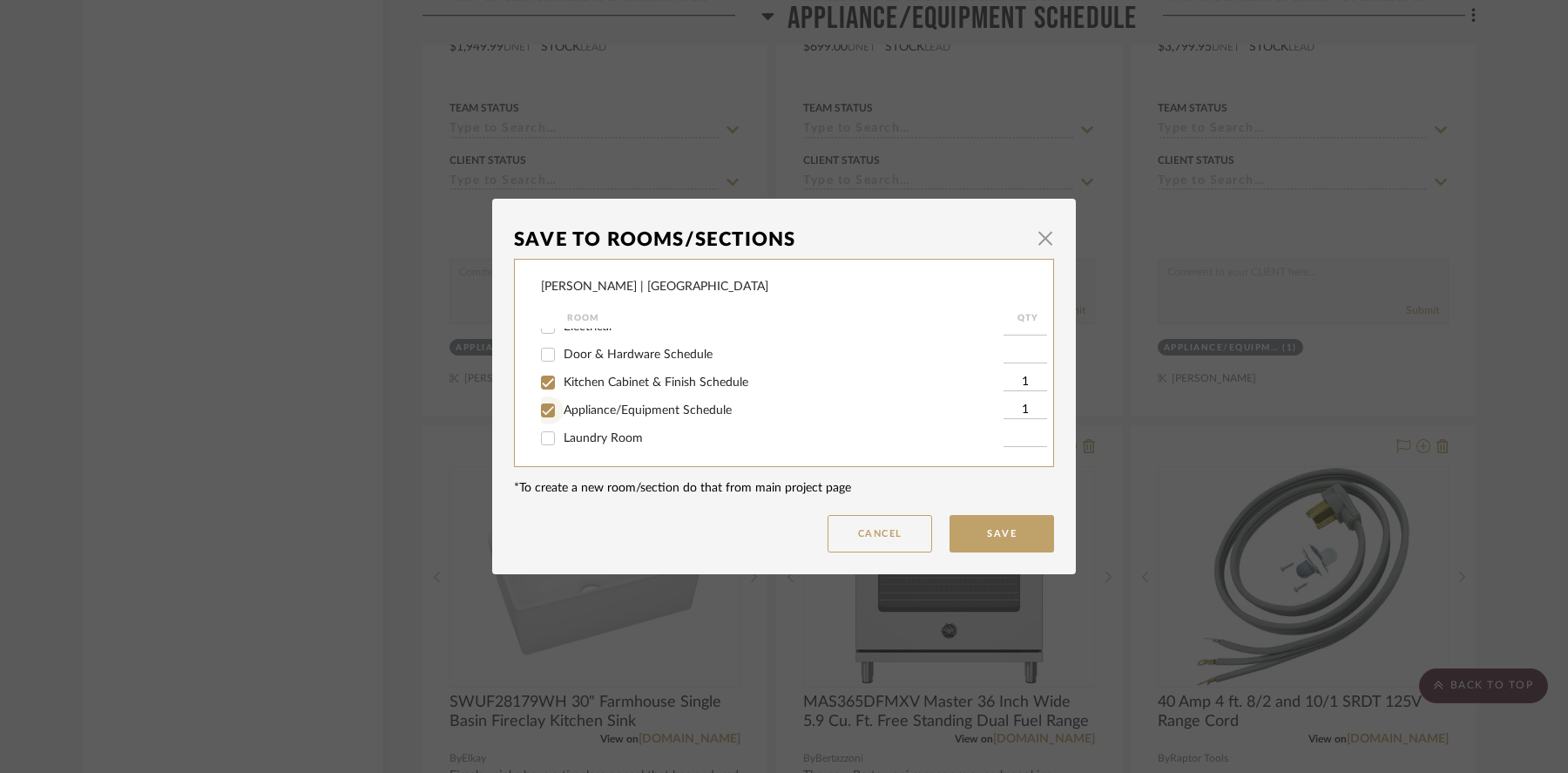 click on "Appliance/Equipment Schedule" at bounding box center (548, 410) 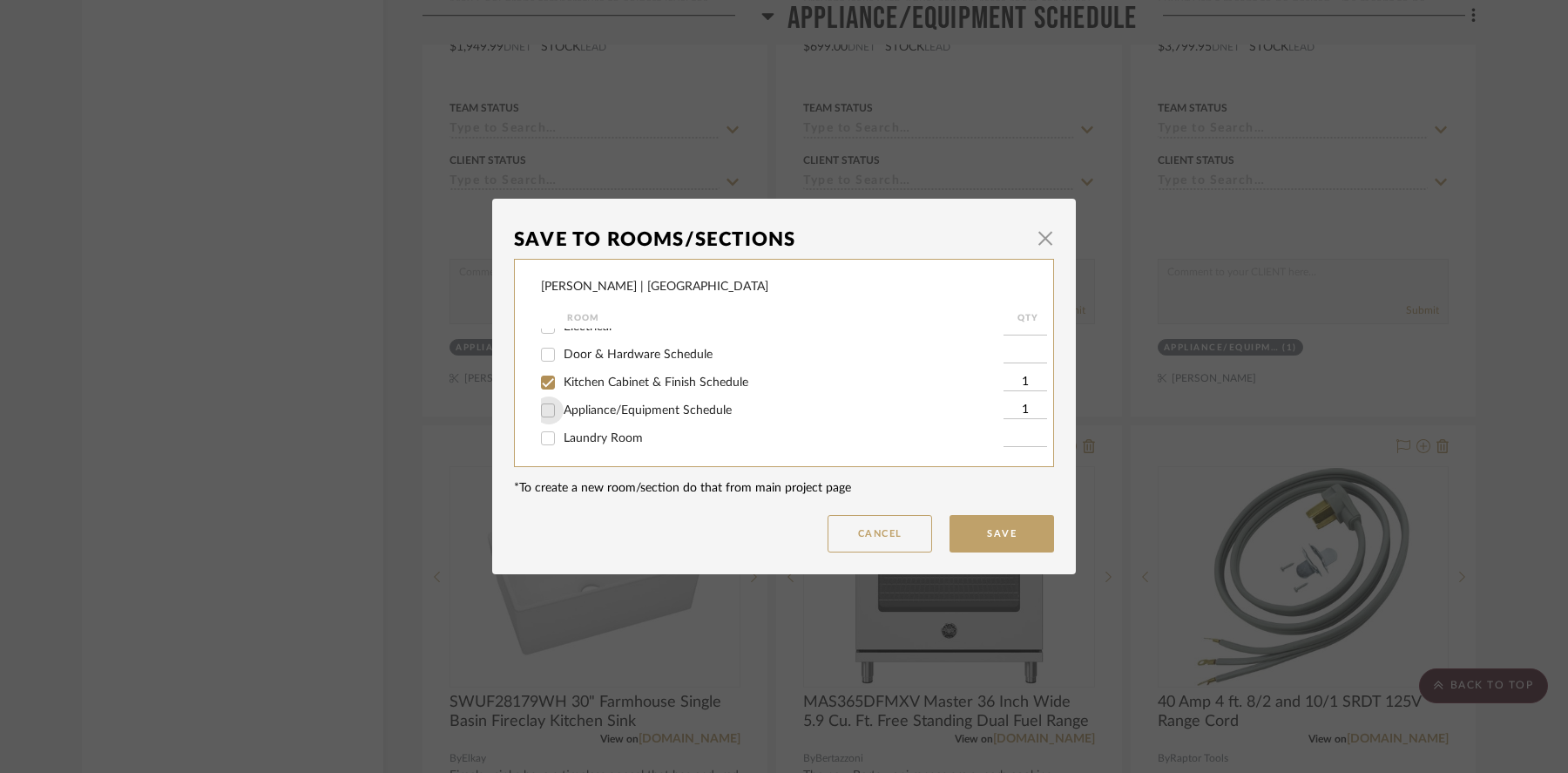 checkbox on "false" 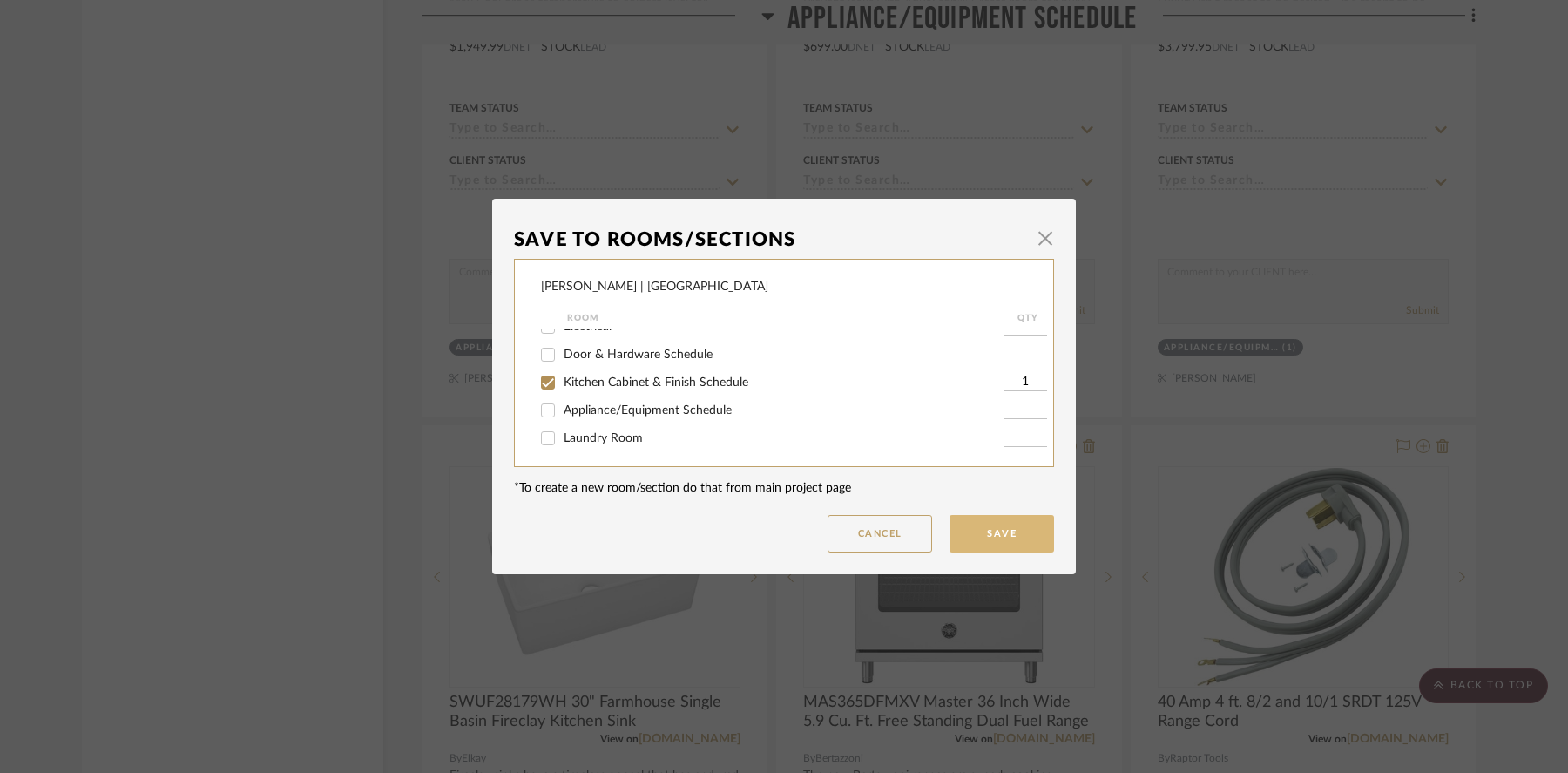 click on "Save" at bounding box center [1002, 533] 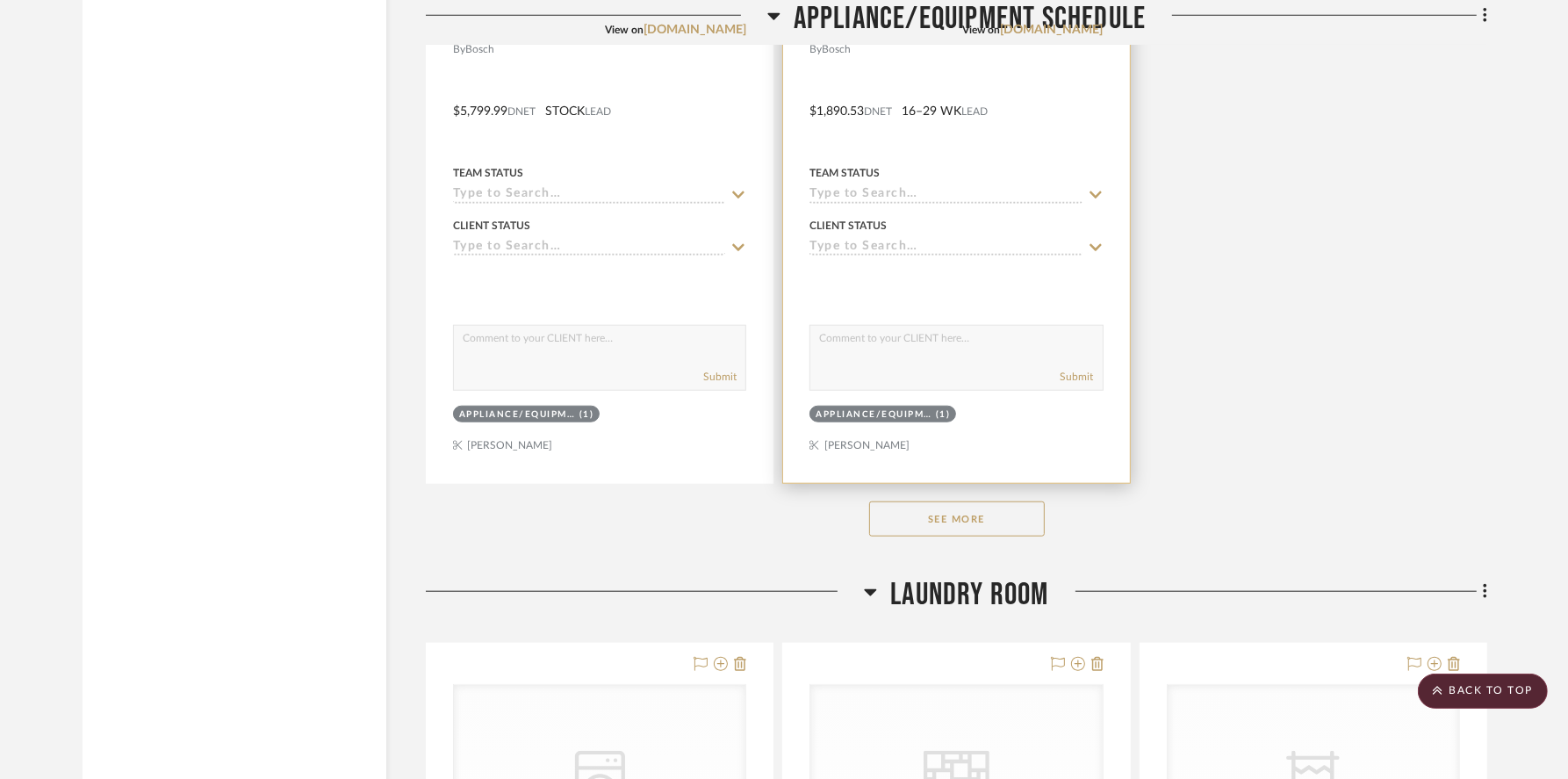 scroll, scrollTop: 7711, scrollLeft: 0, axis: vertical 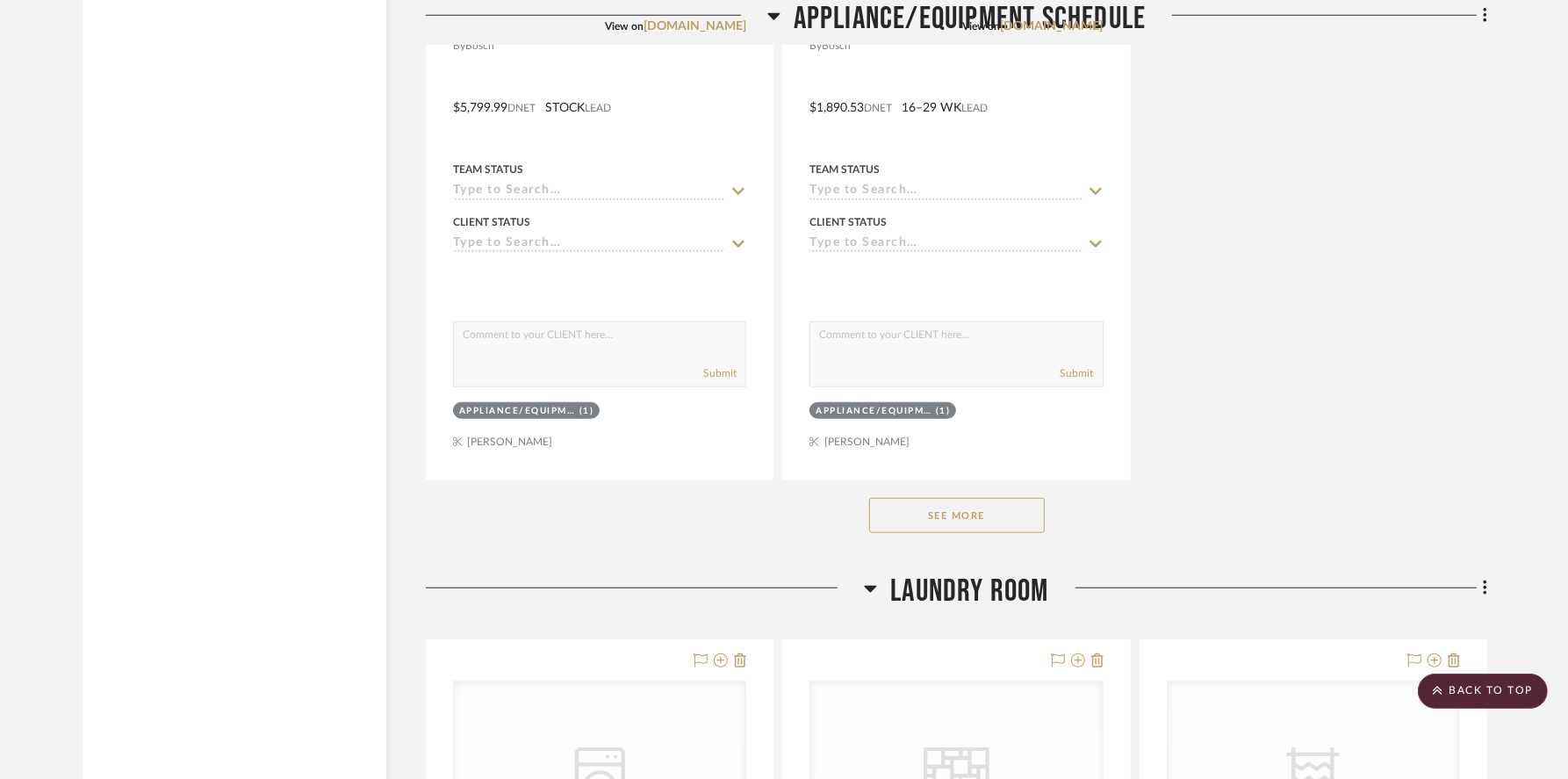 click on "See More" 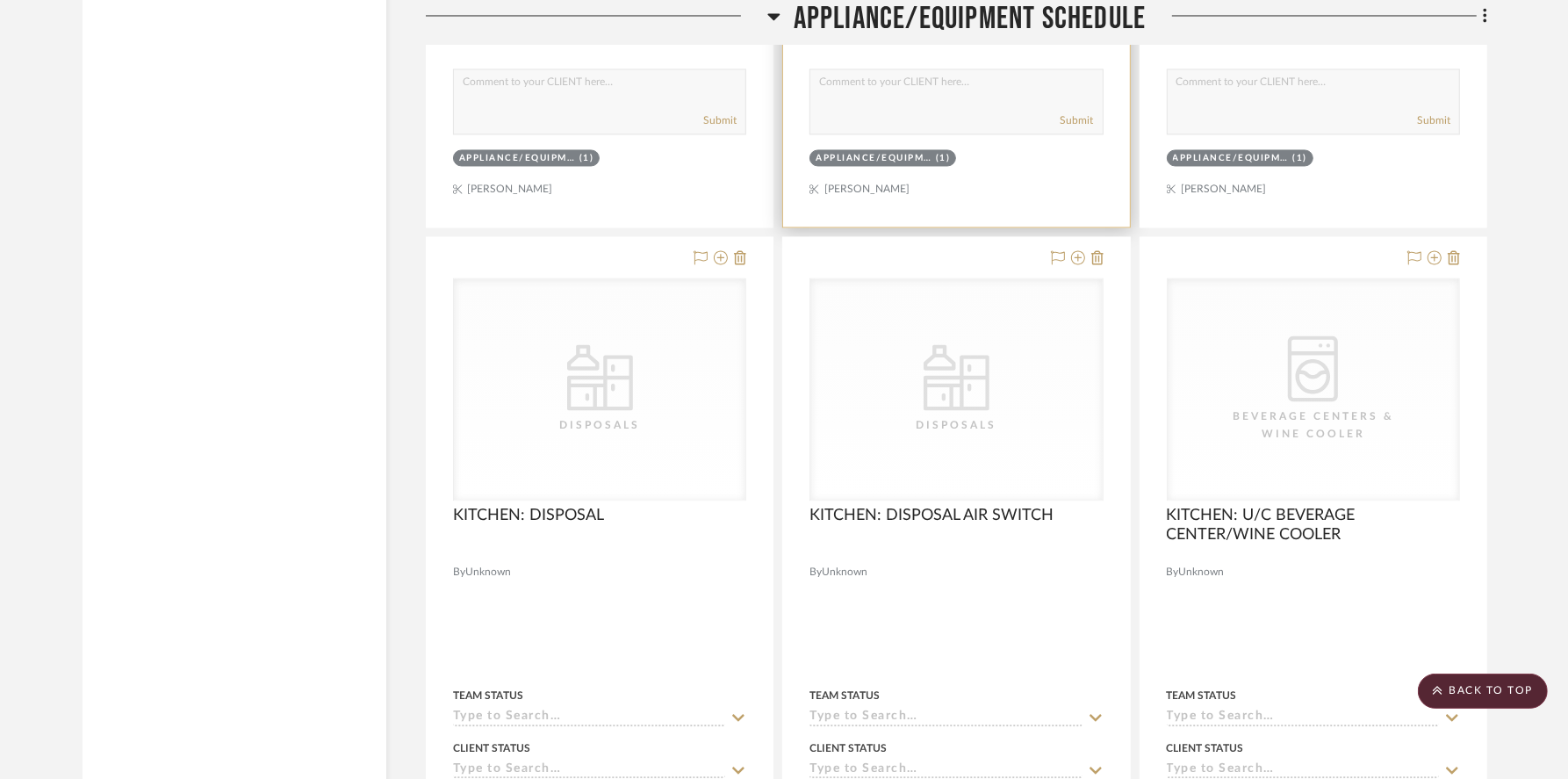 scroll, scrollTop: 9545, scrollLeft: 0, axis: vertical 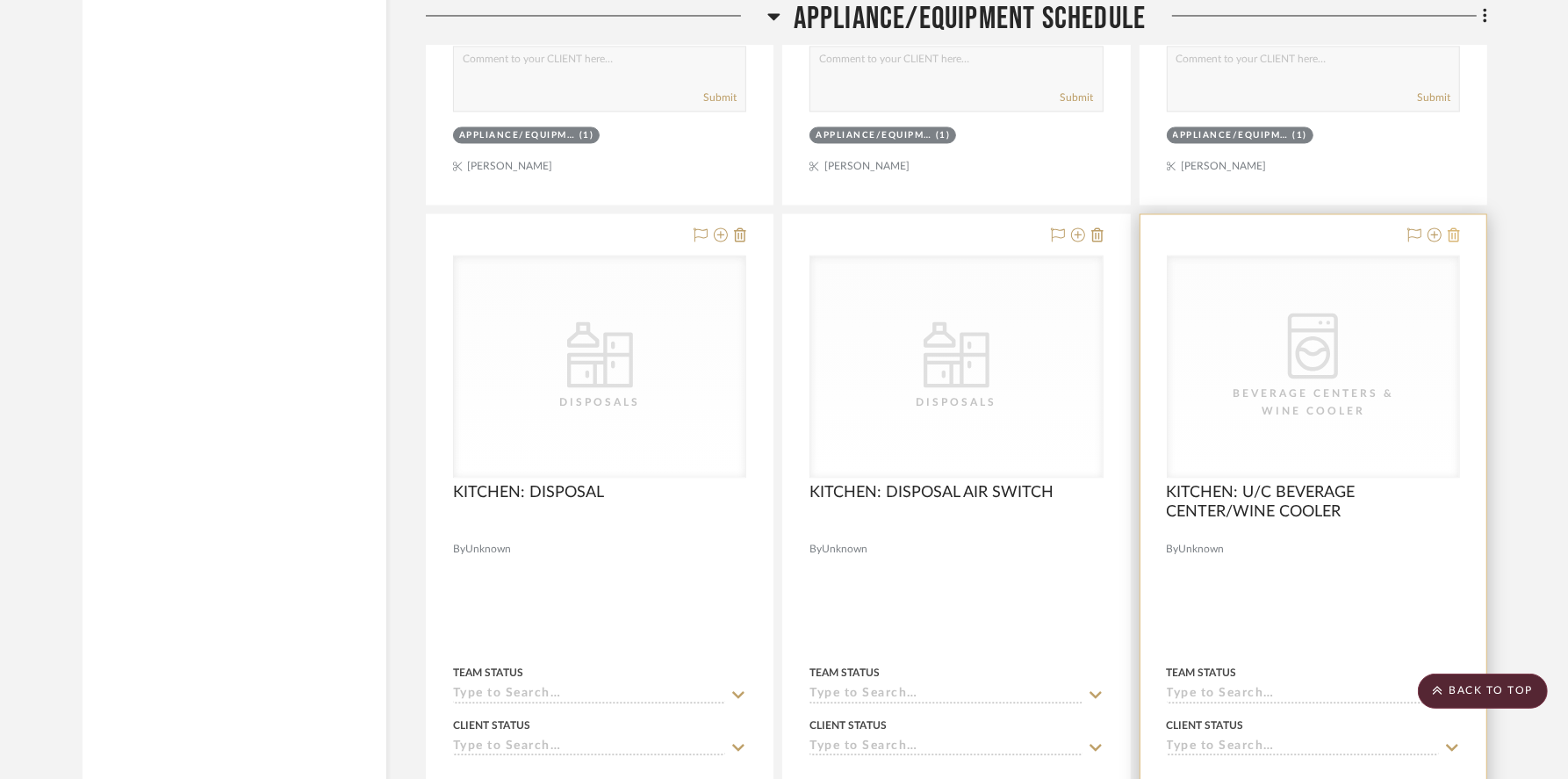 click 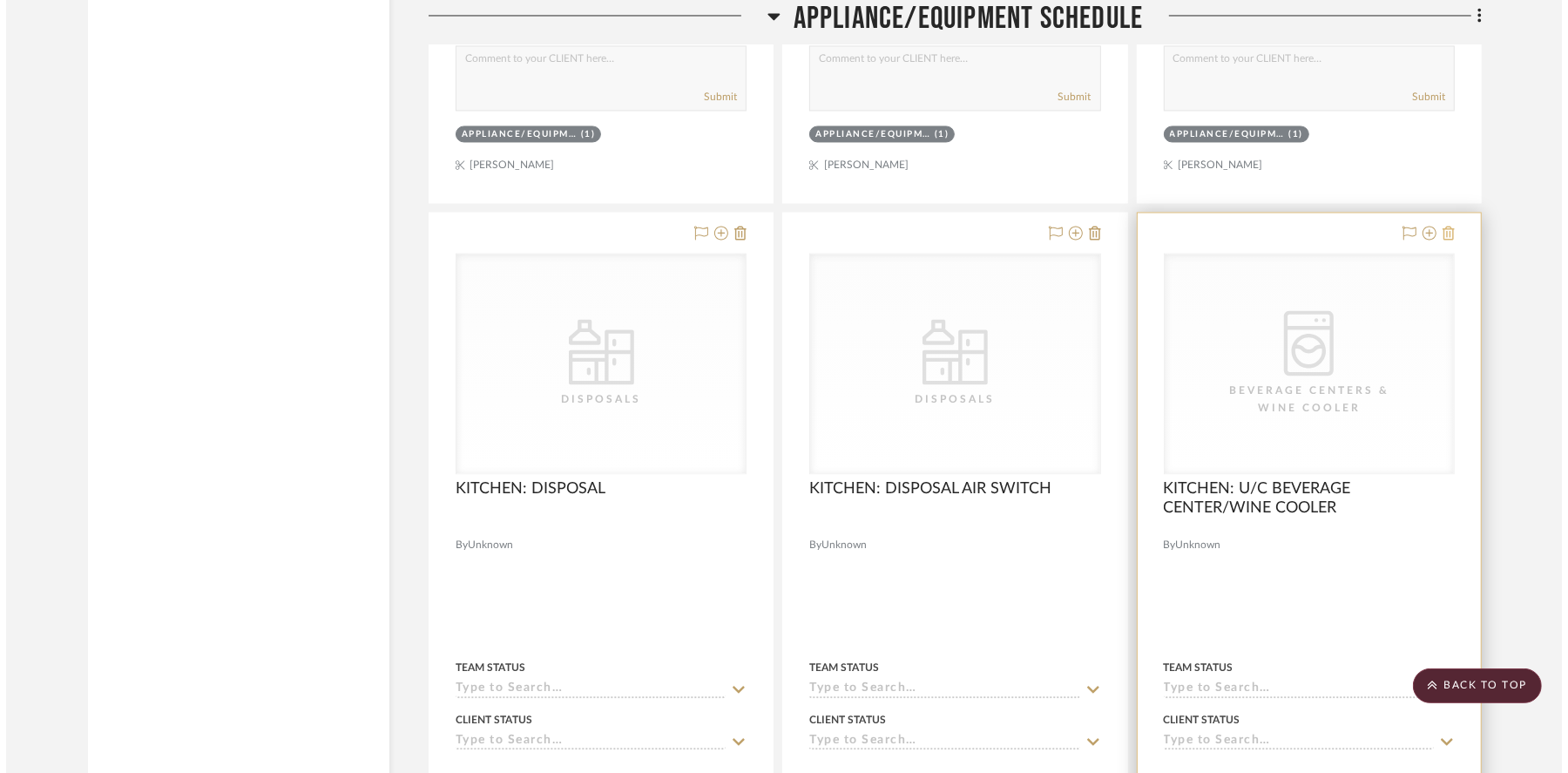 scroll, scrollTop: 0, scrollLeft: 0, axis: both 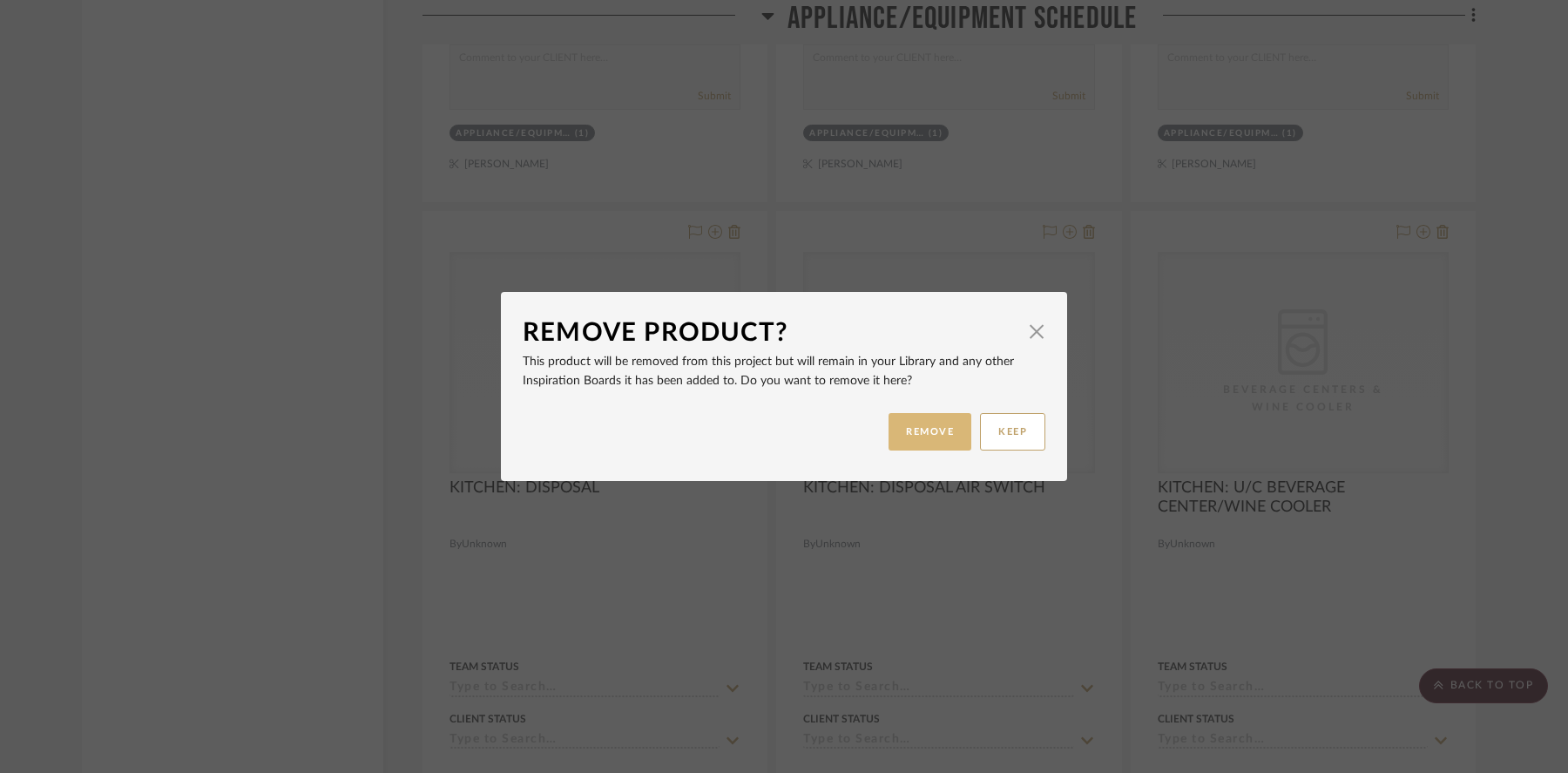 click on "REMOVE" at bounding box center [929, 431] 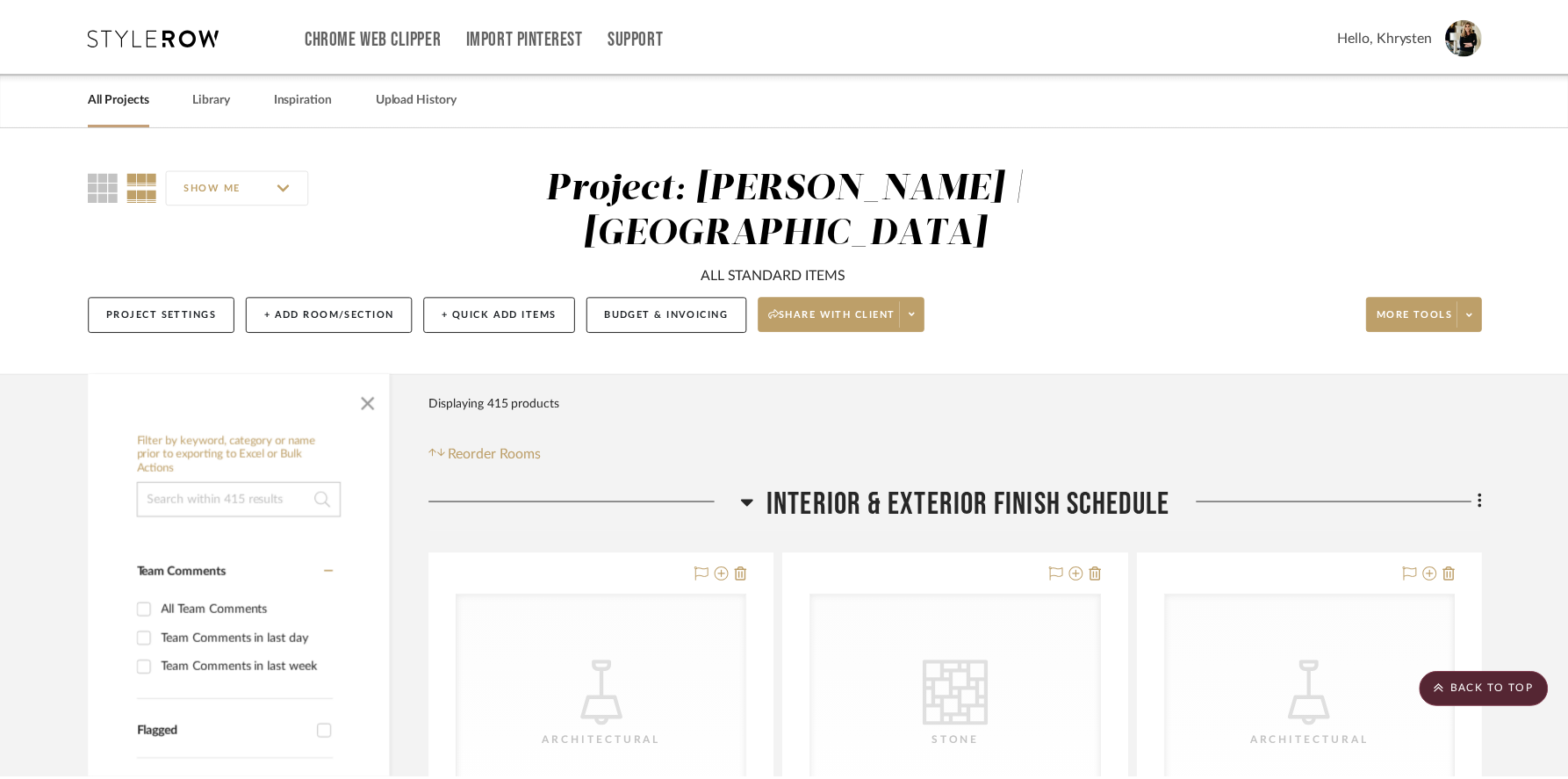 scroll, scrollTop: 9545, scrollLeft: 0, axis: vertical 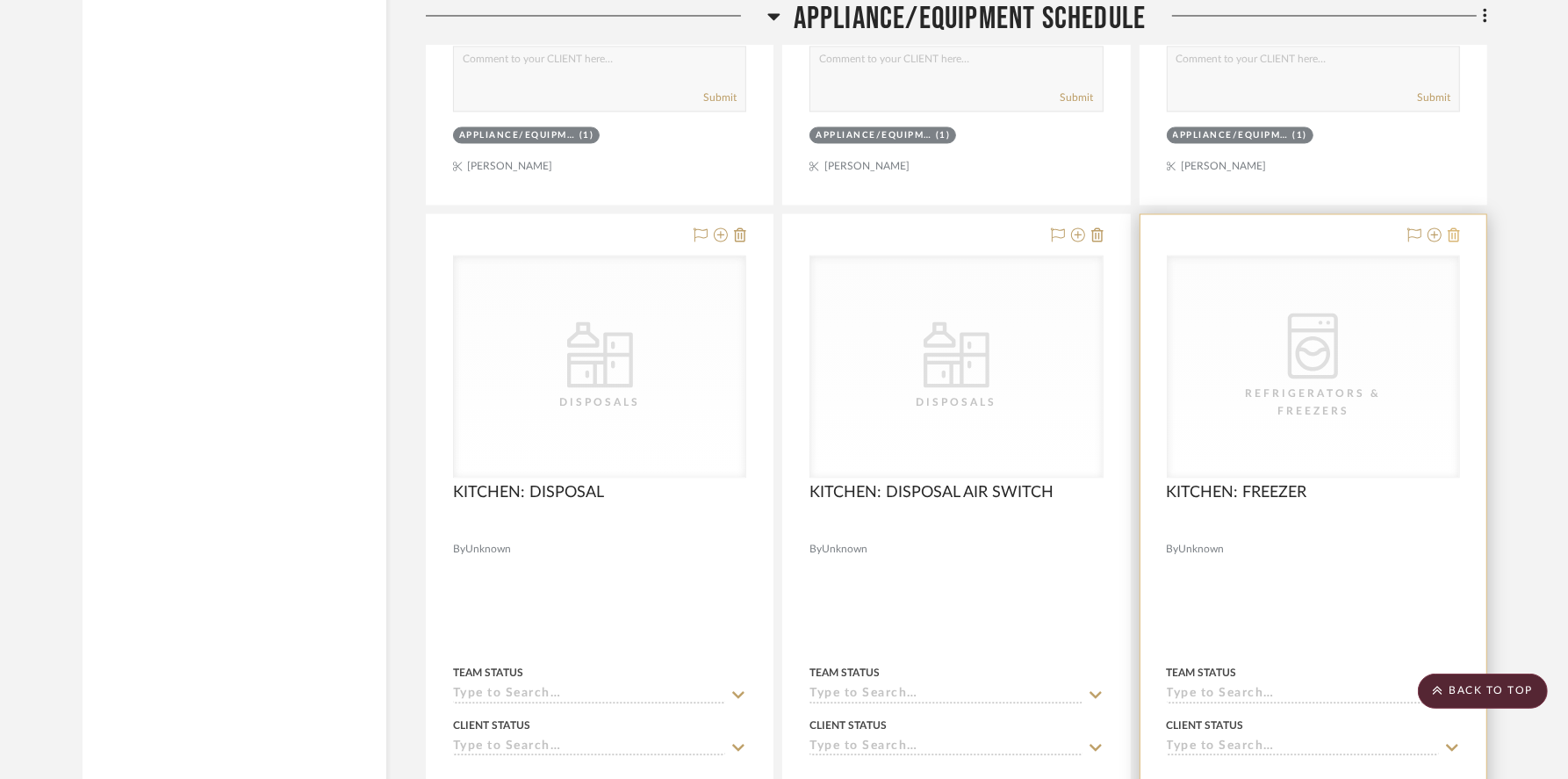 click 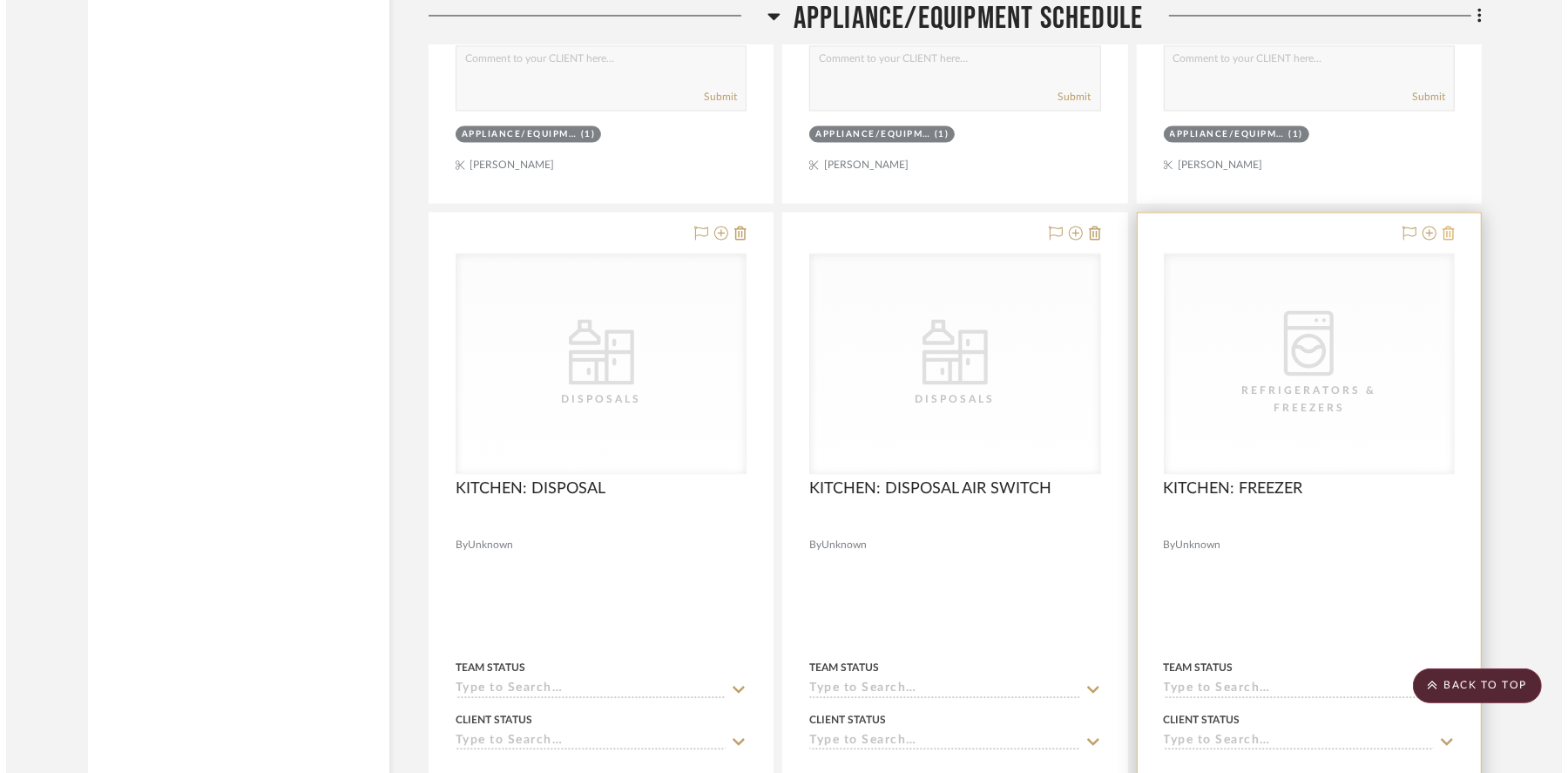 scroll, scrollTop: 0, scrollLeft: 0, axis: both 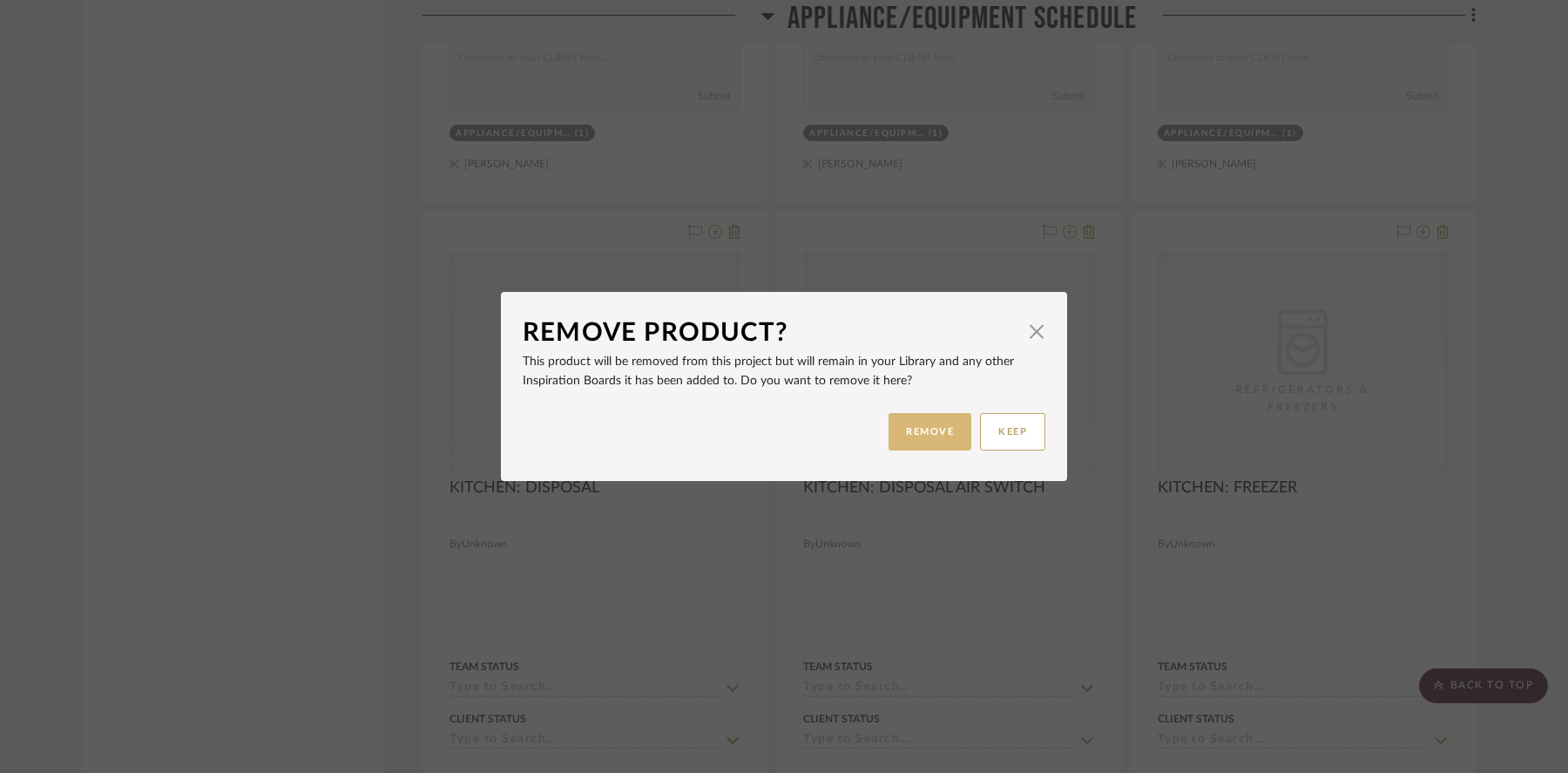 click on "REMOVE" at bounding box center [929, 431] 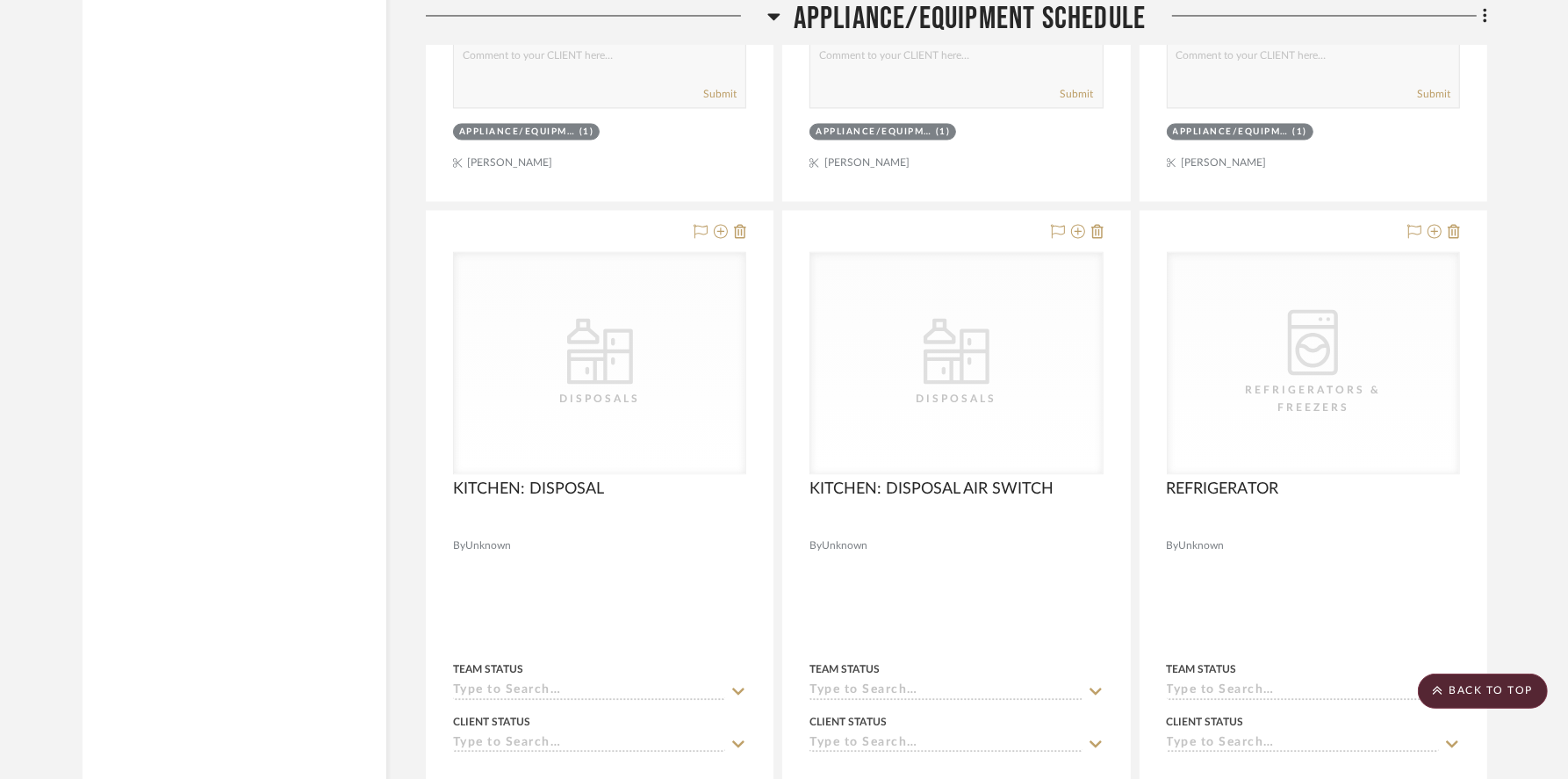 scroll, scrollTop: 9503, scrollLeft: 0, axis: vertical 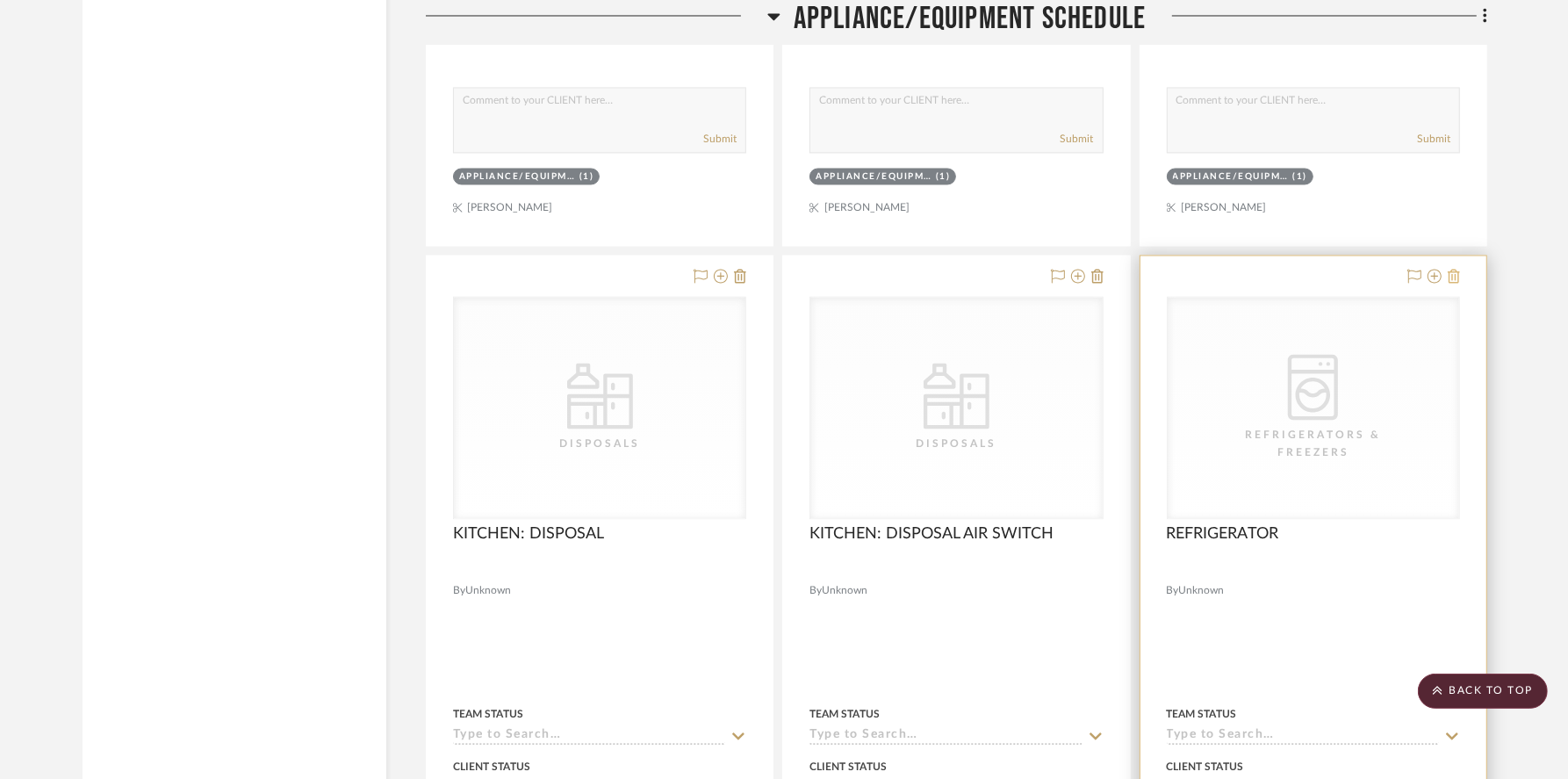 click 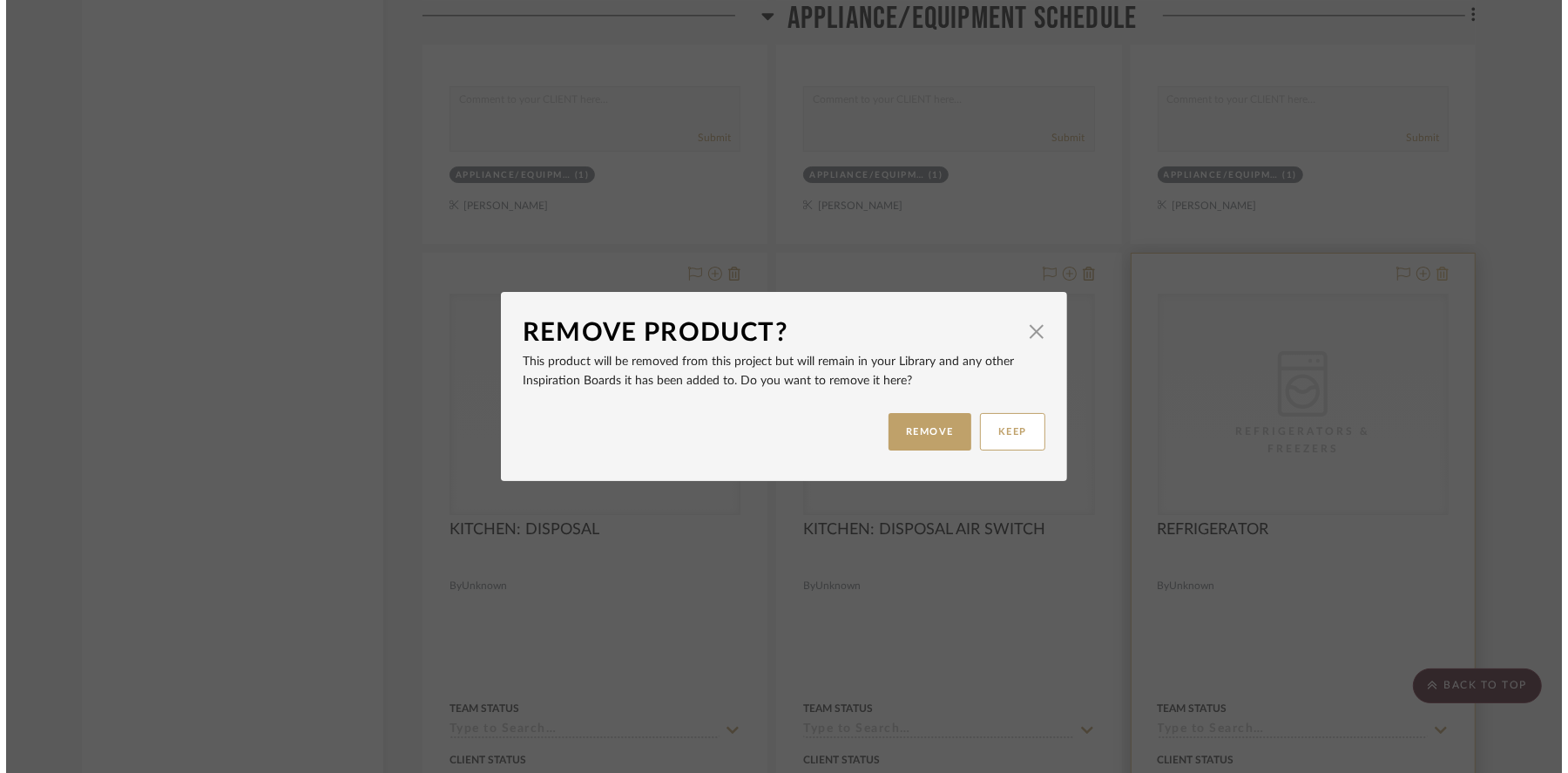 scroll, scrollTop: 0, scrollLeft: 0, axis: both 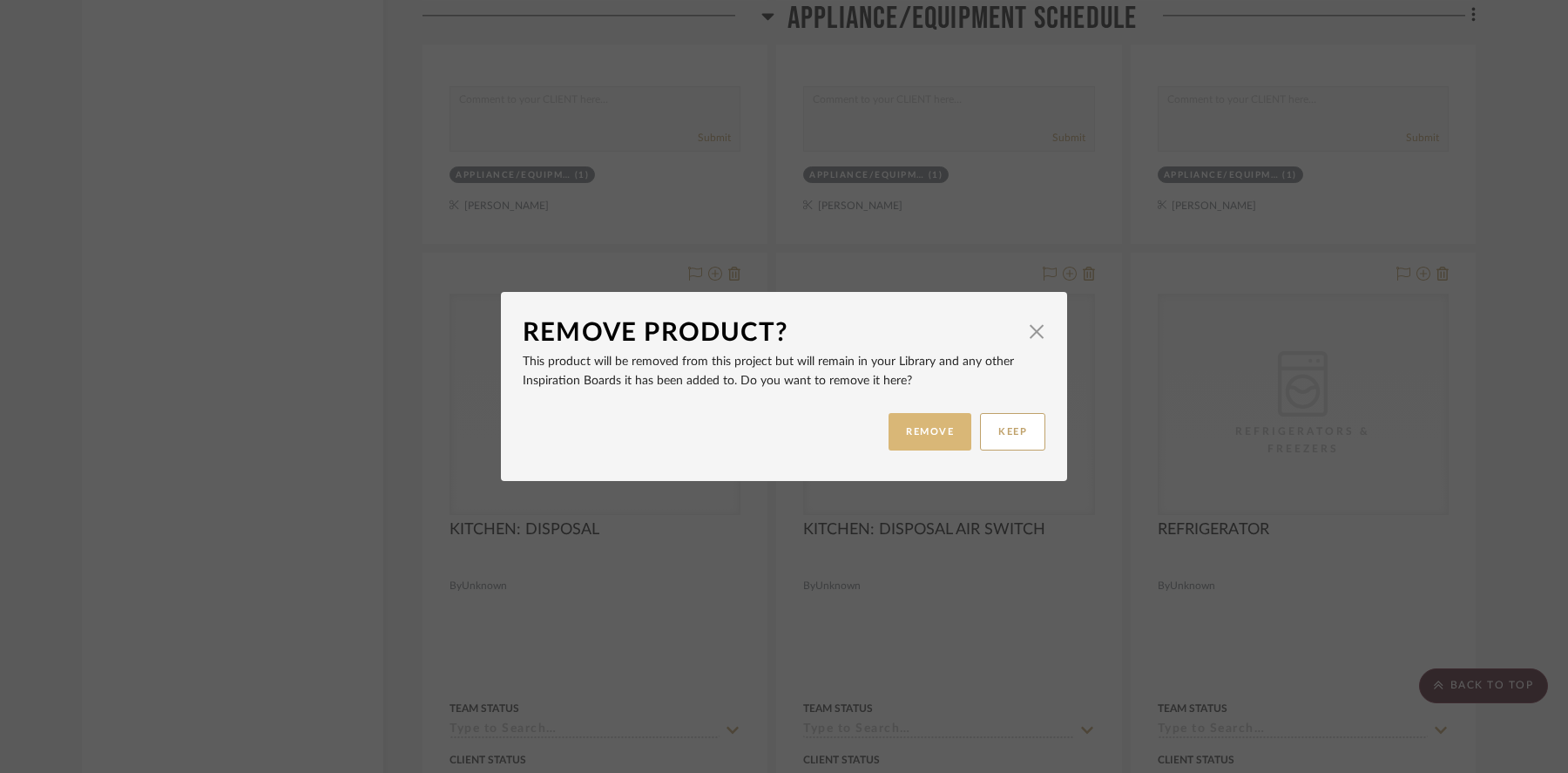 click on "REMOVE" at bounding box center (929, 431) 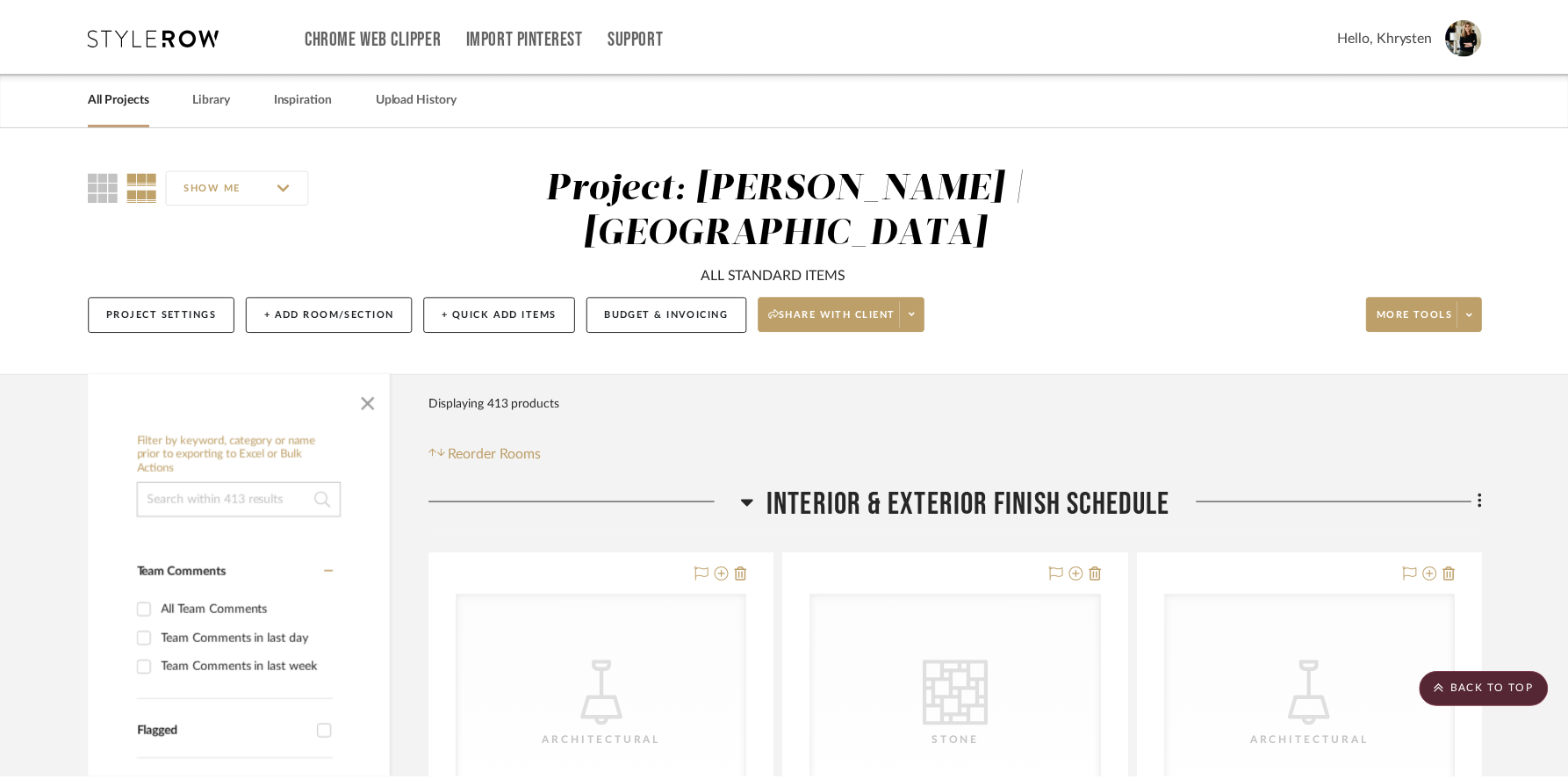 scroll, scrollTop: 9503, scrollLeft: 0, axis: vertical 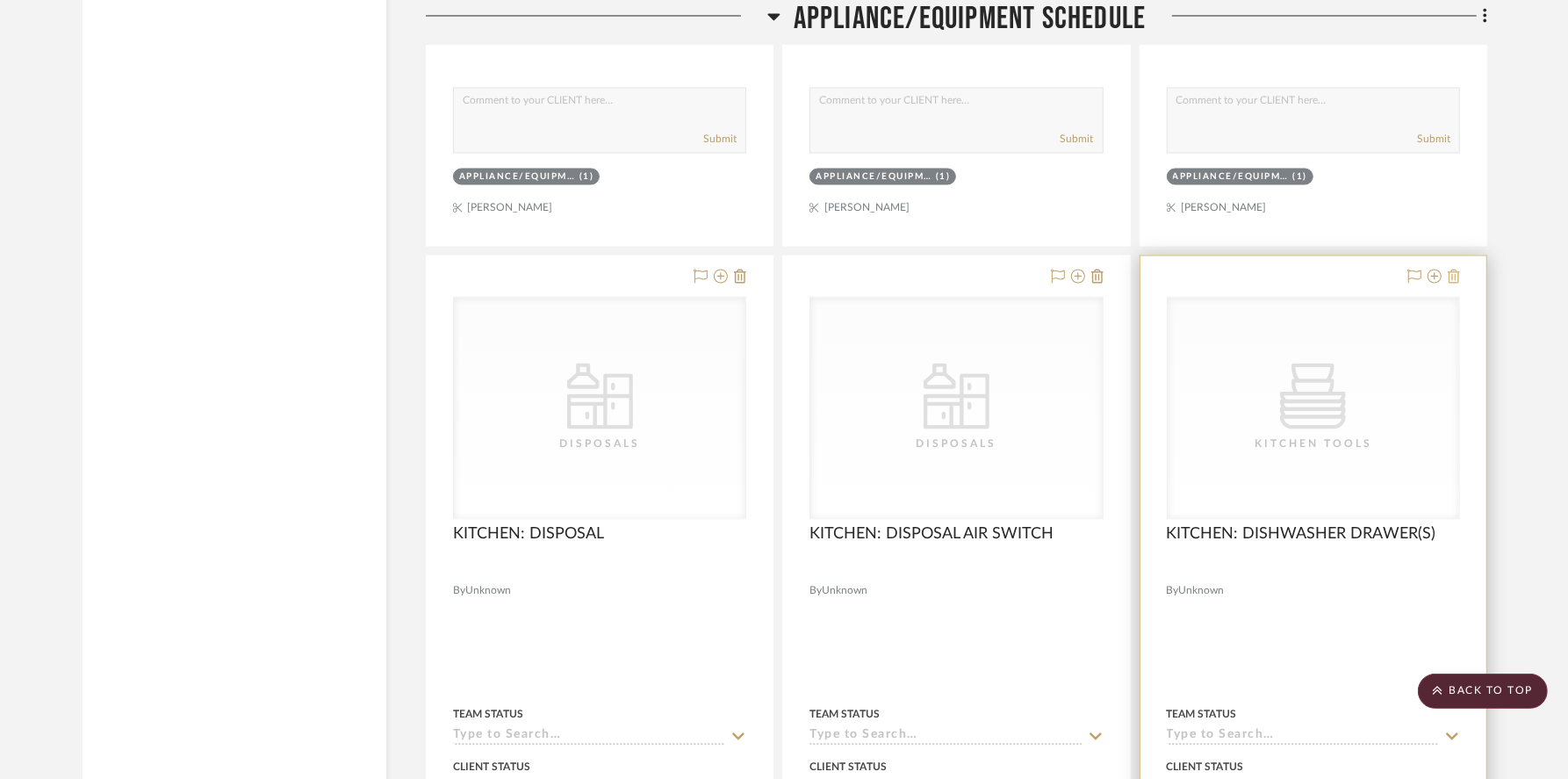 click 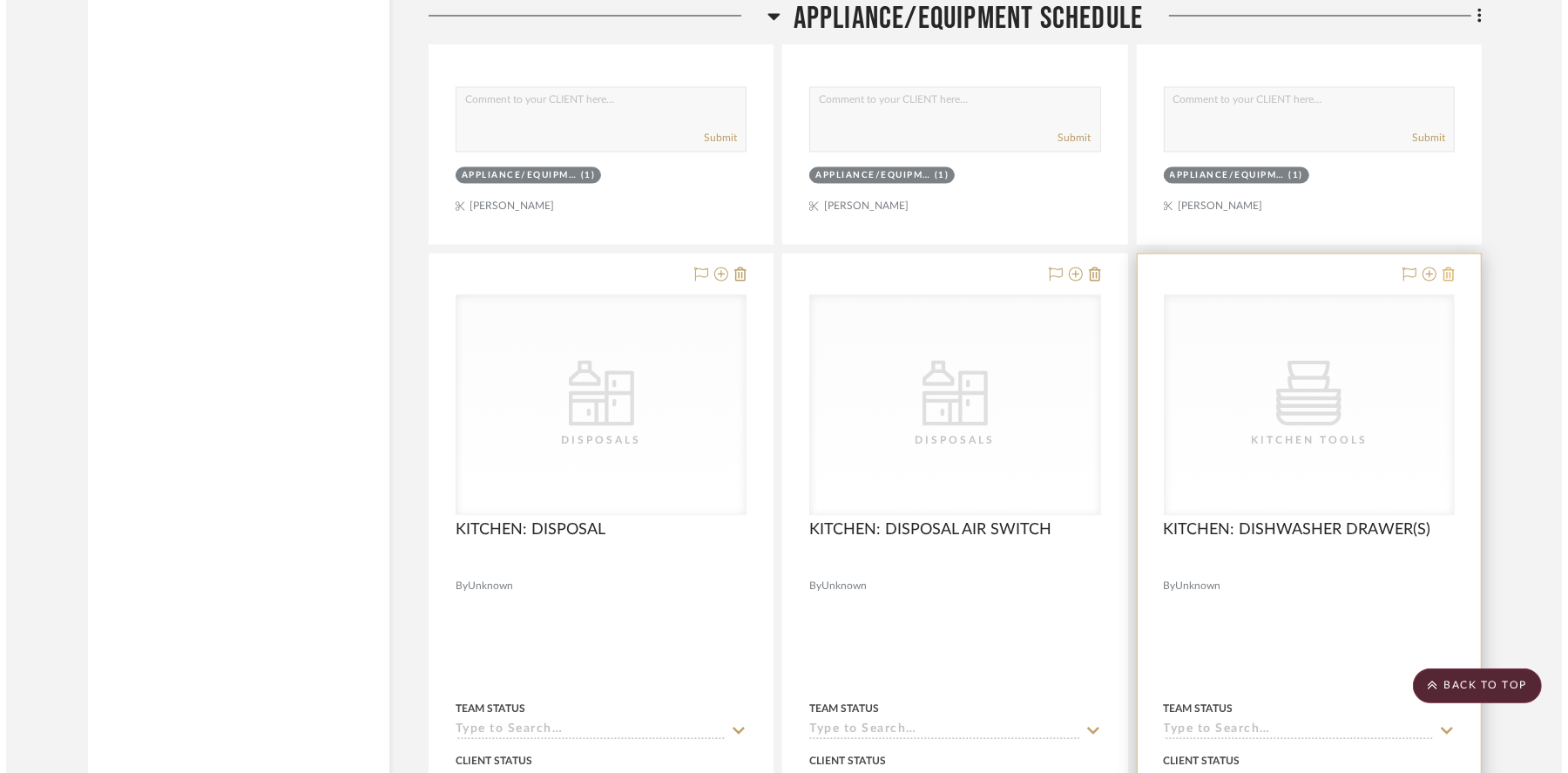 scroll, scrollTop: 0, scrollLeft: 0, axis: both 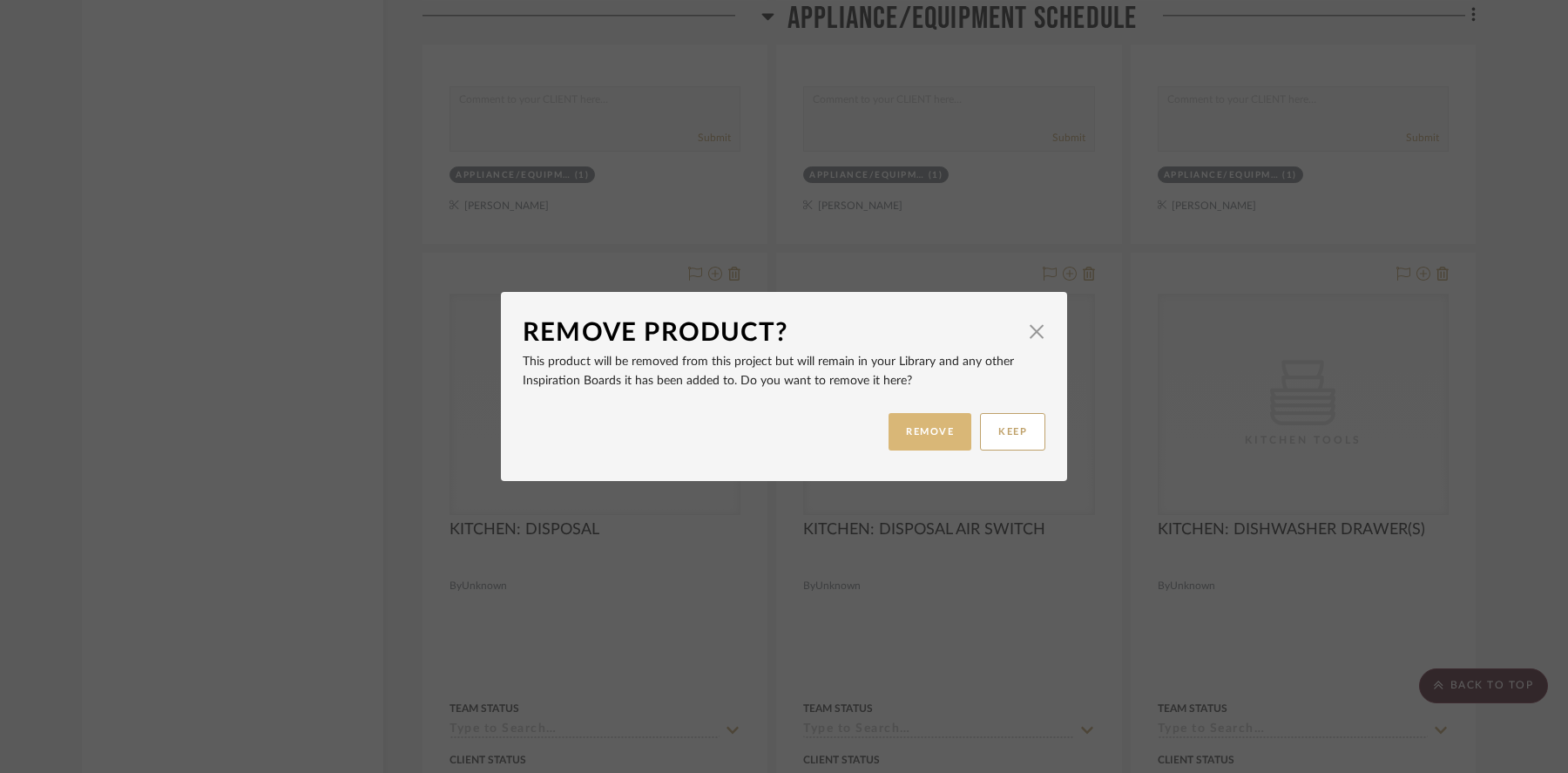 click on "REMOVE" at bounding box center [929, 431] 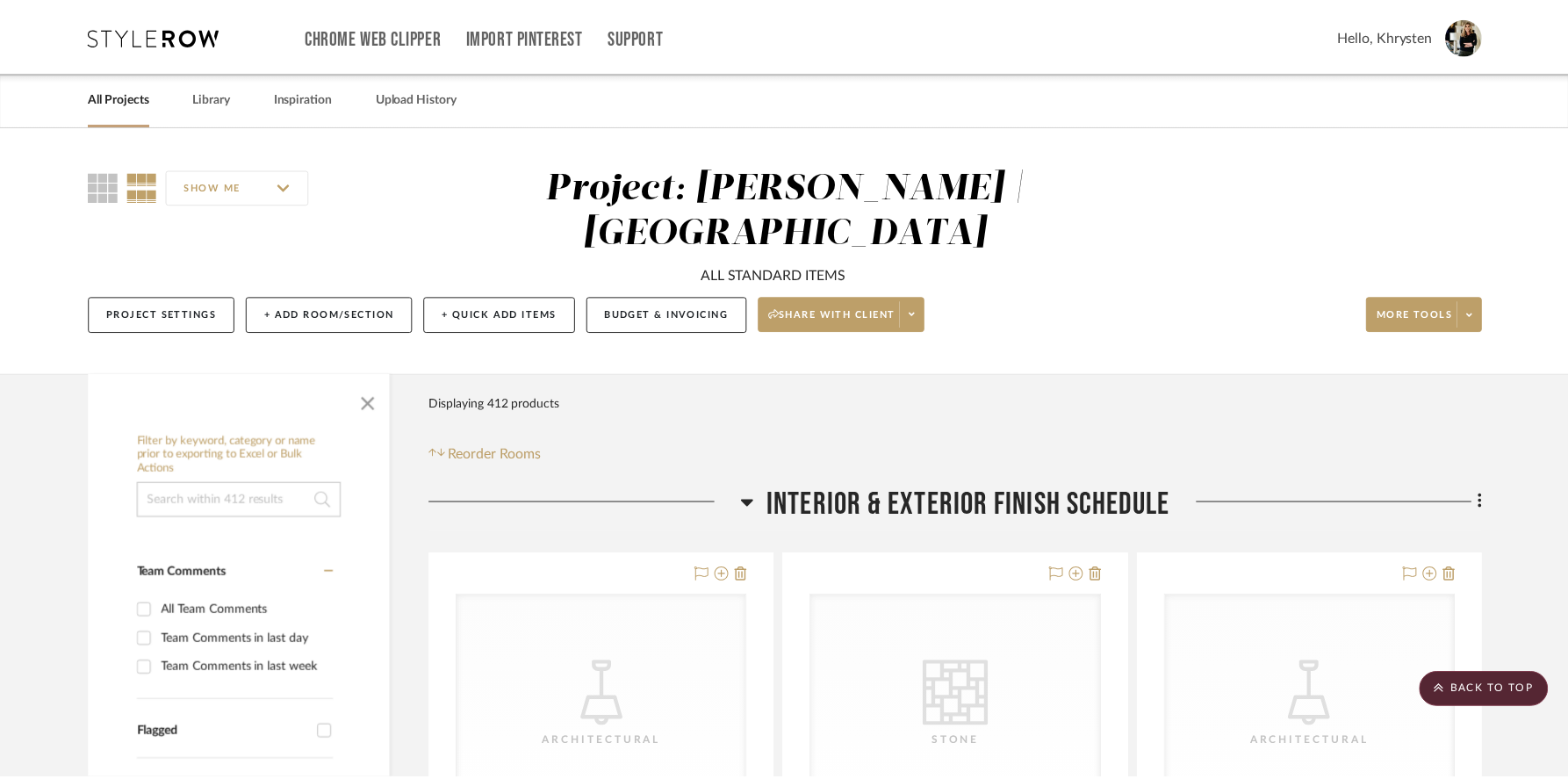 scroll, scrollTop: 9503, scrollLeft: 0, axis: vertical 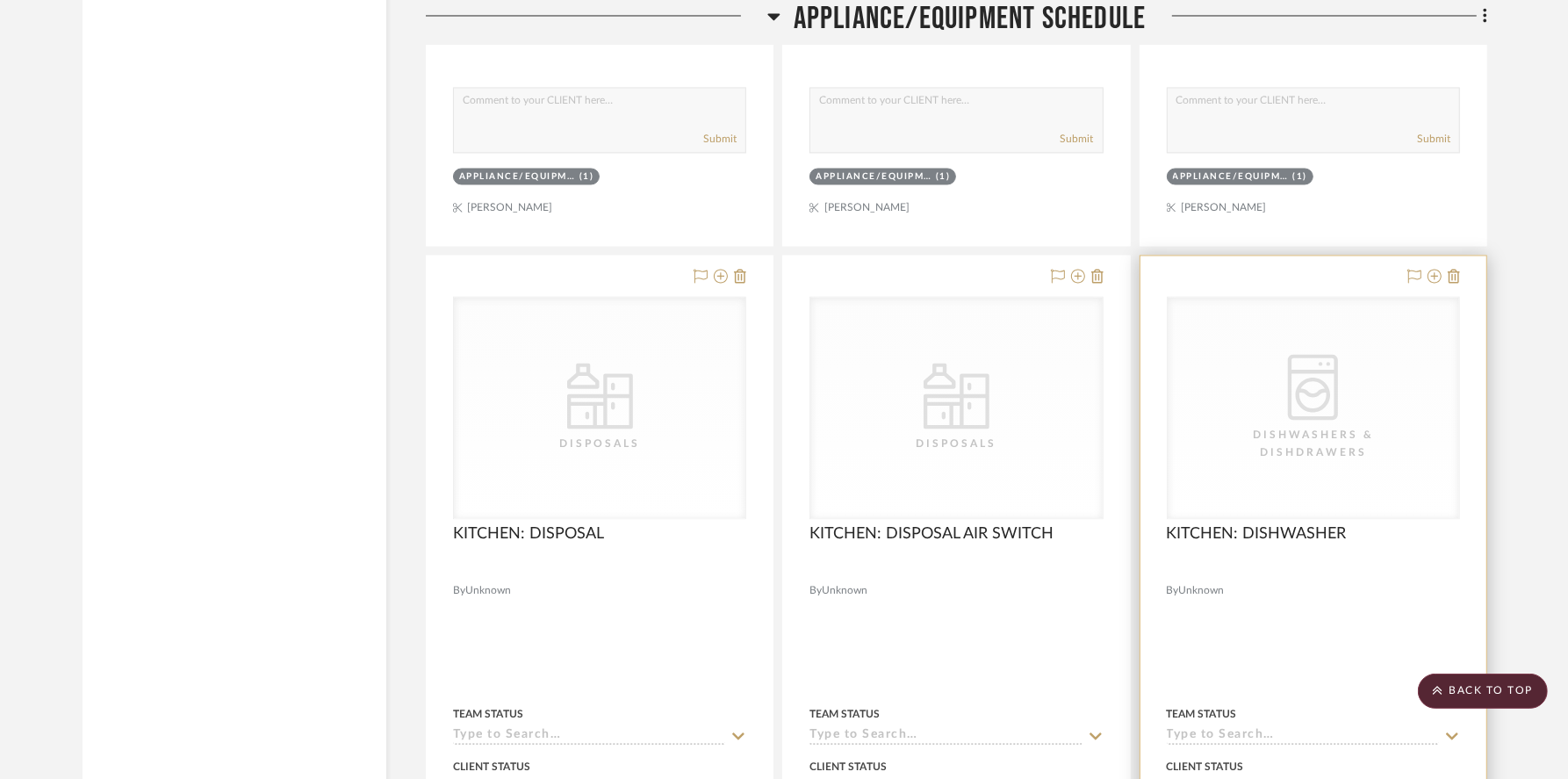 click at bounding box center [1313, 639] 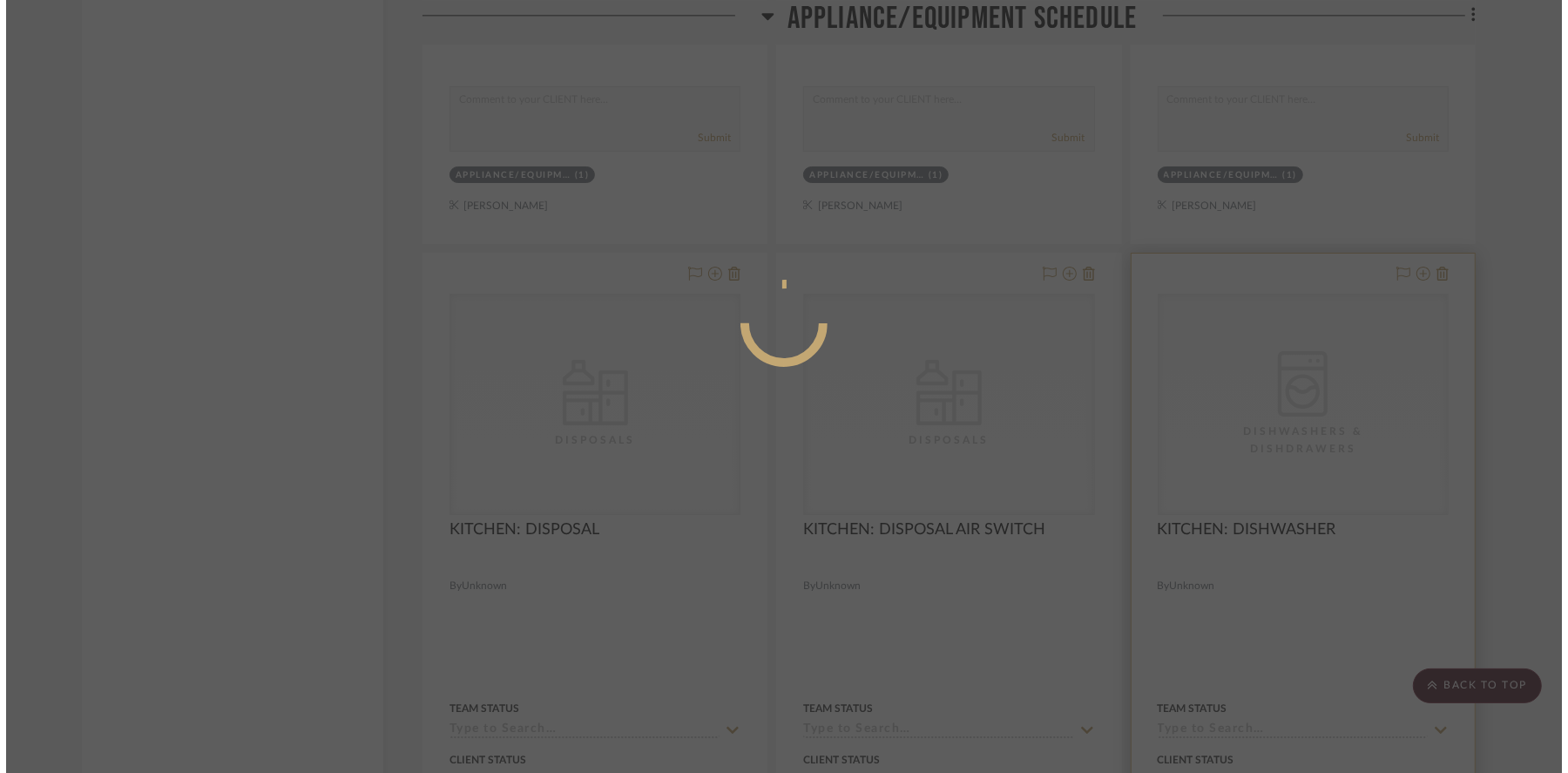 scroll, scrollTop: 0, scrollLeft: 0, axis: both 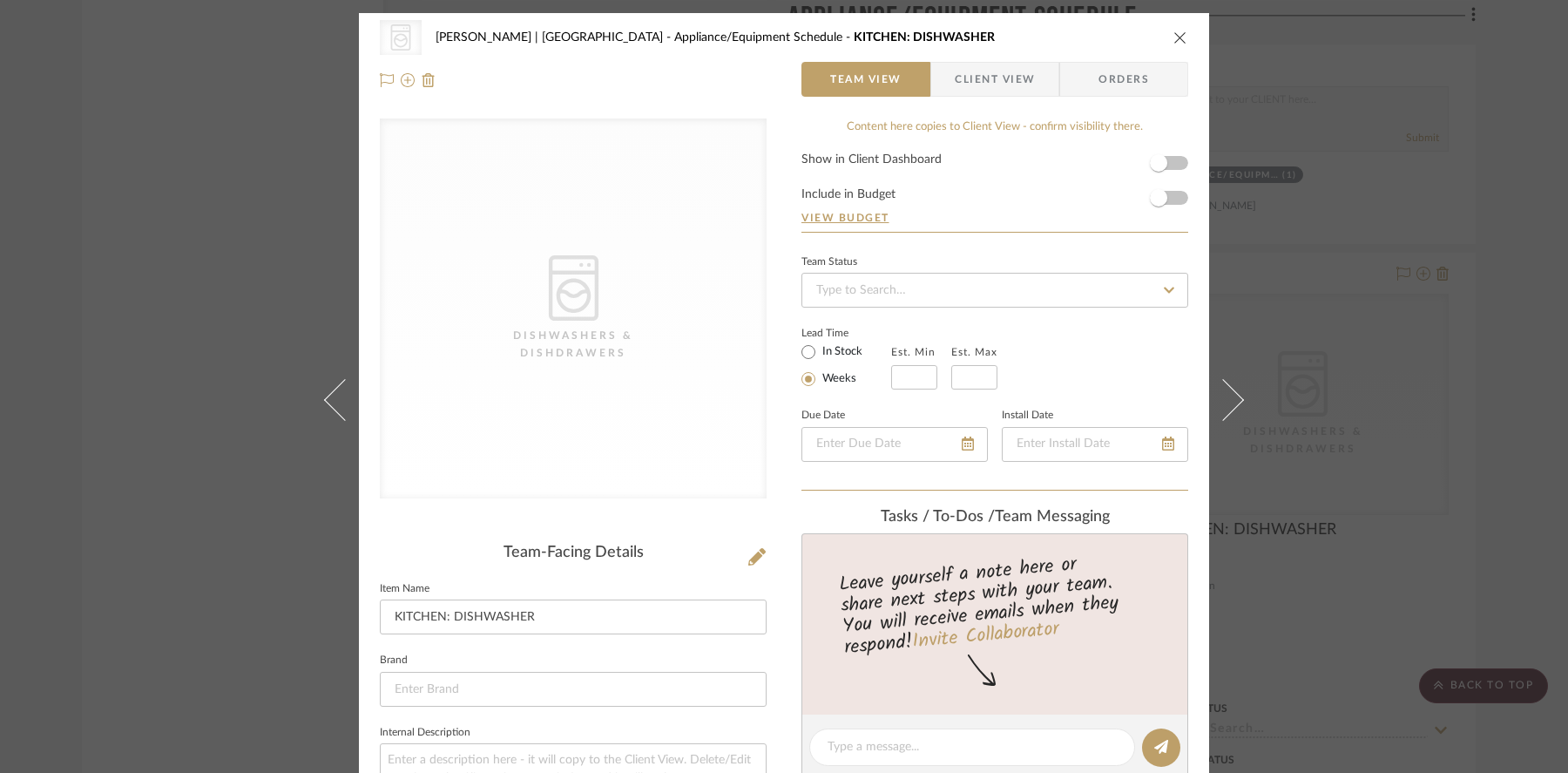 click at bounding box center (1180, 37) 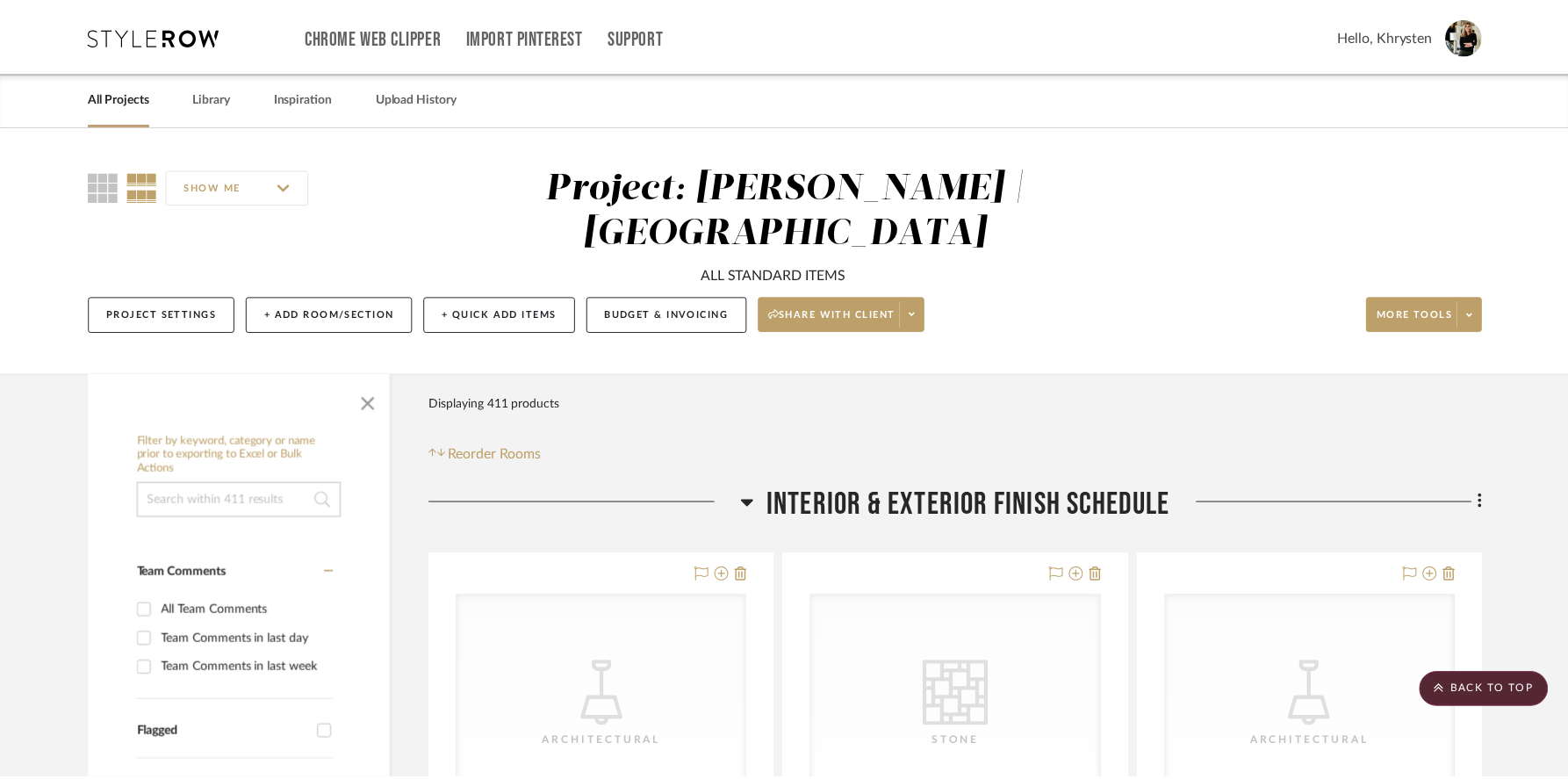 scroll, scrollTop: 9503, scrollLeft: 0, axis: vertical 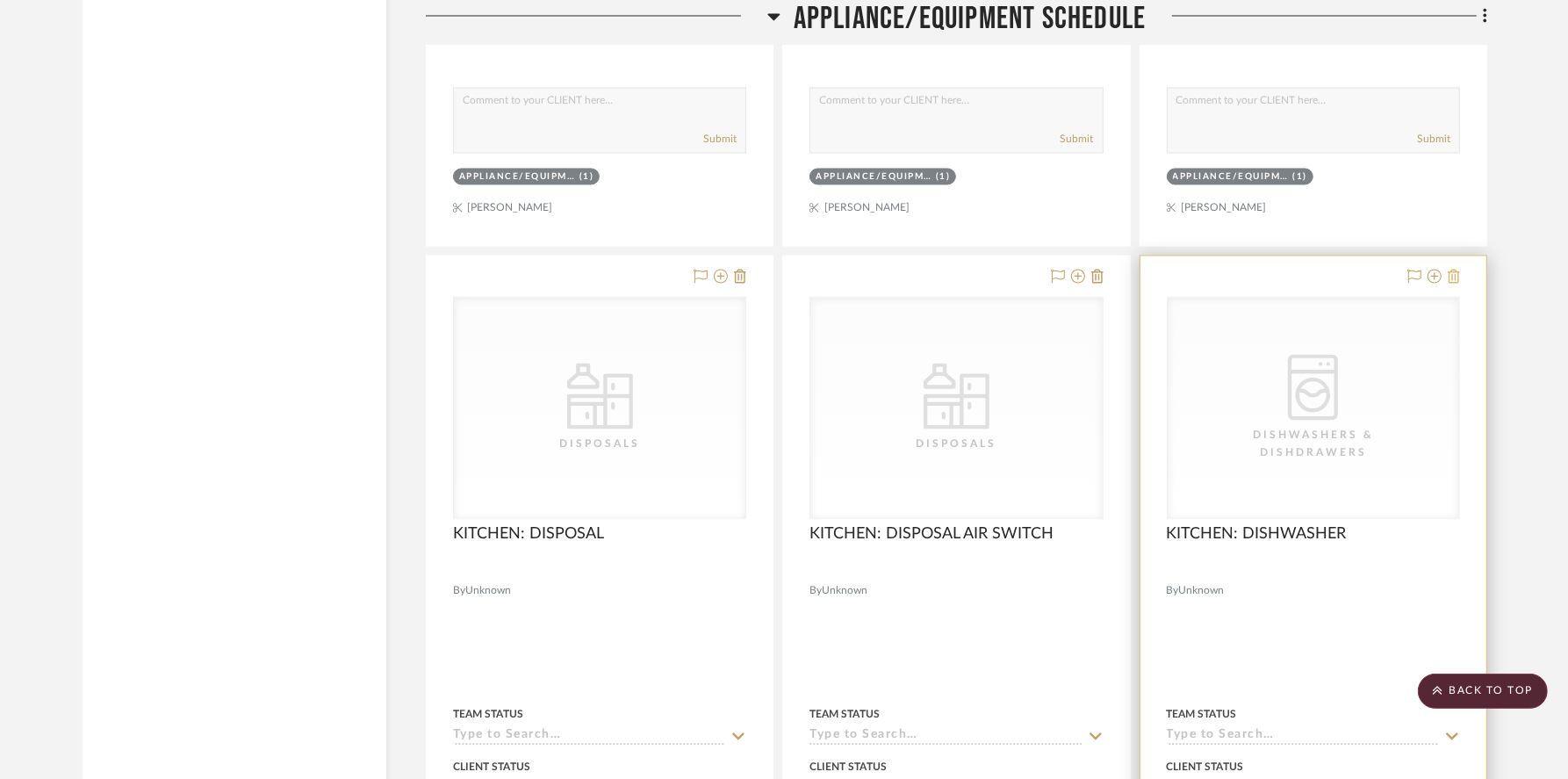 click 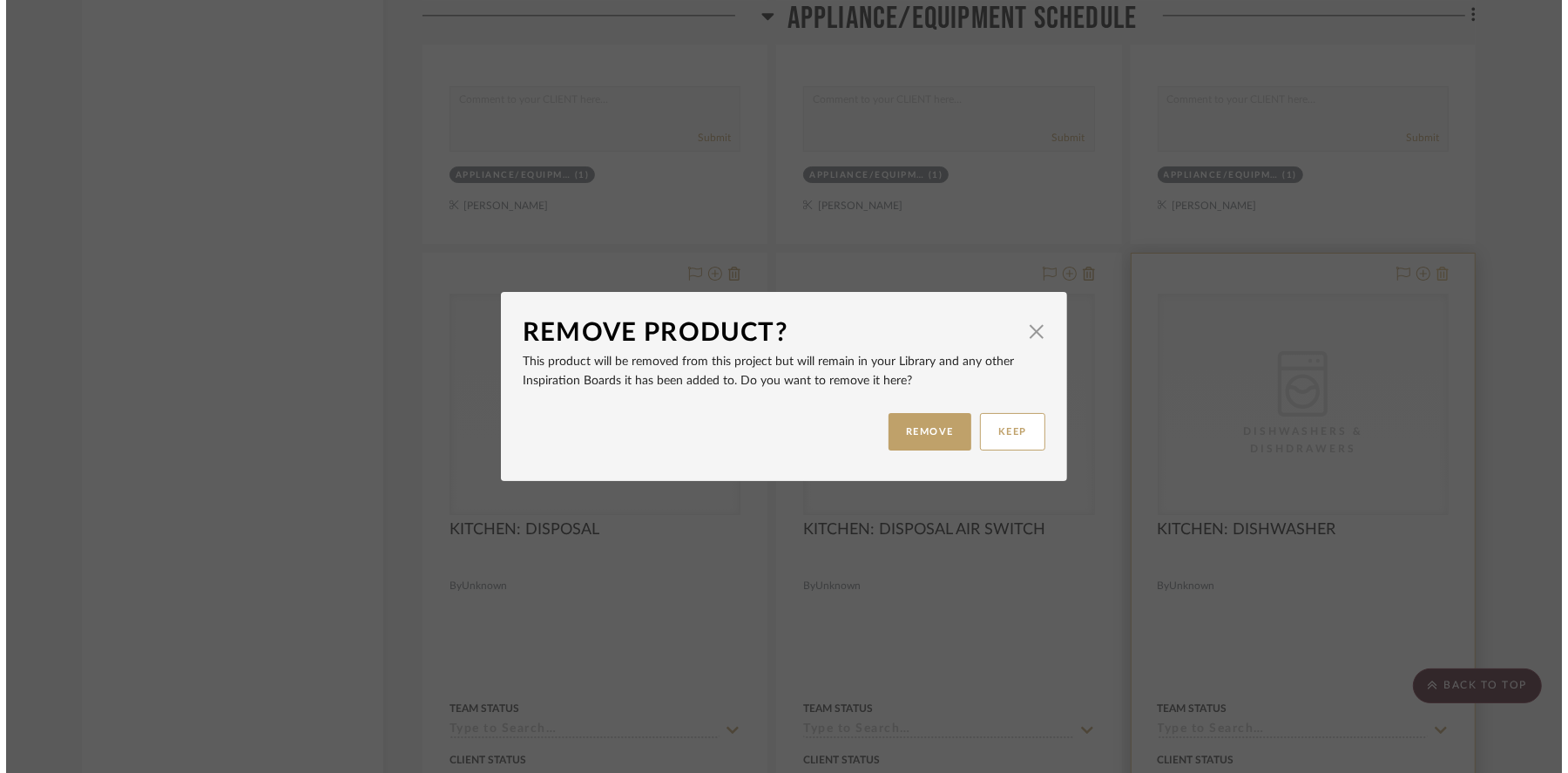 scroll, scrollTop: 0, scrollLeft: 0, axis: both 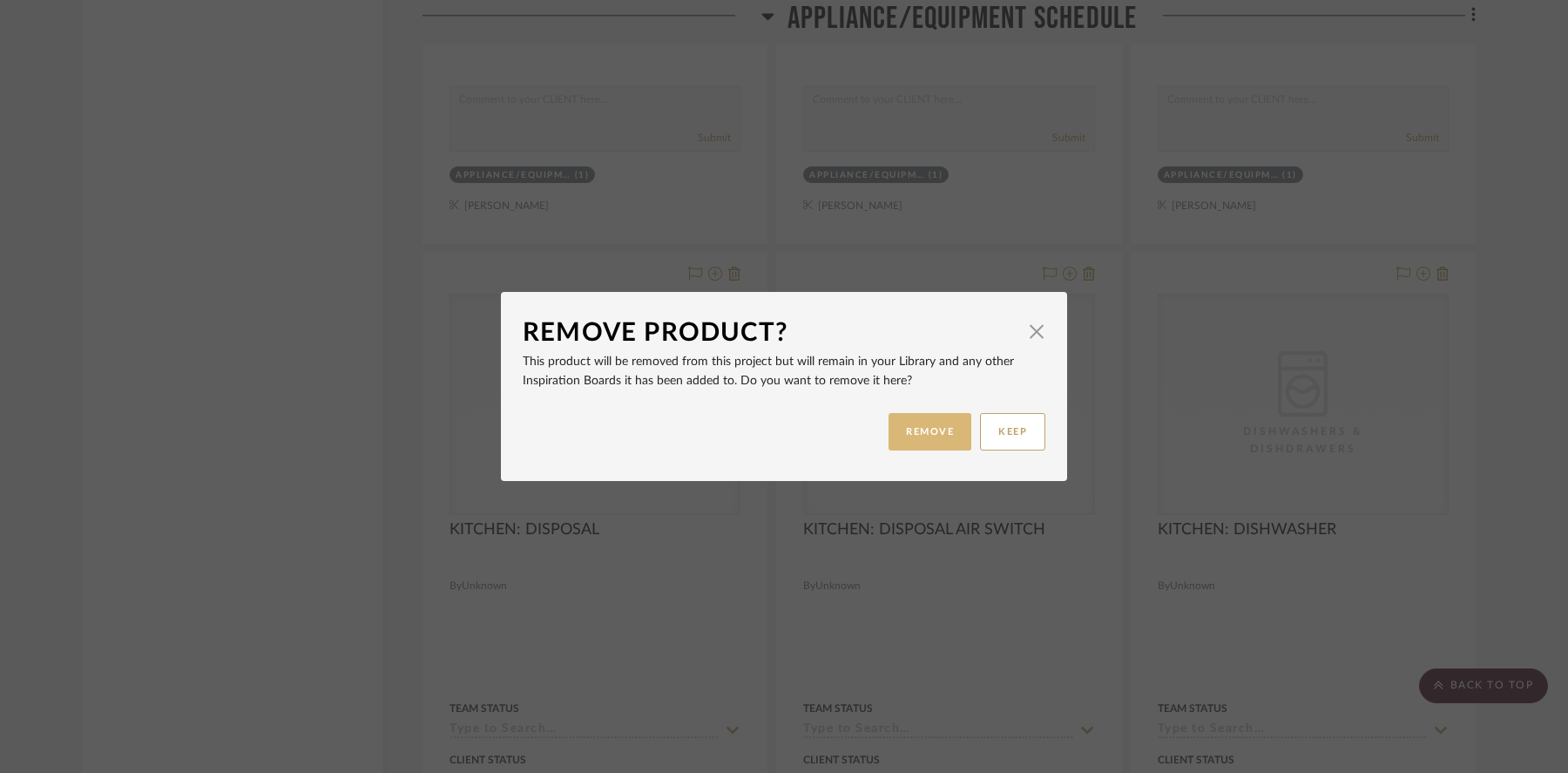 click on "REMOVE" at bounding box center (929, 431) 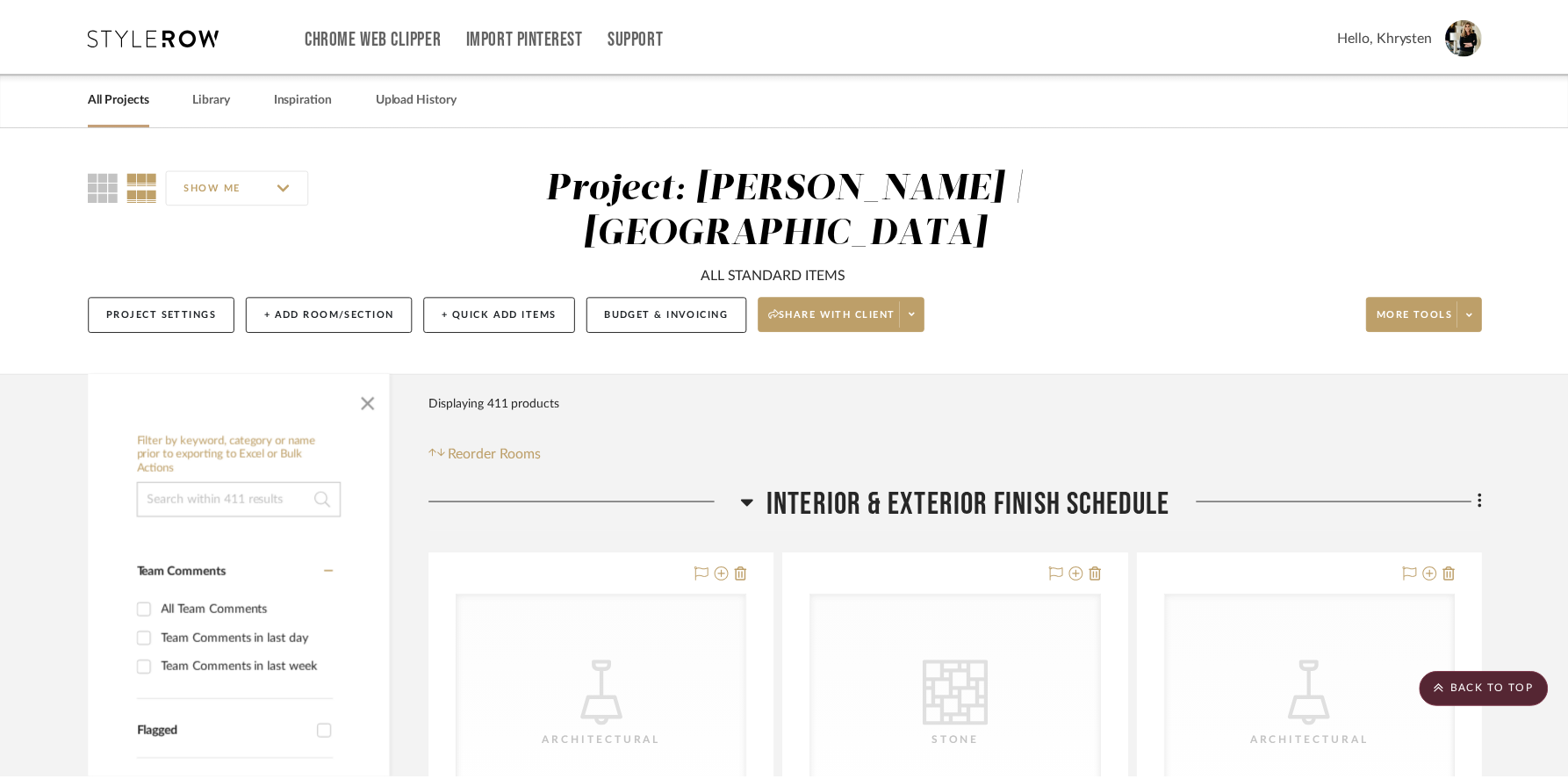 scroll, scrollTop: 9503, scrollLeft: 0, axis: vertical 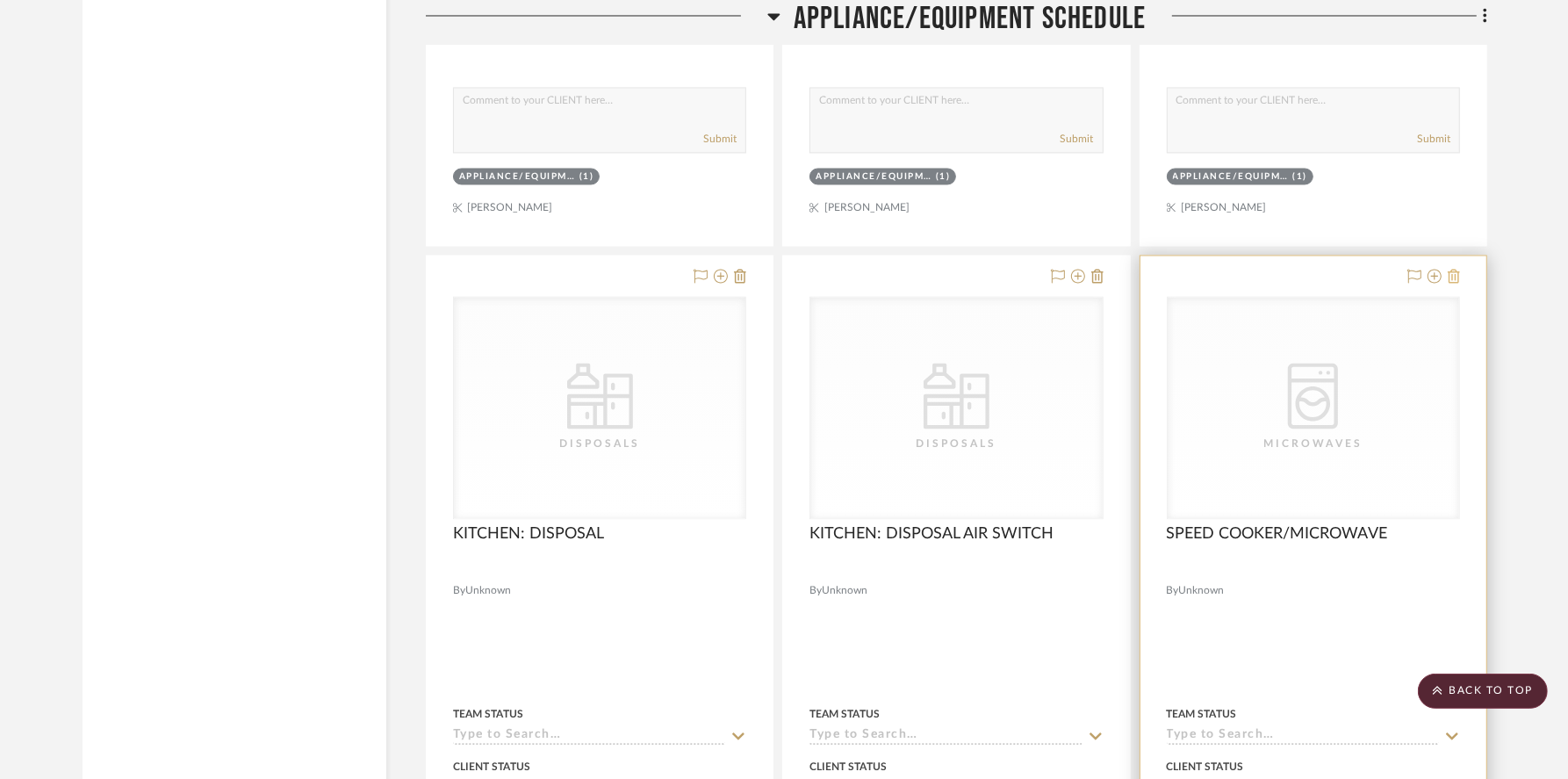 click 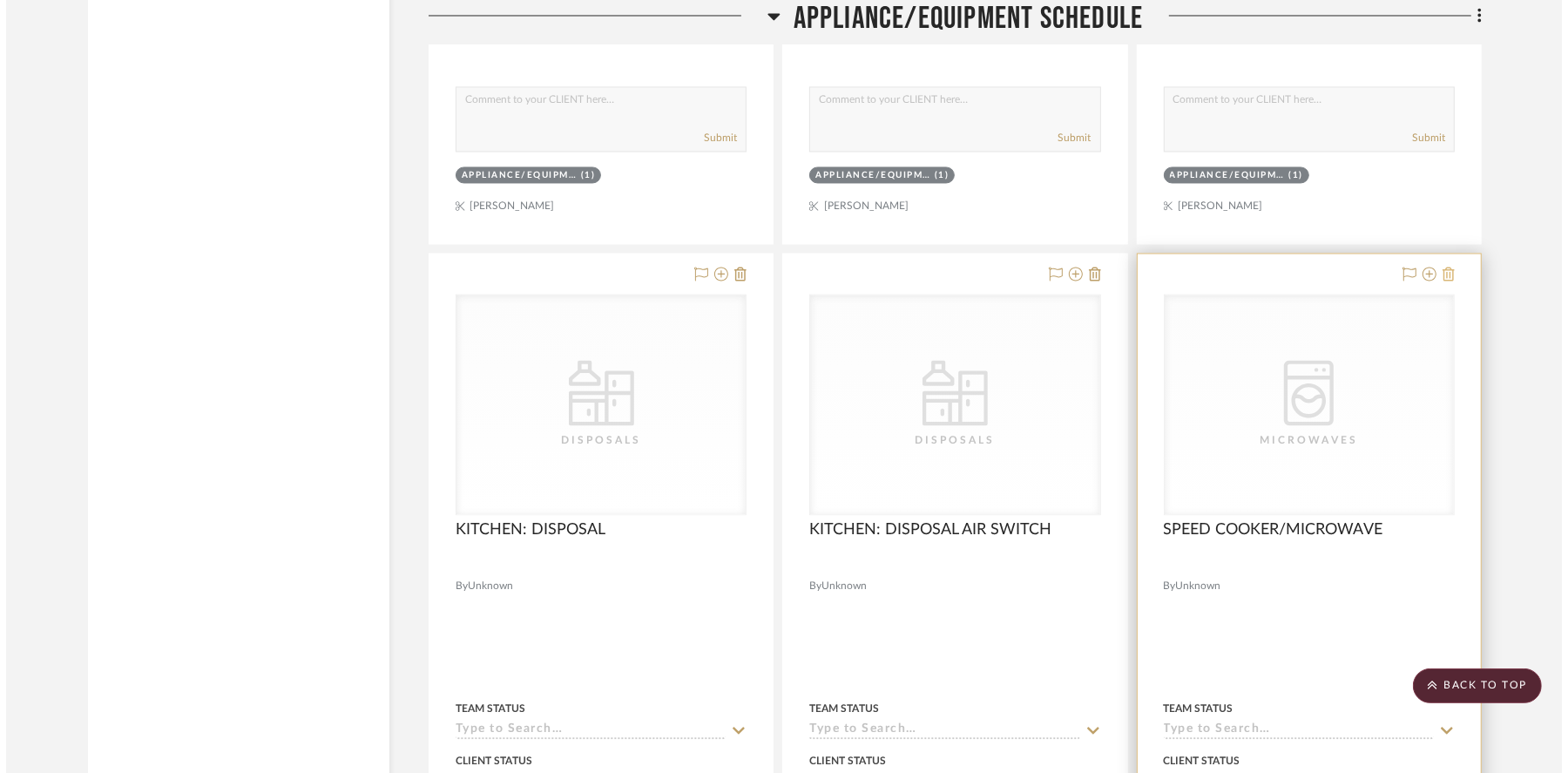 scroll, scrollTop: 0, scrollLeft: 0, axis: both 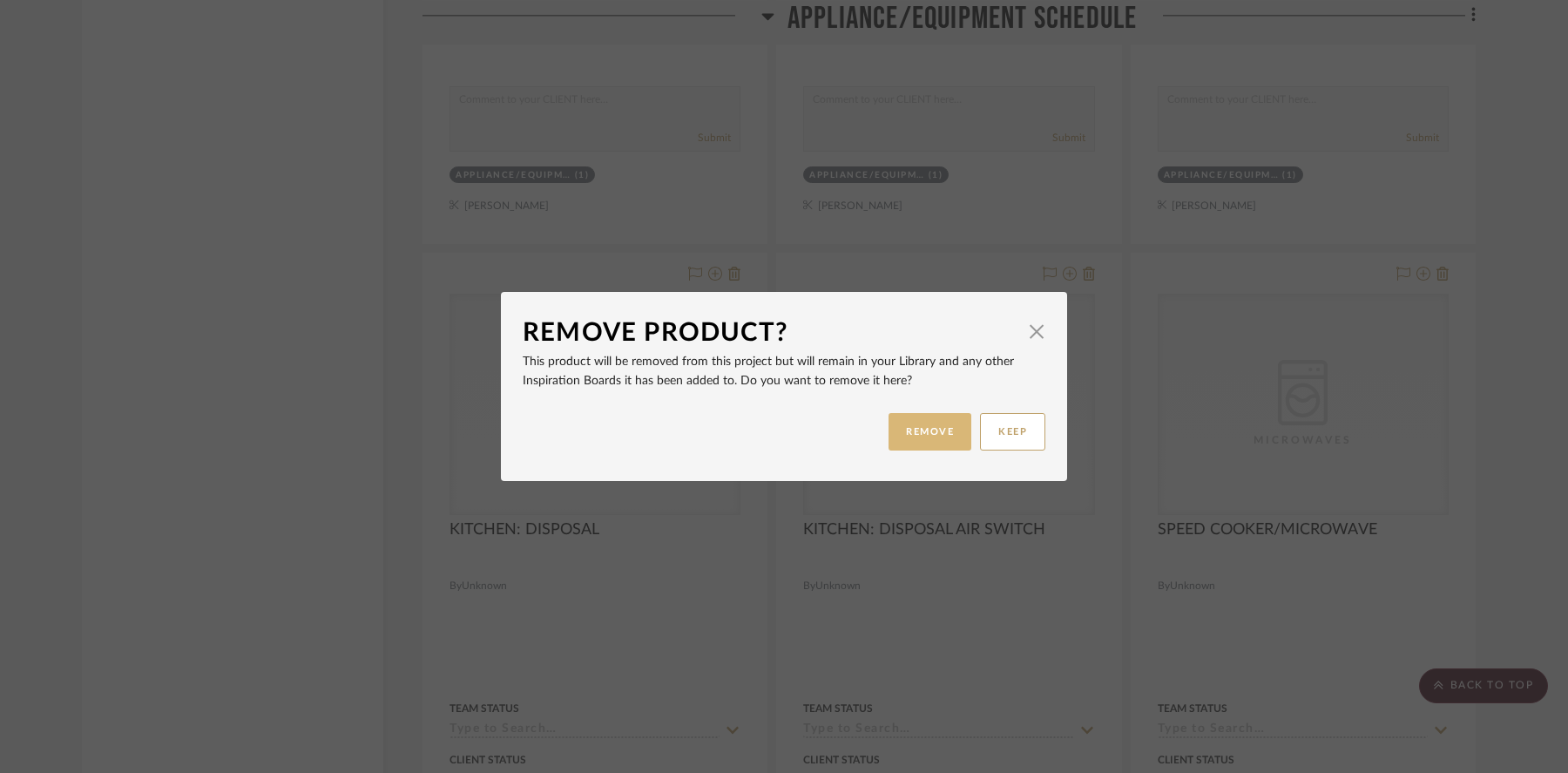 click on "REMOVE" at bounding box center (929, 431) 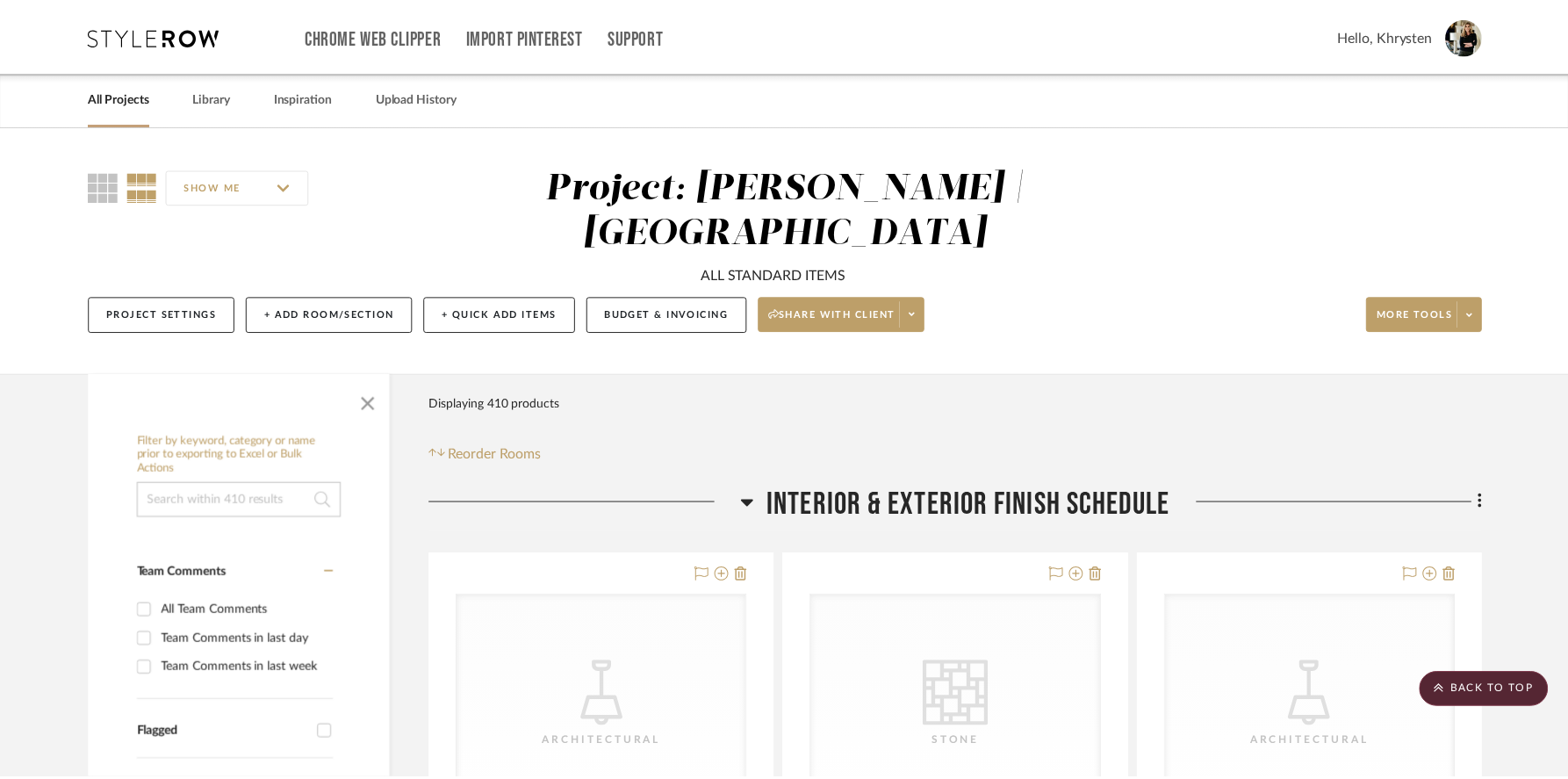 scroll, scrollTop: 9503, scrollLeft: 0, axis: vertical 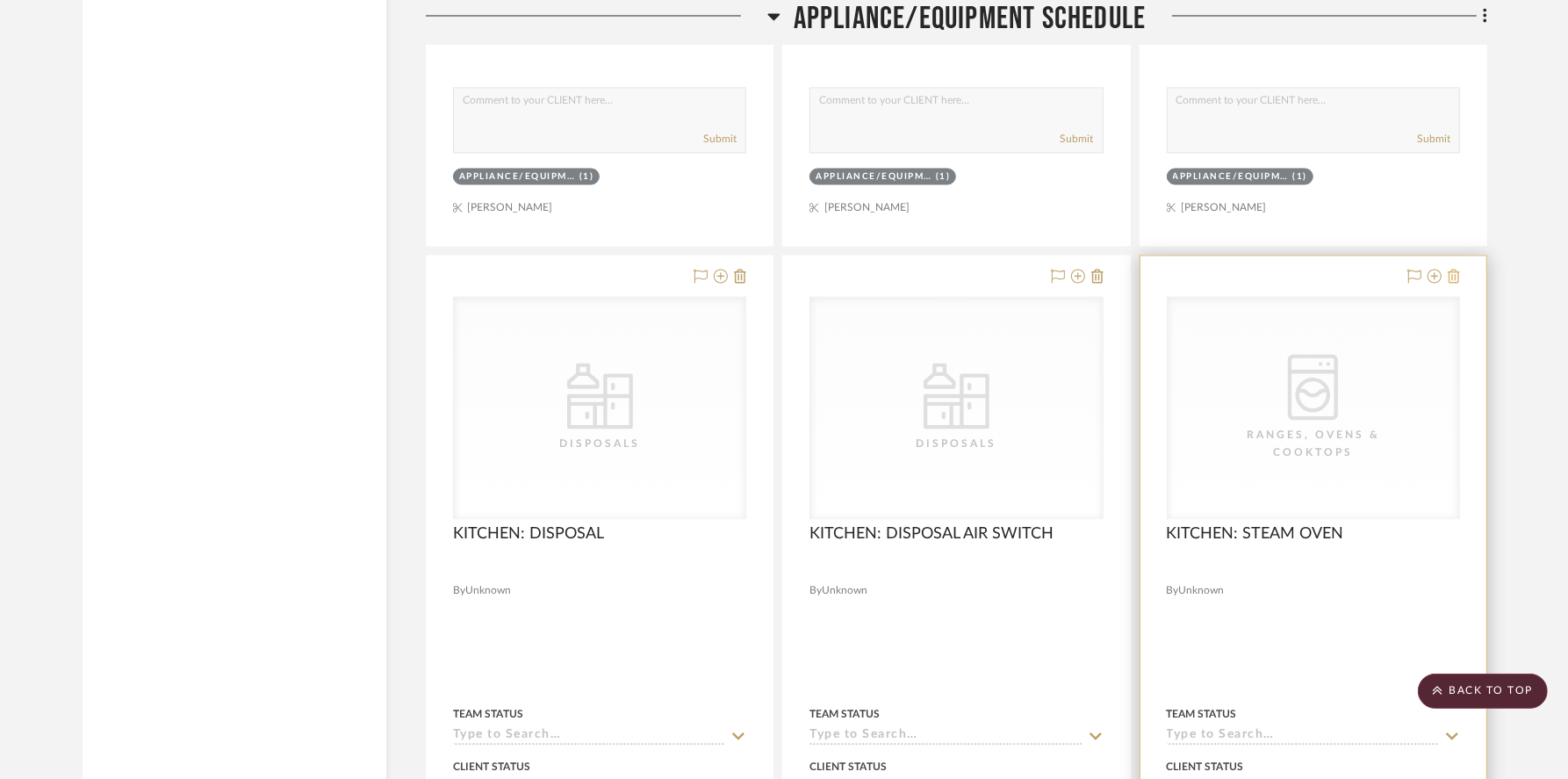 click 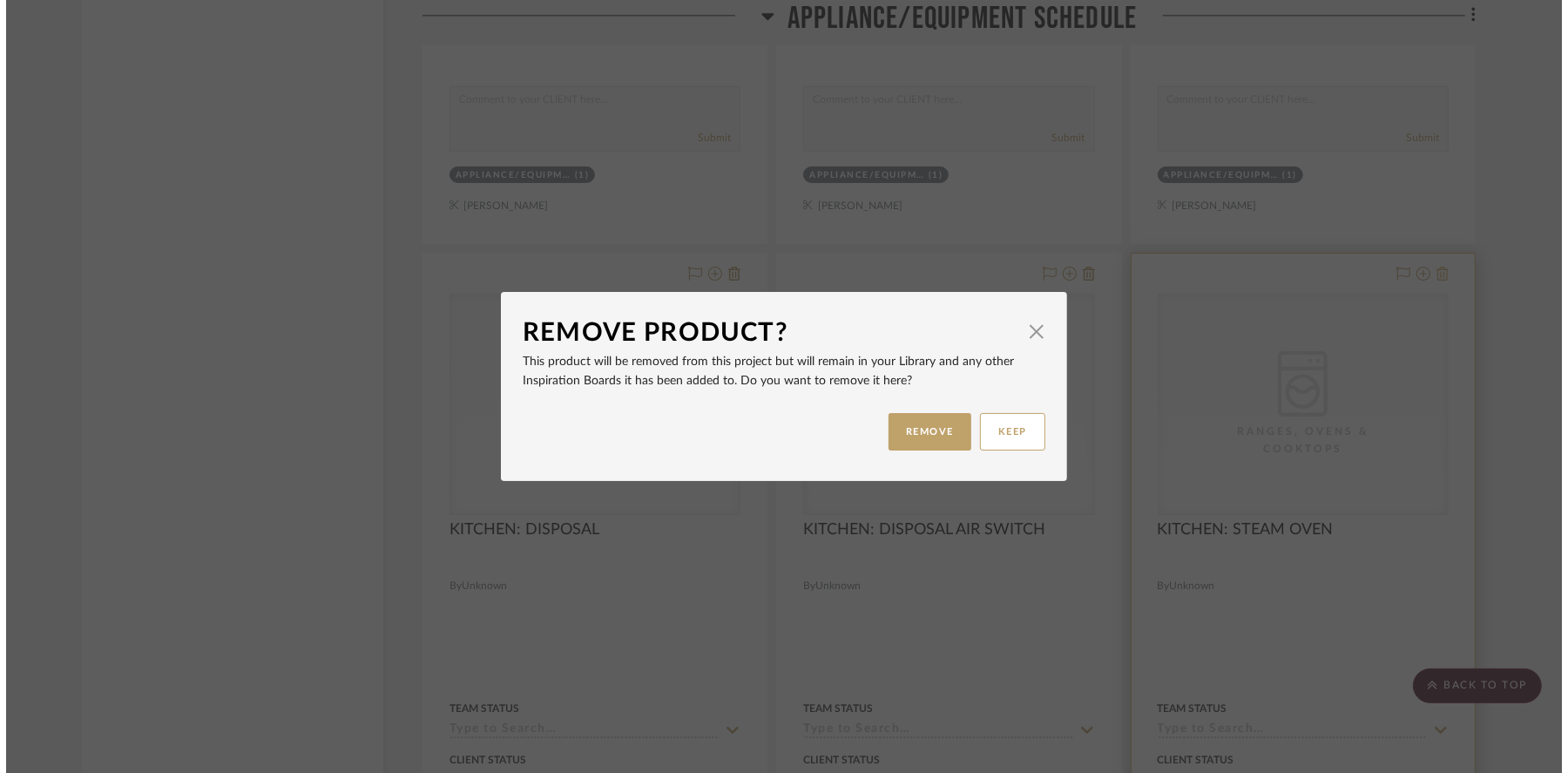 scroll, scrollTop: 0, scrollLeft: 0, axis: both 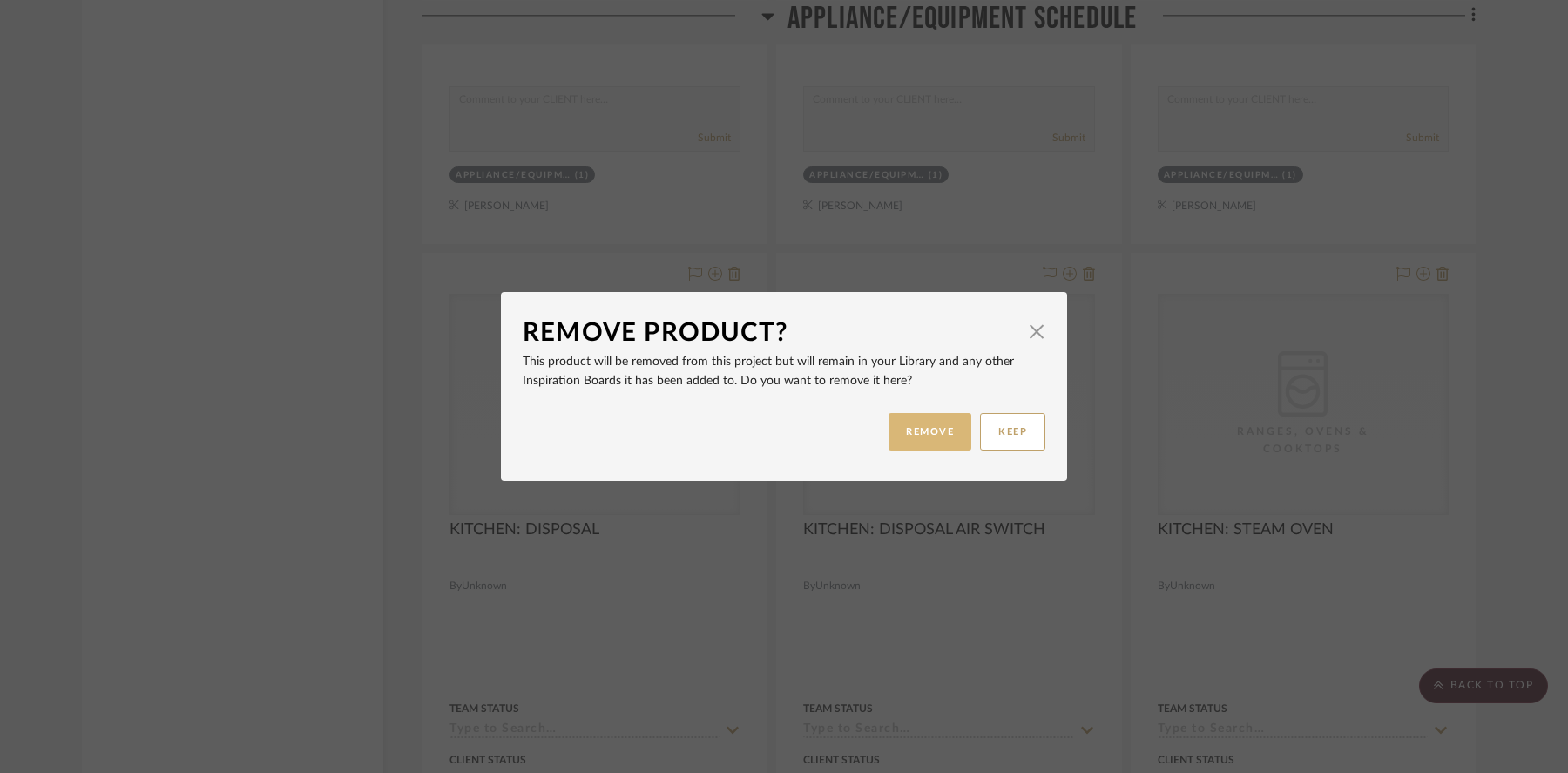 click on "REMOVE" at bounding box center (929, 431) 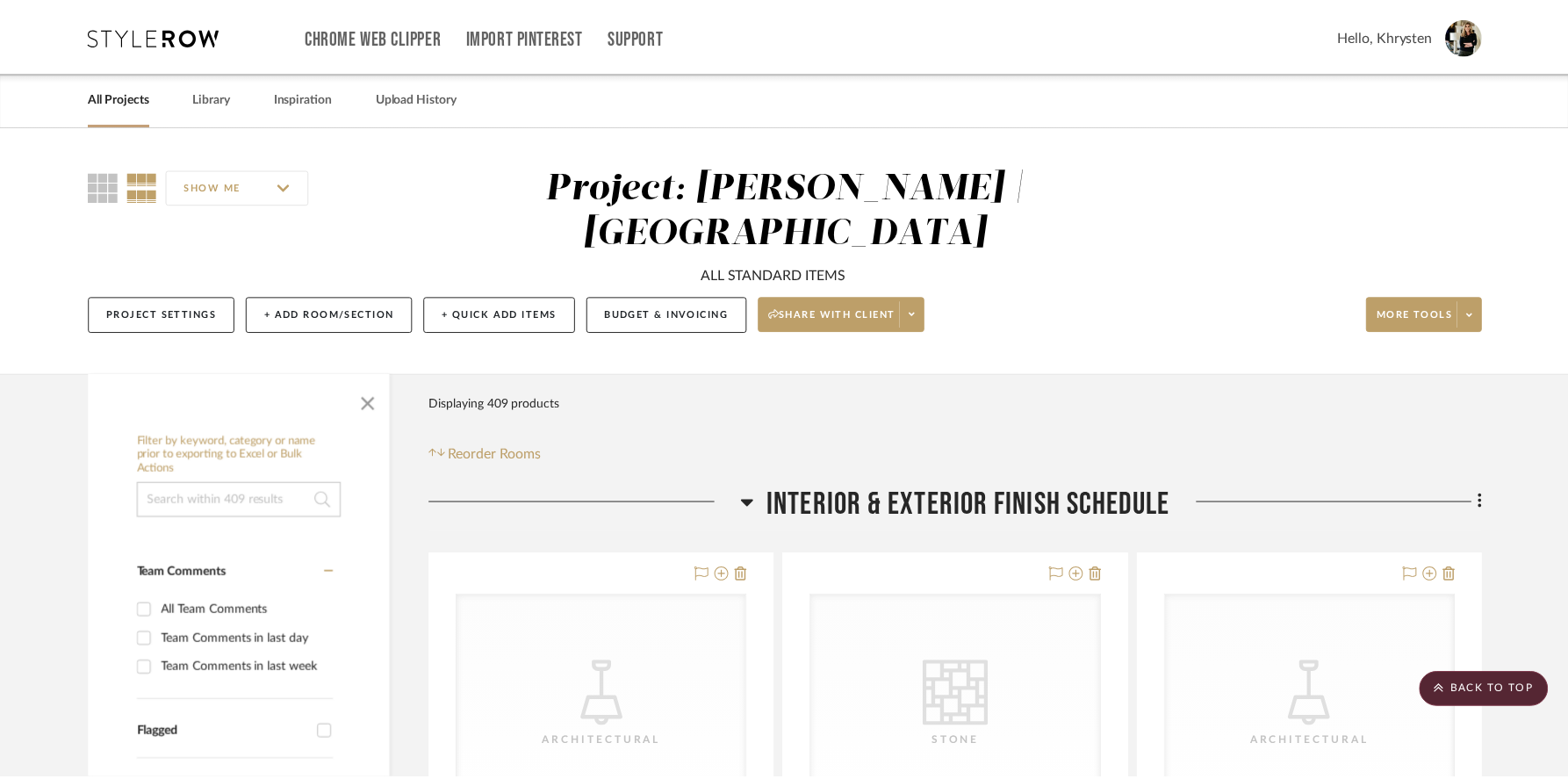 scroll, scrollTop: 9503, scrollLeft: 0, axis: vertical 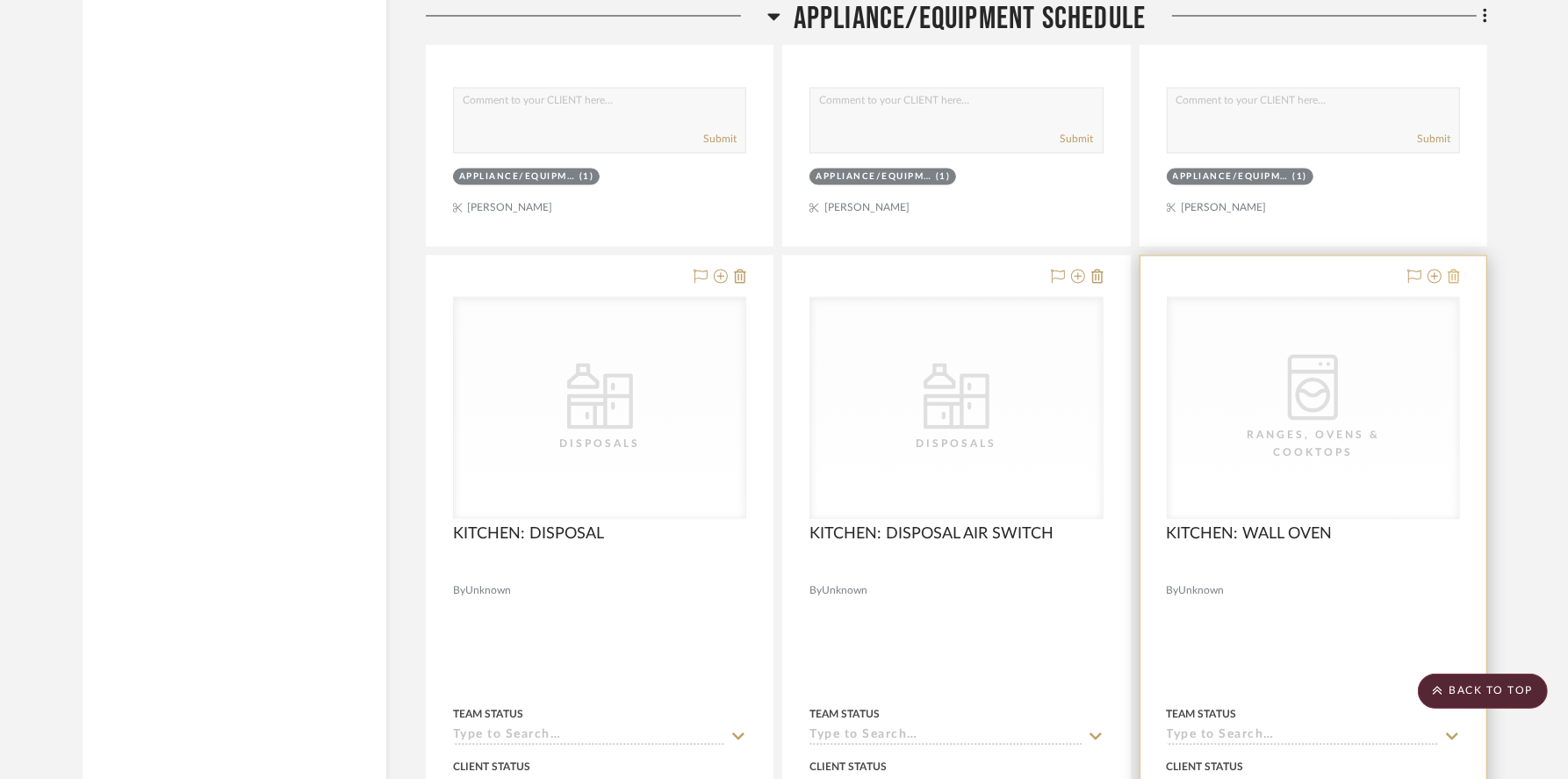 click 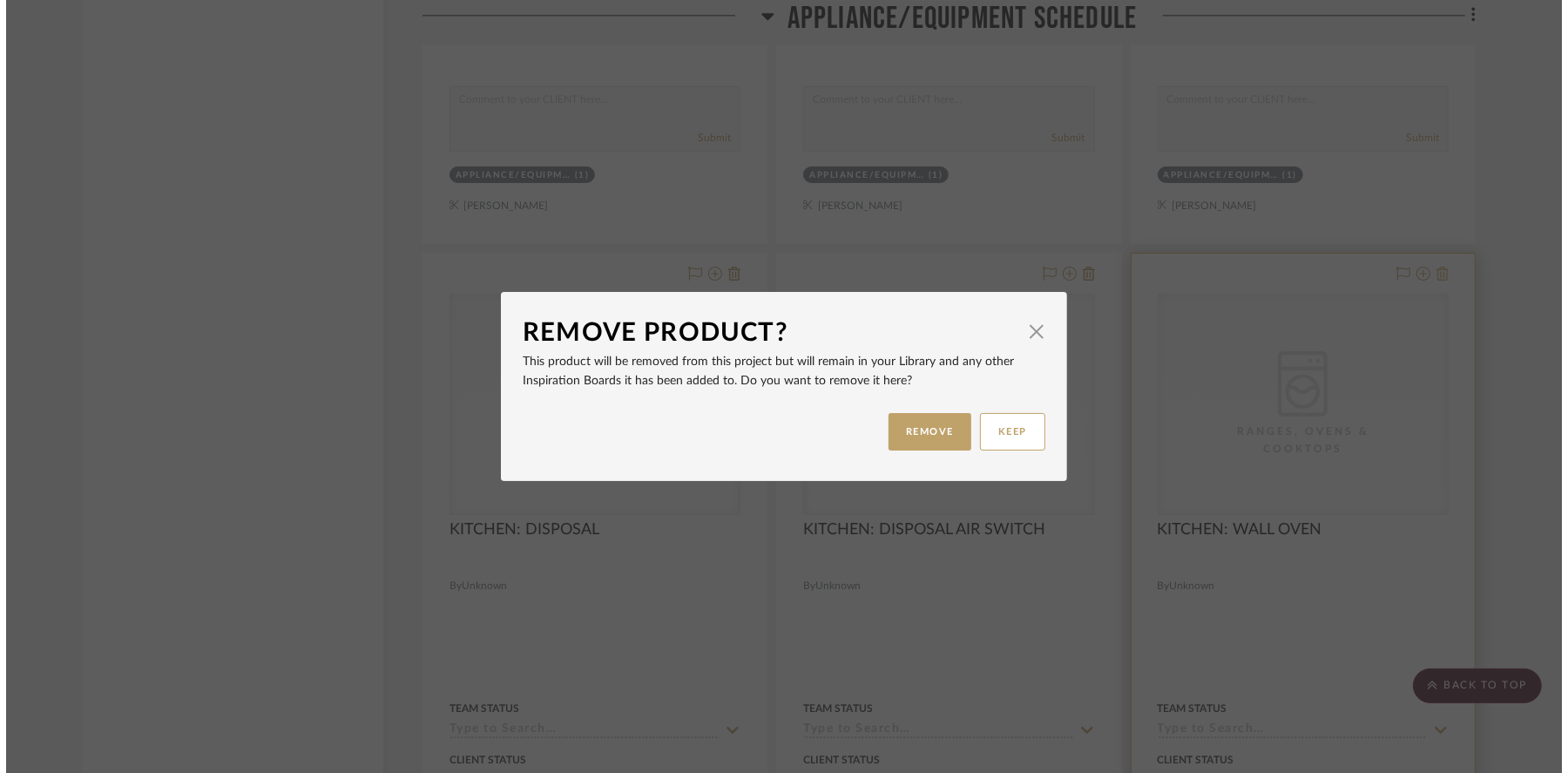 scroll, scrollTop: 0, scrollLeft: 0, axis: both 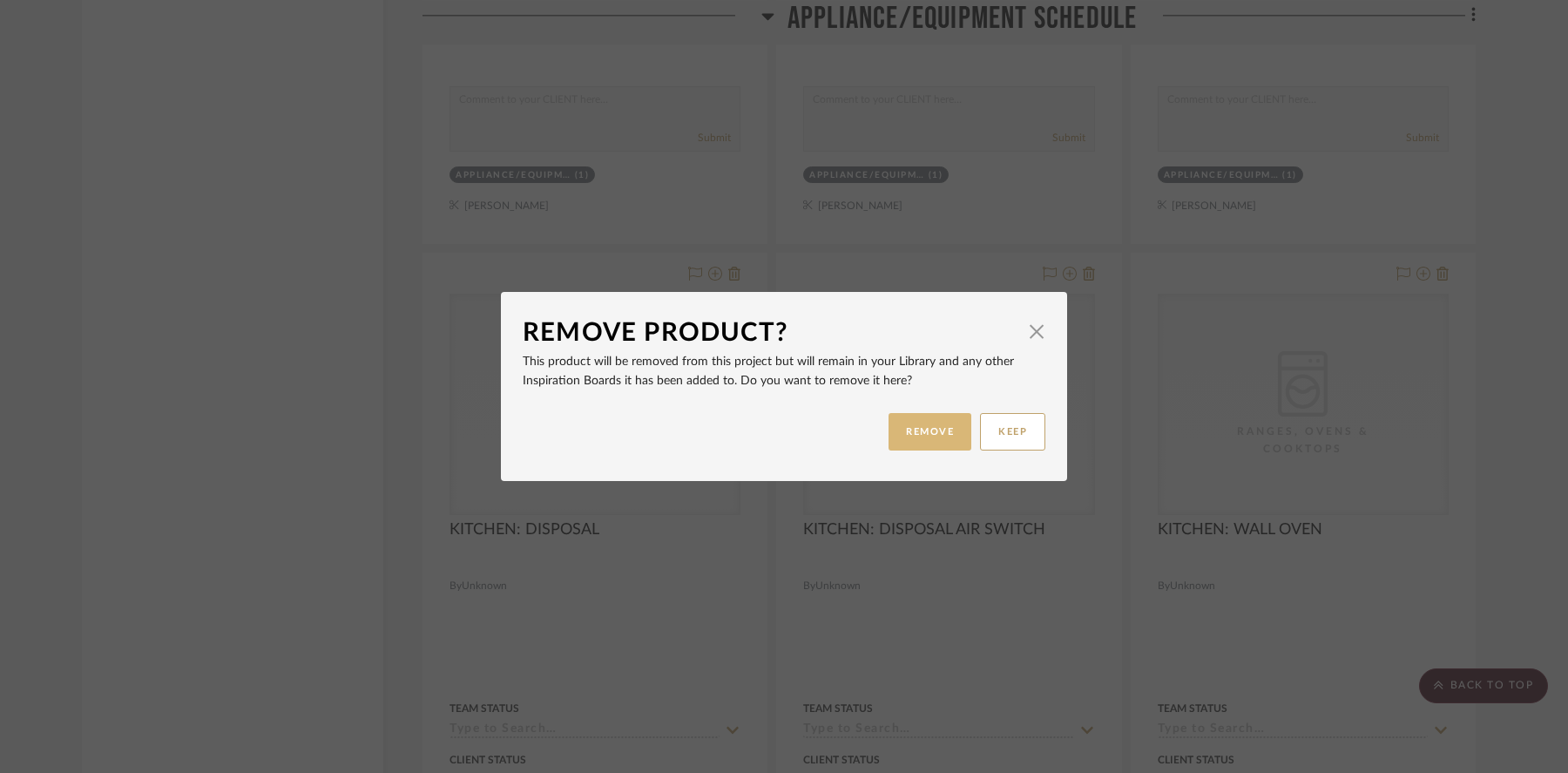 click on "REMOVE" at bounding box center (929, 431) 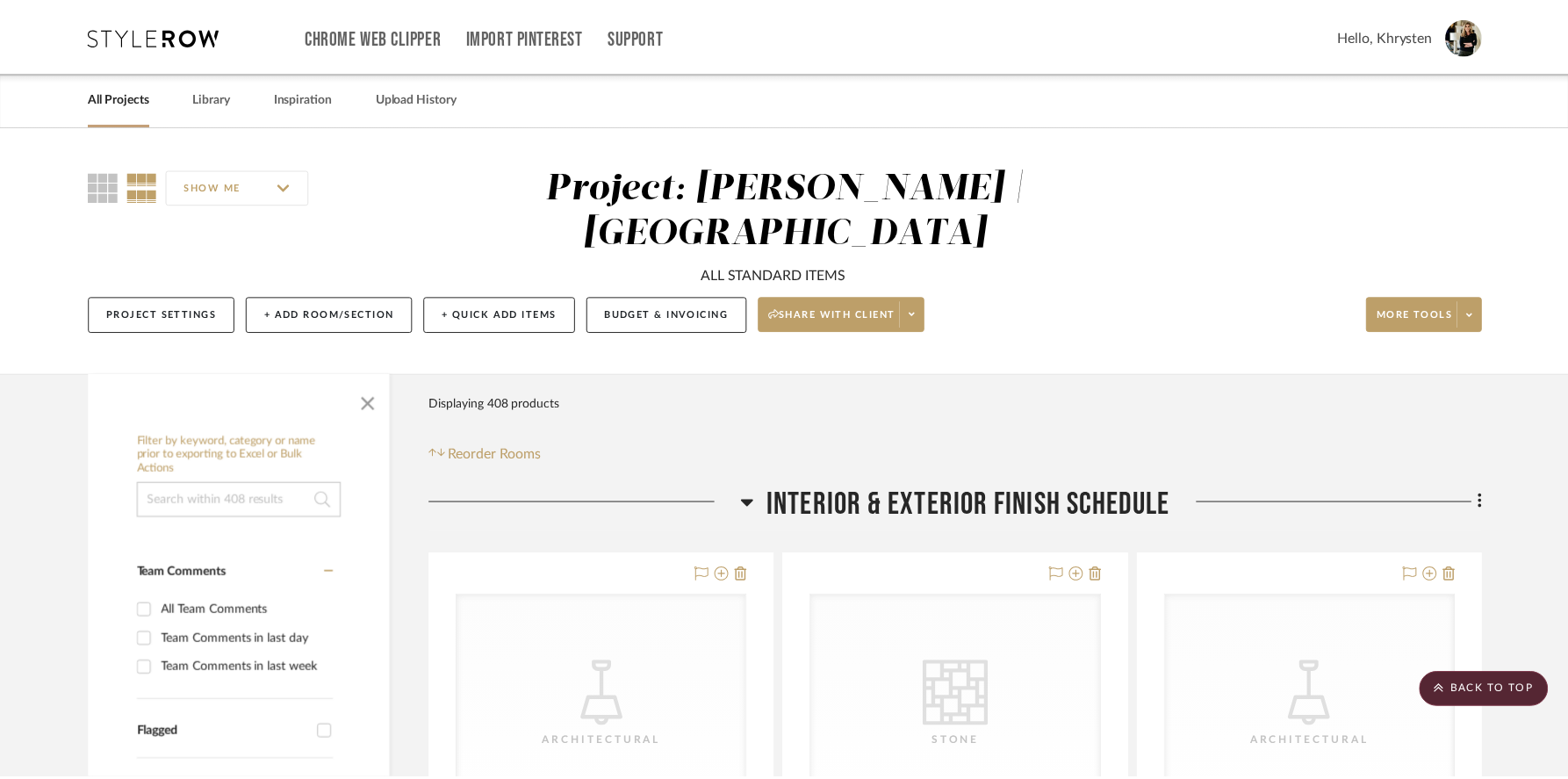 scroll, scrollTop: 9503, scrollLeft: 0, axis: vertical 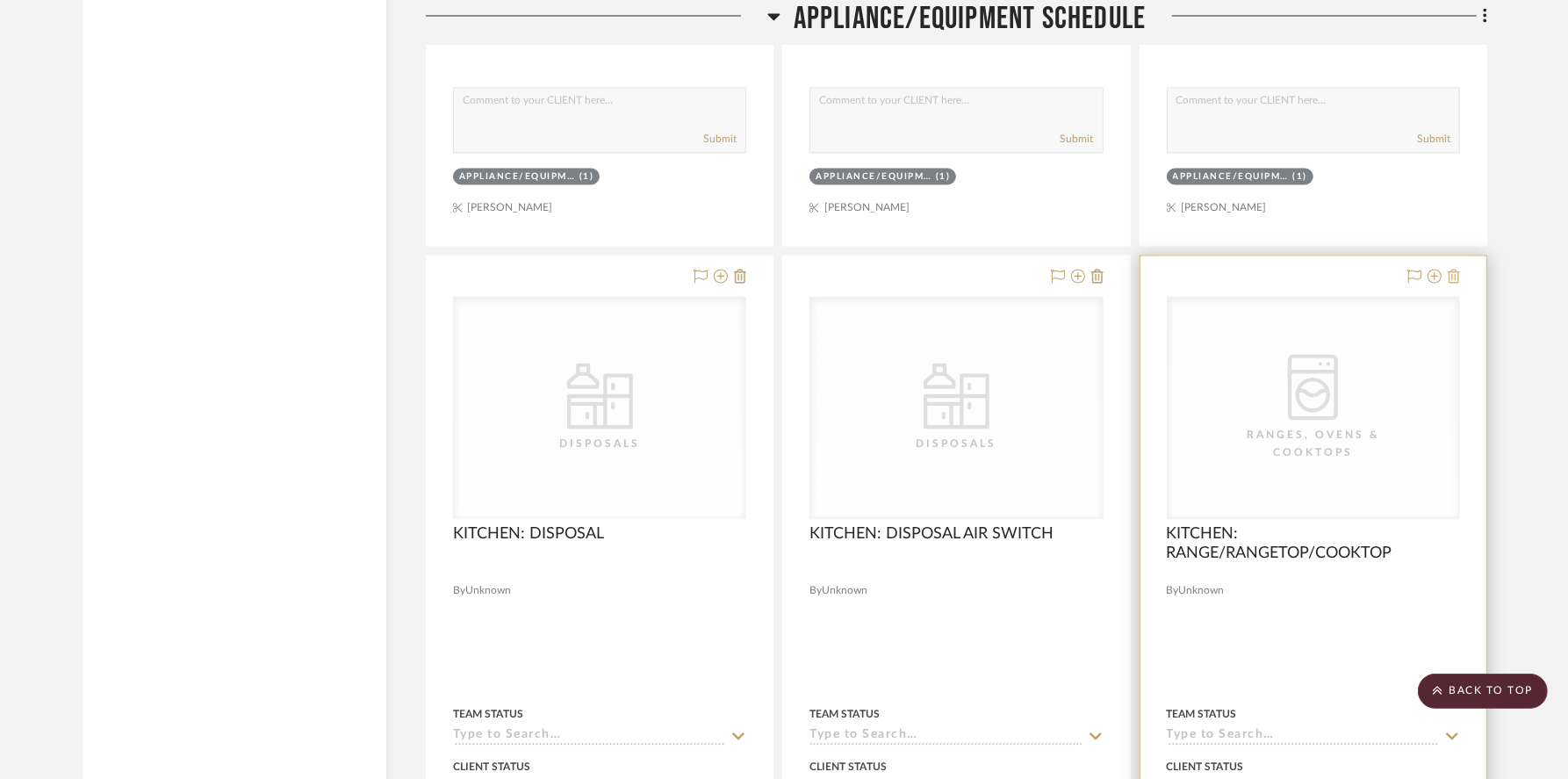 click 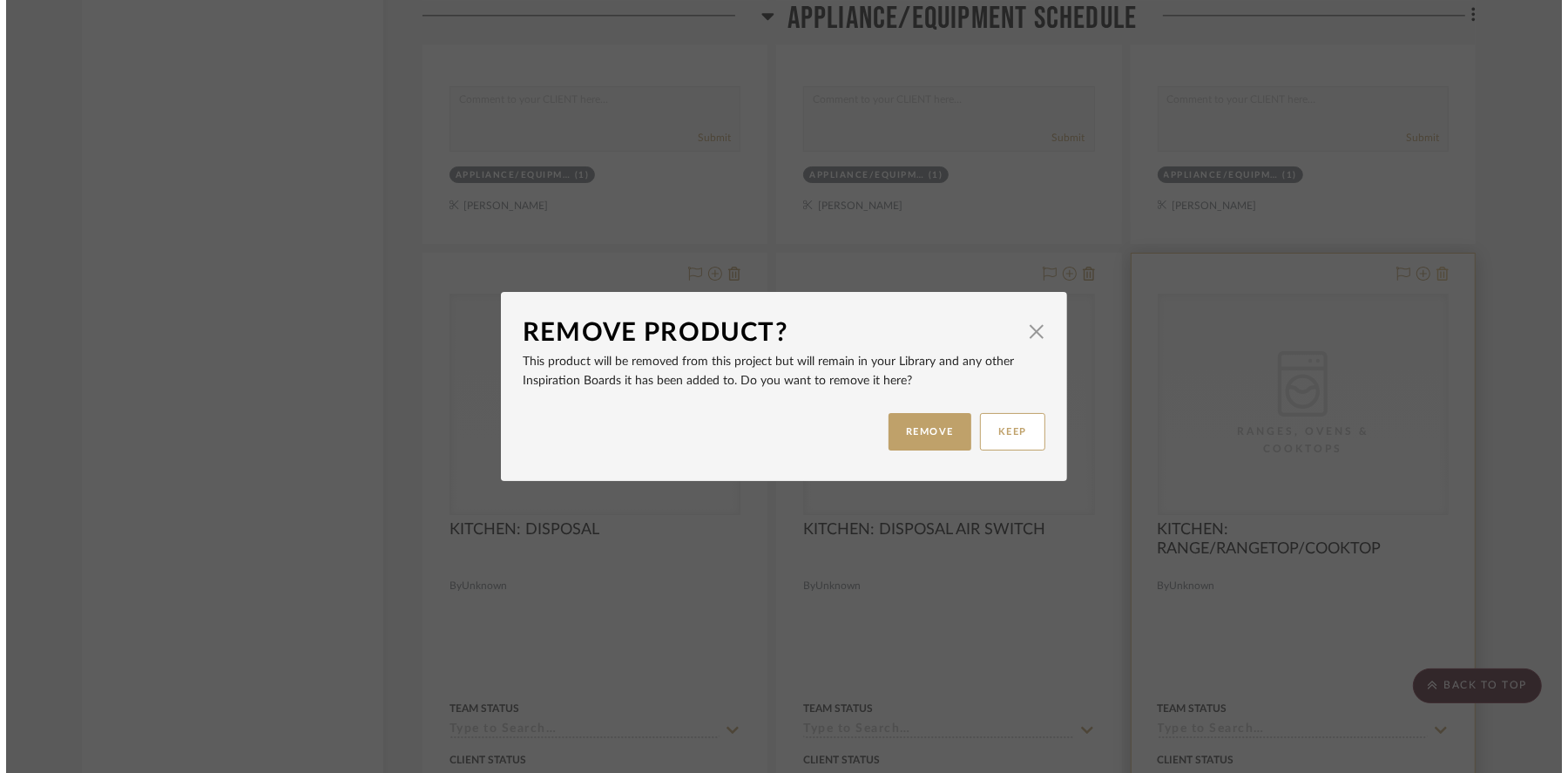 scroll, scrollTop: 0, scrollLeft: 0, axis: both 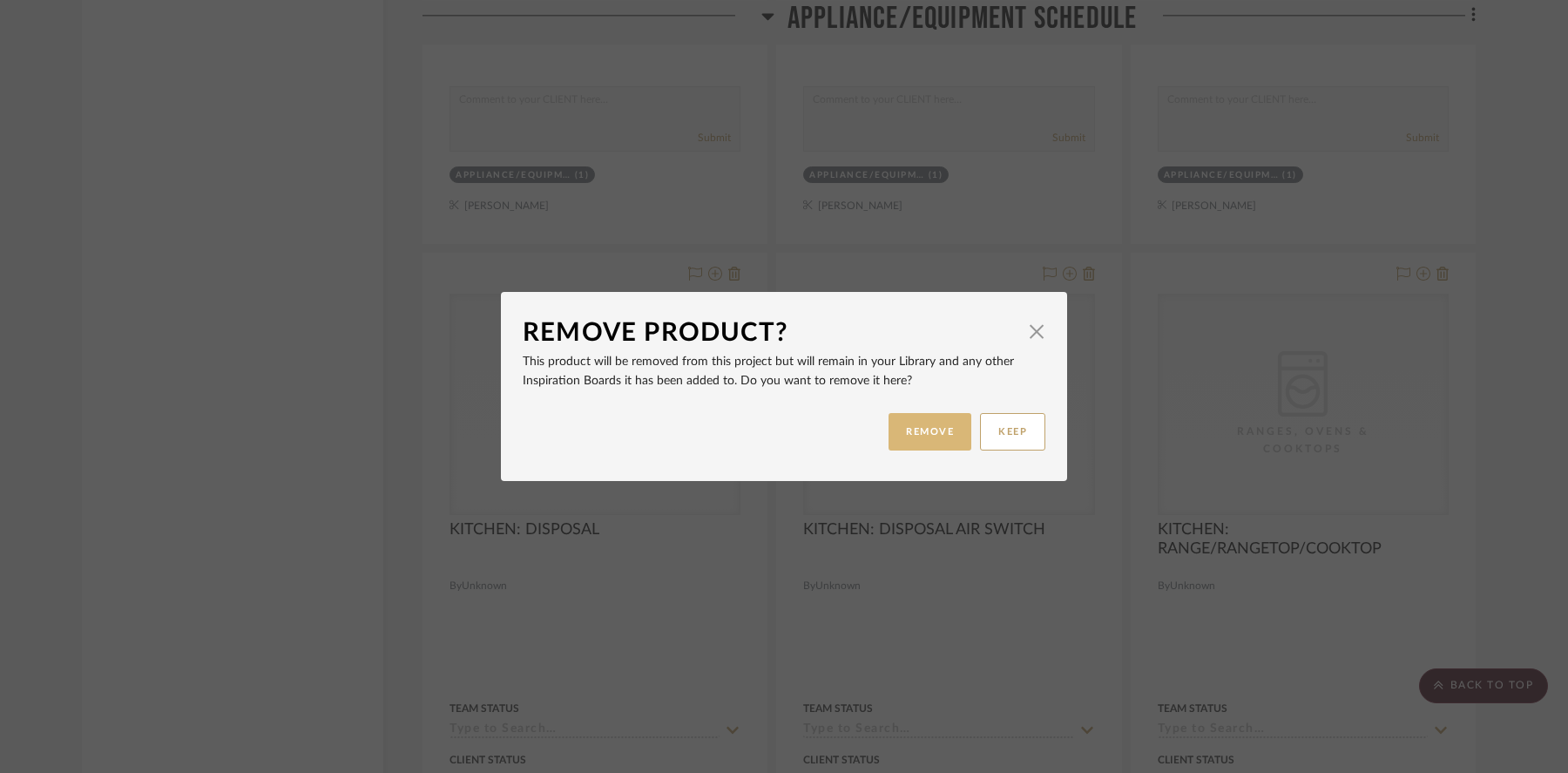 click on "REMOVE" at bounding box center (929, 431) 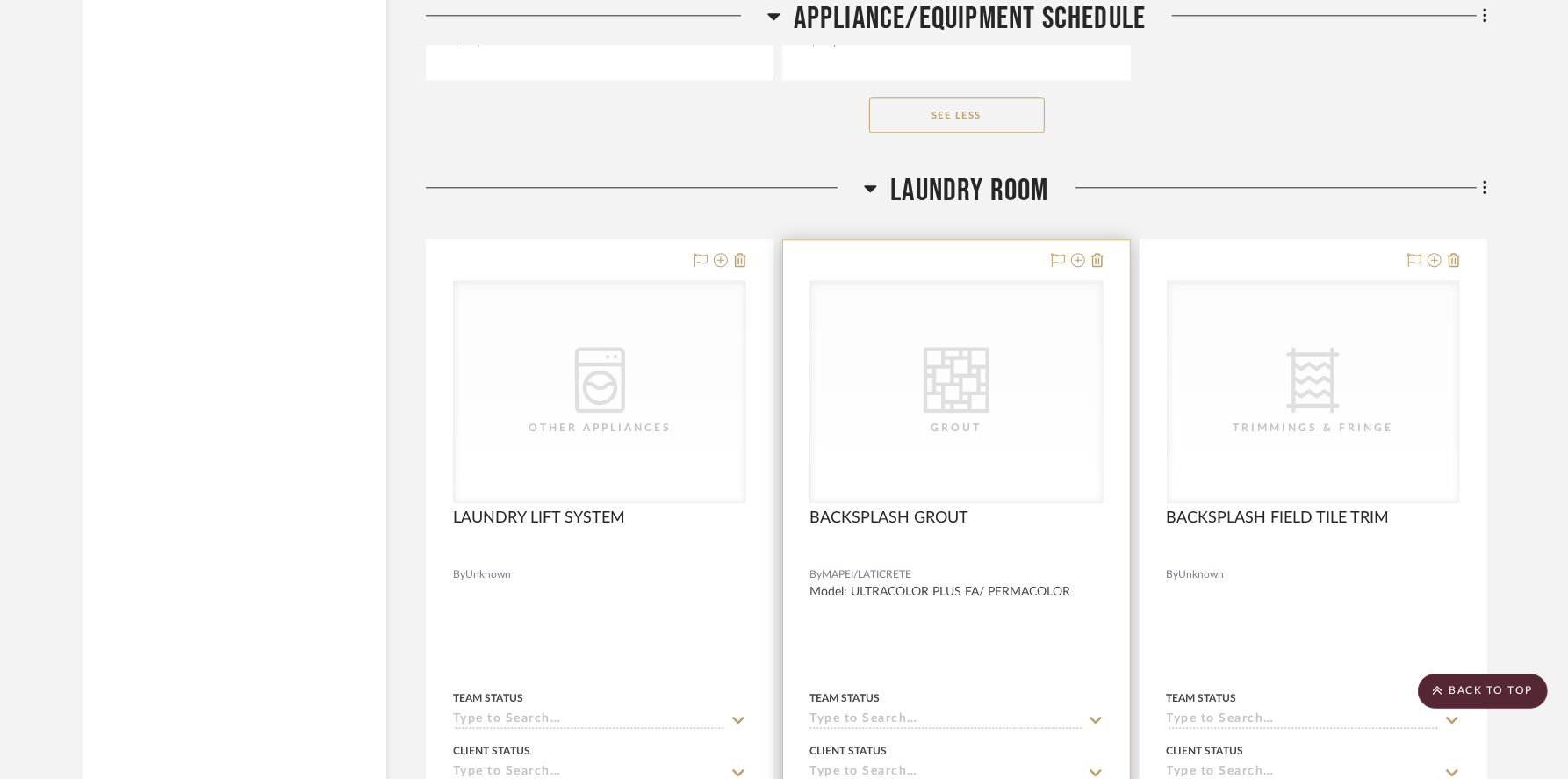 scroll, scrollTop: 10449, scrollLeft: 0, axis: vertical 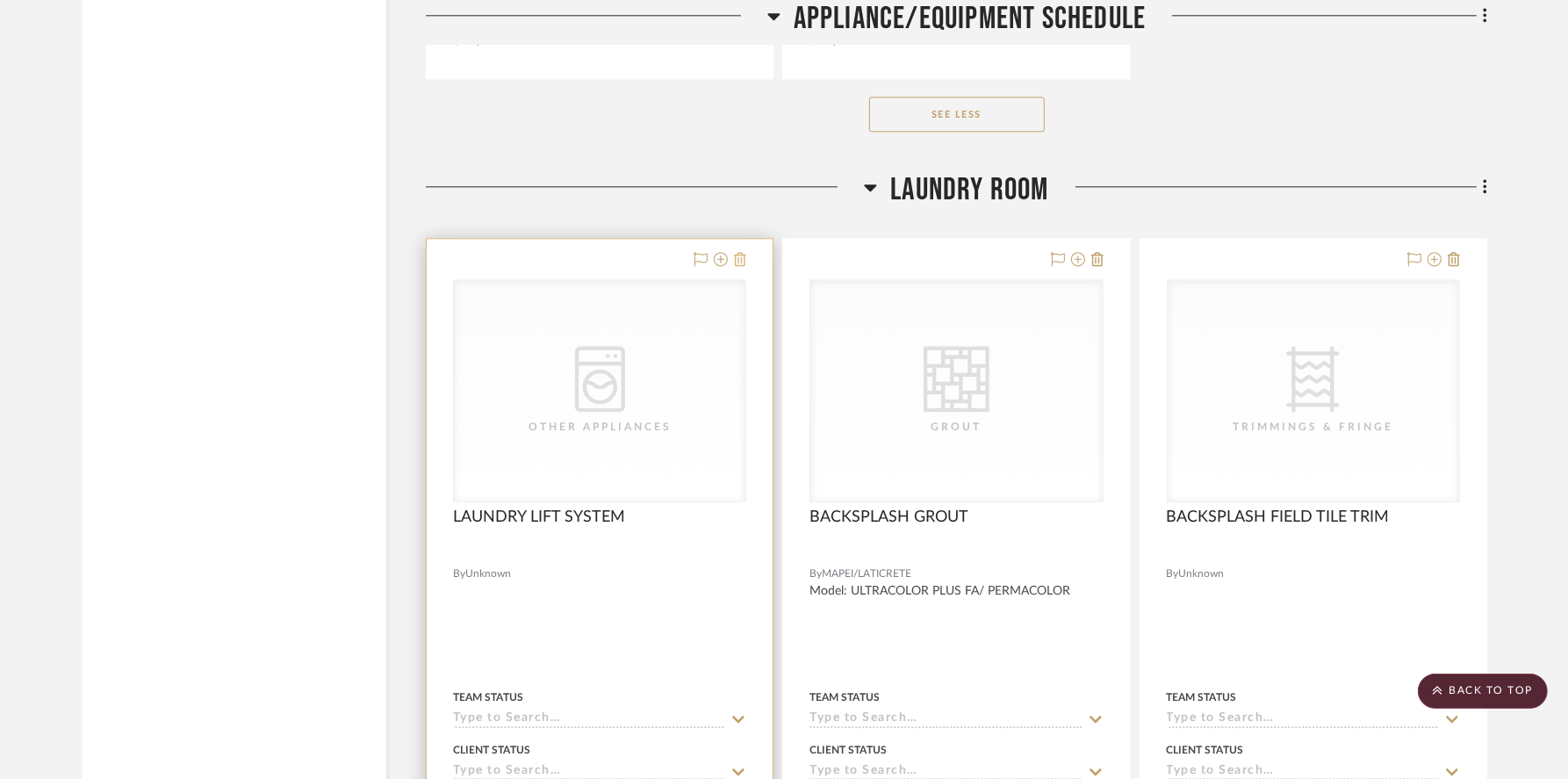 click 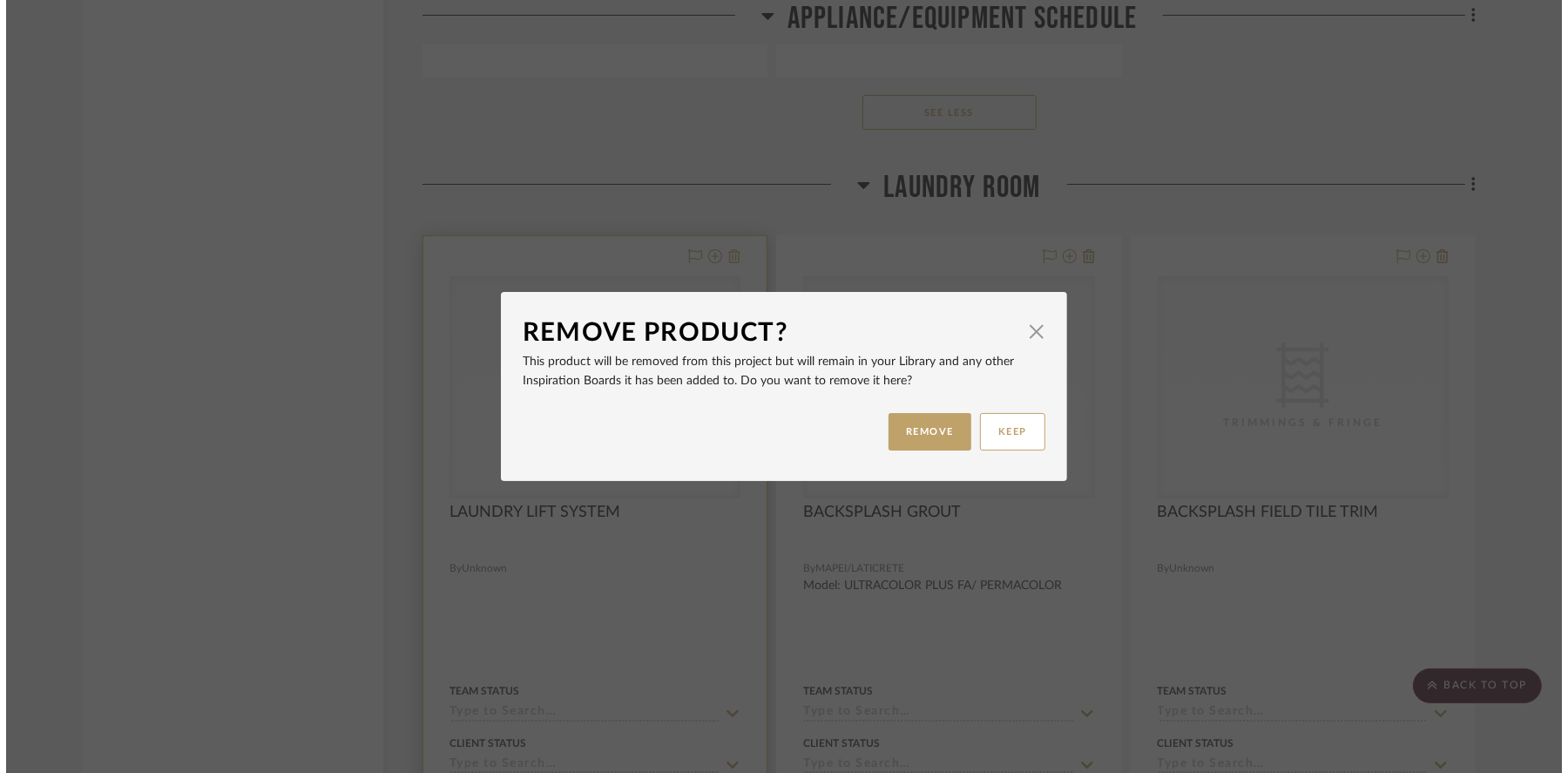 scroll, scrollTop: 0, scrollLeft: 0, axis: both 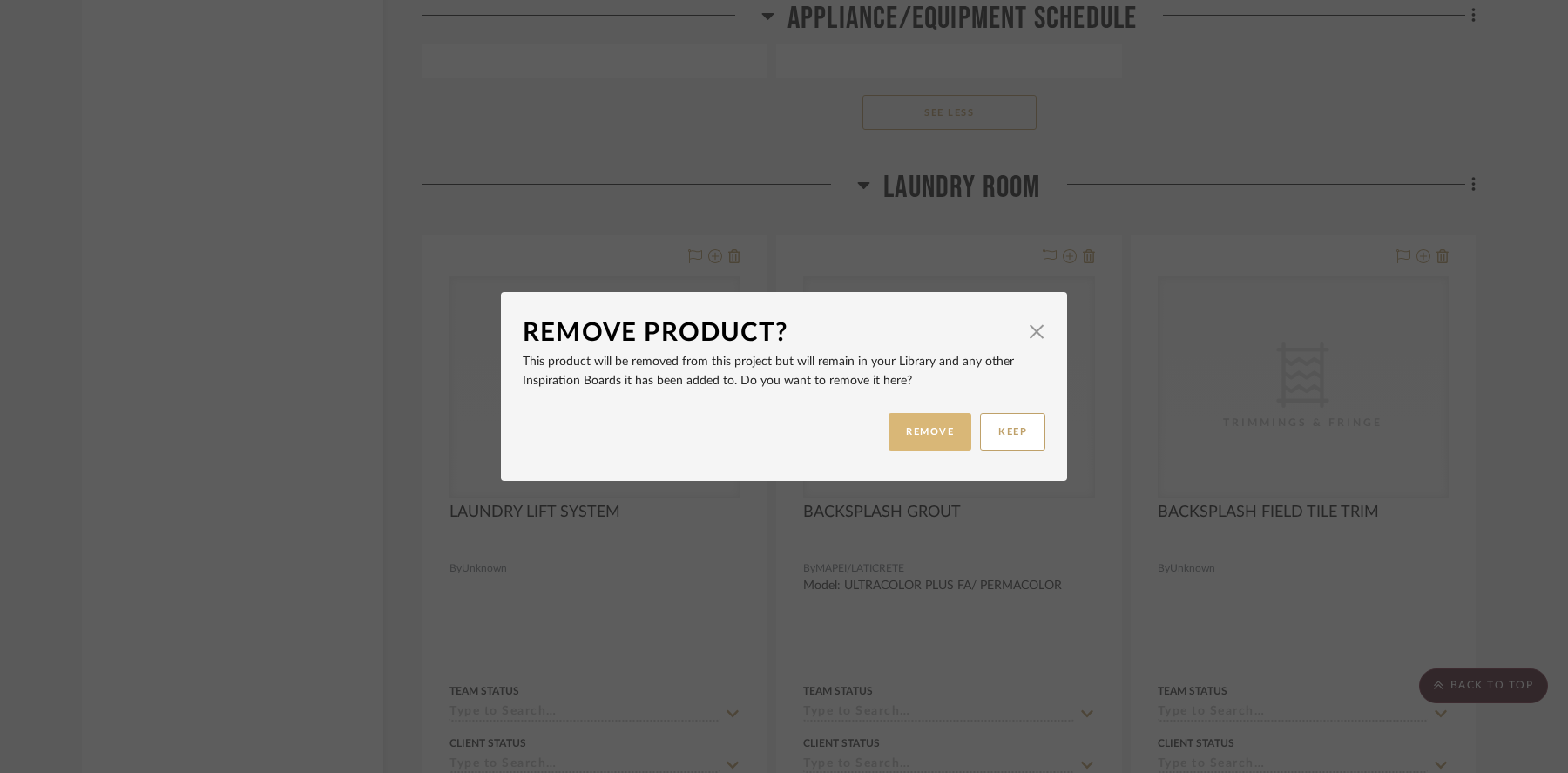 click on "REMOVE" at bounding box center (929, 431) 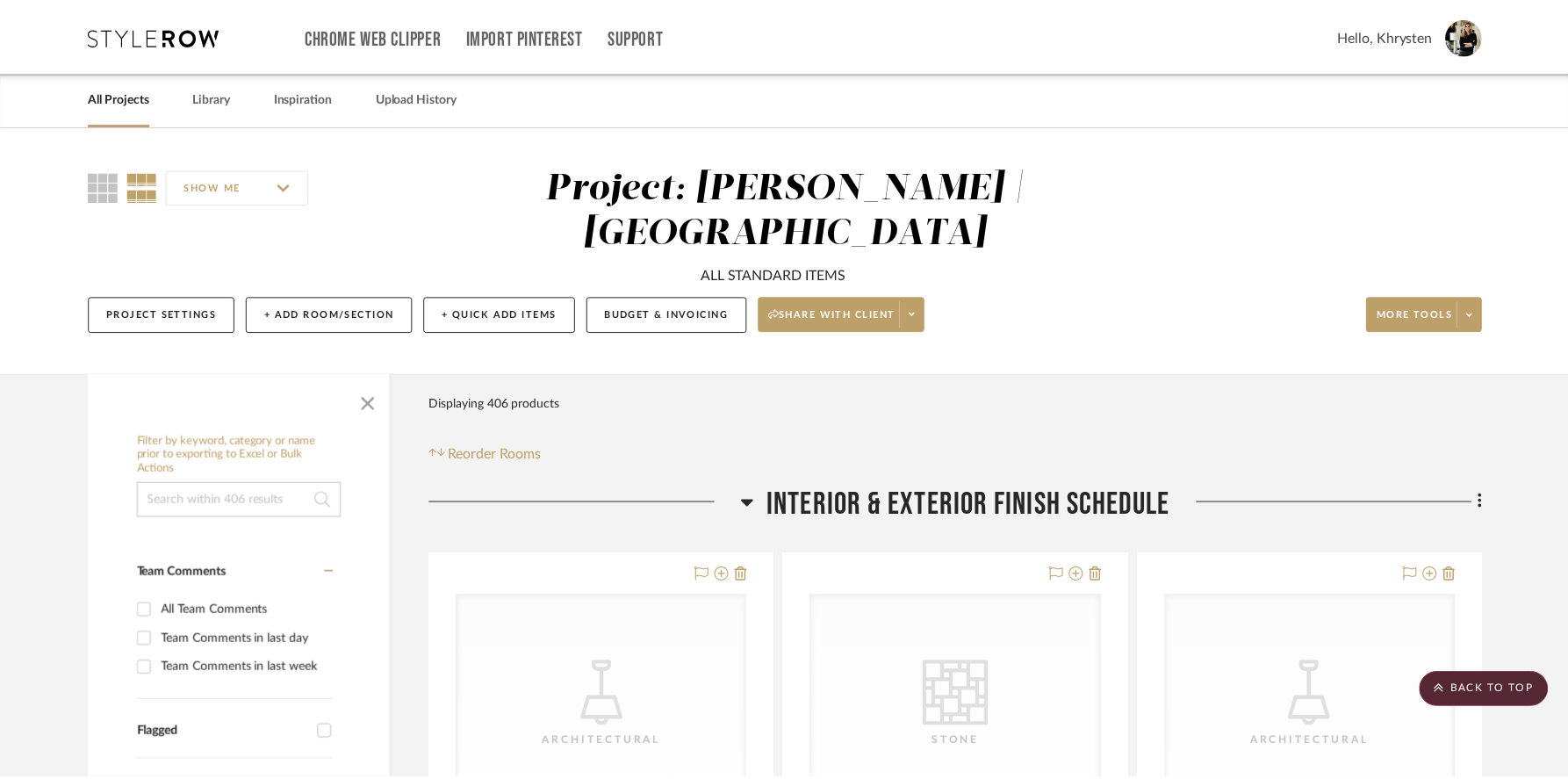 scroll, scrollTop: 10449, scrollLeft: 0, axis: vertical 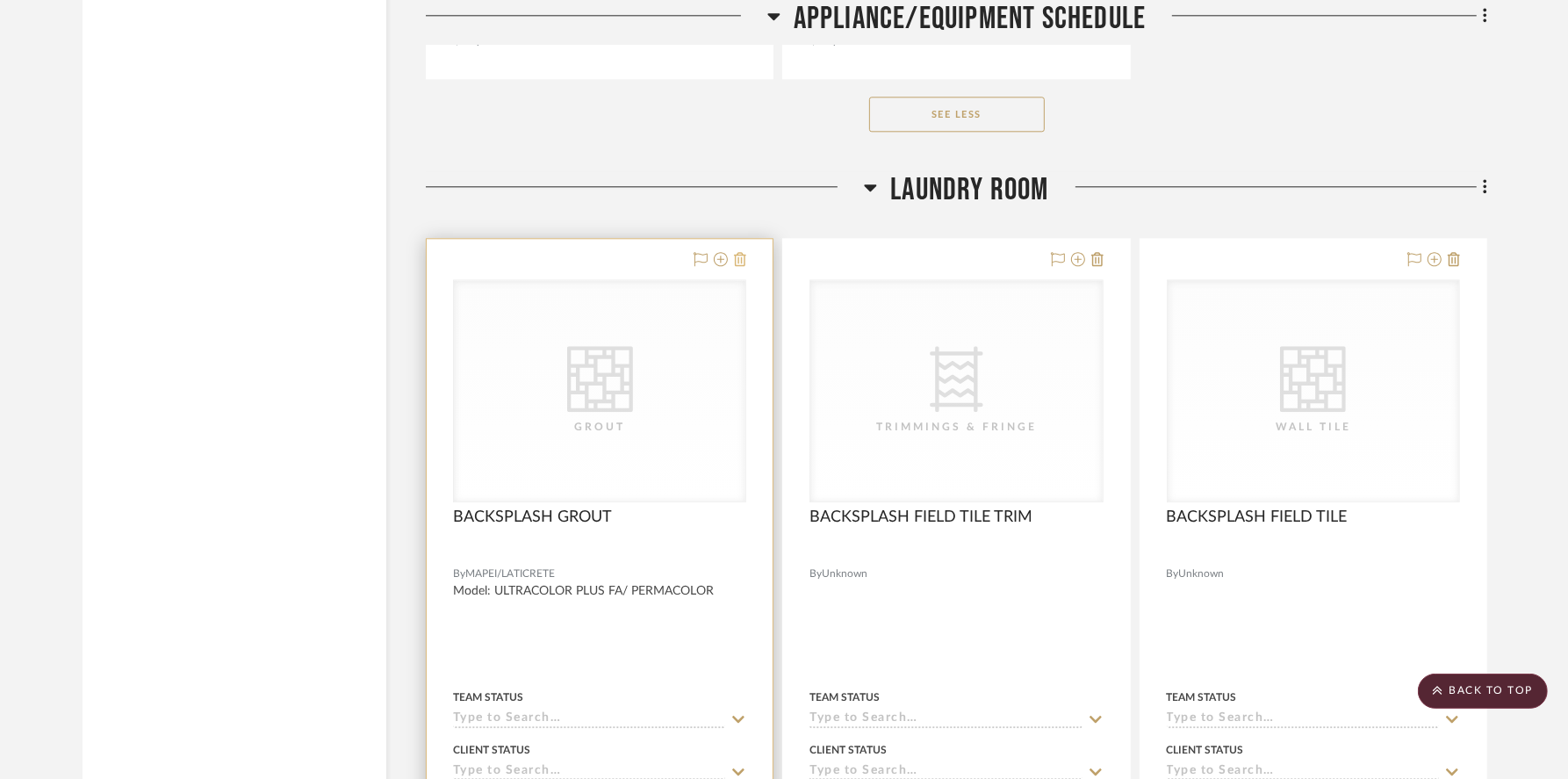 click 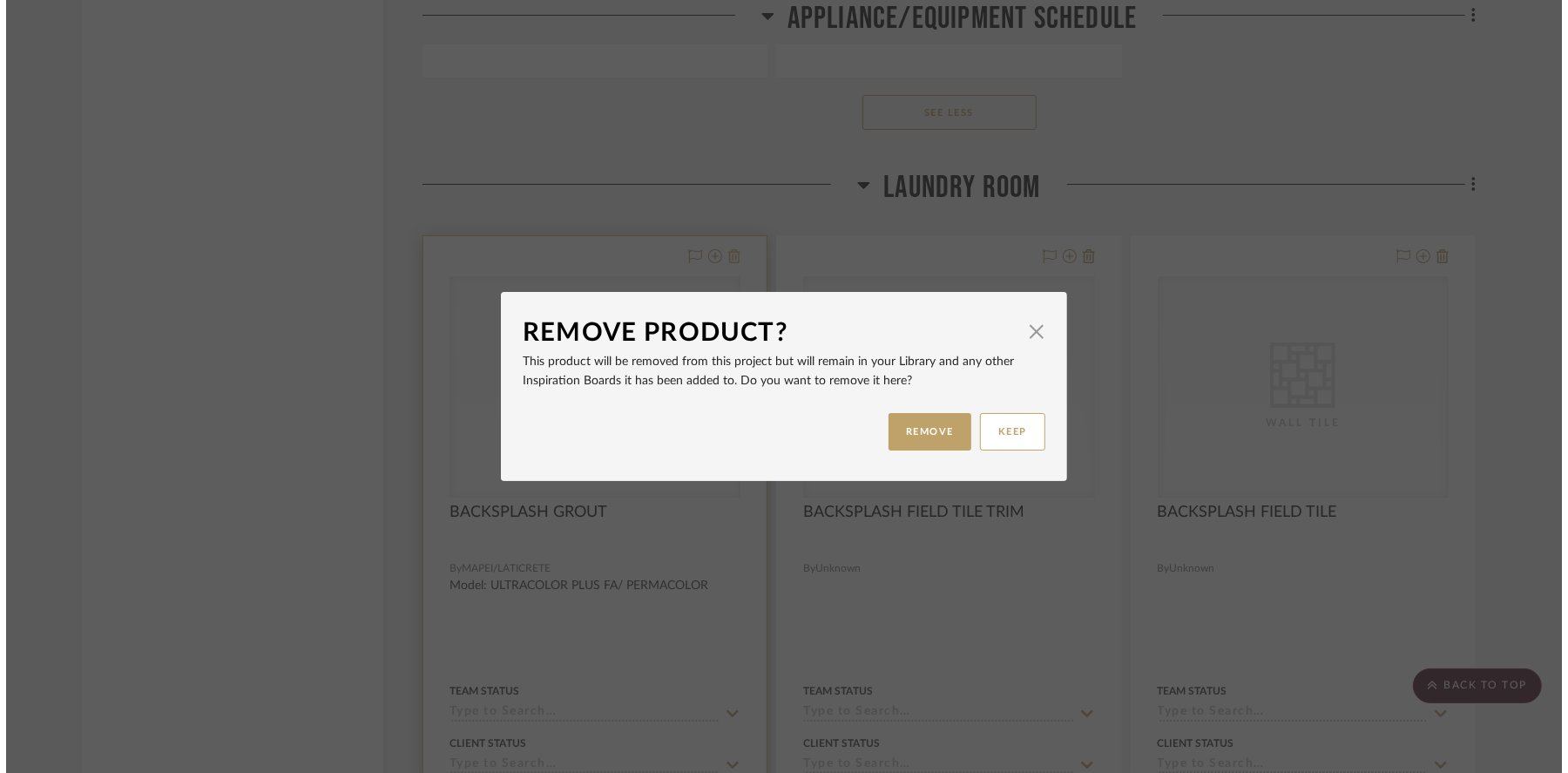scroll, scrollTop: 0, scrollLeft: 0, axis: both 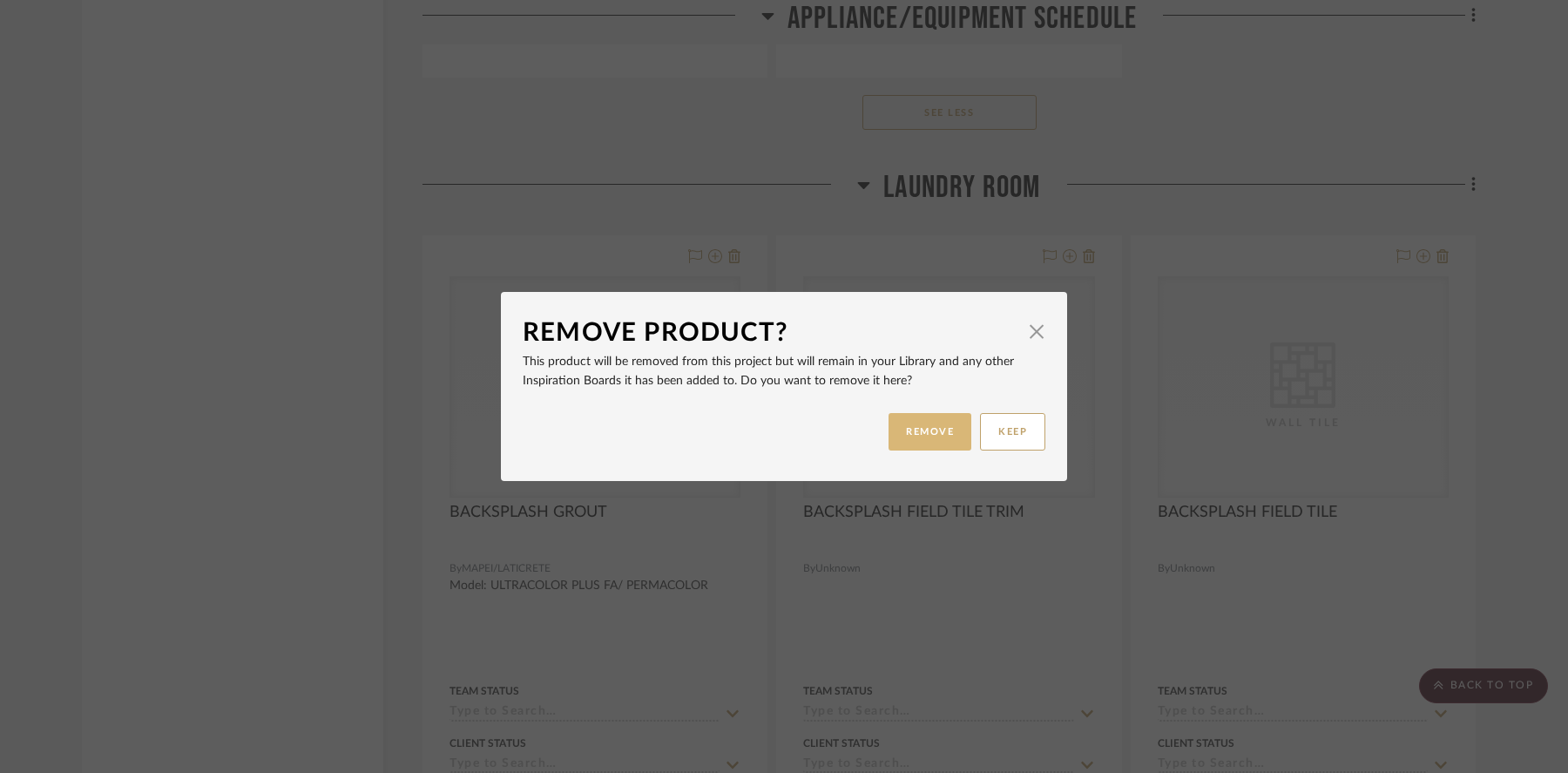 click on "REMOVE" at bounding box center (929, 431) 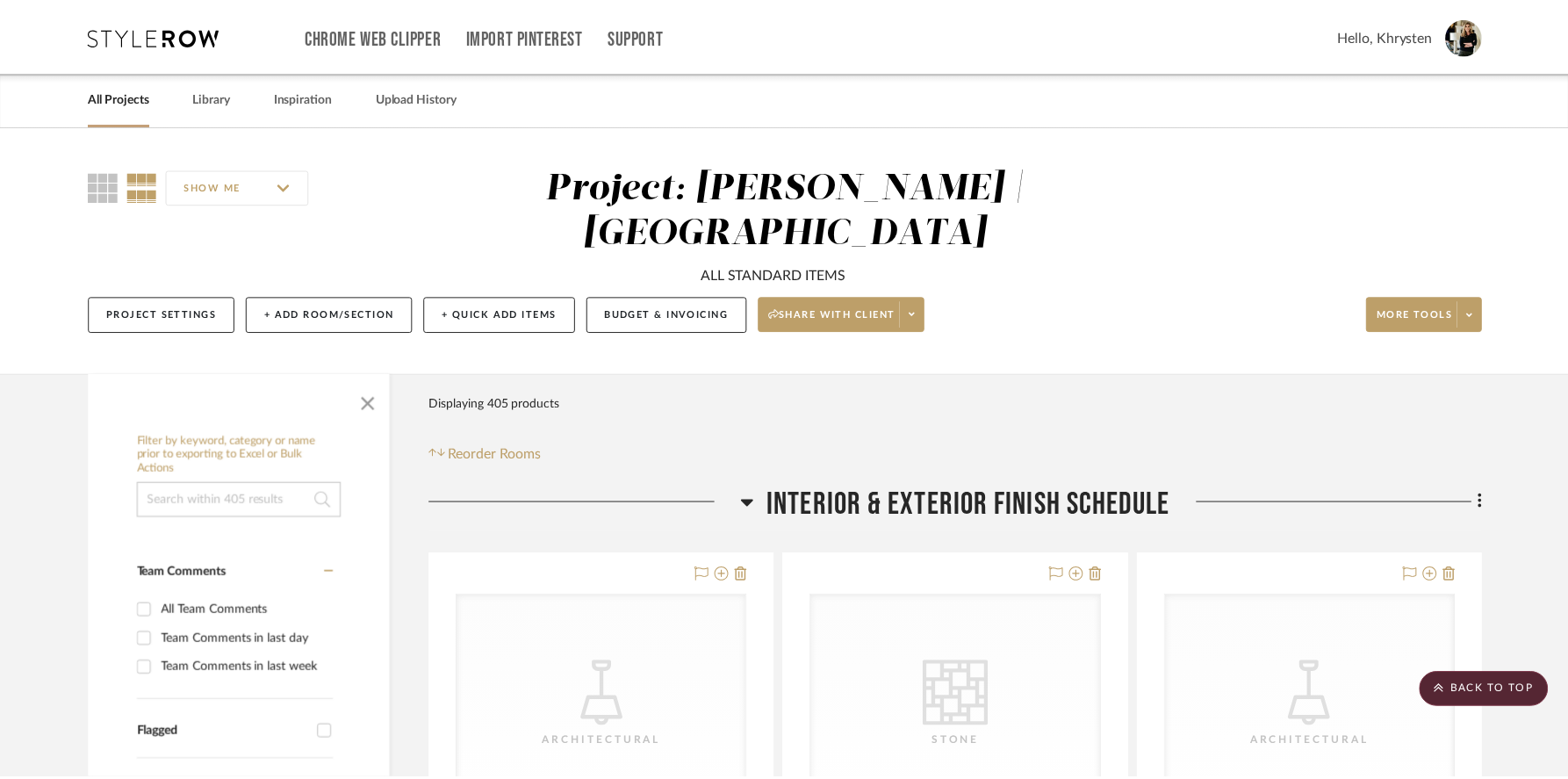 scroll, scrollTop: 10449, scrollLeft: 0, axis: vertical 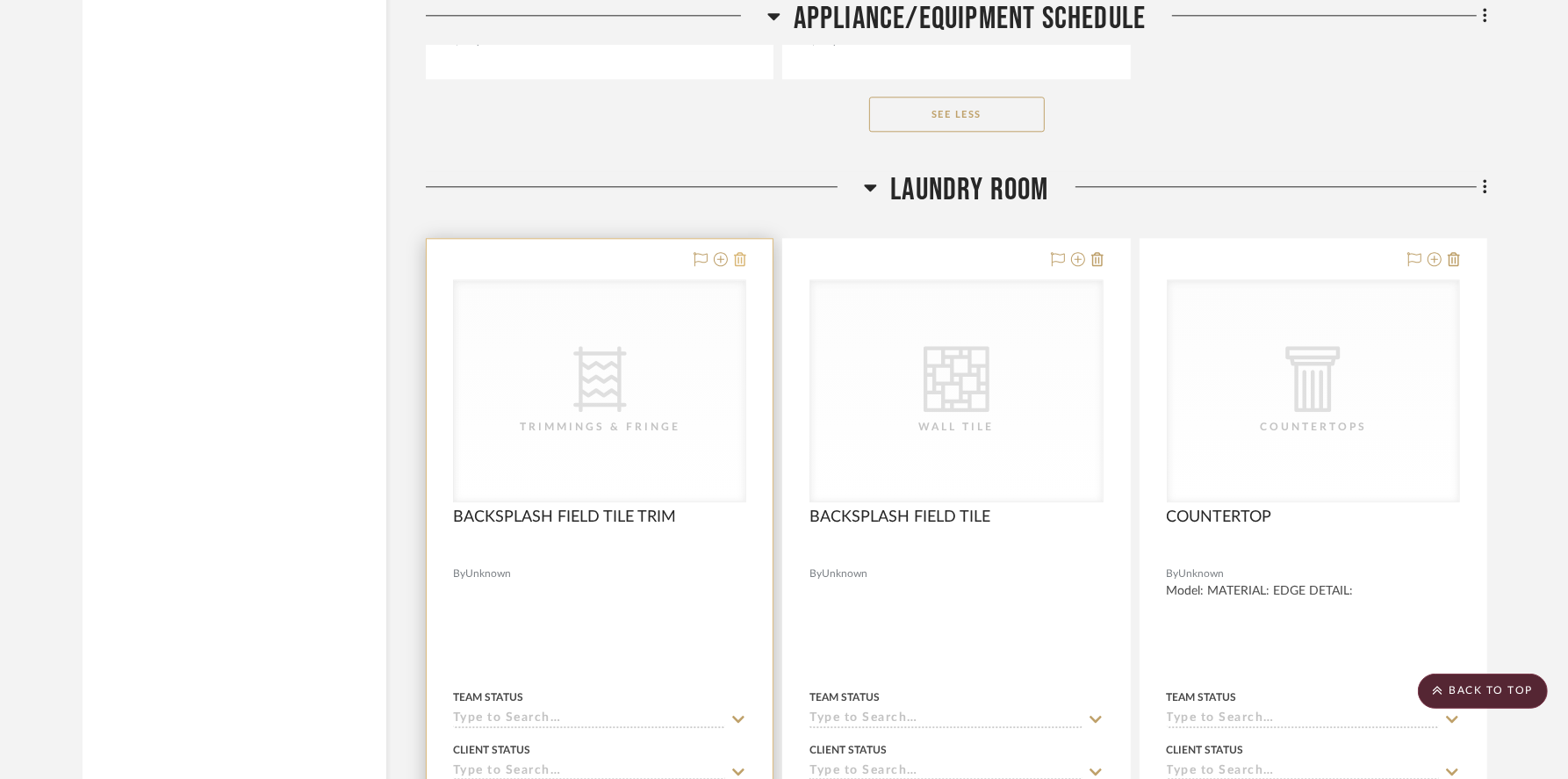 click 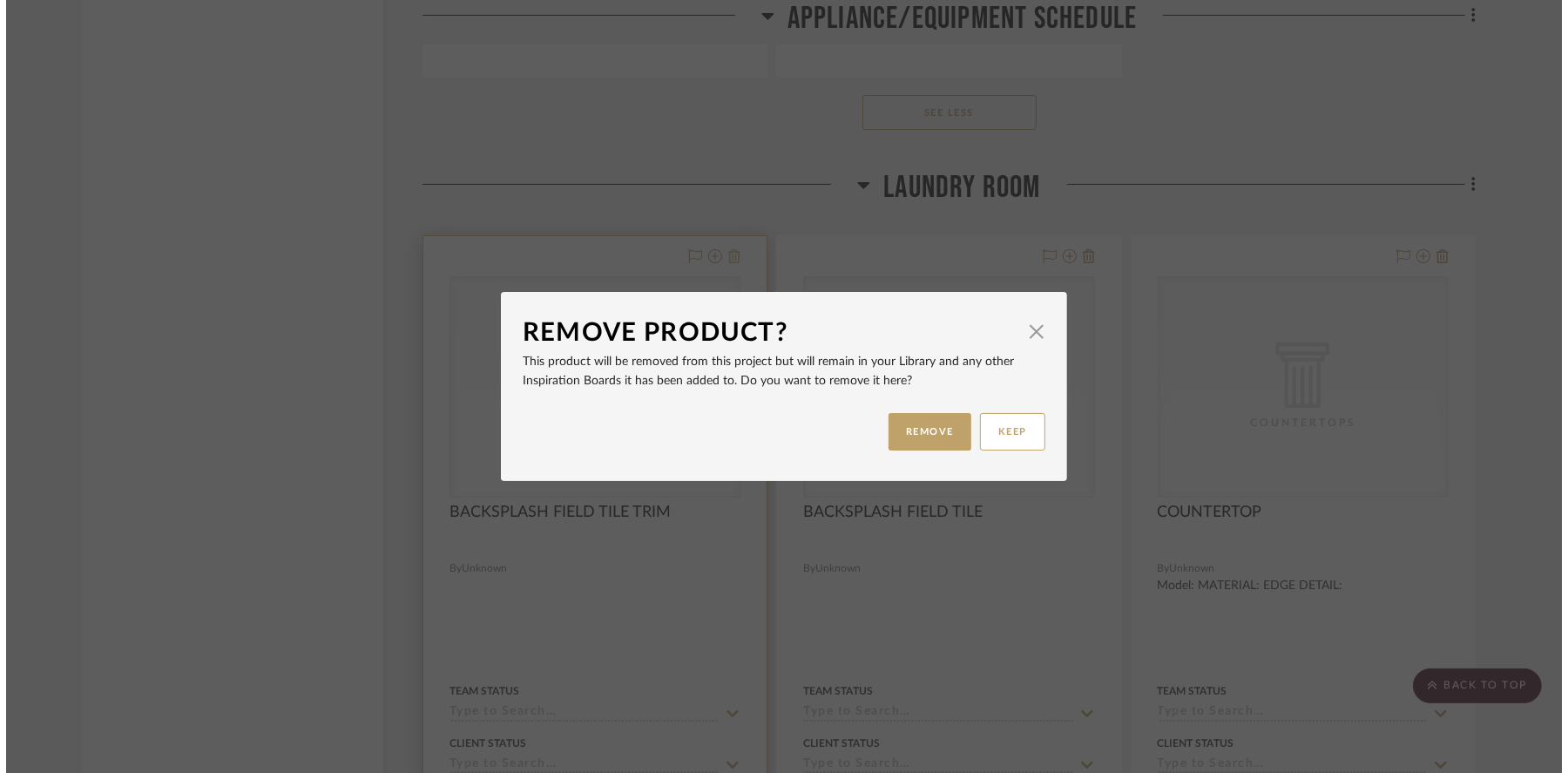 scroll, scrollTop: 0, scrollLeft: 0, axis: both 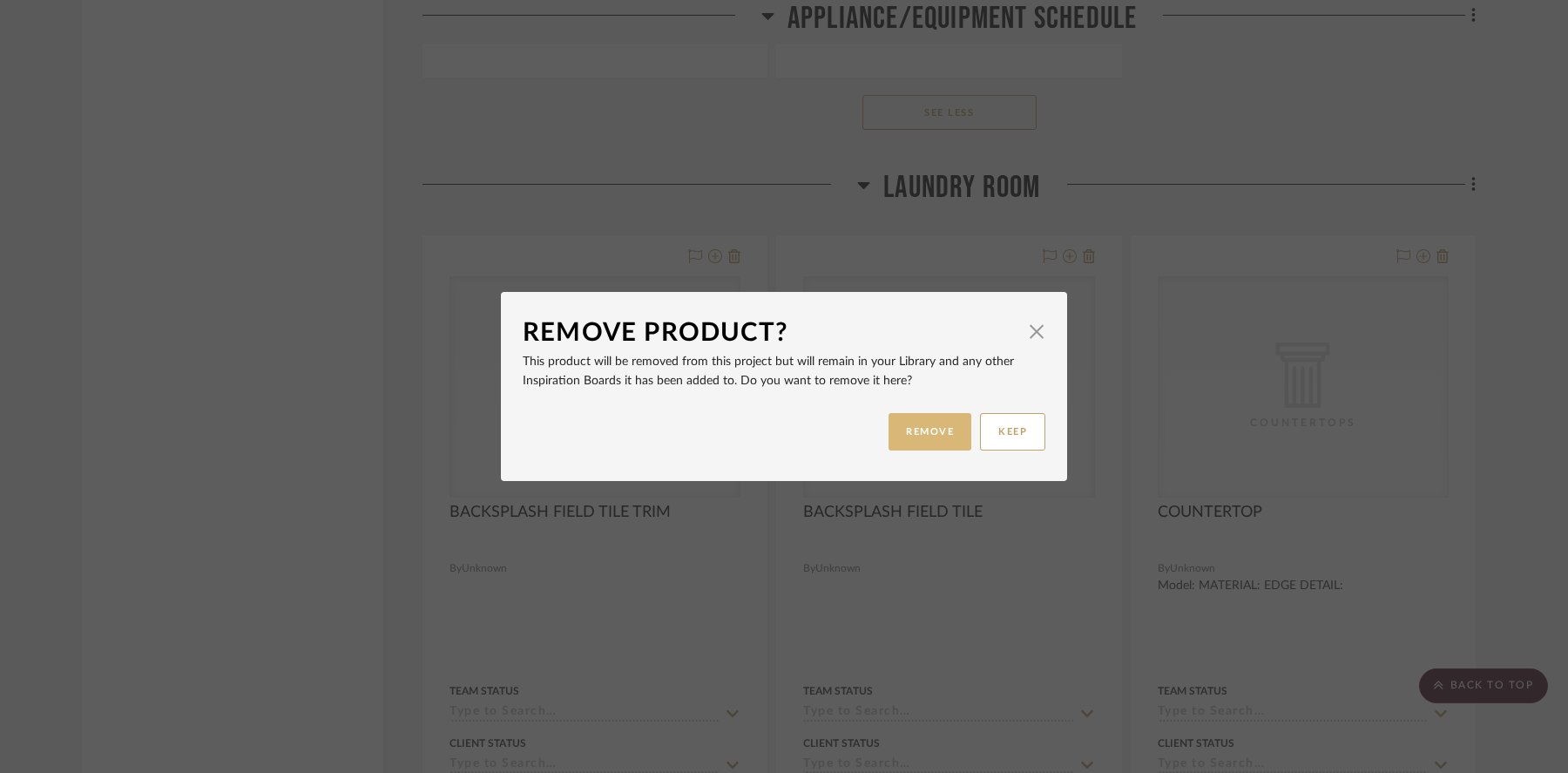 click on "REMOVE" at bounding box center [929, 431] 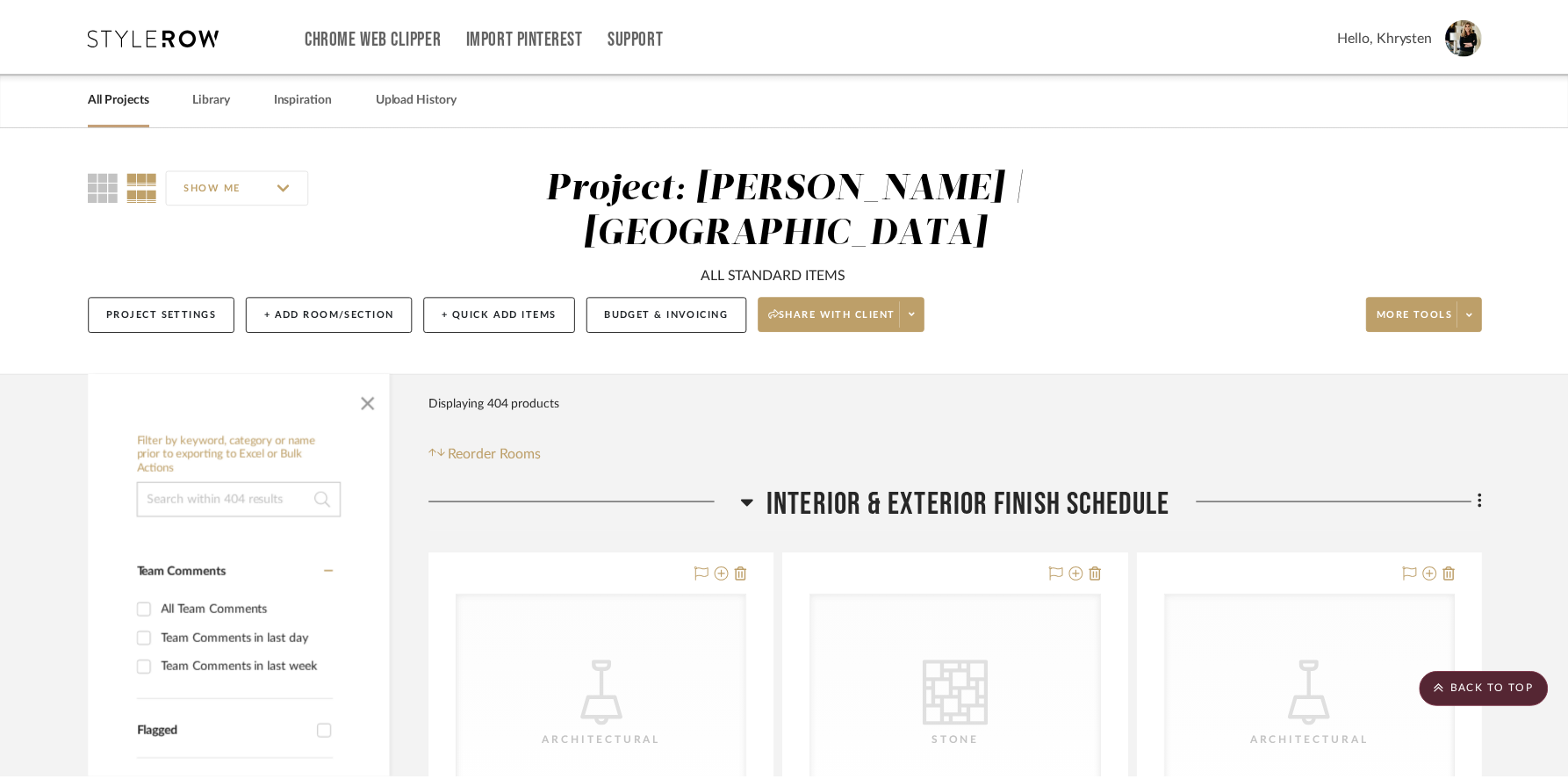 scroll, scrollTop: 10449, scrollLeft: 0, axis: vertical 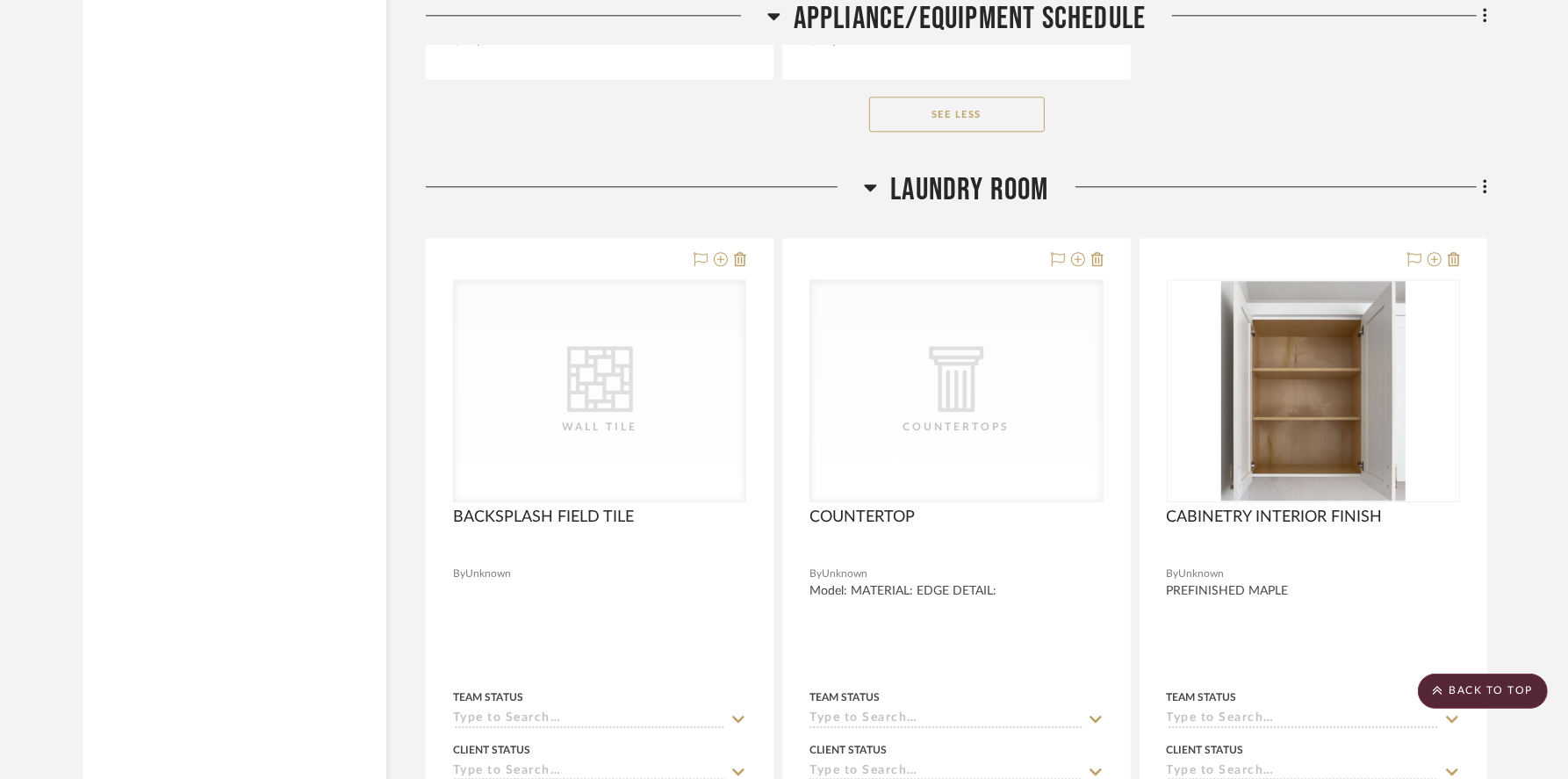 click 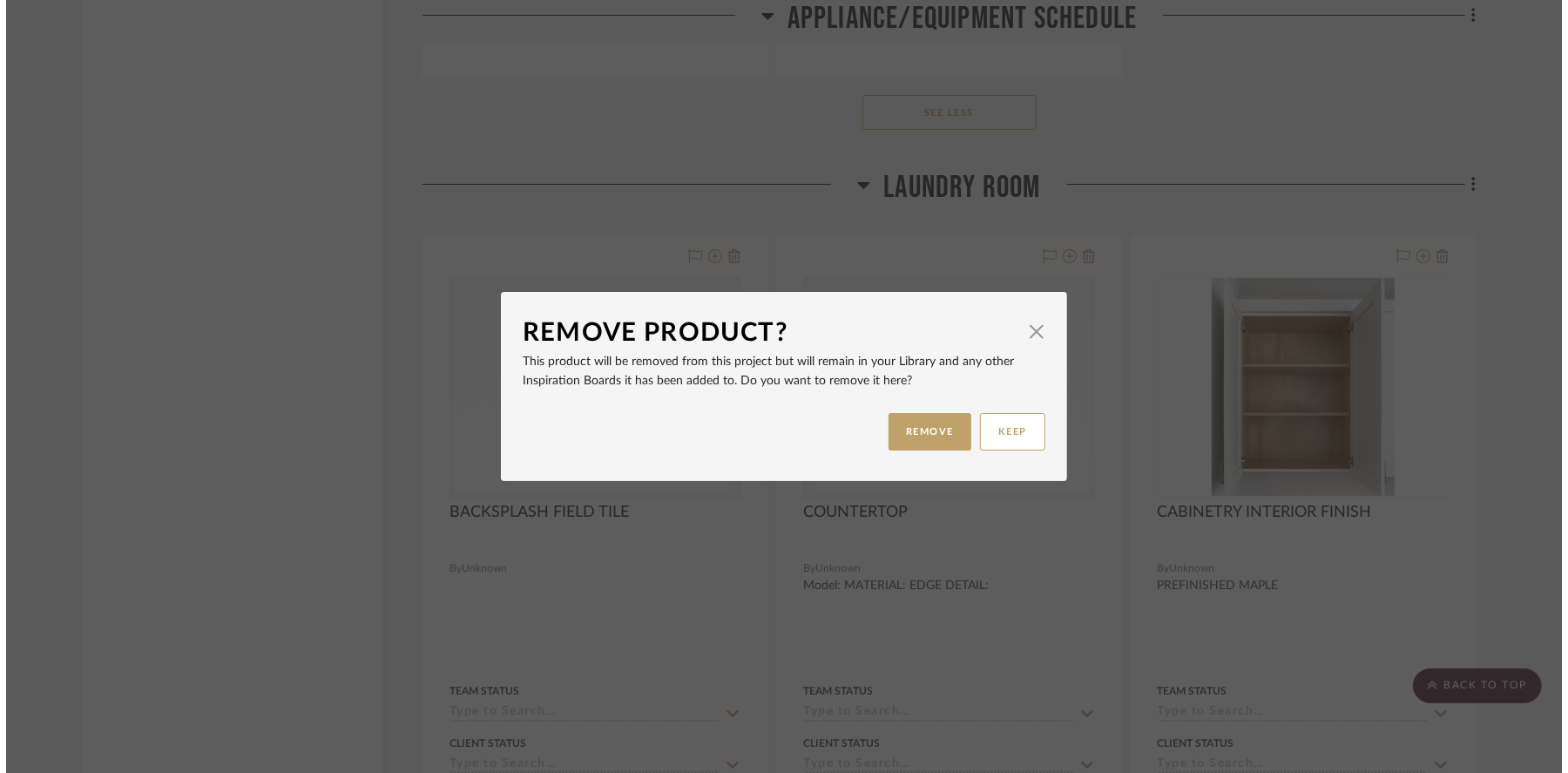 scroll, scrollTop: 0, scrollLeft: 0, axis: both 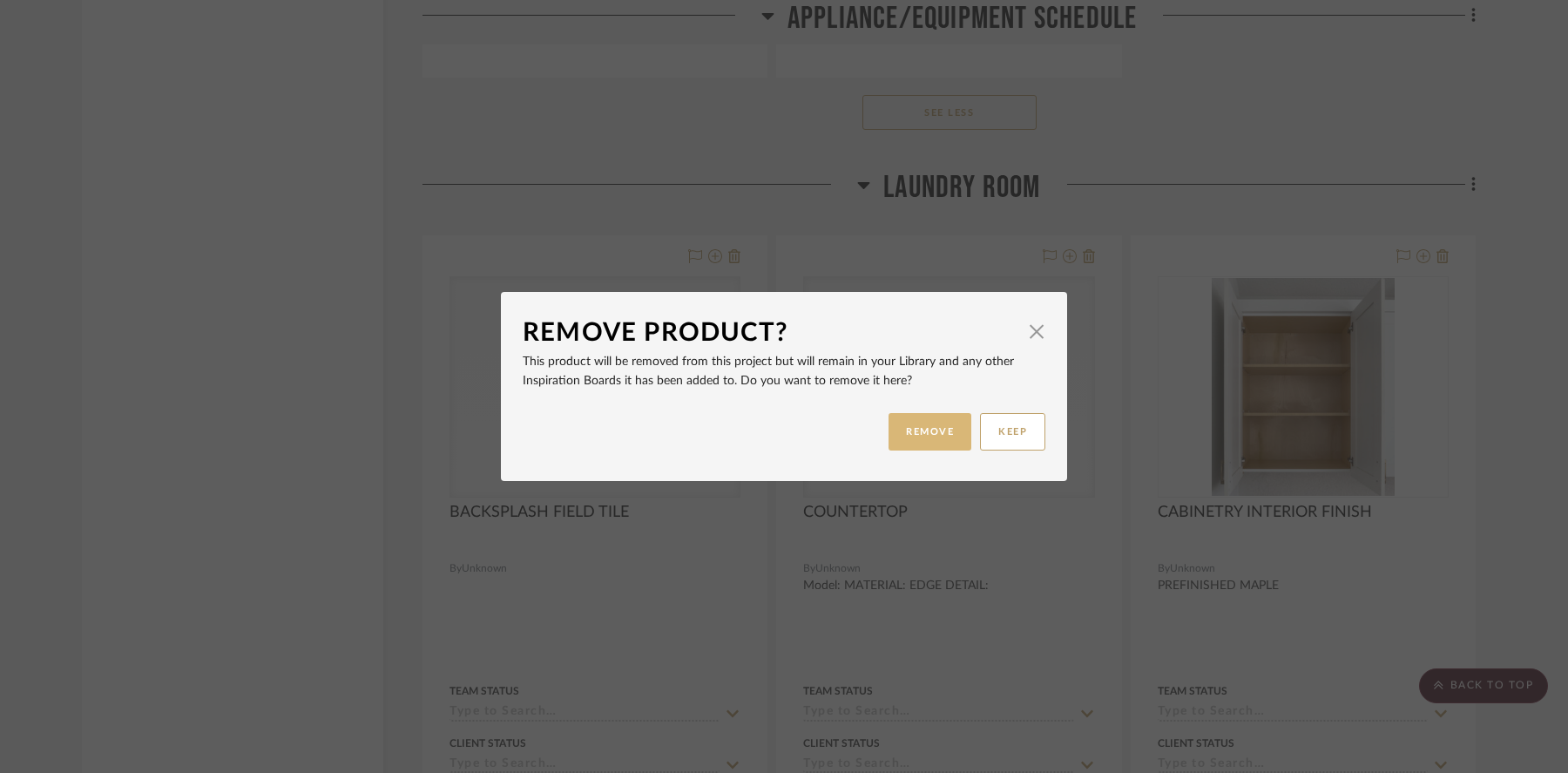 click on "REMOVE" at bounding box center [929, 431] 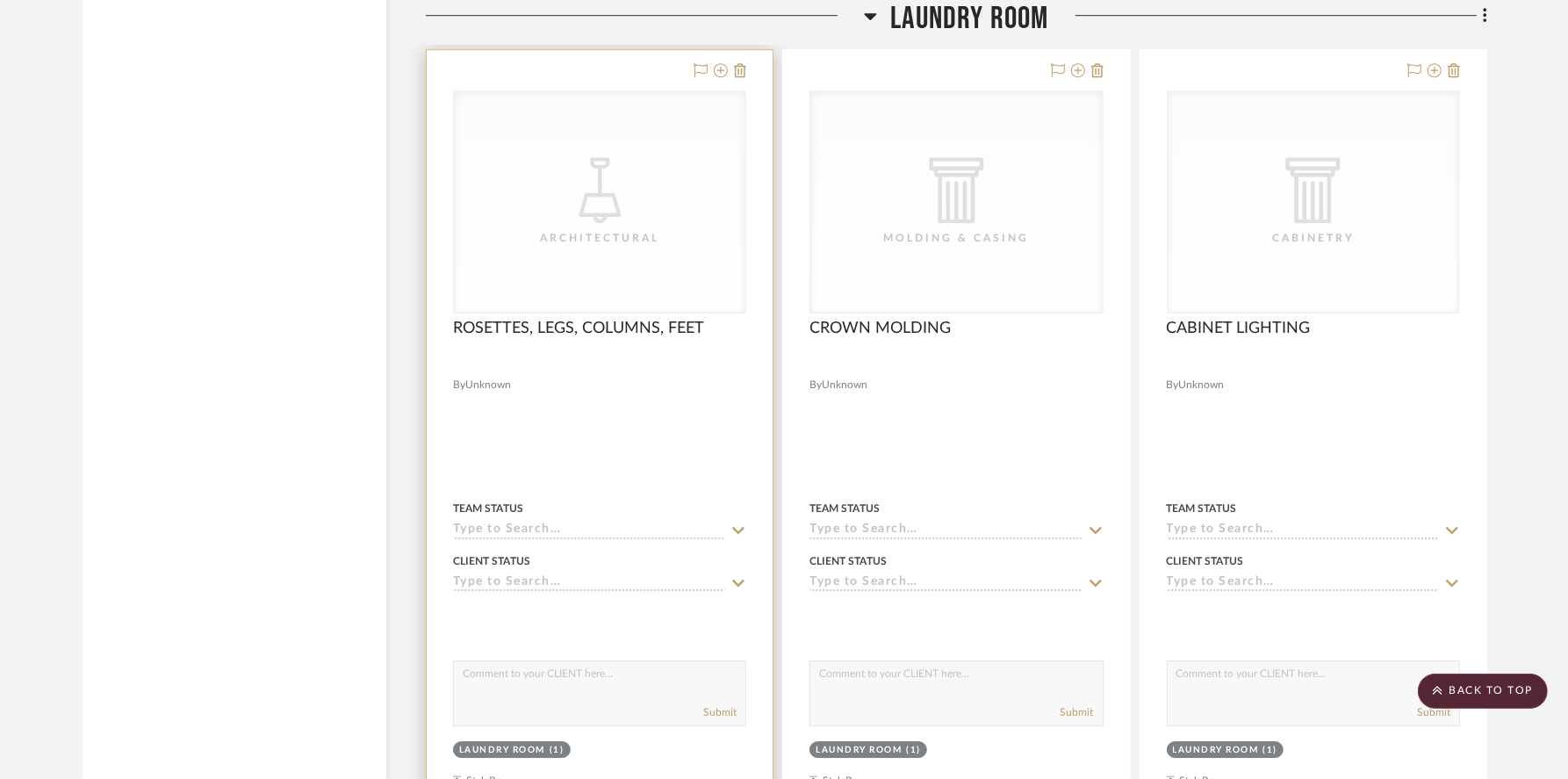 scroll, scrollTop: 11291, scrollLeft: 0, axis: vertical 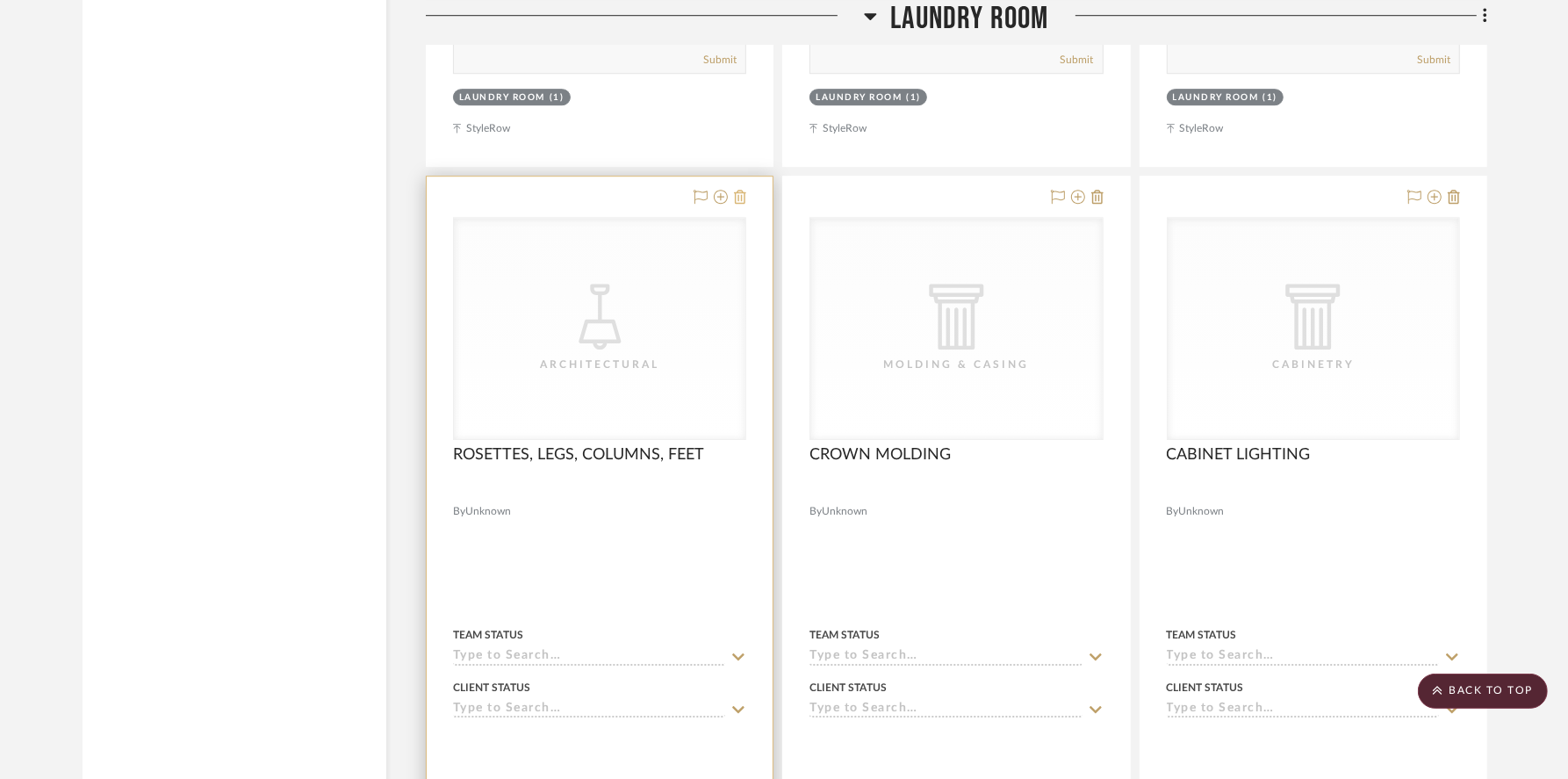 click 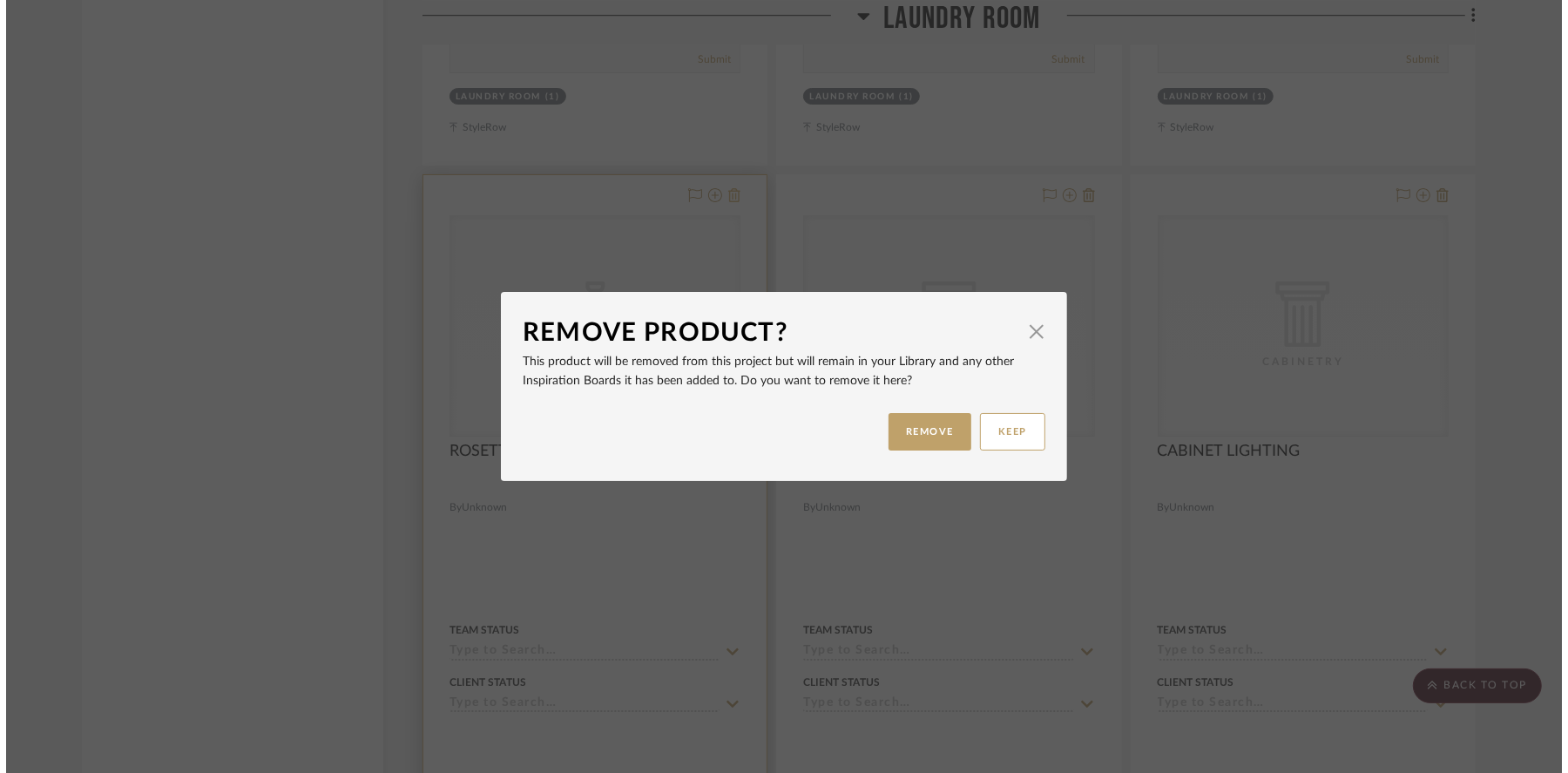 scroll, scrollTop: 0, scrollLeft: 0, axis: both 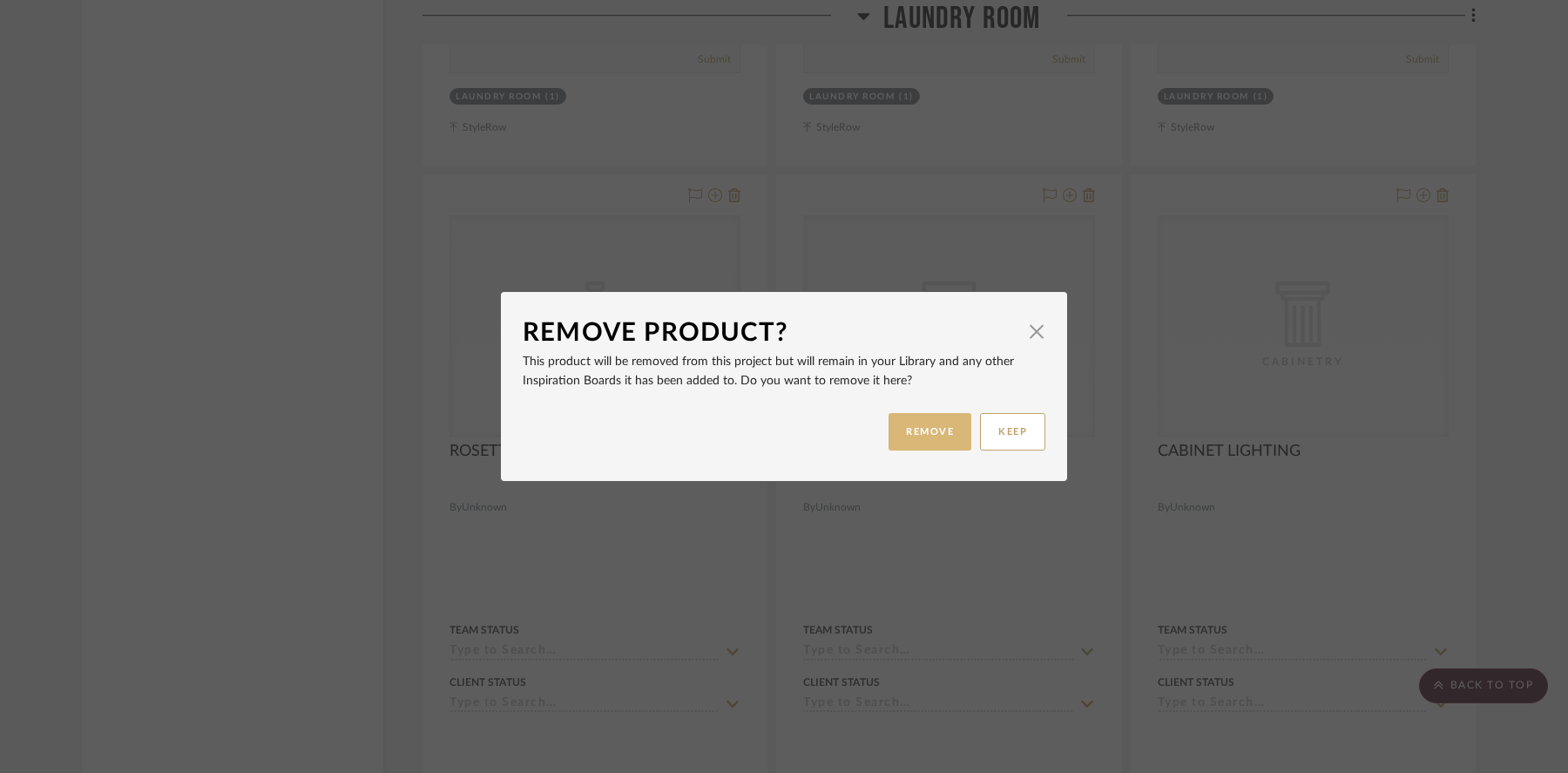 click on "REMOVE" at bounding box center (929, 431) 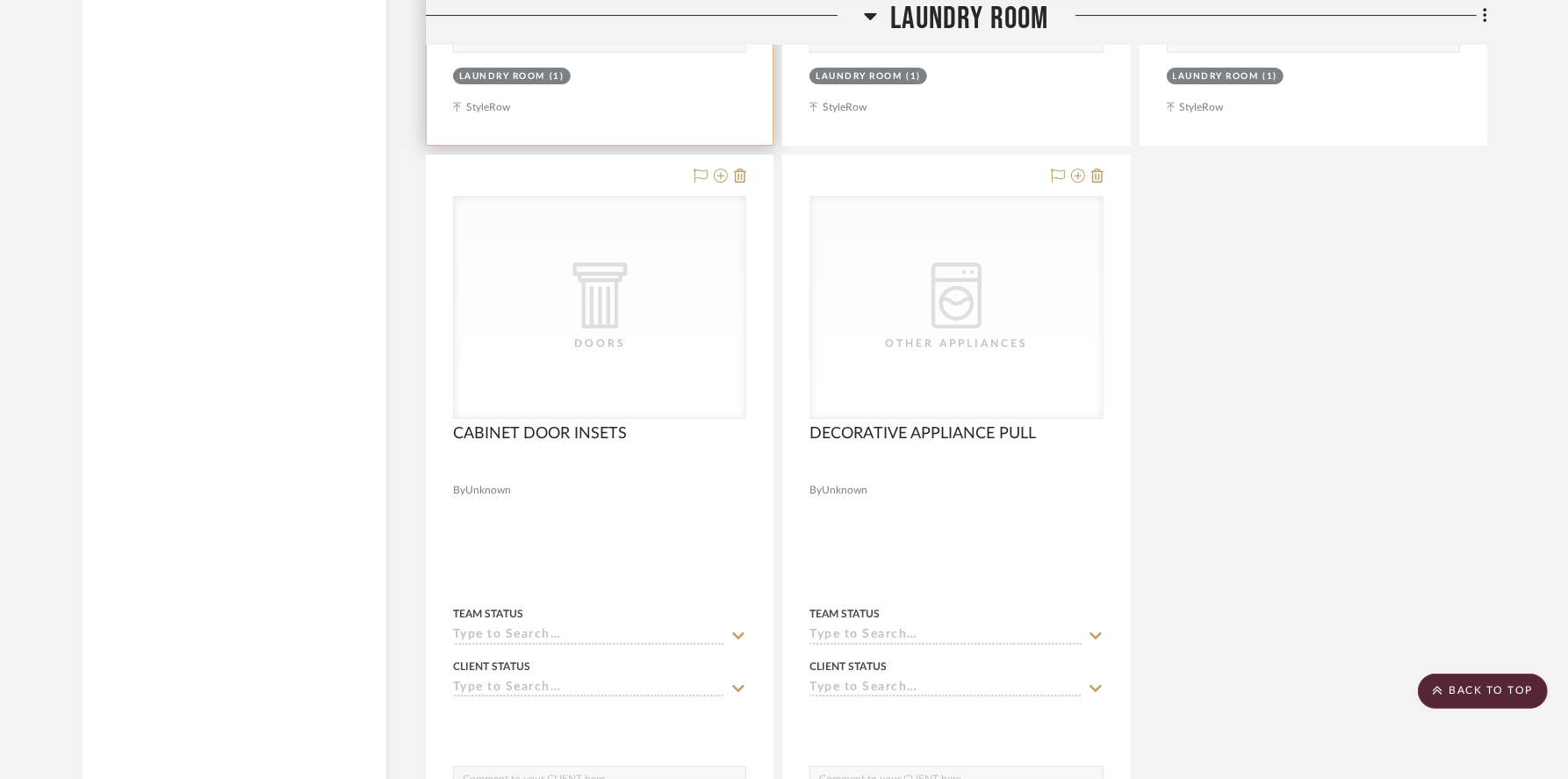 scroll, scrollTop: 12114, scrollLeft: 0, axis: vertical 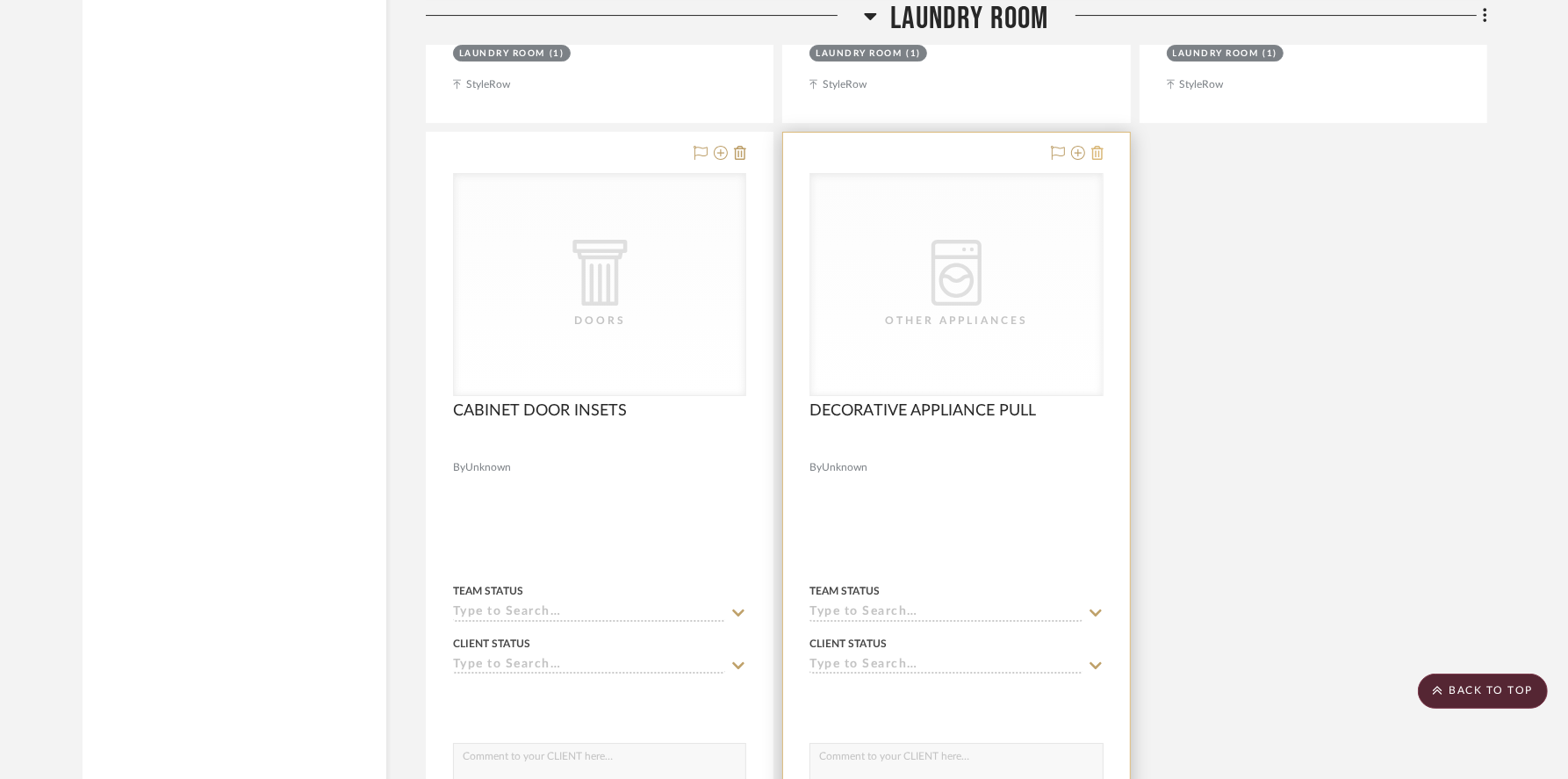 click 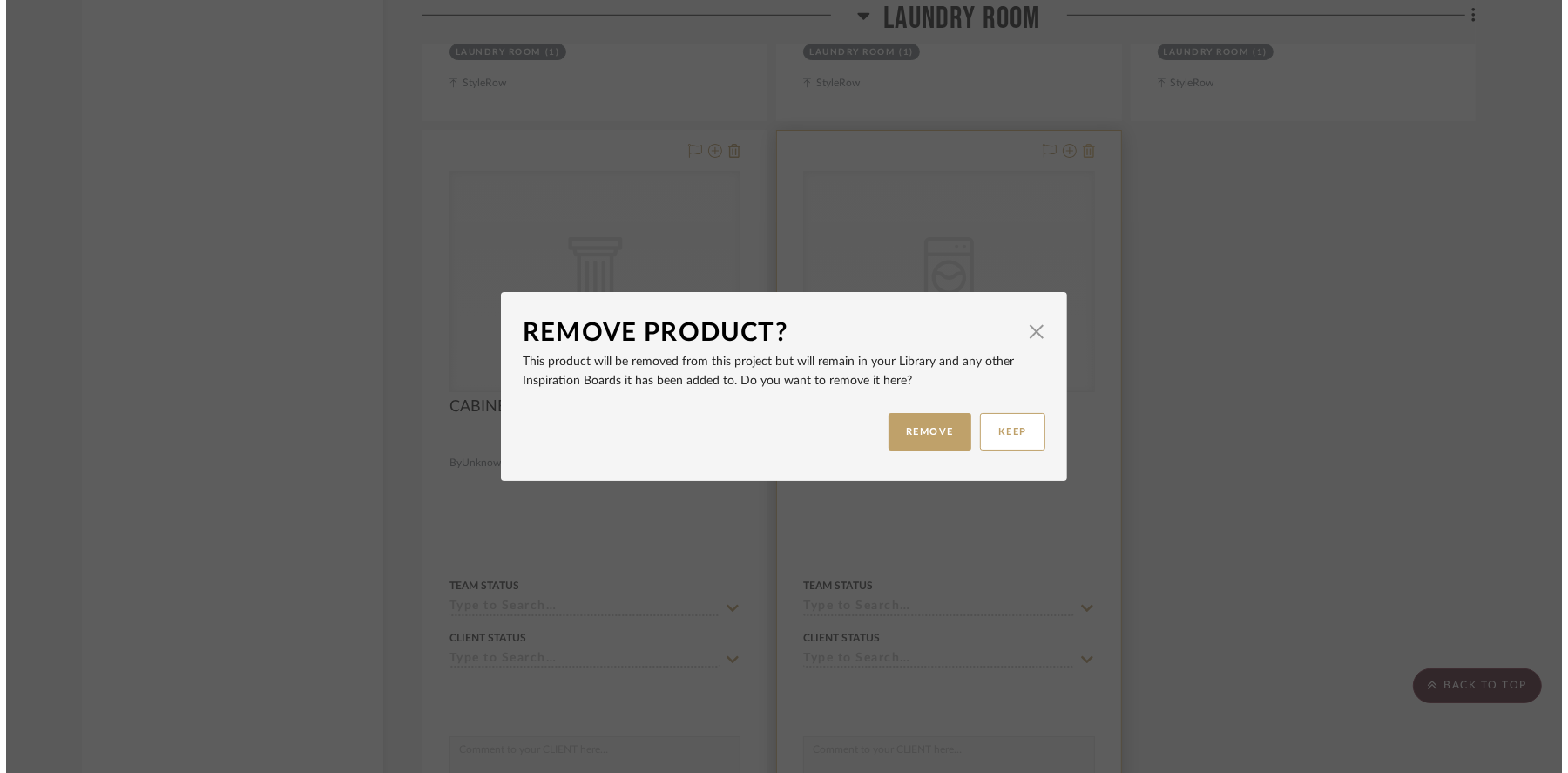 scroll, scrollTop: 0, scrollLeft: 0, axis: both 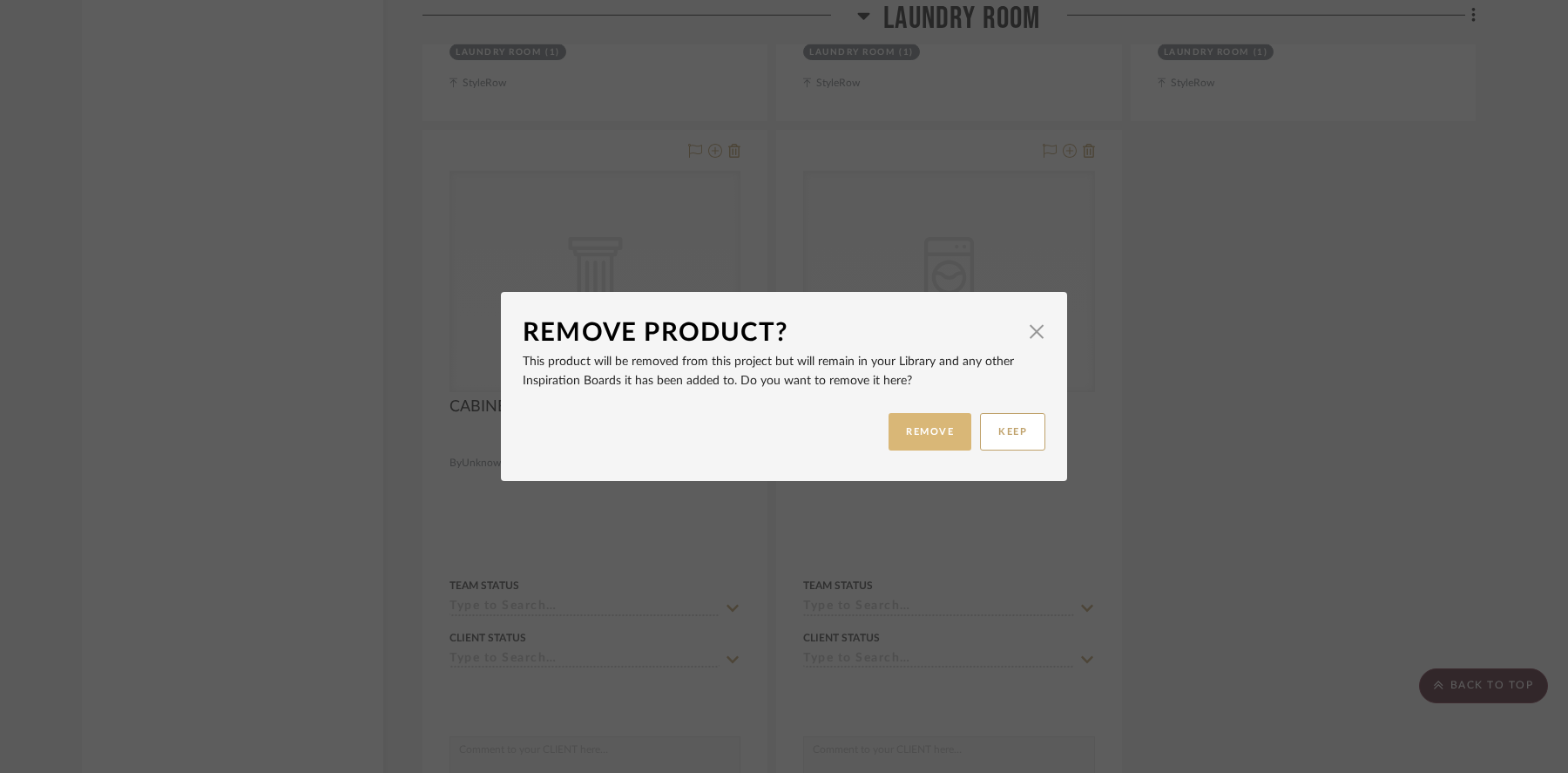 click on "REMOVE" at bounding box center (929, 431) 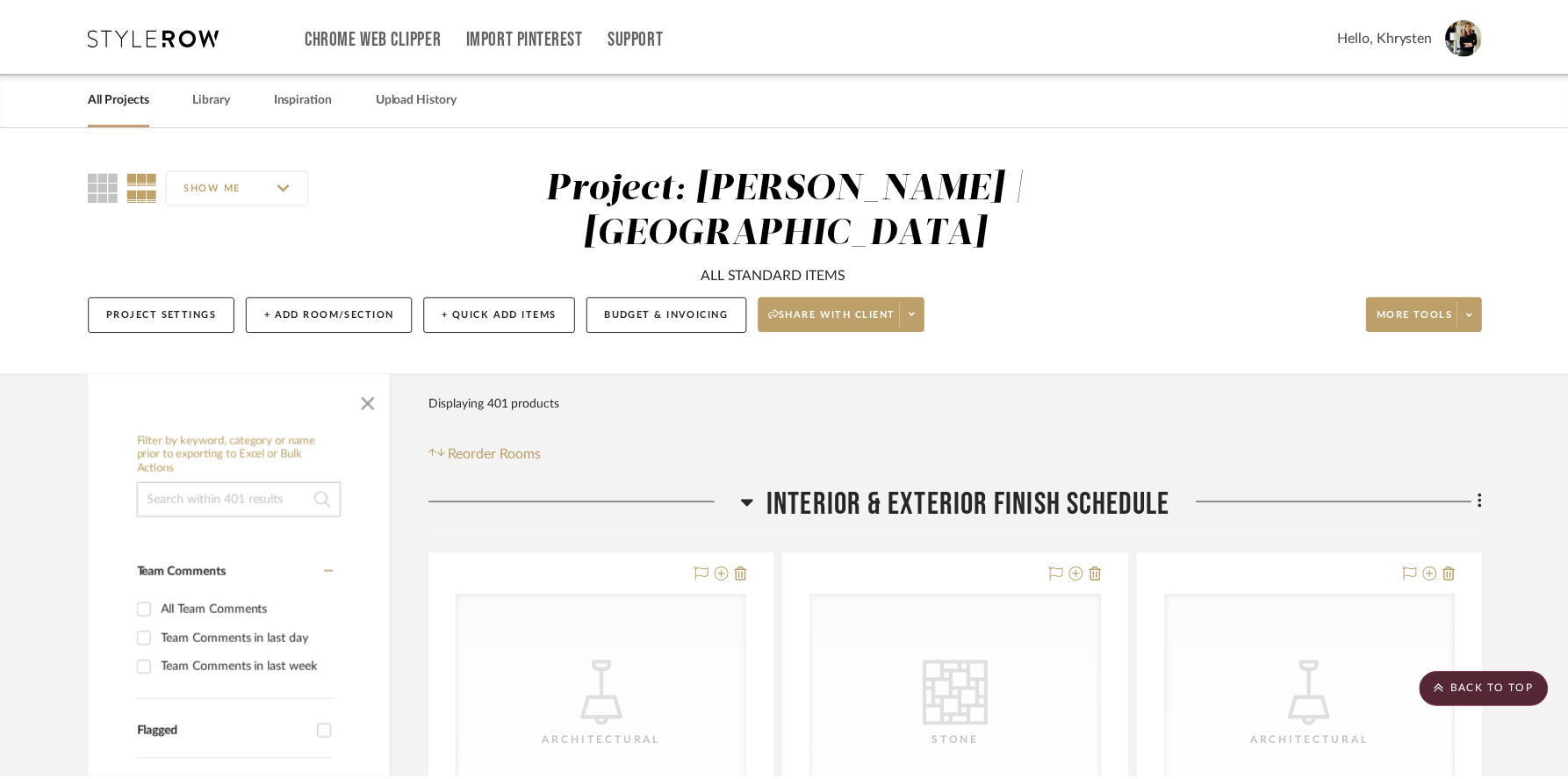 scroll, scrollTop: 12114, scrollLeft: 0, axis: vertical 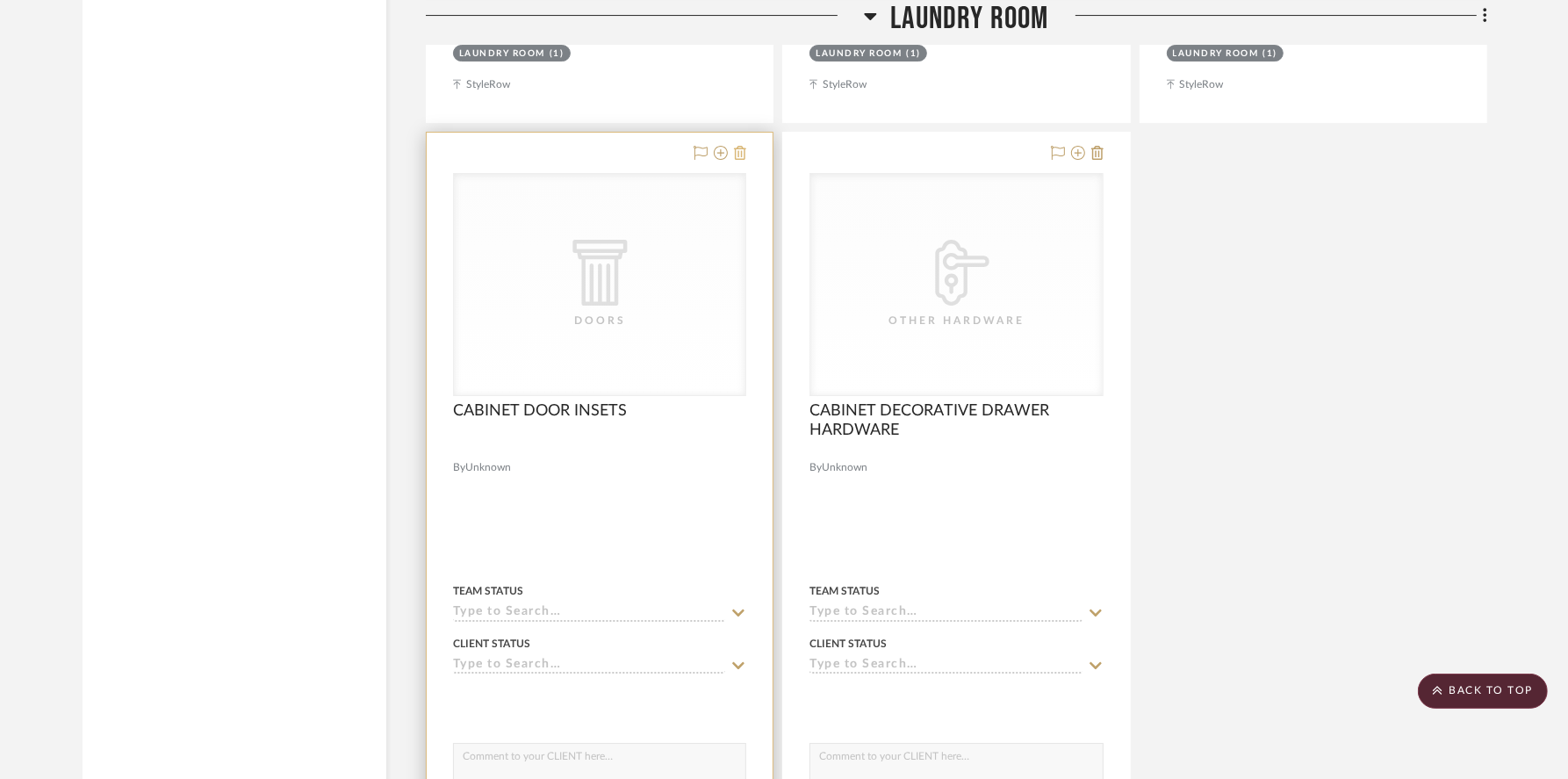 click 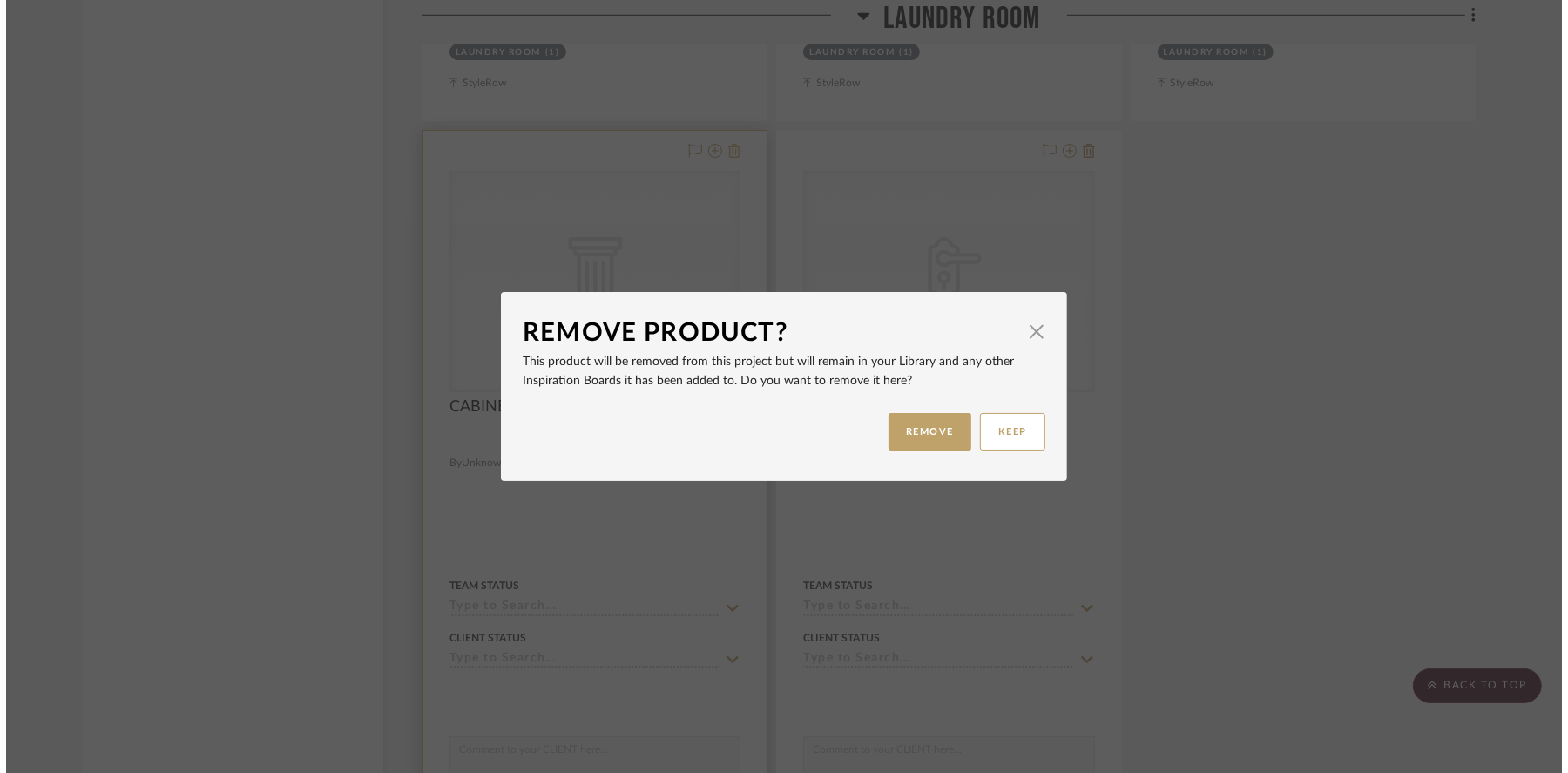 scroll, scrollTop: 0, scrollLeft: 0, axis: both 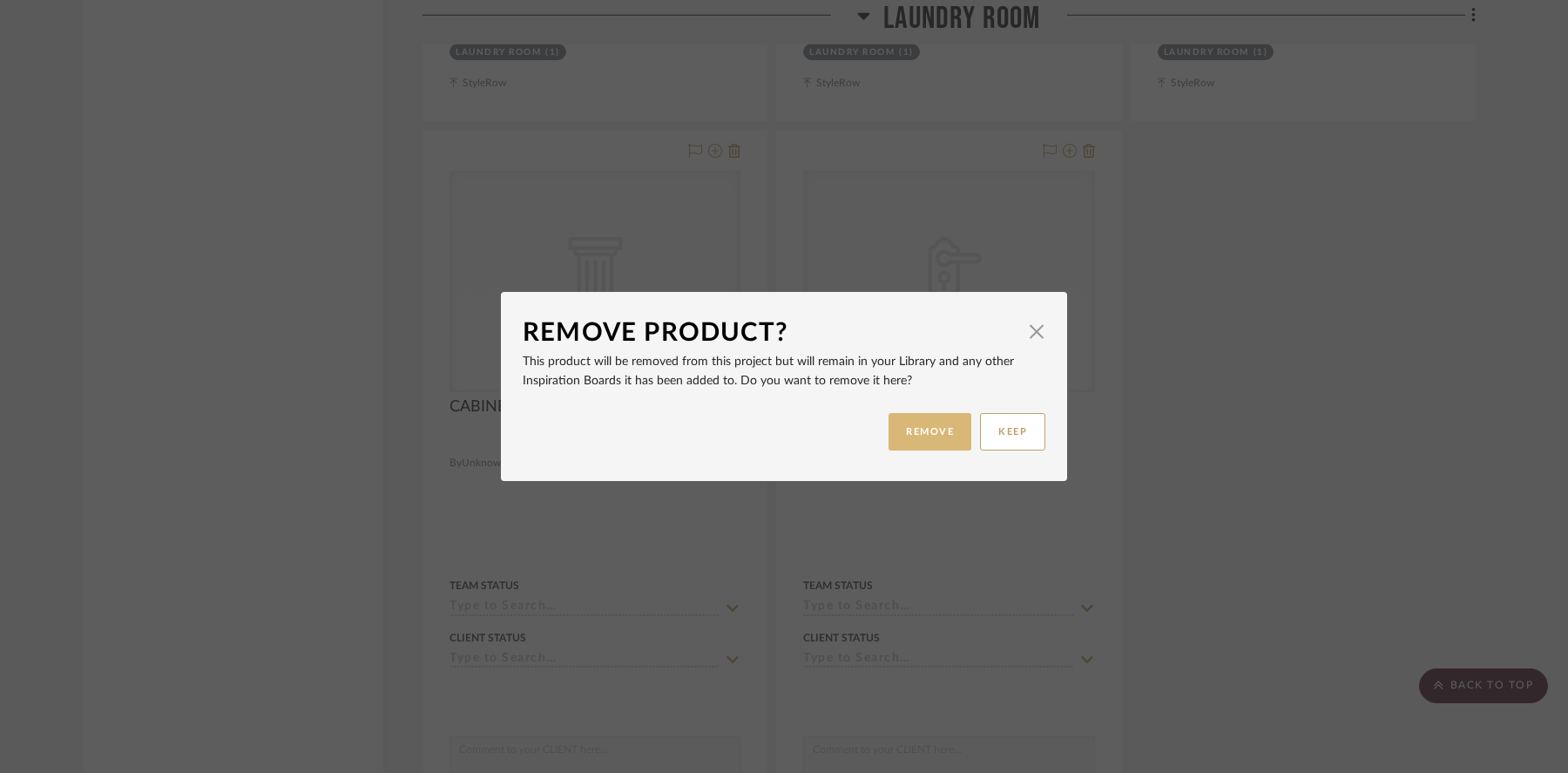 click on "REMOVE" at bounding box center [929, 431] 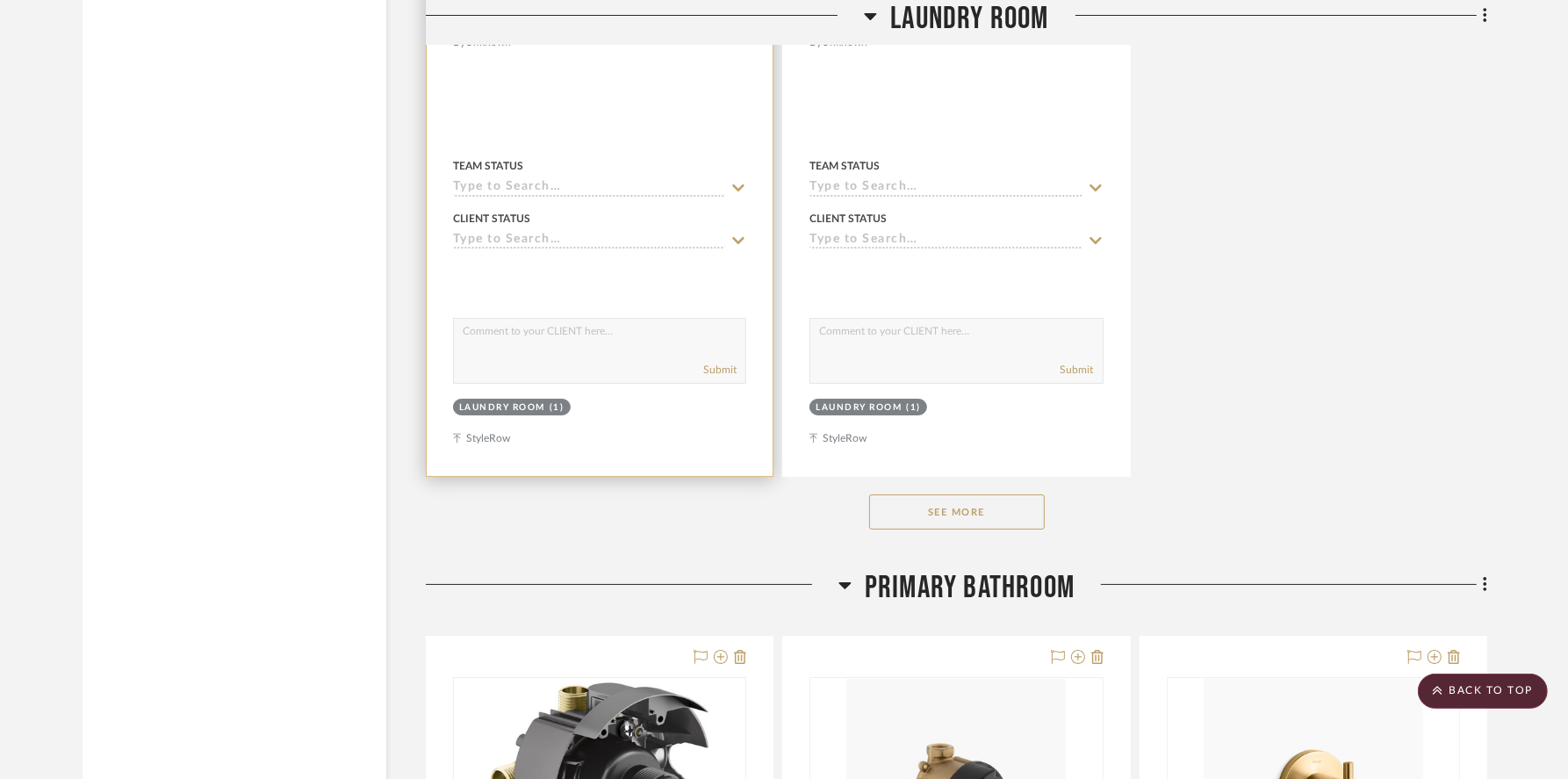 scroll, scrollTop: 12547, scrollLeft: 0, axis: vertical 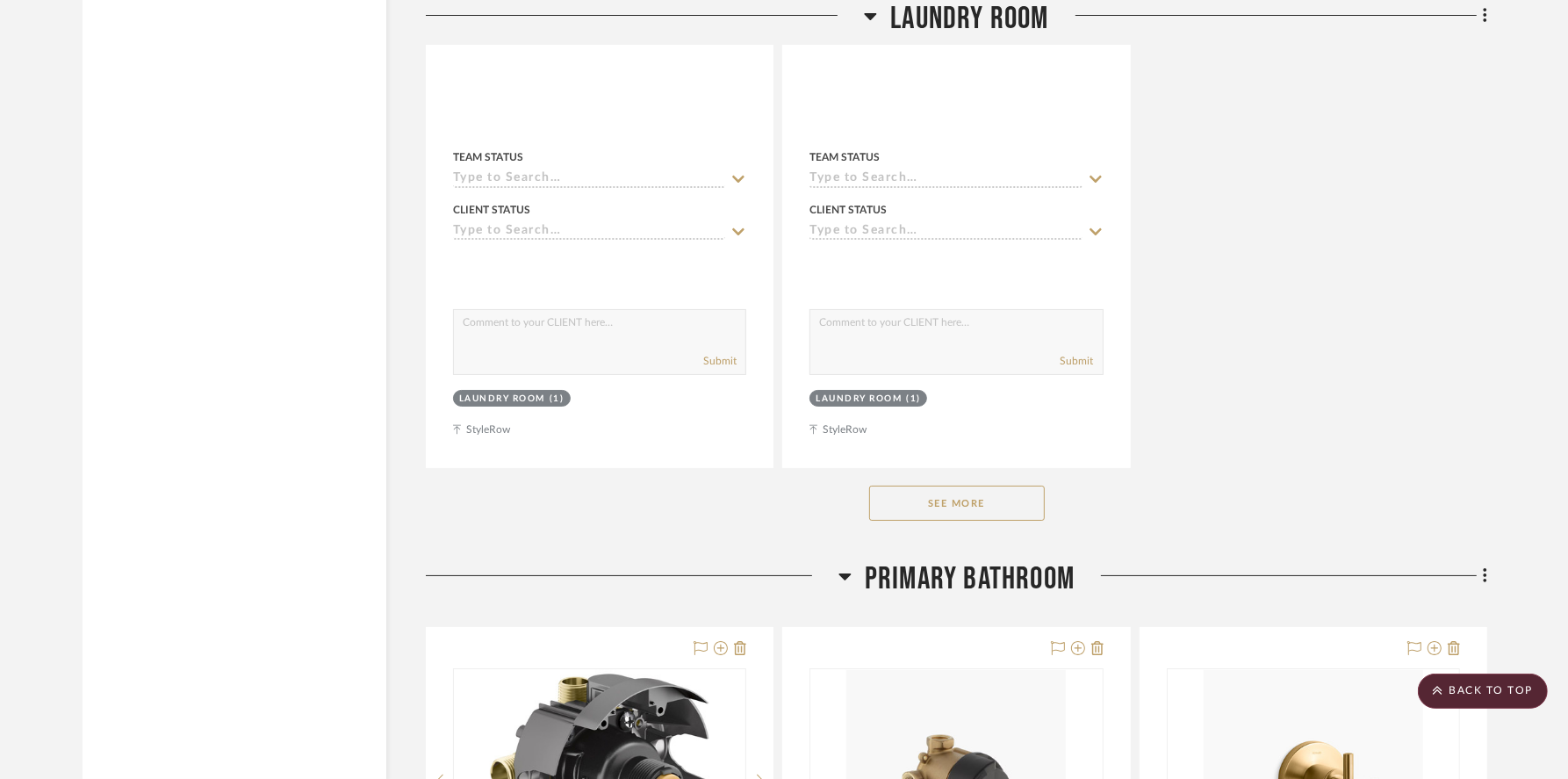 click on "See More" 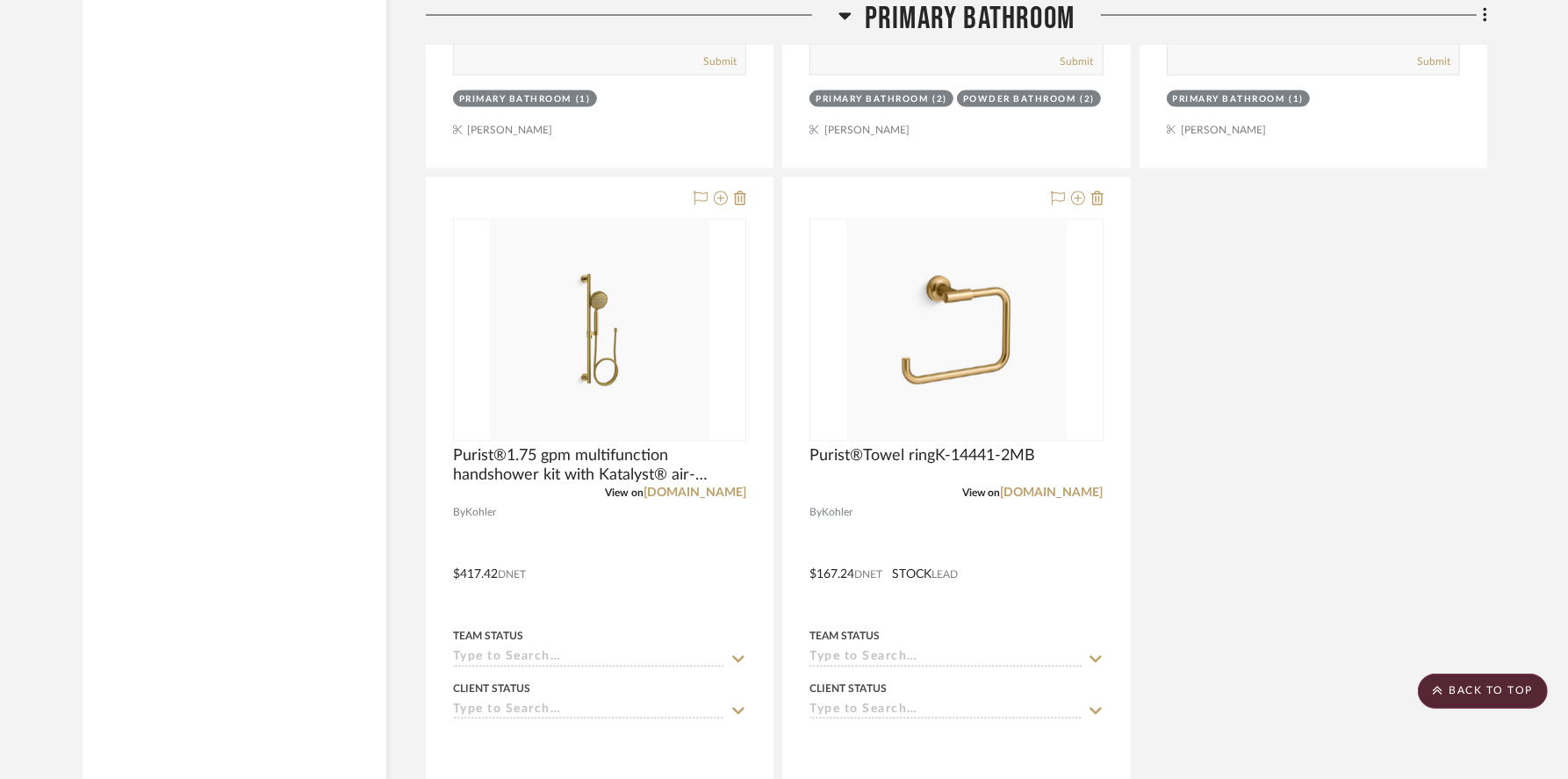 scroll, scrollTop: 15332, scrollLeft: 0, axis: vertical 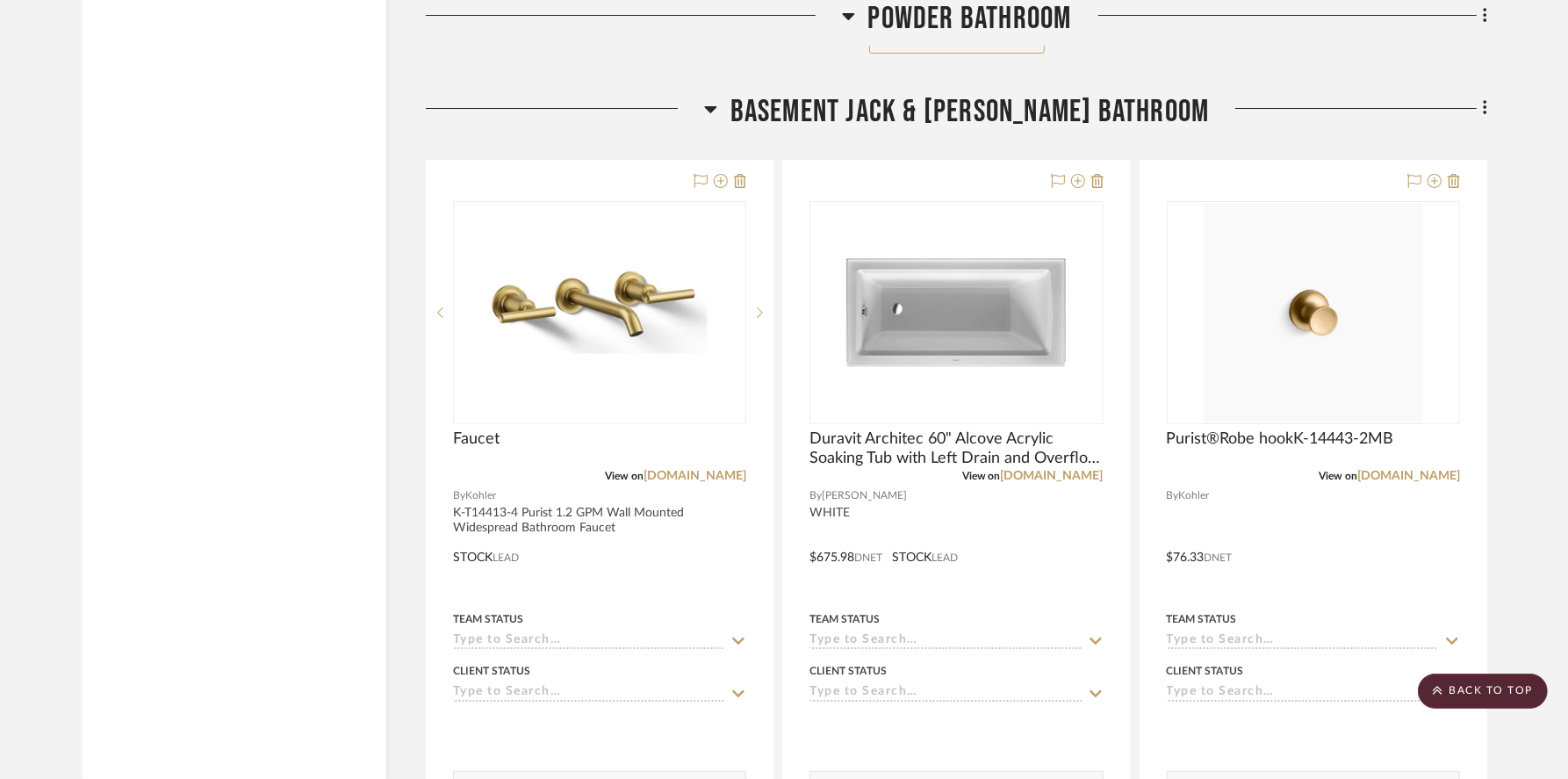 click 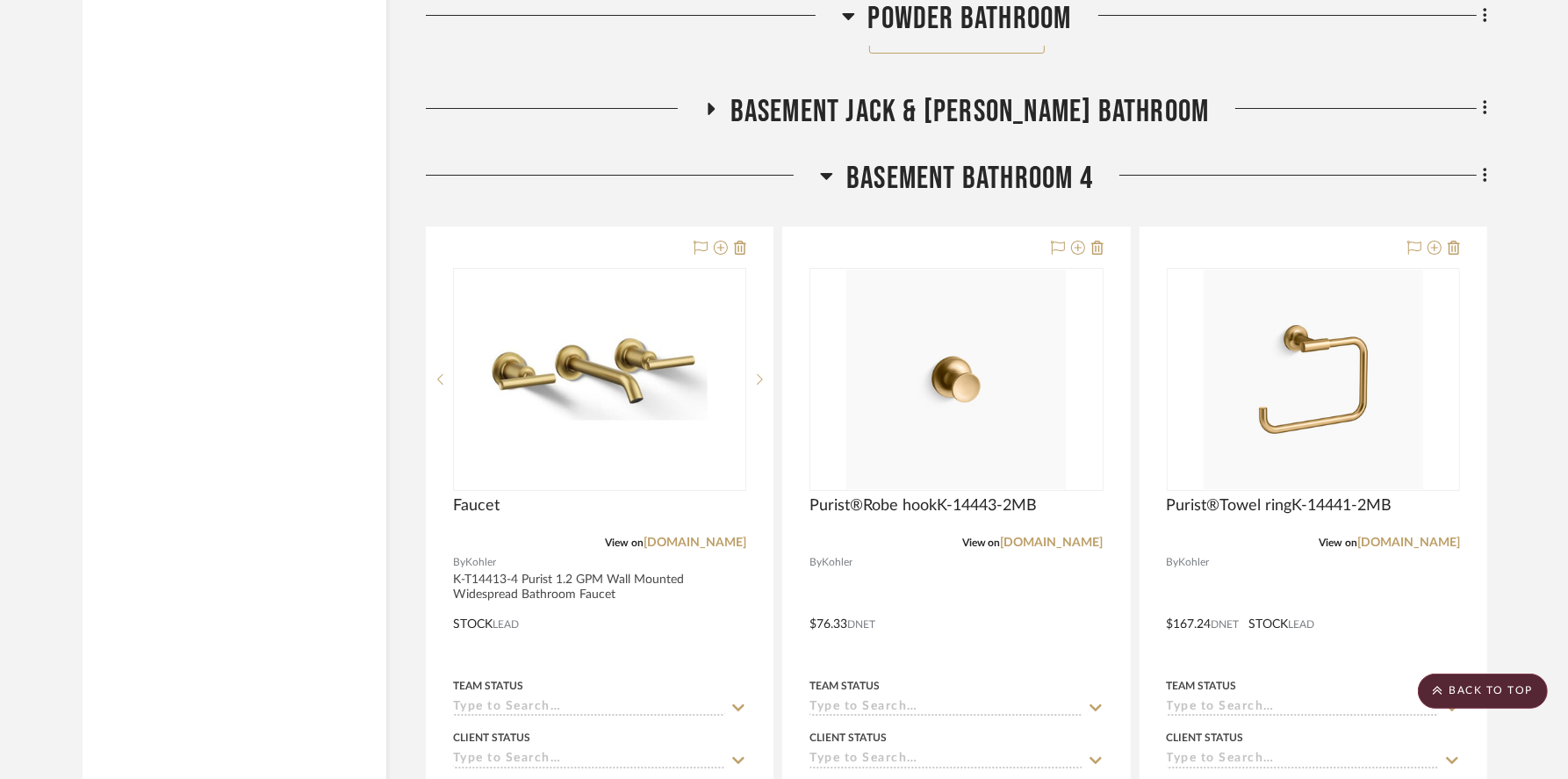click 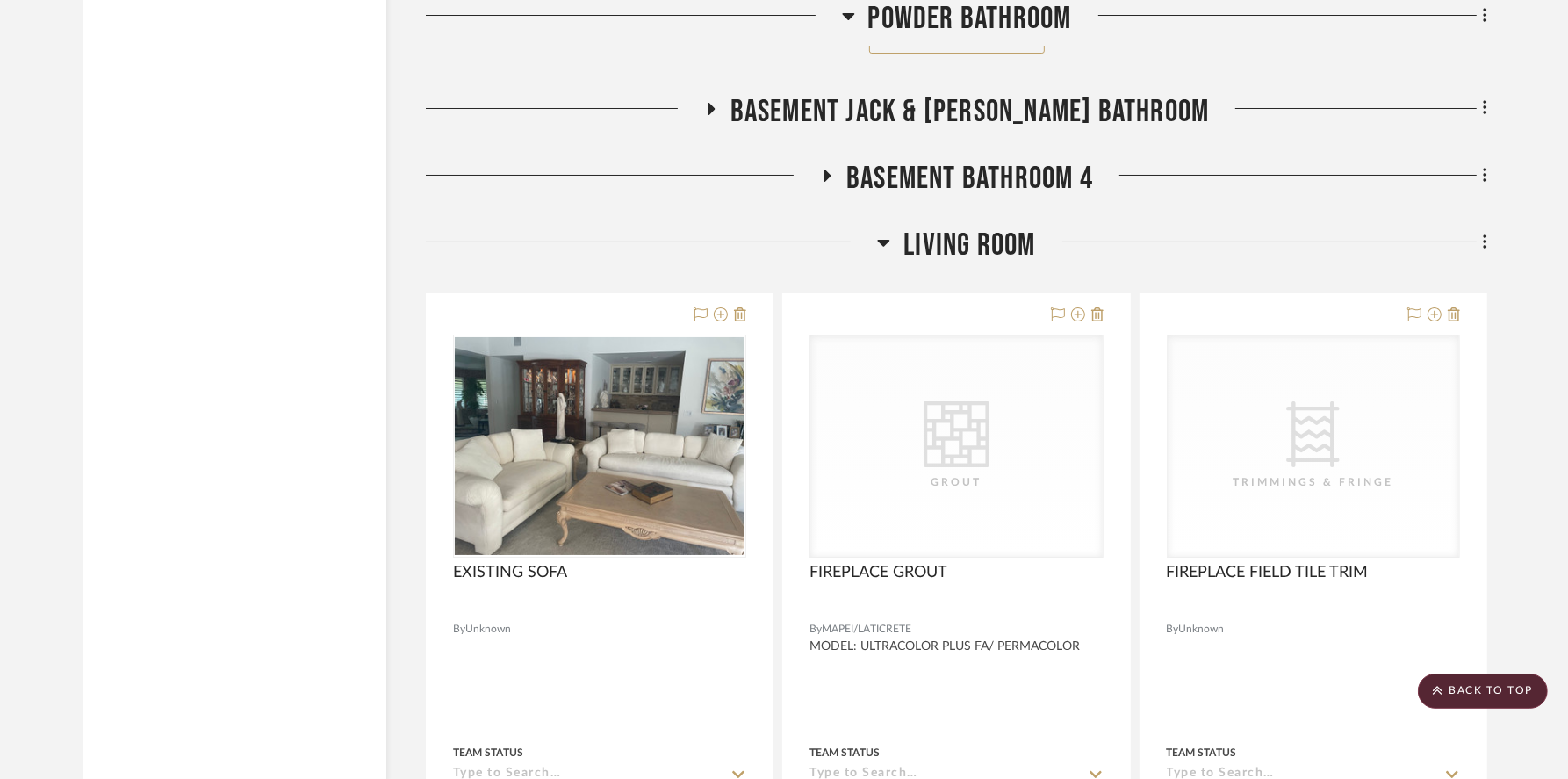 click 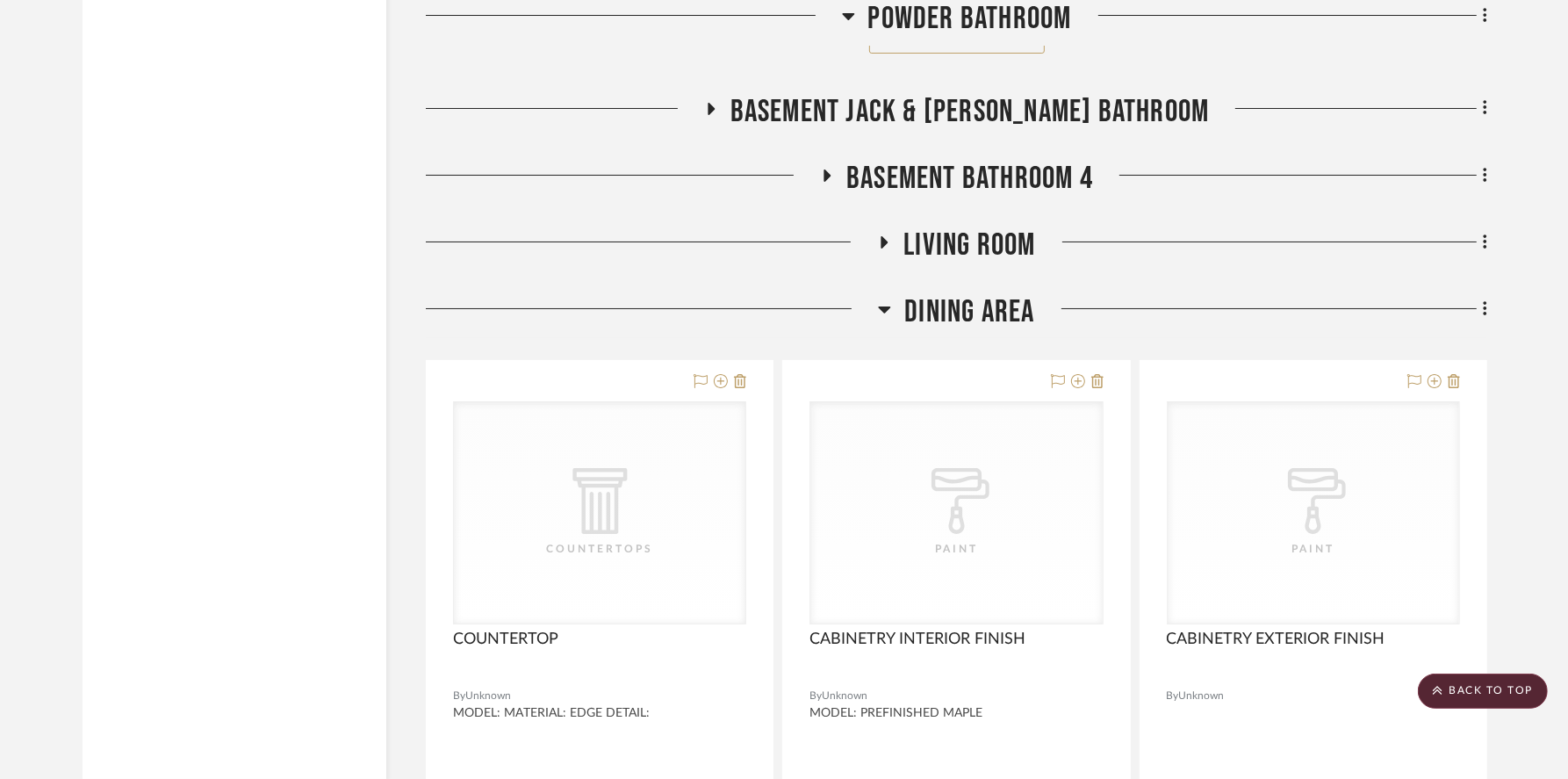 click 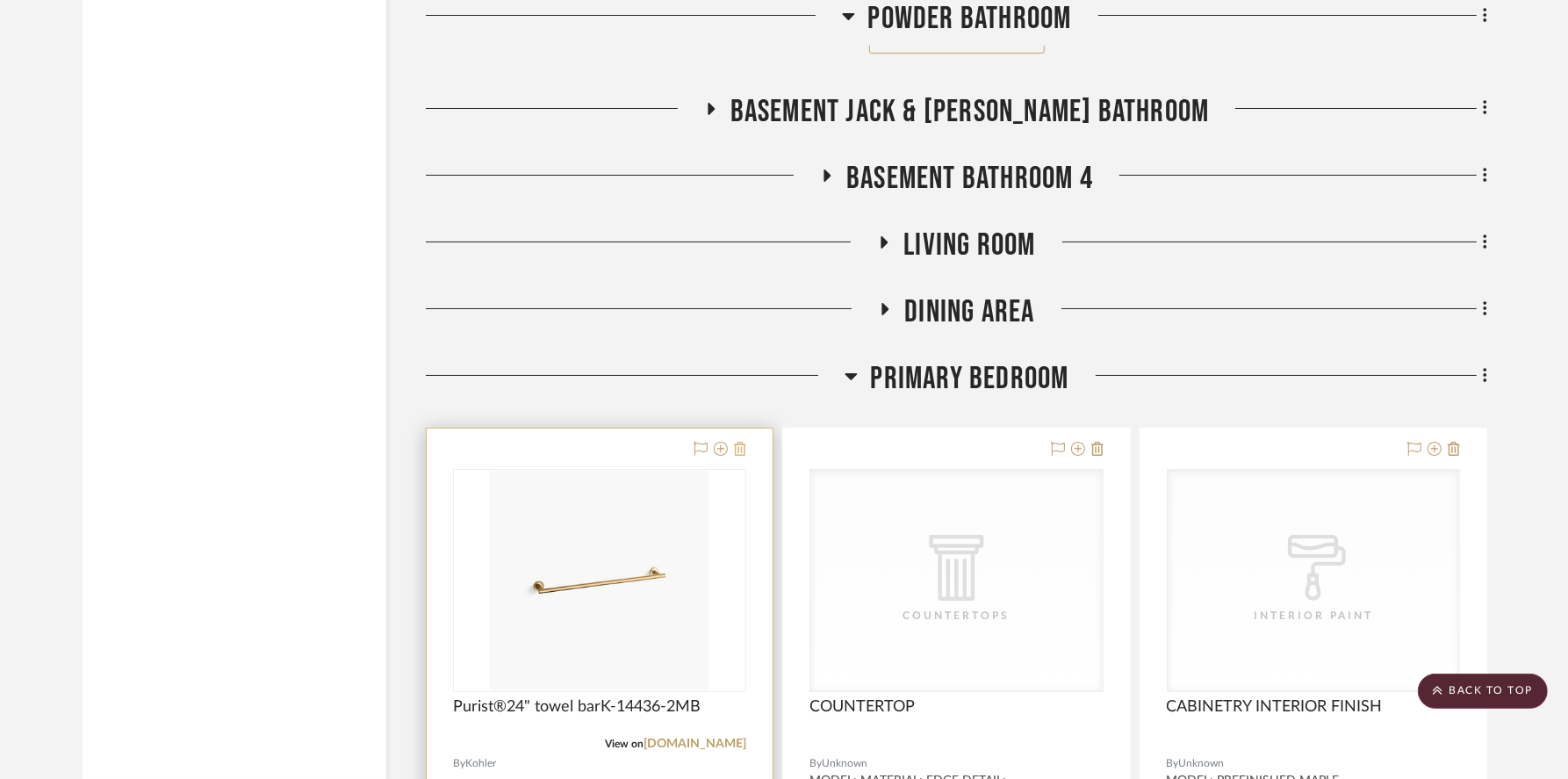 click 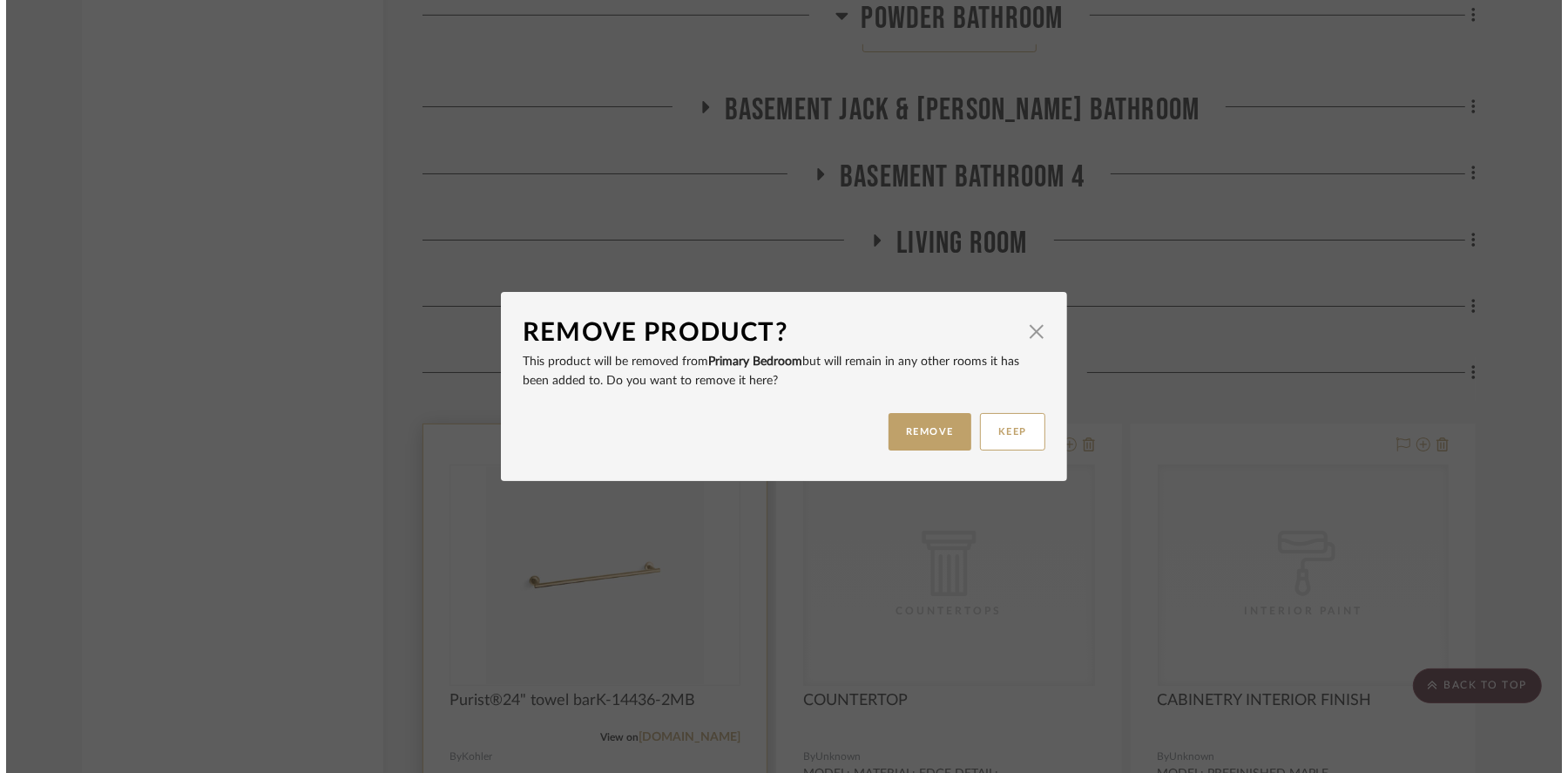 scroll, scrollTop: 0, scrollLeft: 0, axis: both 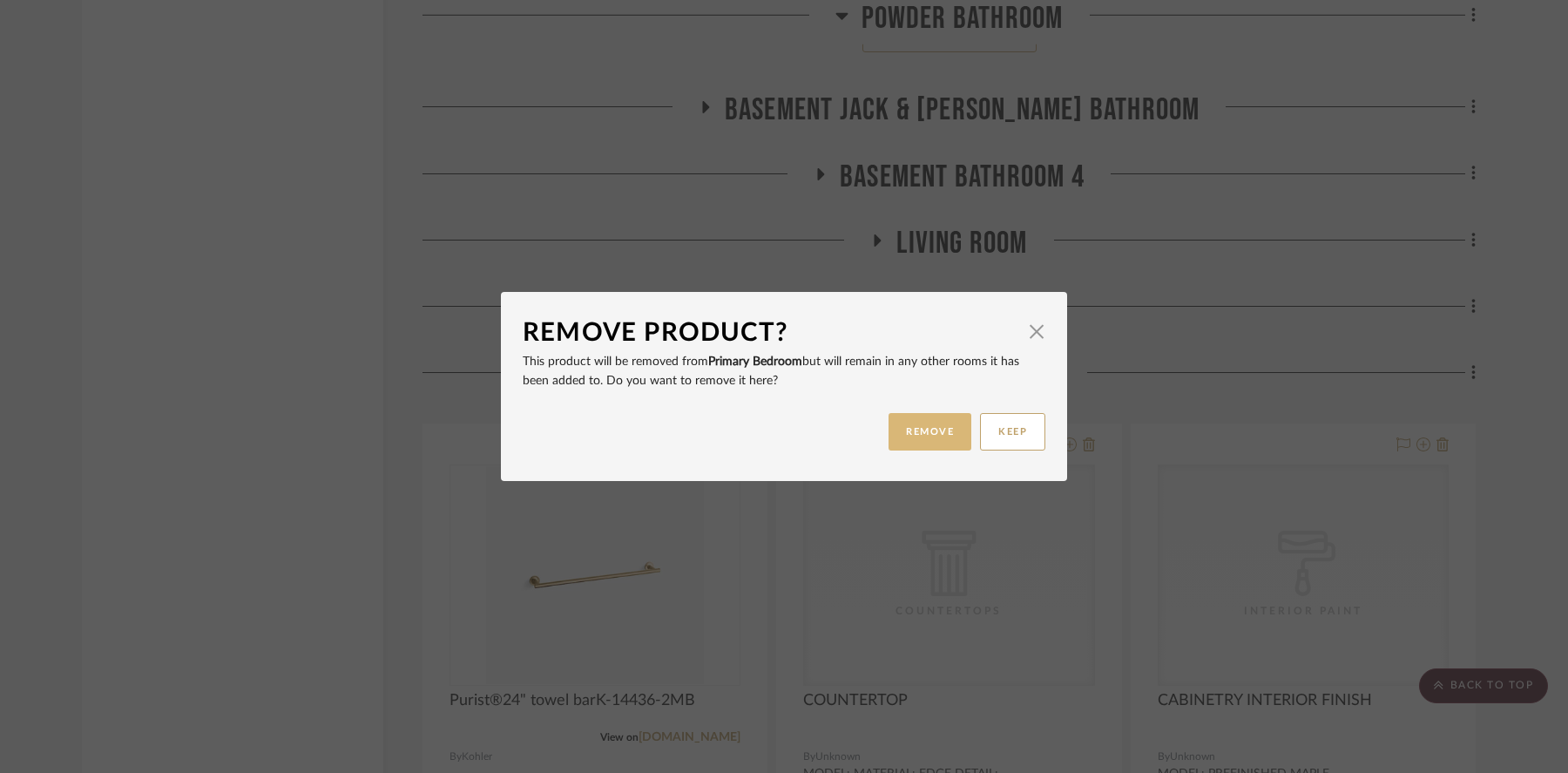 click on "REMOVE" at bounding box center [929, 431] 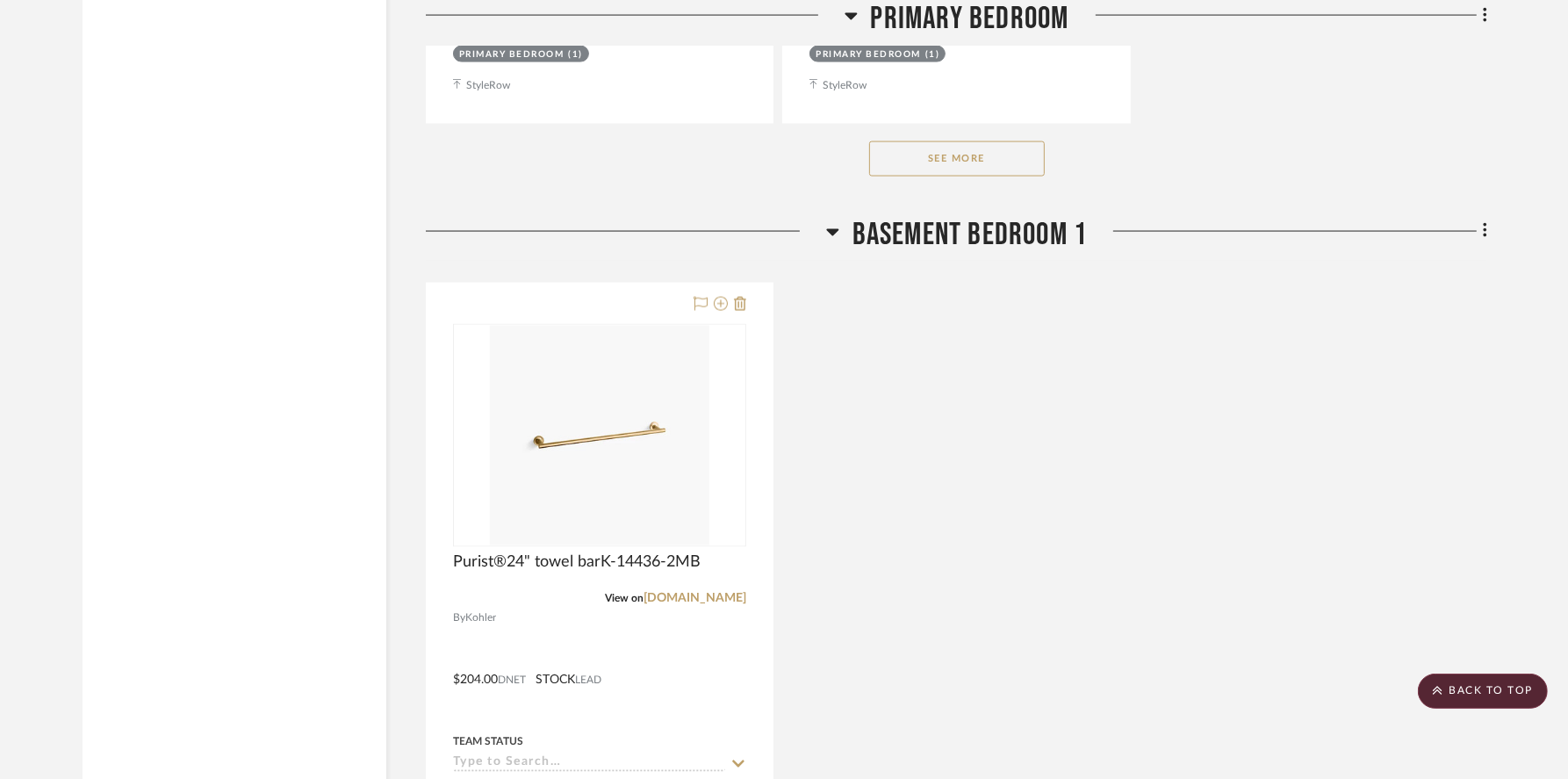 scroll, scrollTop: 21407, scrollLeft: 0, axis: vertical 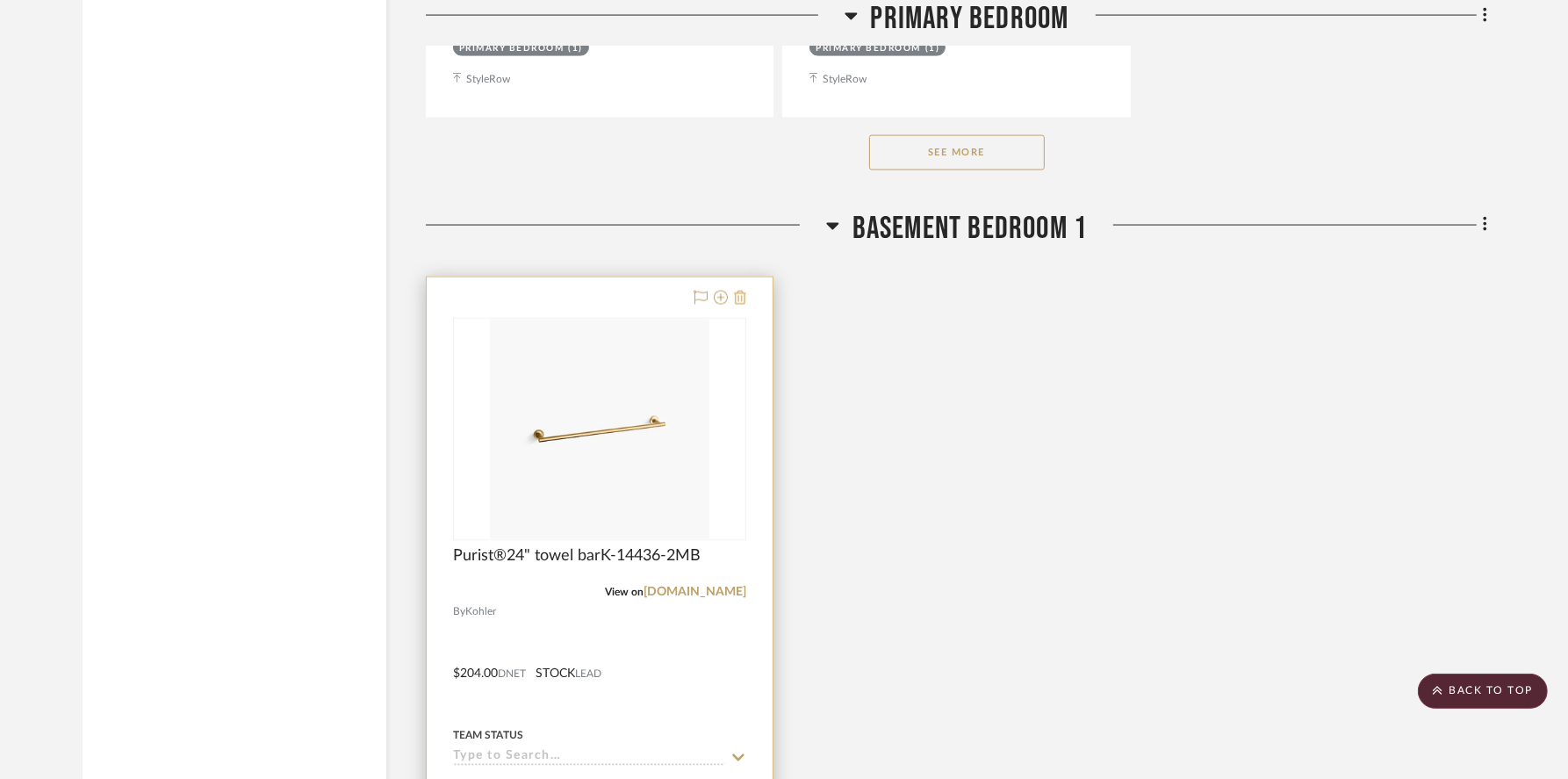 click 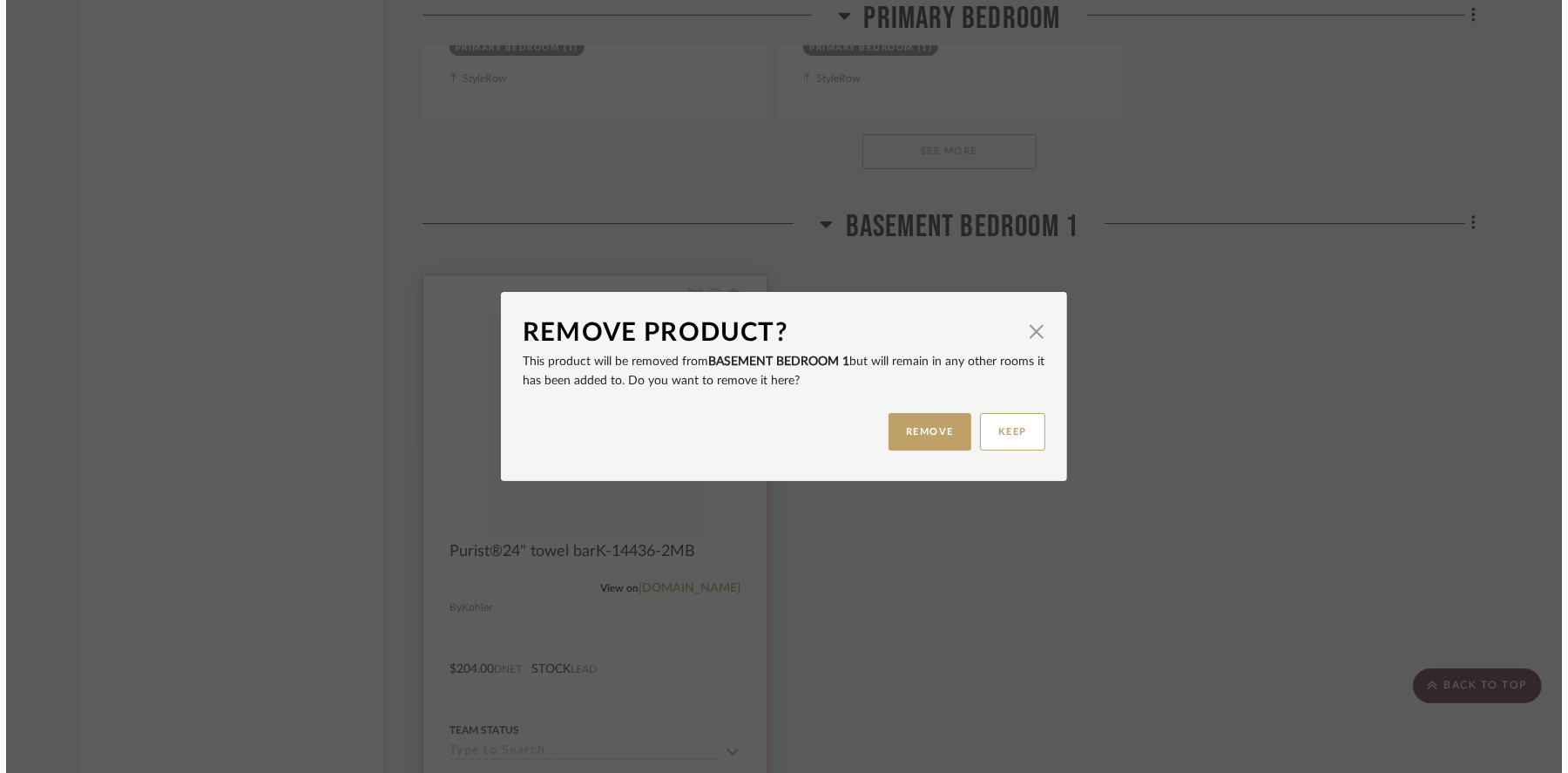 scroll, scrollTop: 0, scrollLeft: 0, axis: both 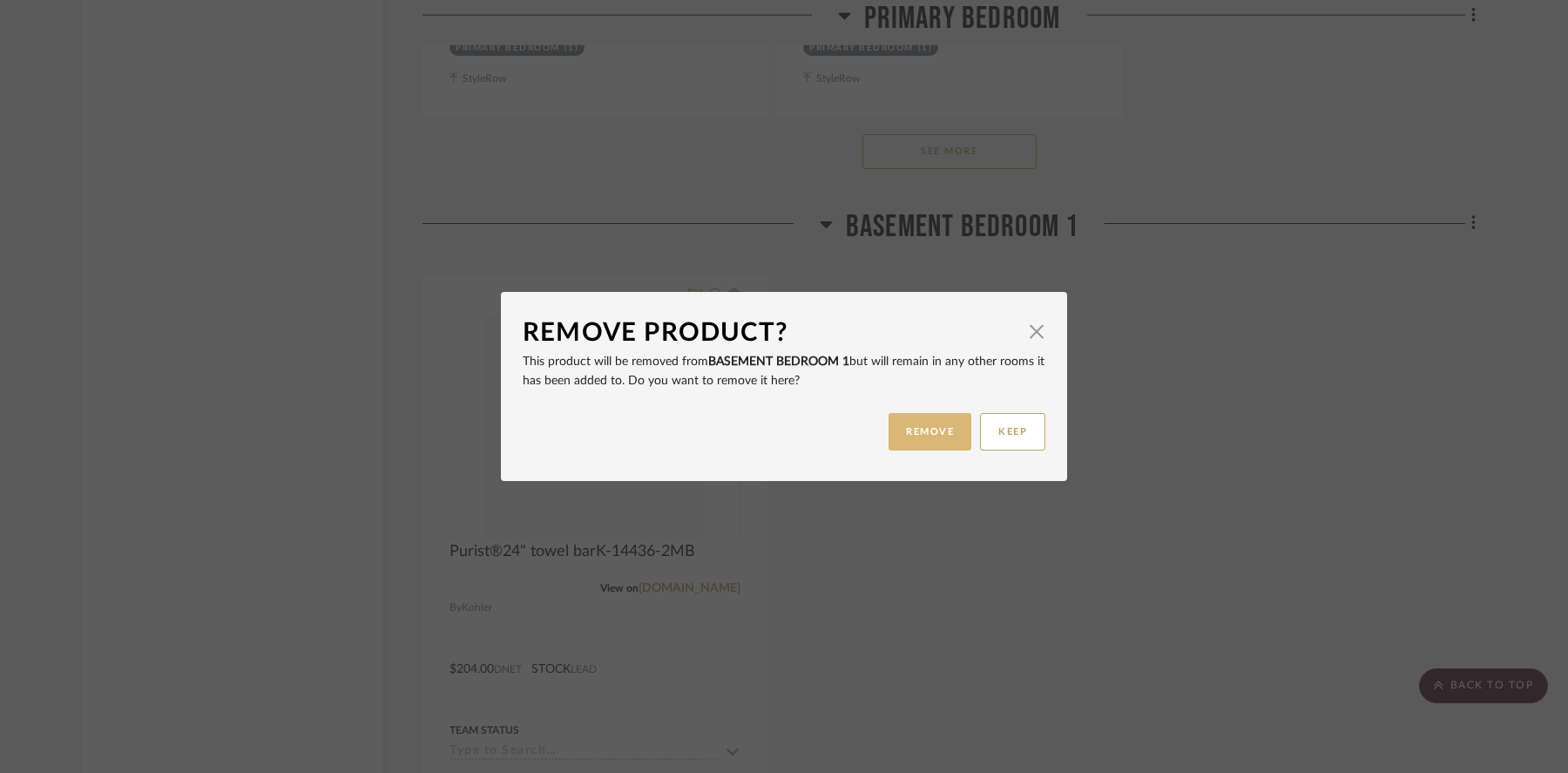 click on "REMOVE" at bounding box center [929, 431] 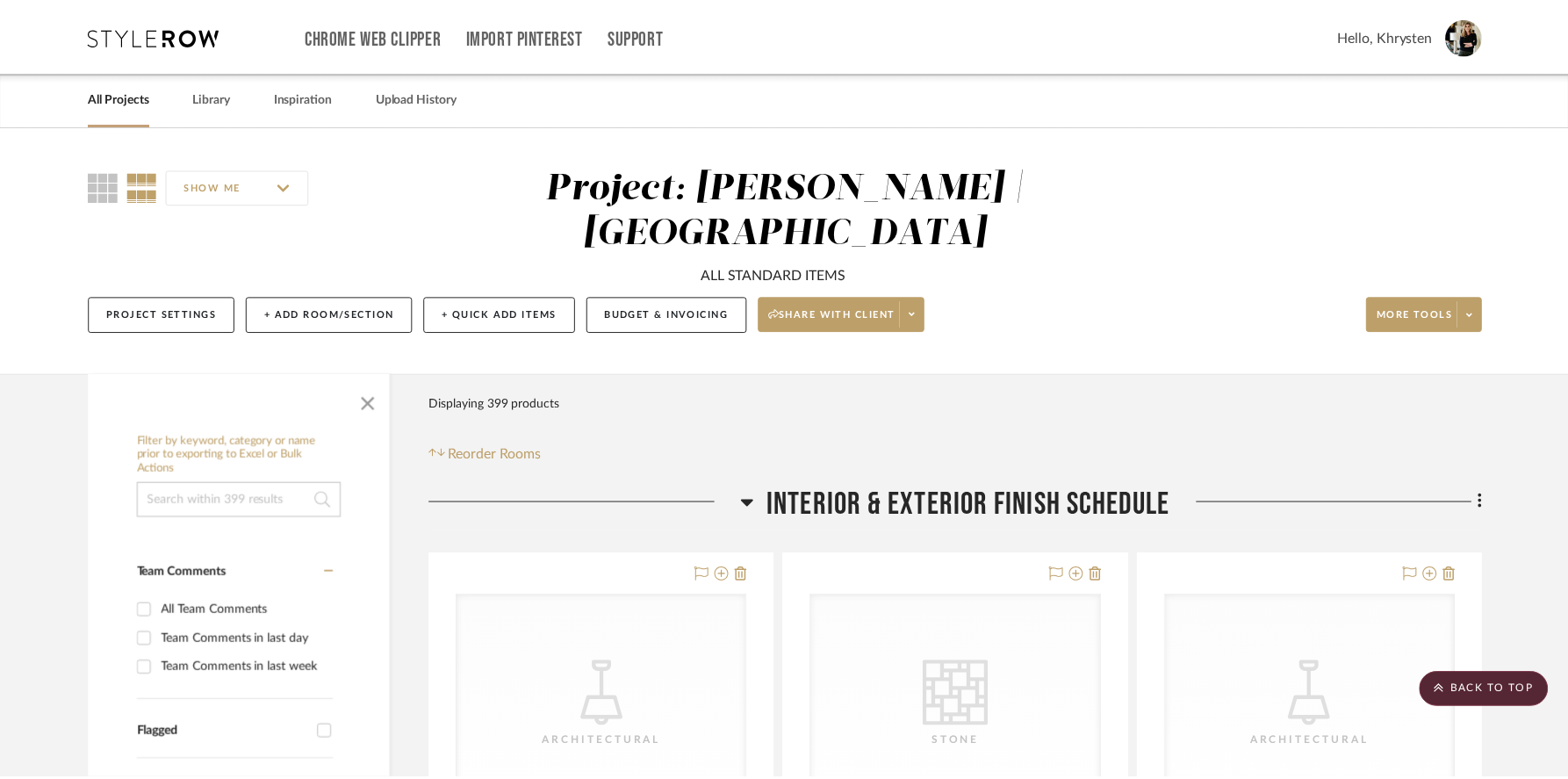 scroll, scrollTop: 21407, scrollLeft: 0, axis: vertical 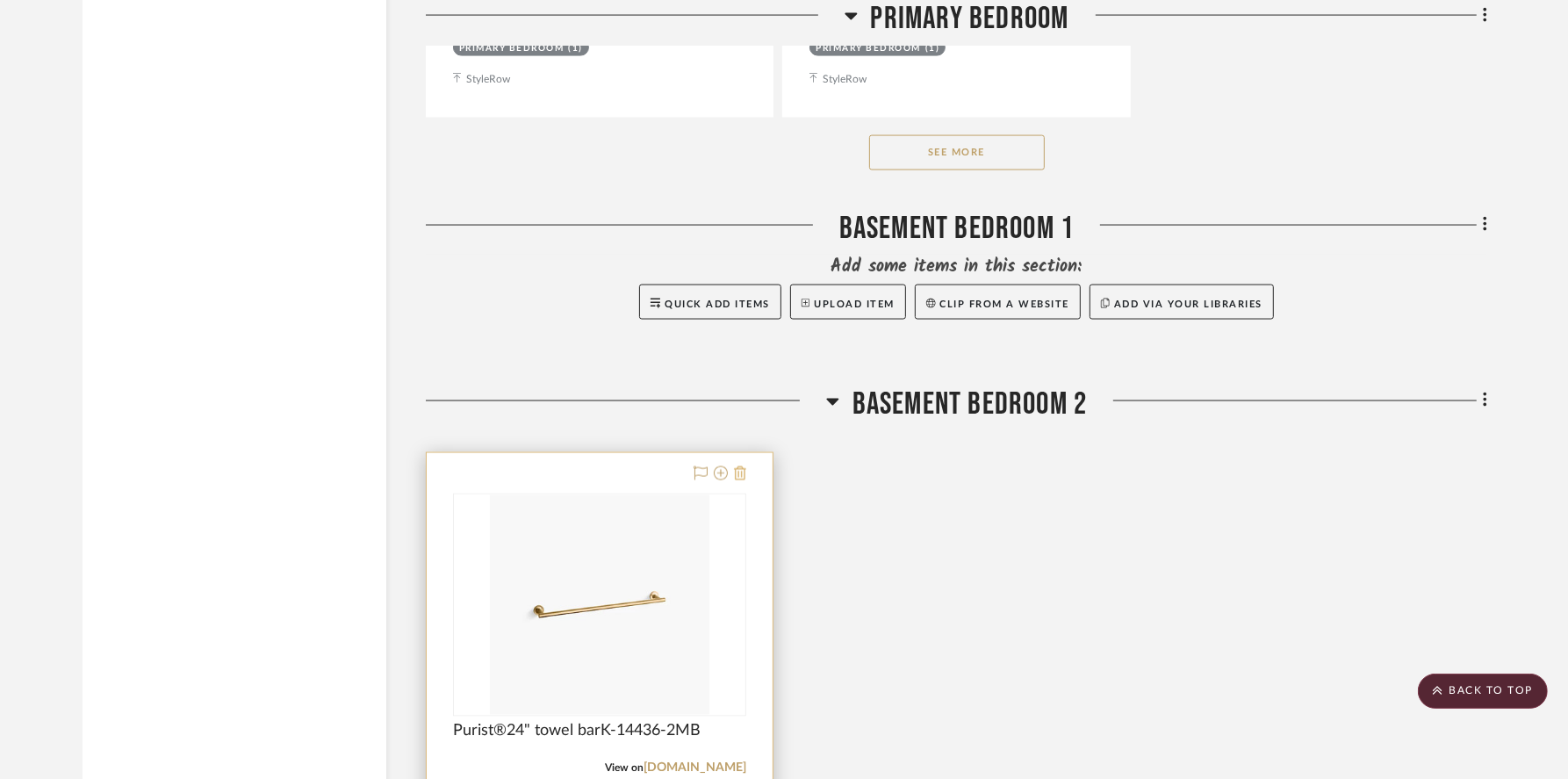 click 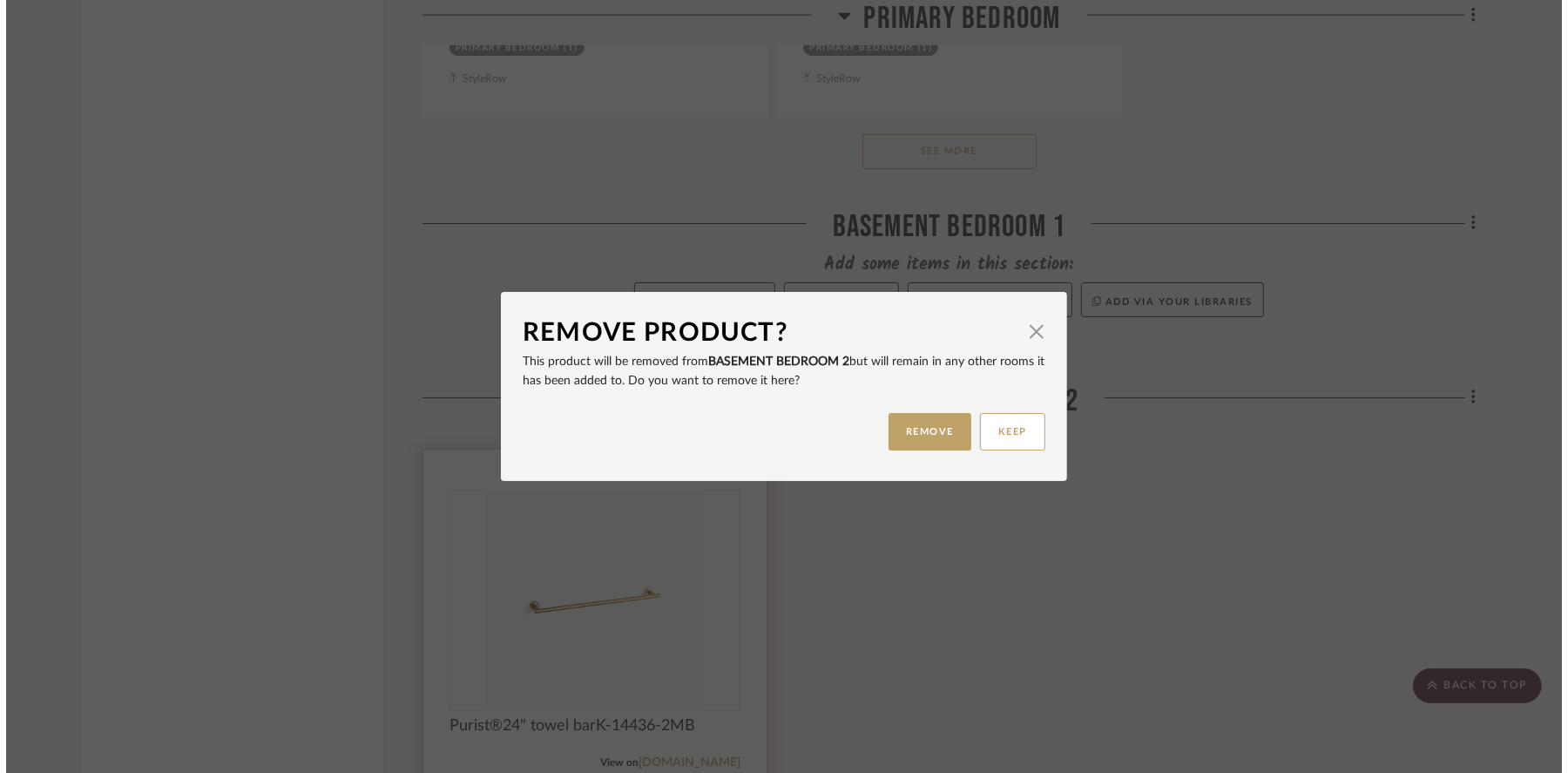 scroll, scrollTop: 0, scrollLeft: 0, axis: both 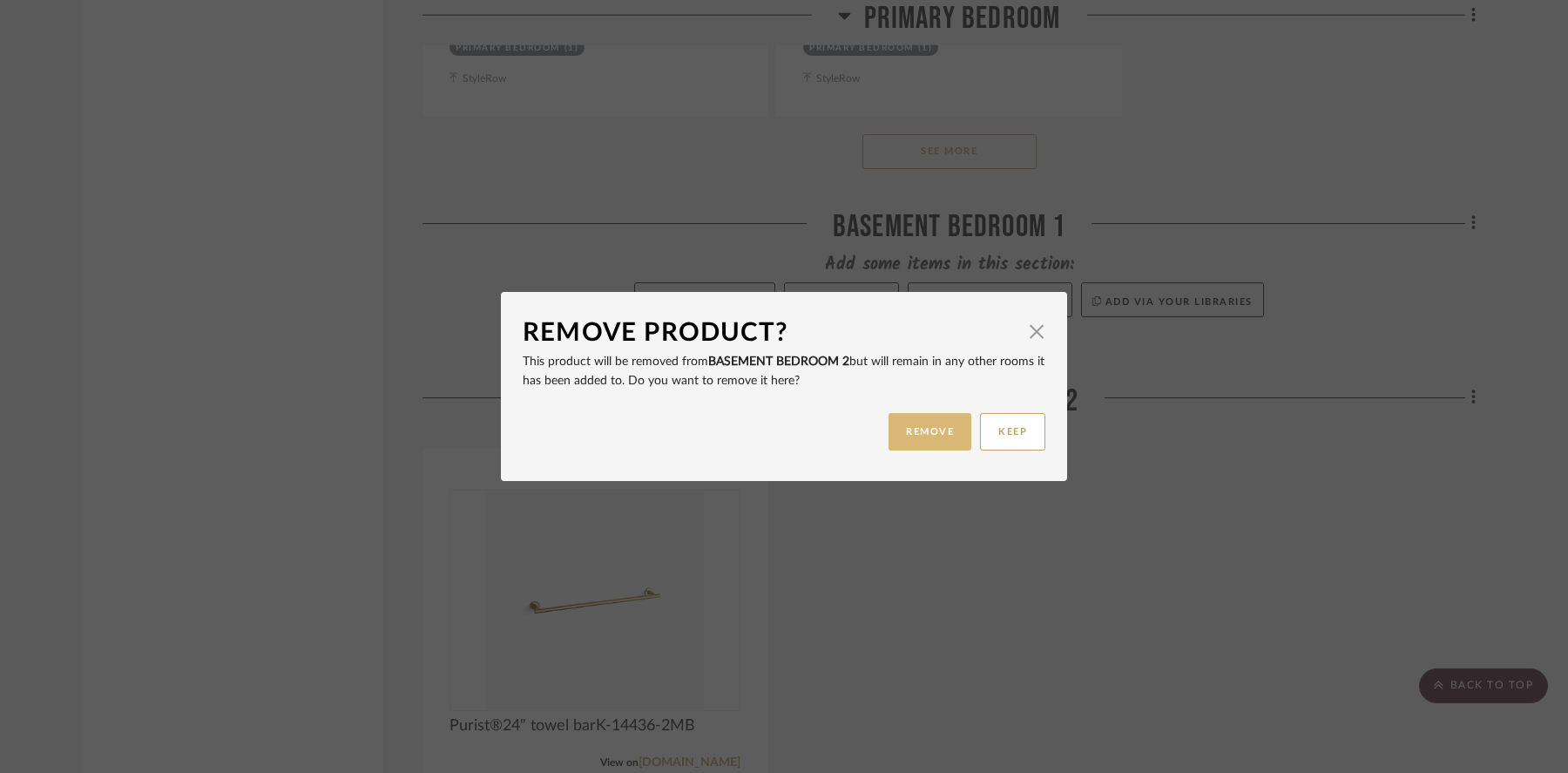 click on "REMOVE" at bounding box center (929, 431) 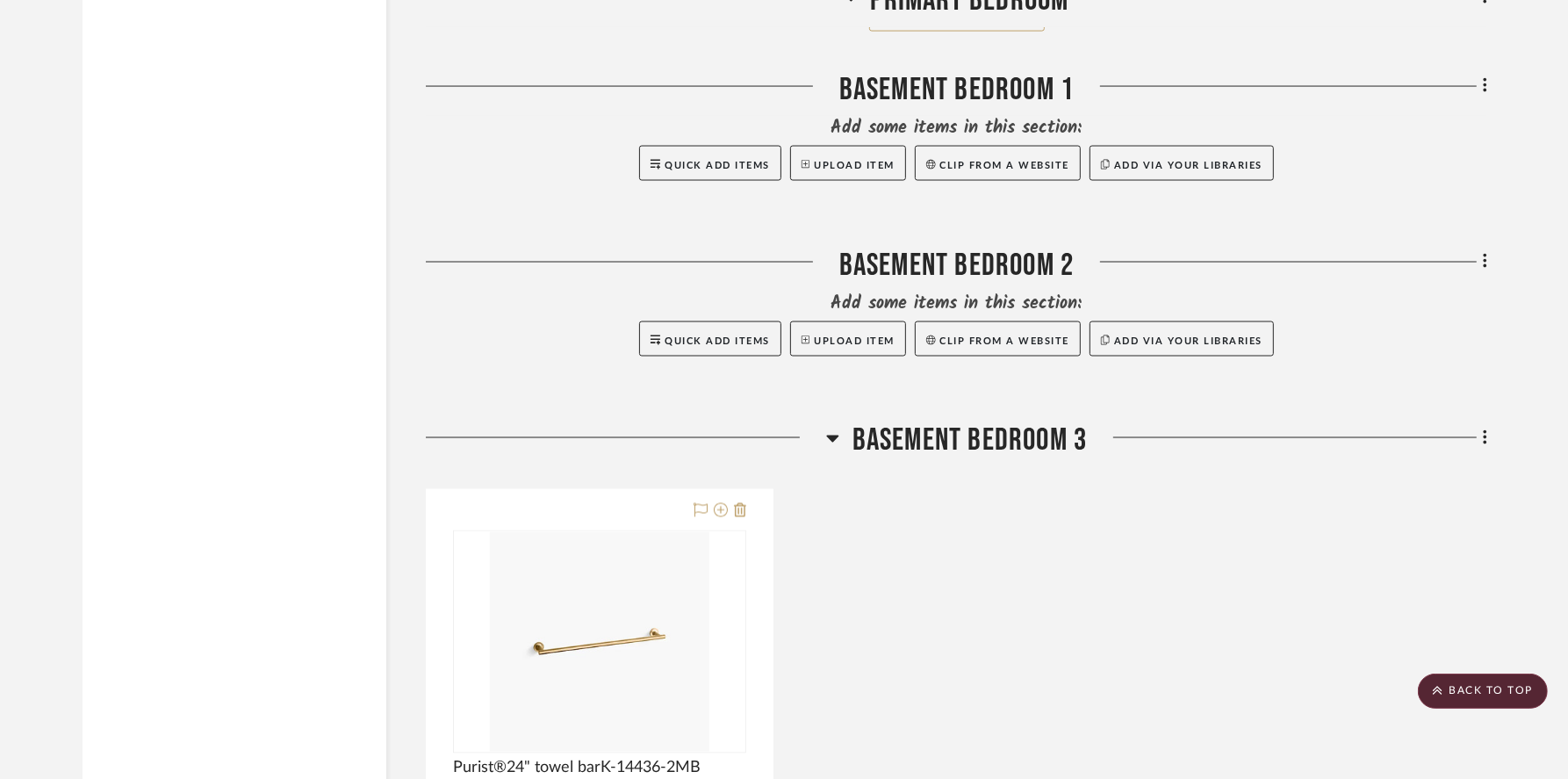 scroll, scrollTop: 21545, scrollLeft: 0, axis: vertical 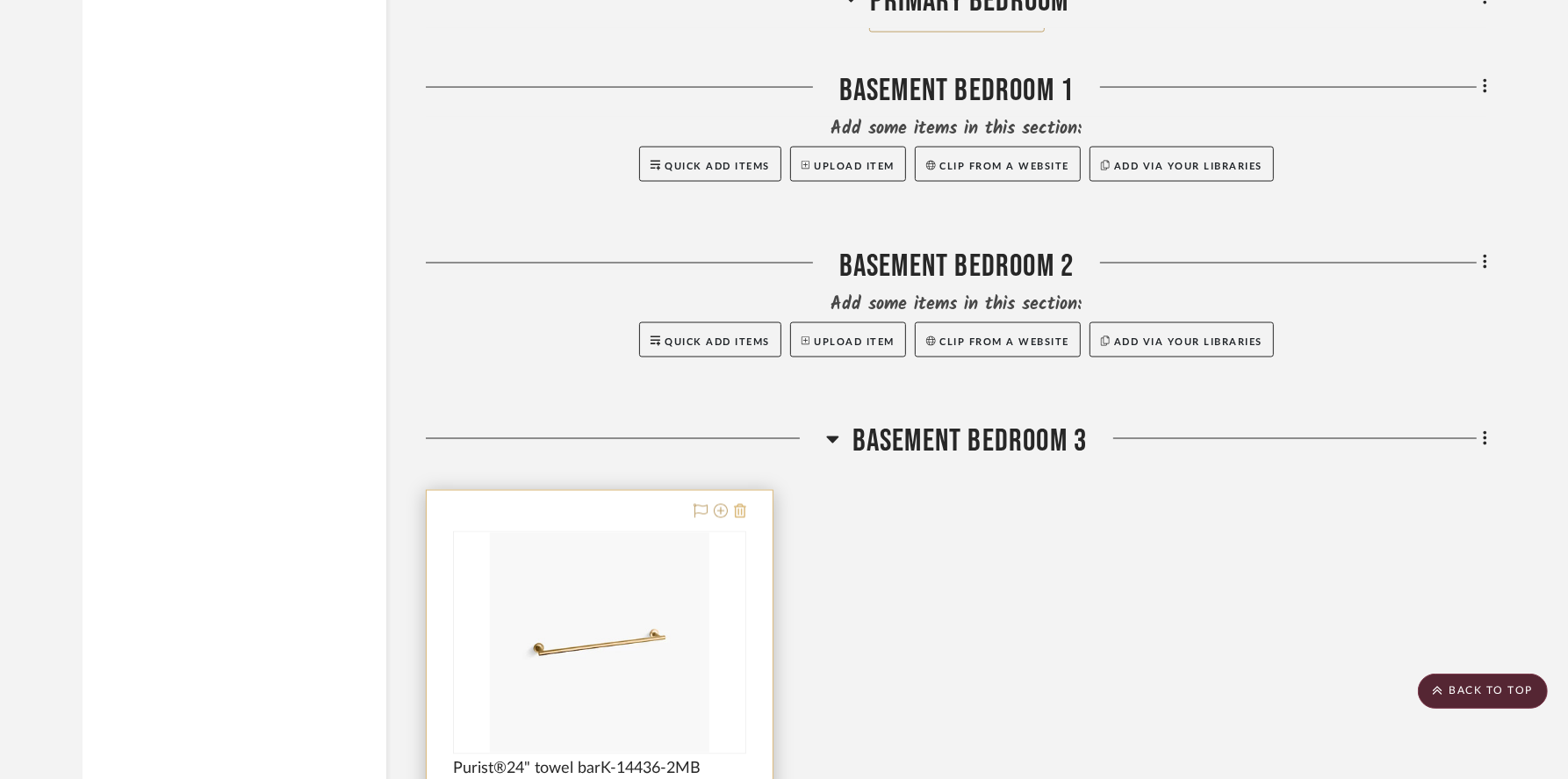 click 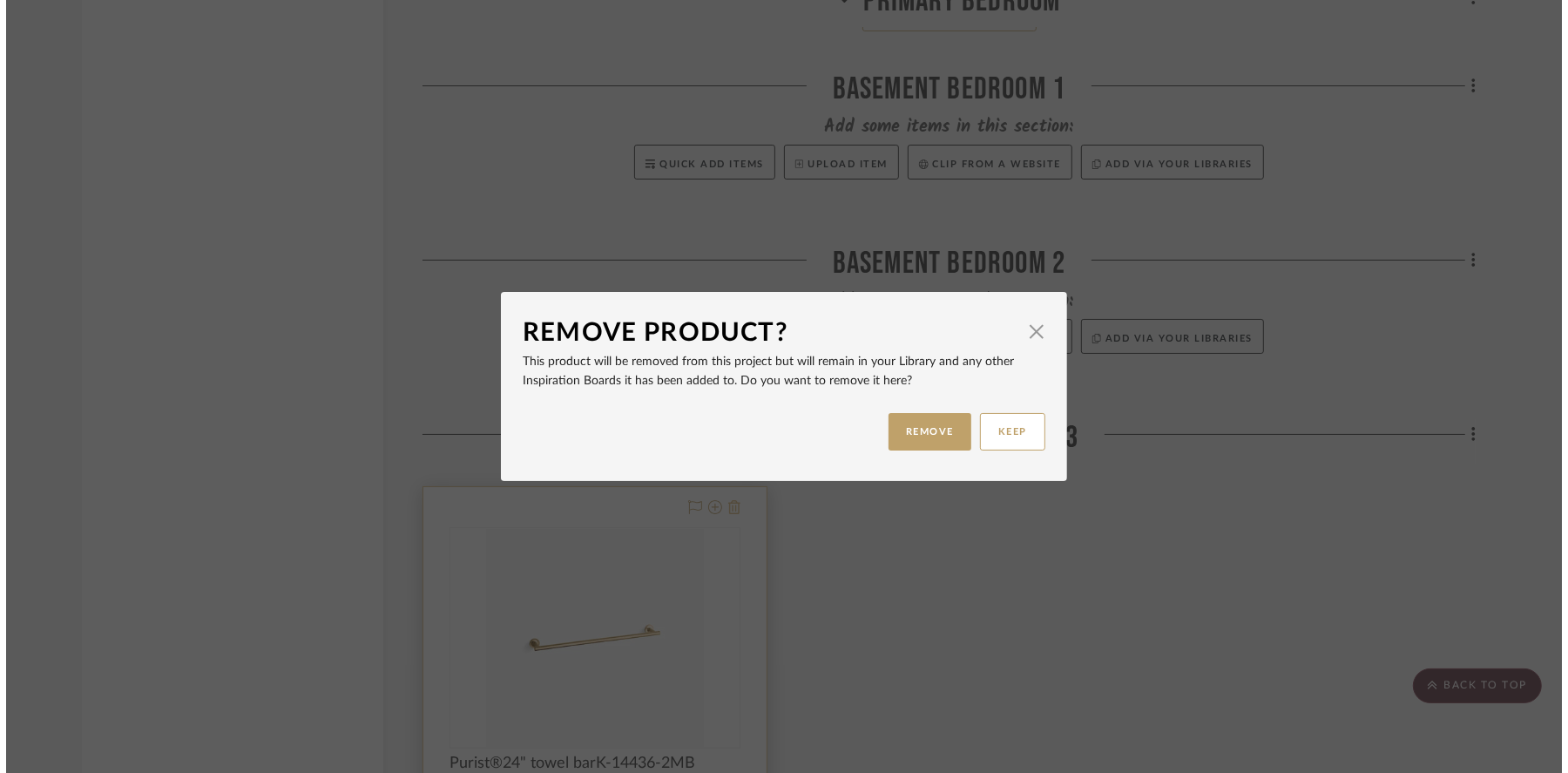 scroll, scrollTop: 0, scrollLeft: 0, axis: both 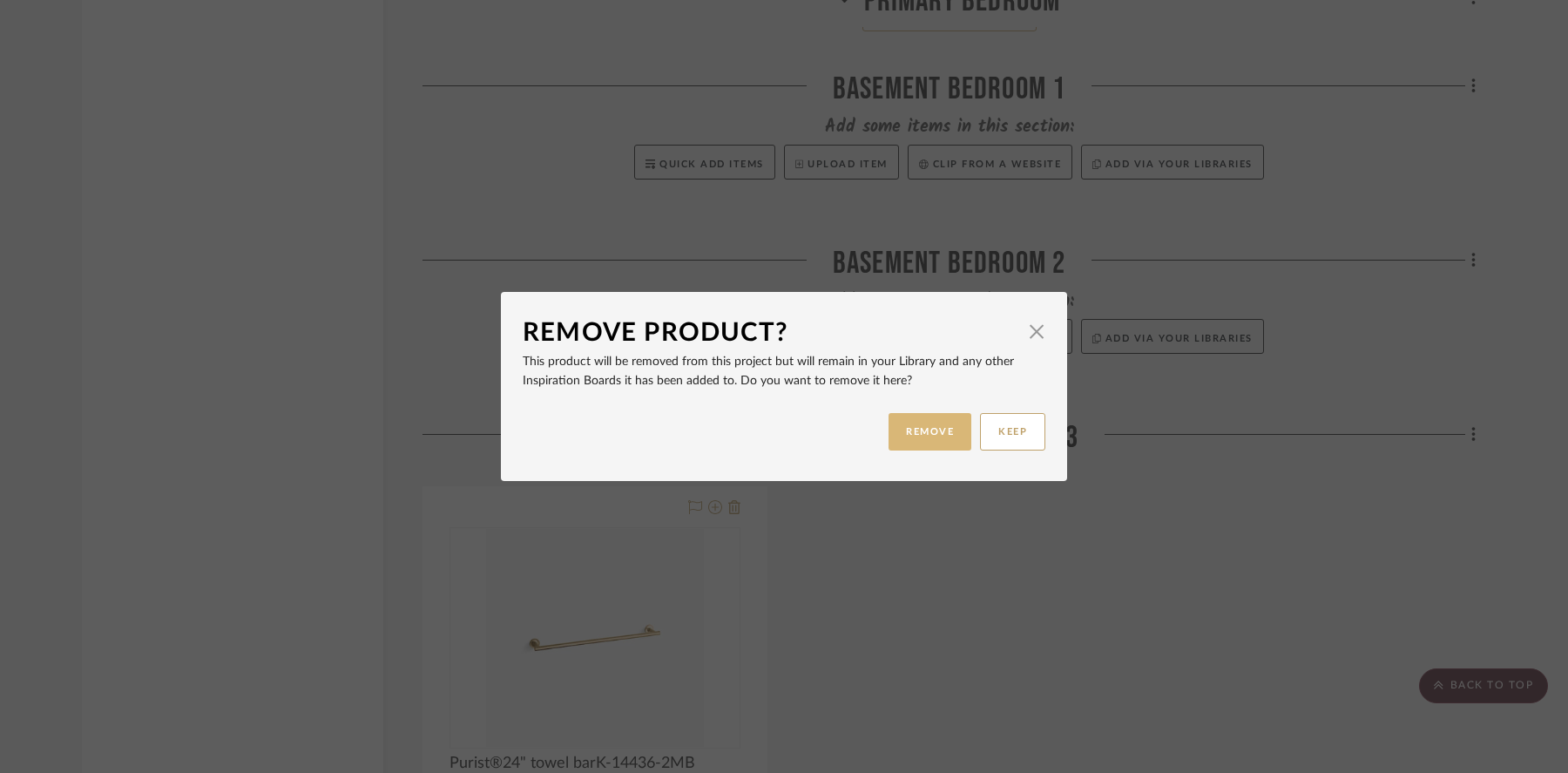 click on "REMOVE" at bounding box center (929, 431) 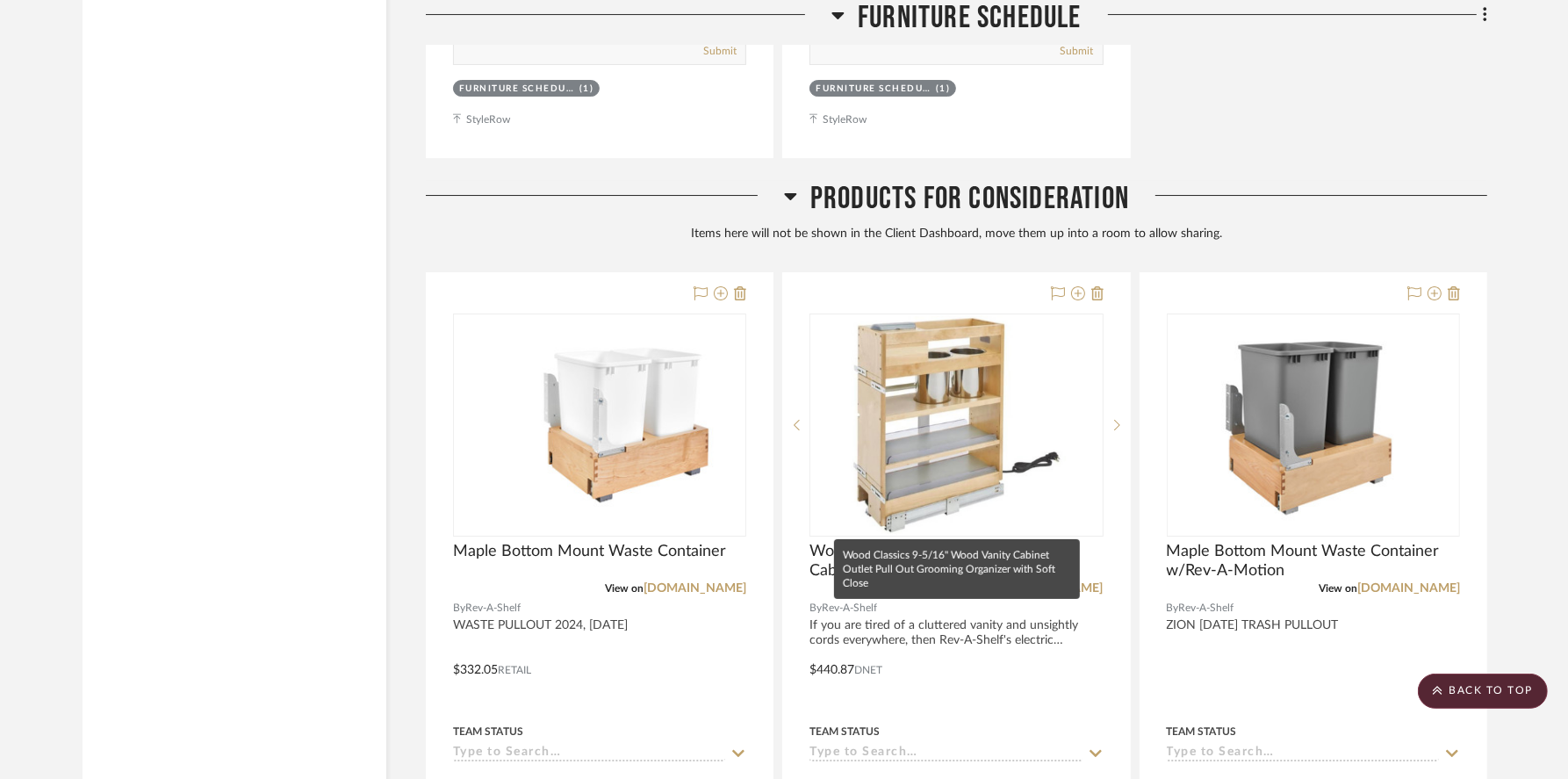 scroll, scrollTop: 24652, scrollLeft: 0, axis: vertical 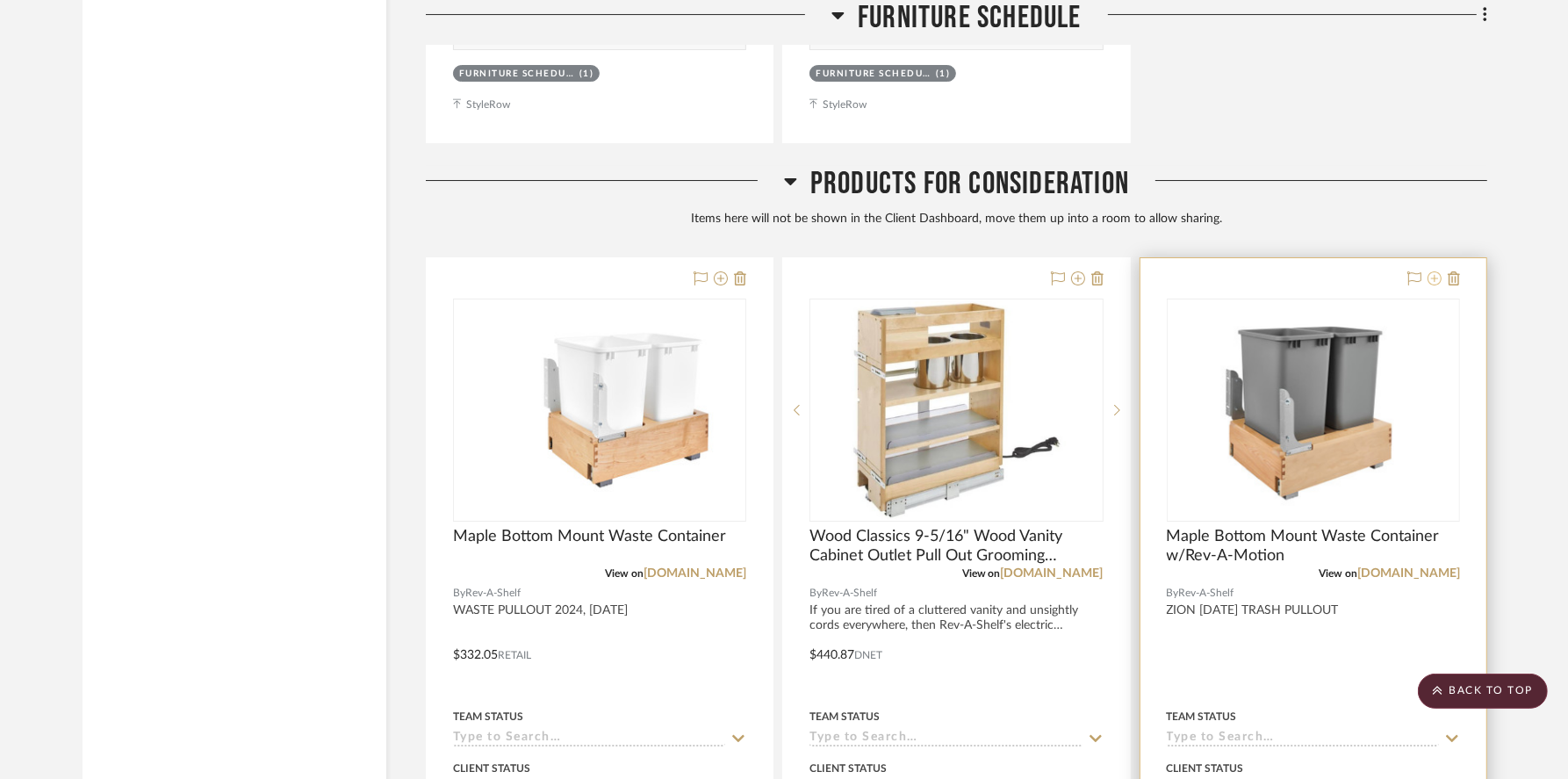 click 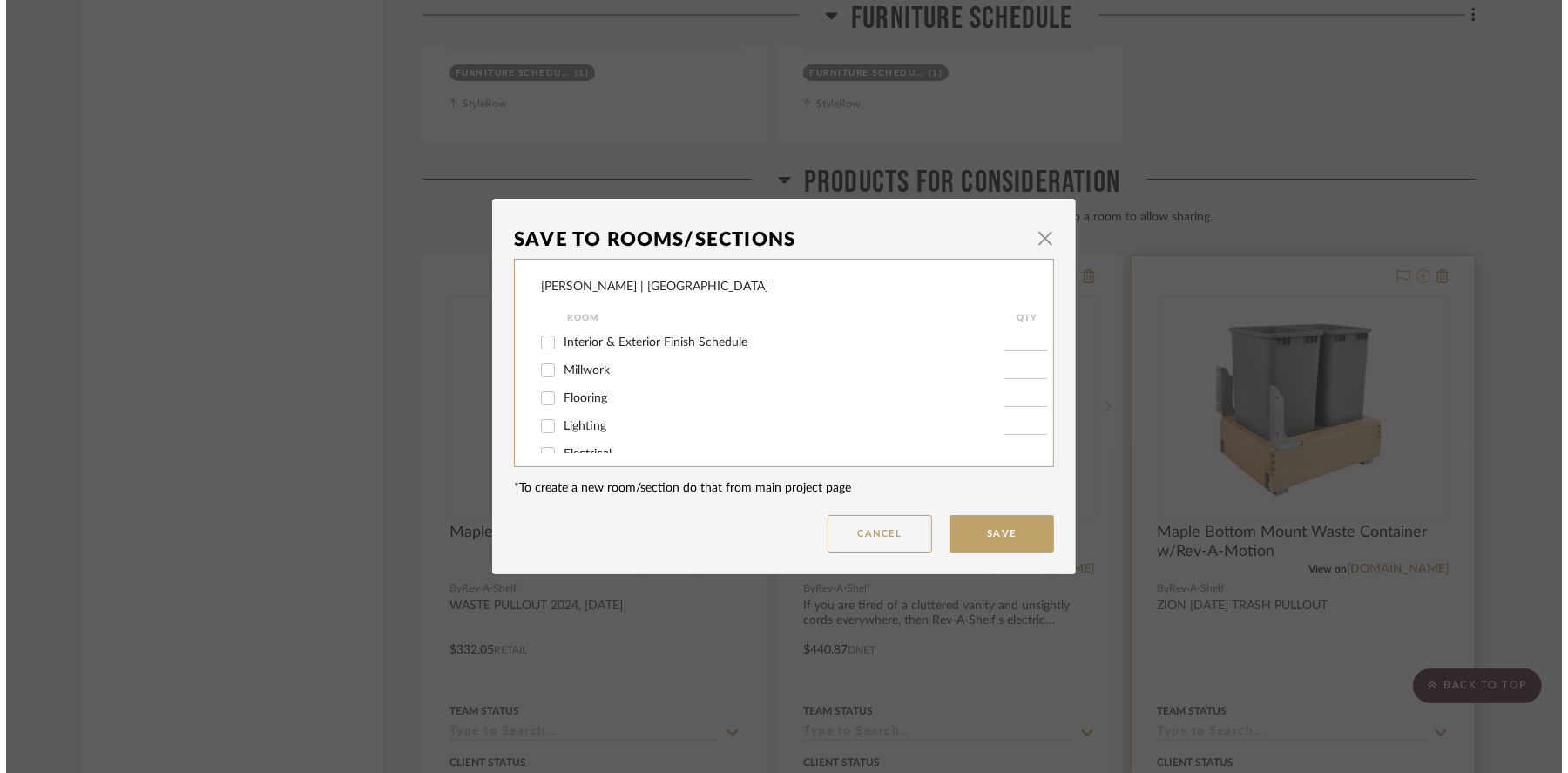 scroll, scrollTop: 0, scrollLeft: 0, axis: both 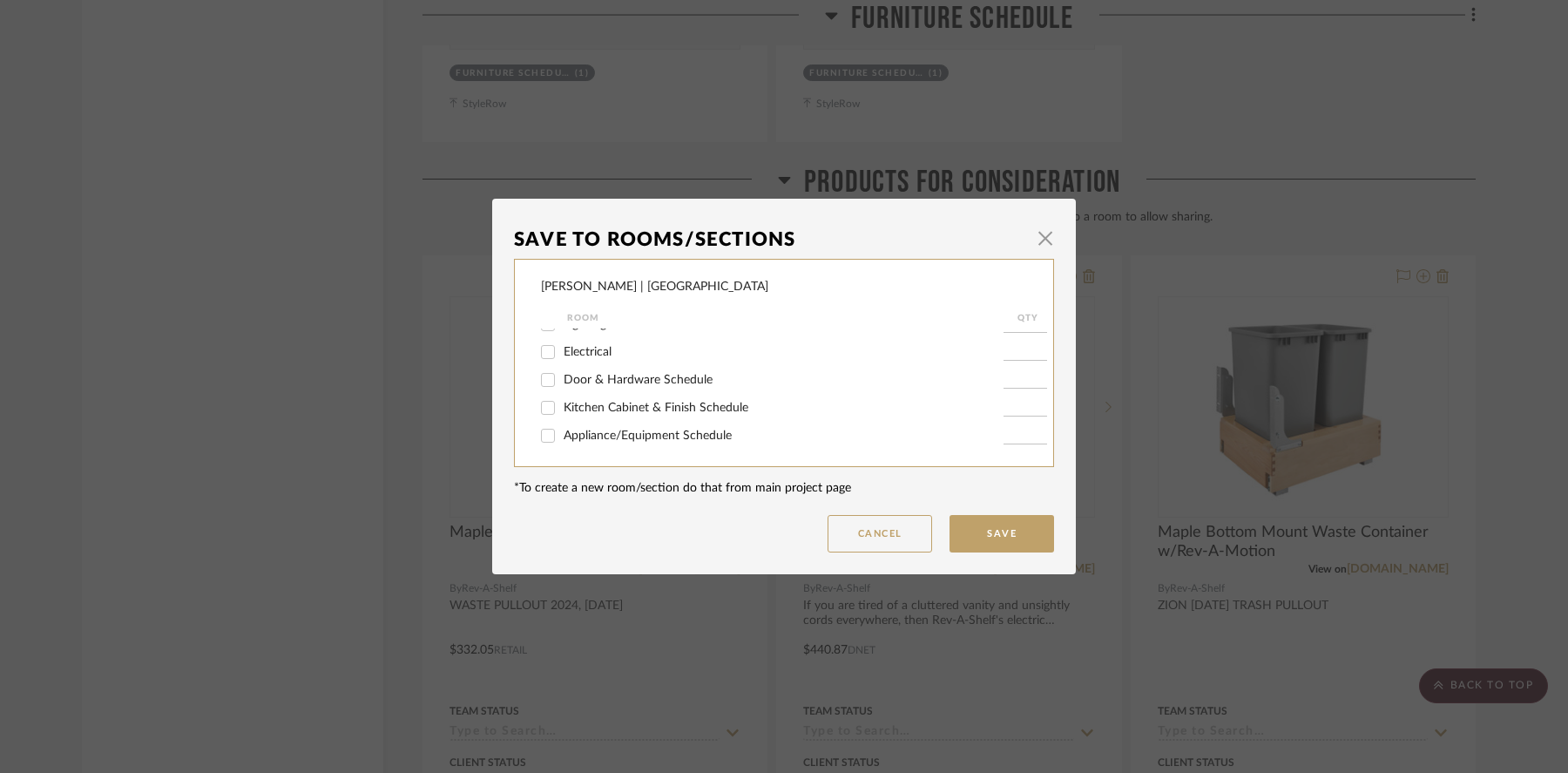 click on "Kitchen Cabinet & Finish Schedule" at bounding box center [548, 408] 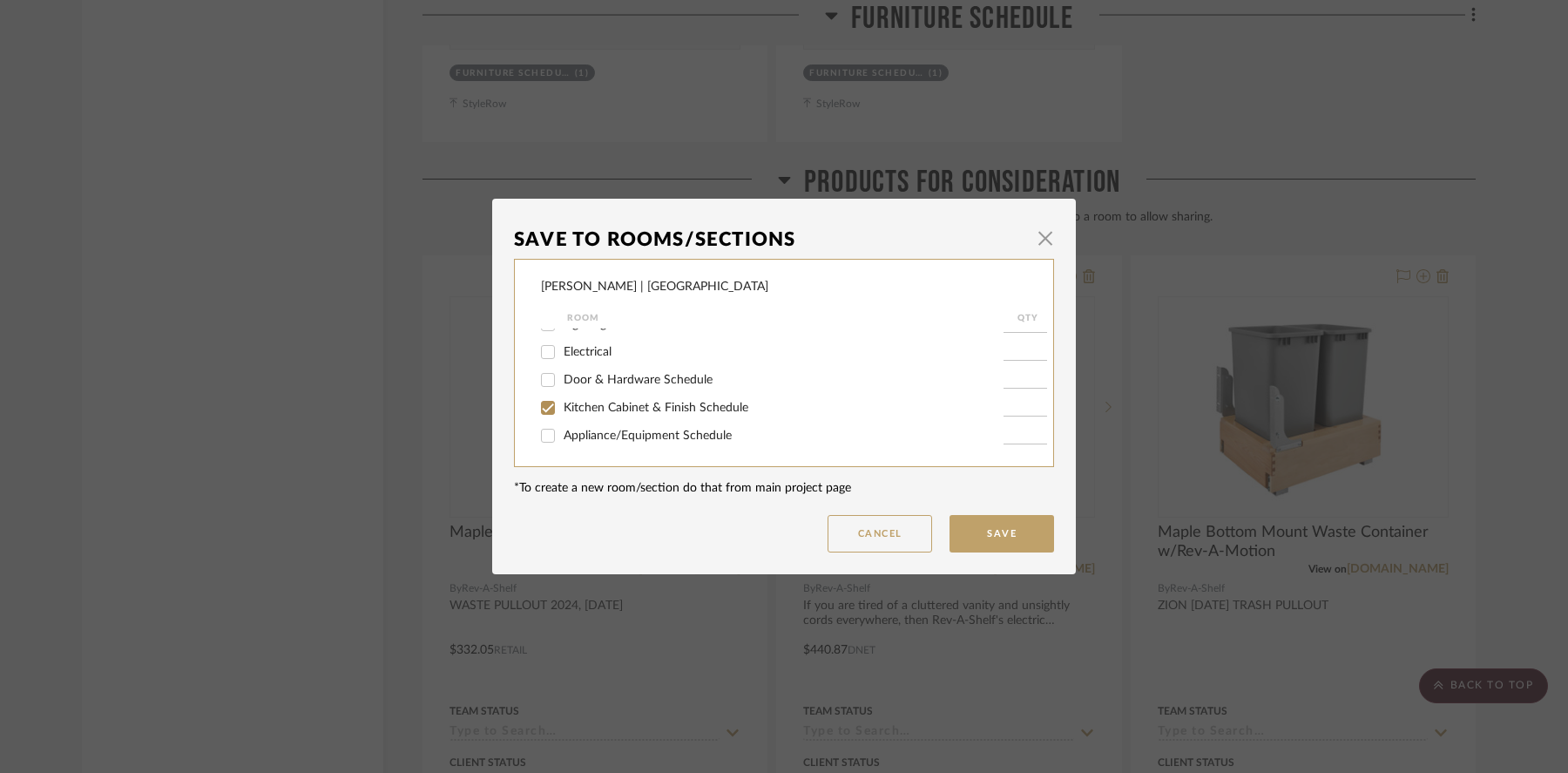 checkbox on "true" 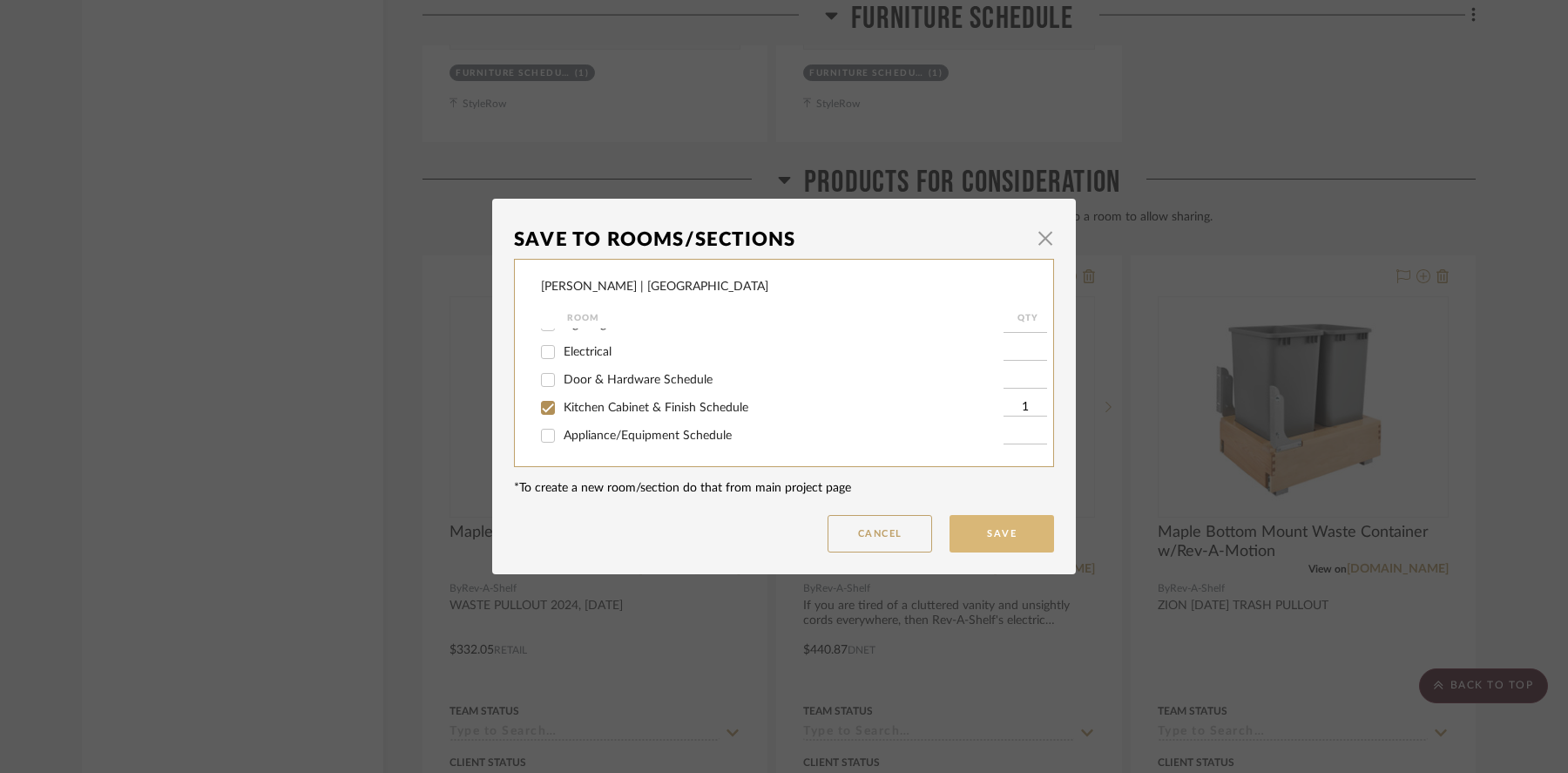 click on "Save" at bounding box center [1002, 533] 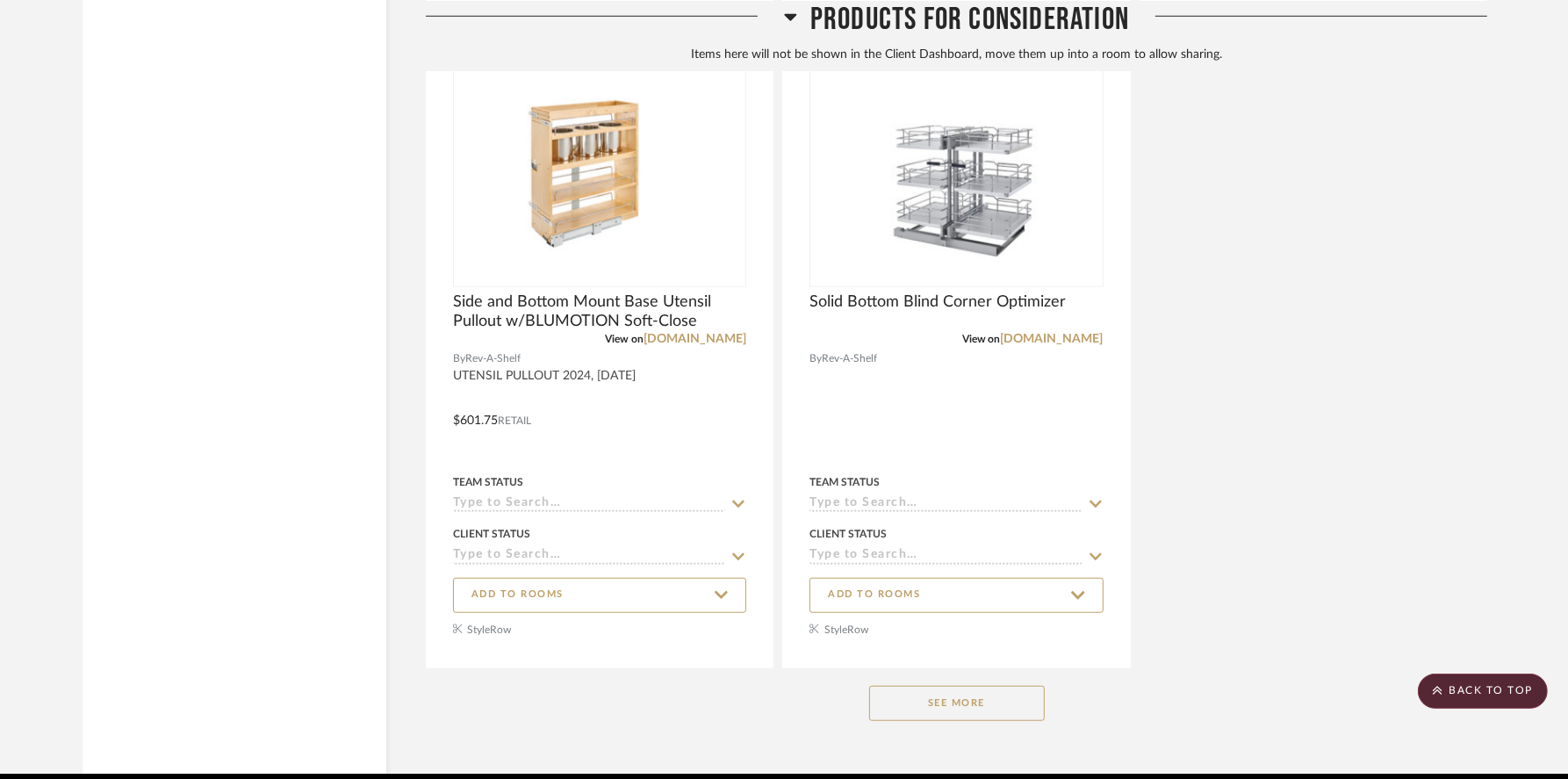scroll, scrollTop: 26230, scrollLeft: 0, axis: vertical 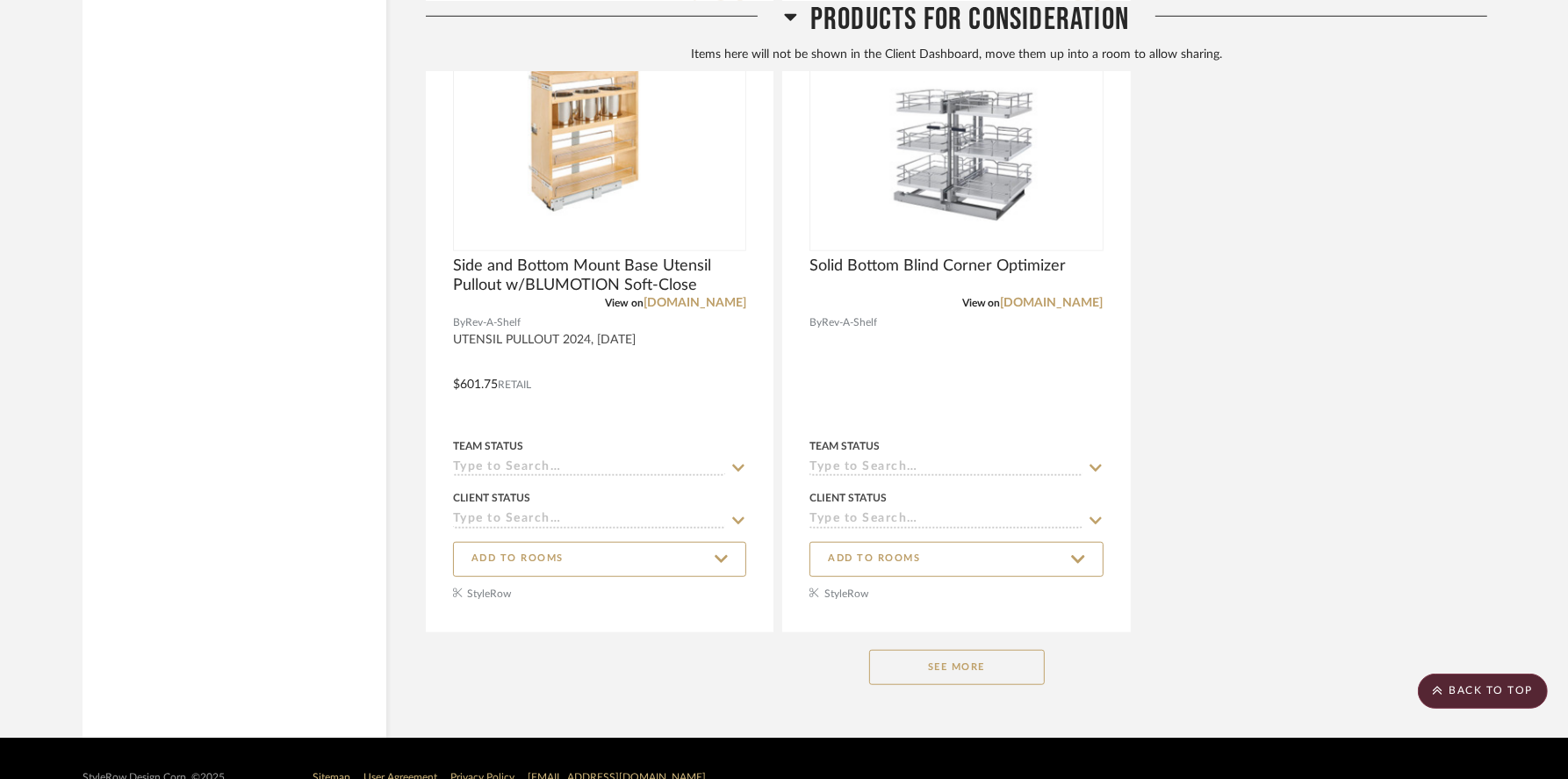 click on "See More" 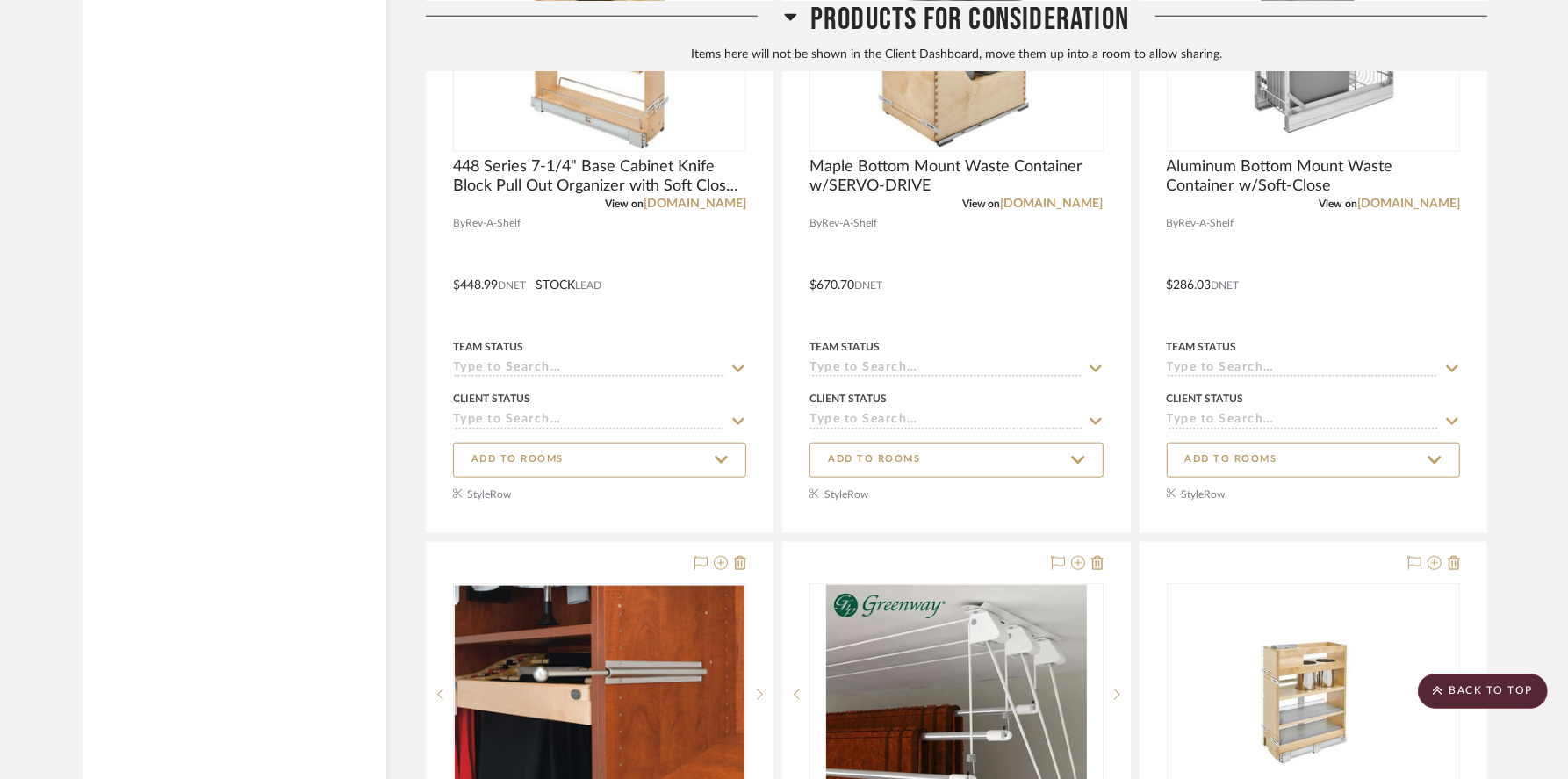scroll, scrollTop: 26866, scrollLeft: 0, axis: vertical 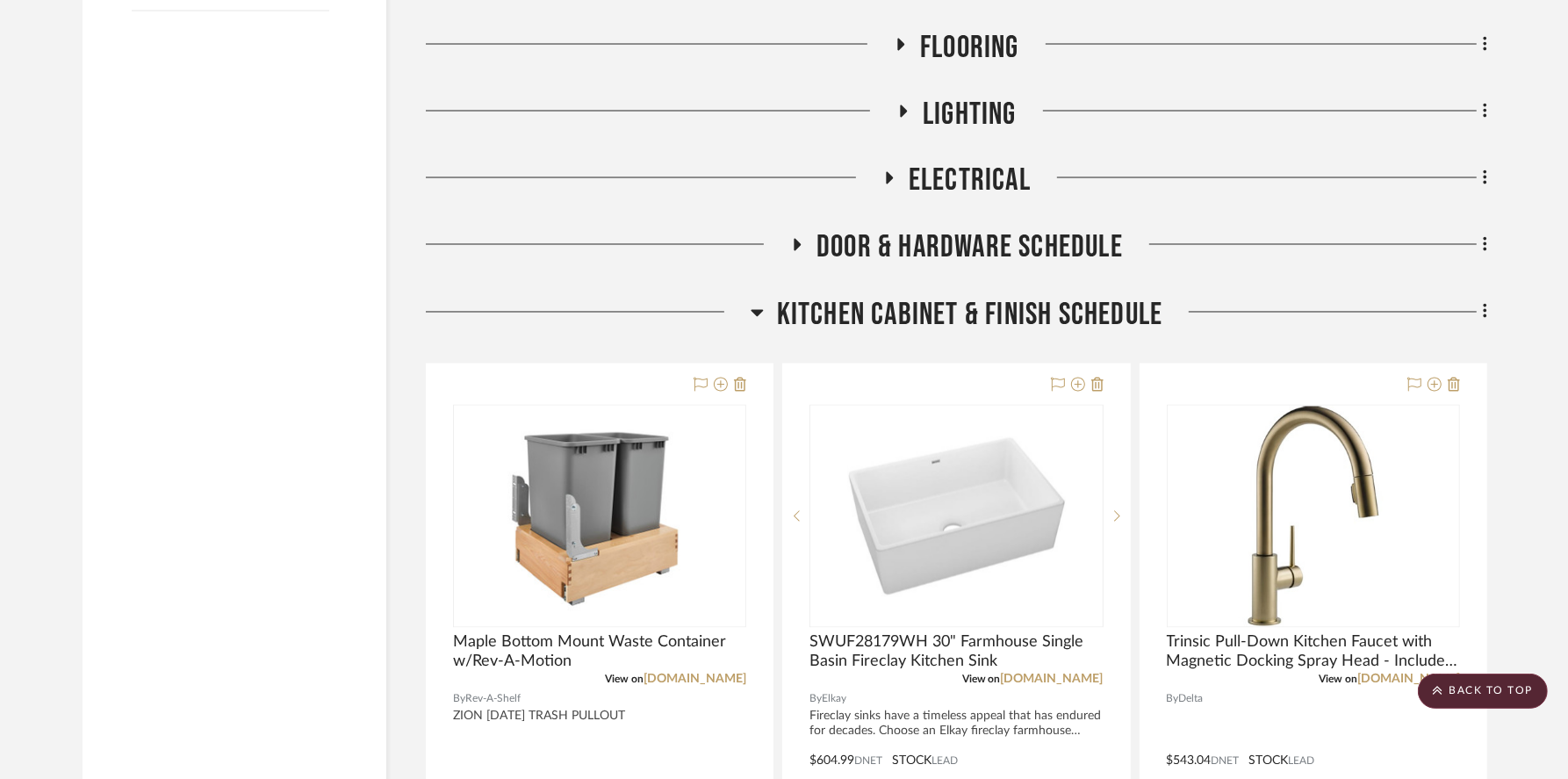 click 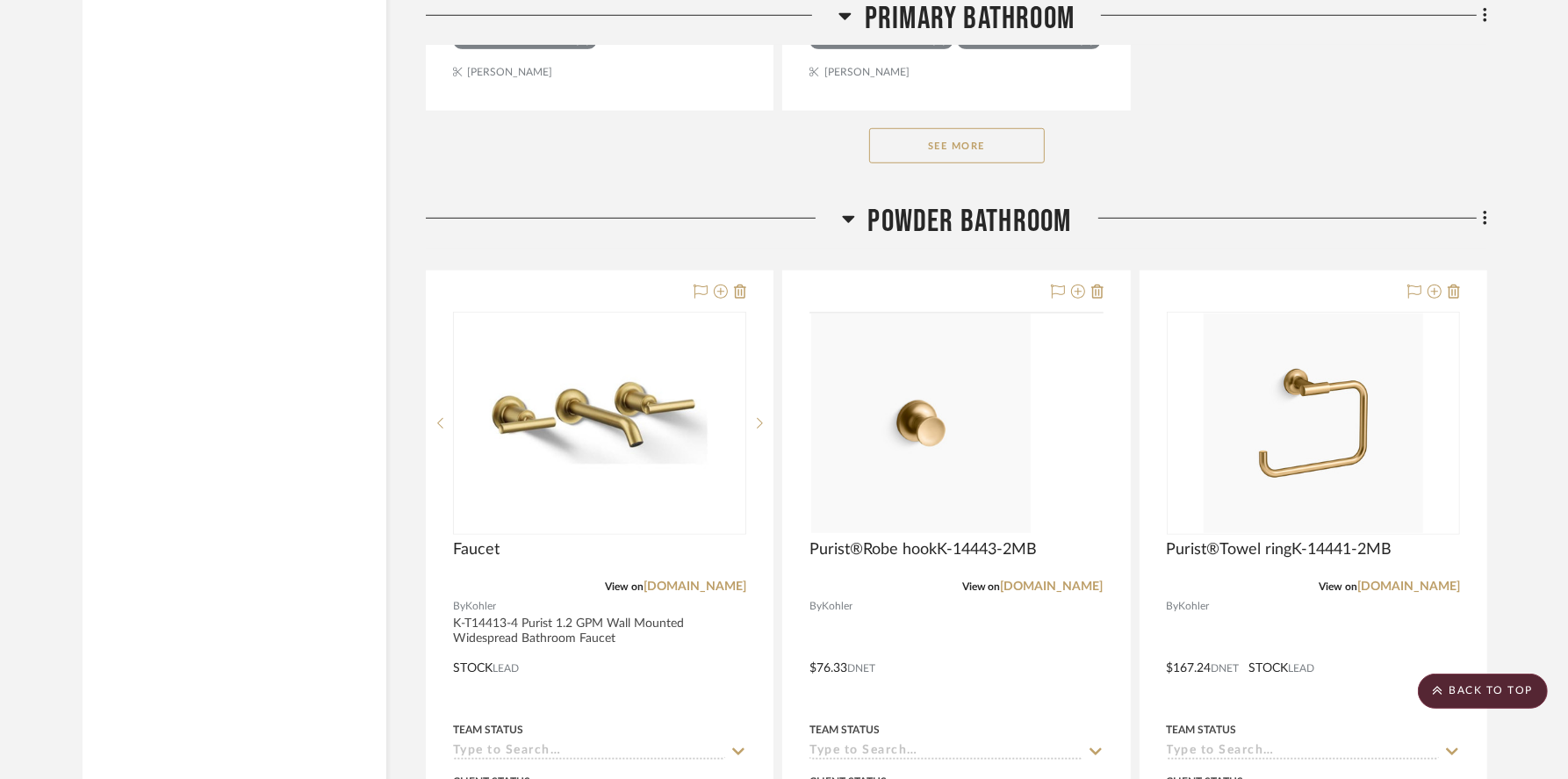 scroll, scrollTop: 13741, scrollLeft: 0, axis: vertical 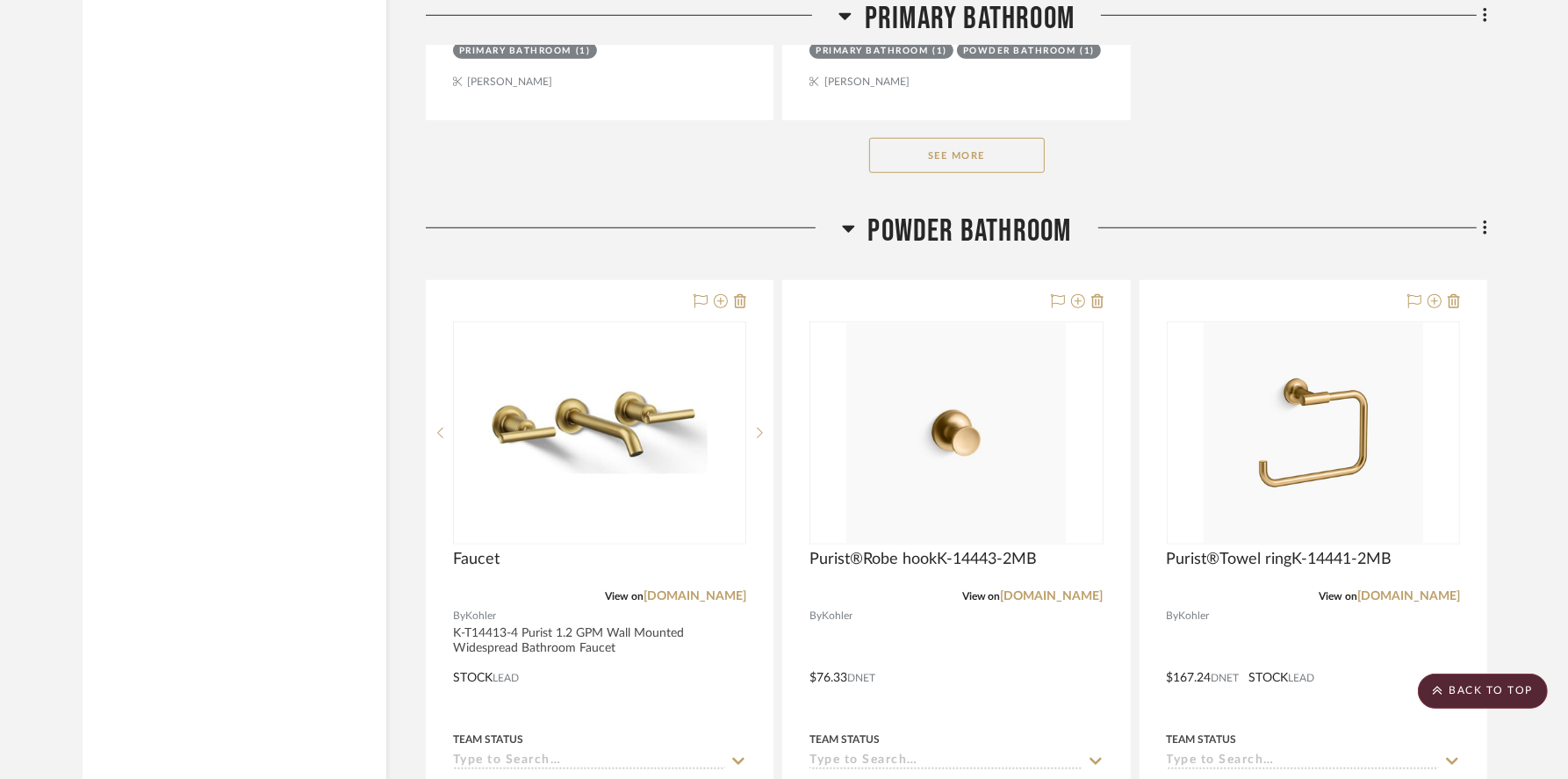 click 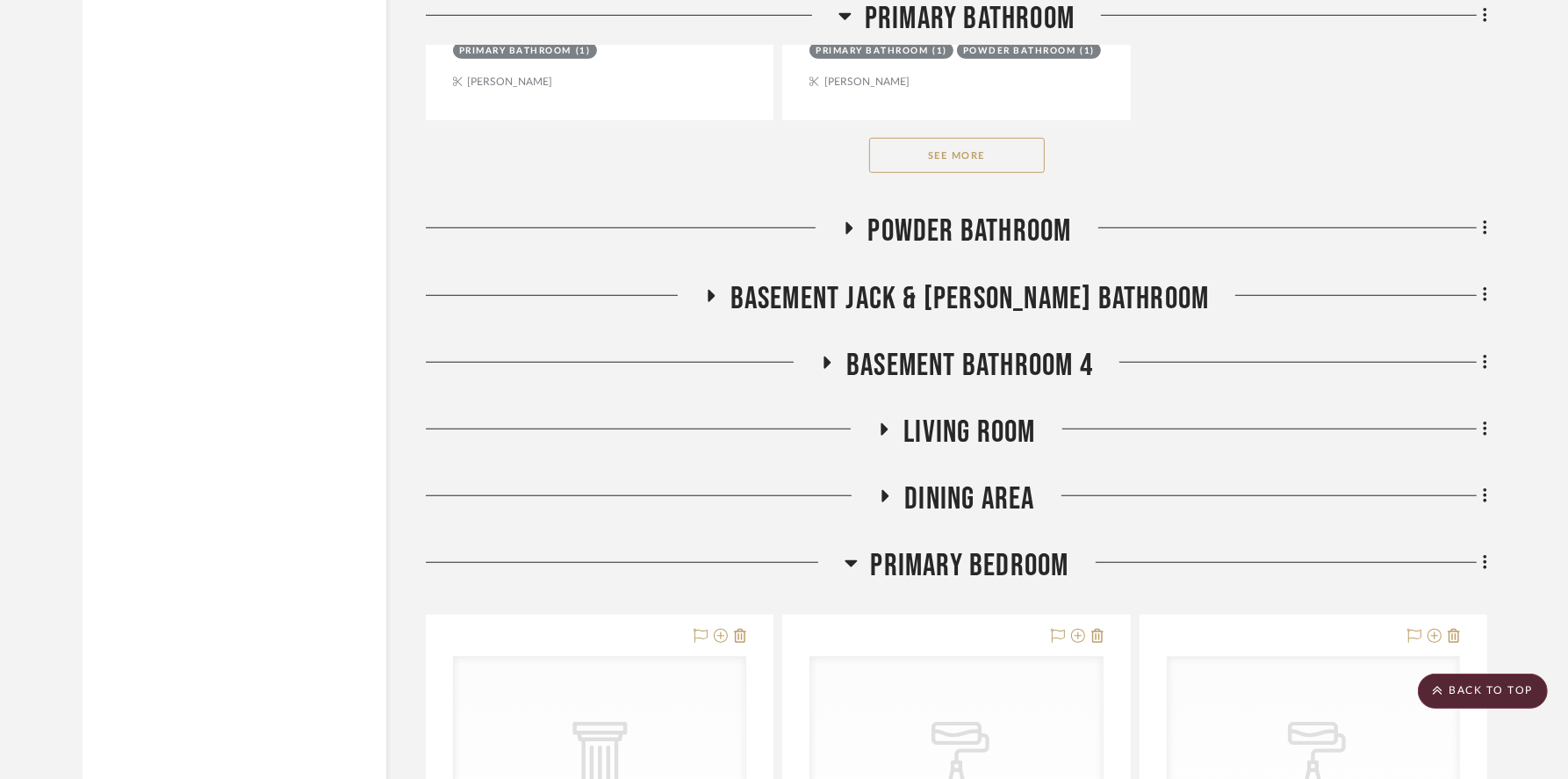 click on "Primary Bedroom" 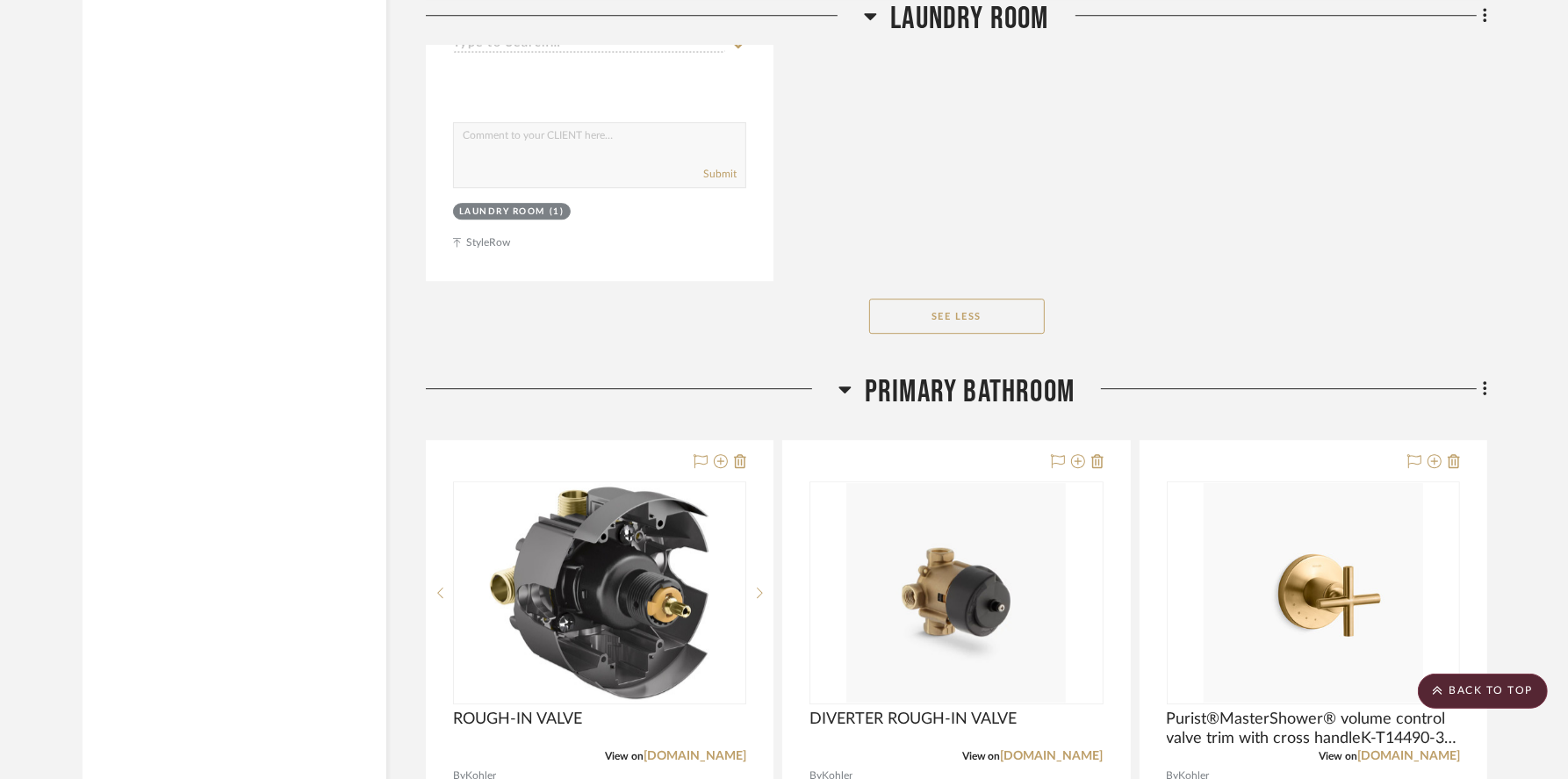 scroll, scrollTop: 11089, scrollLeft: 0, axis: vertical 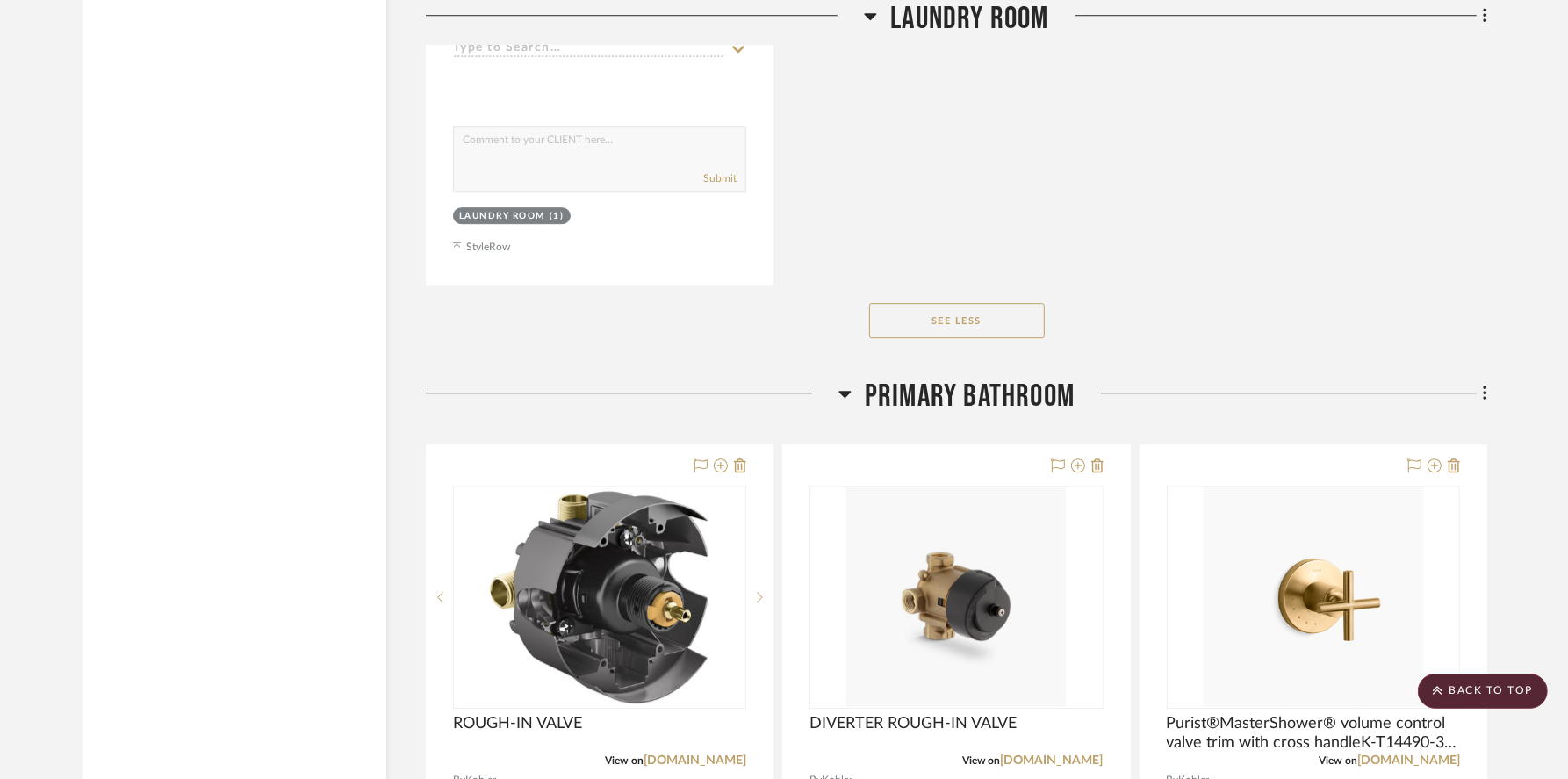 click 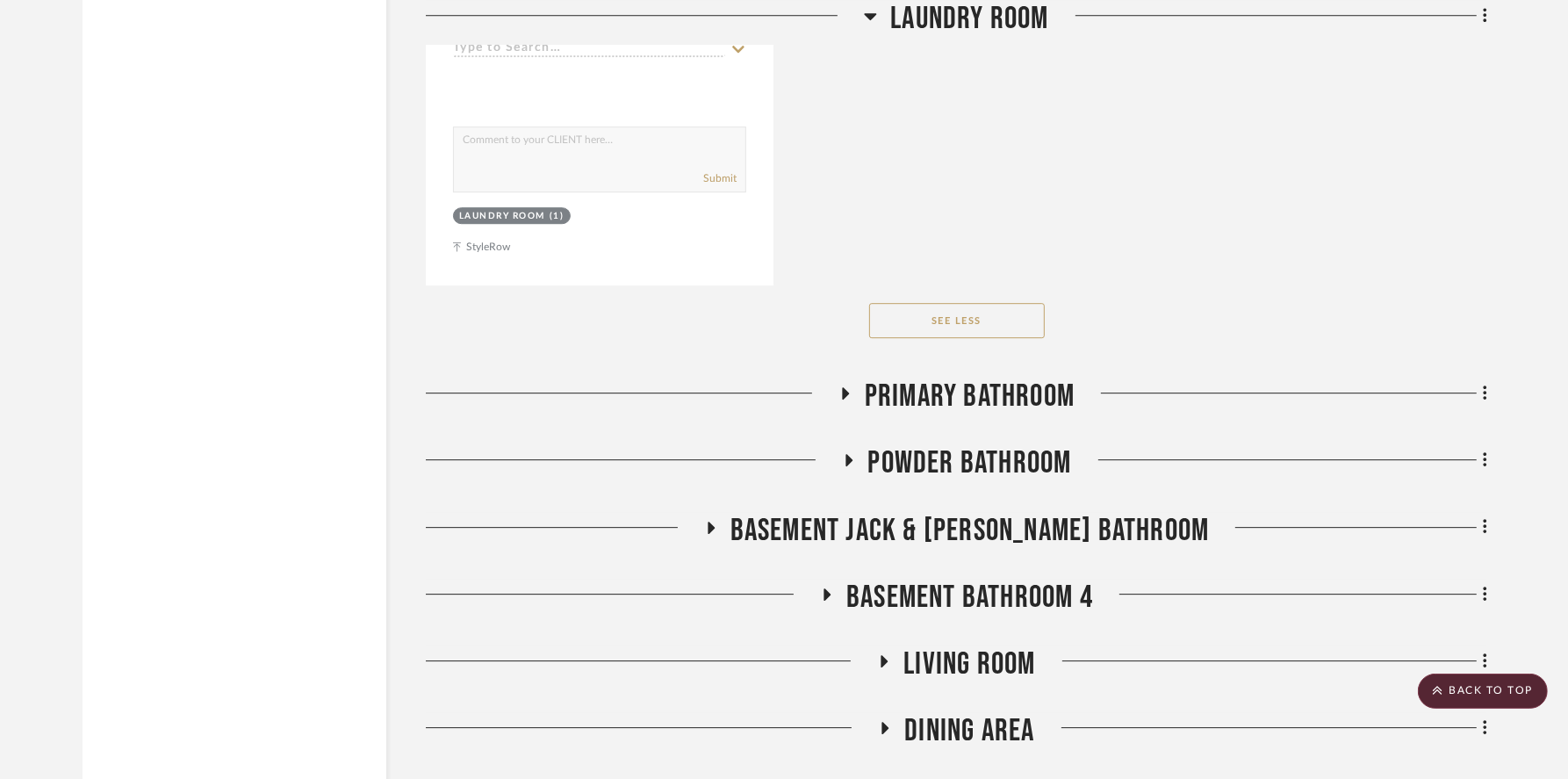 click 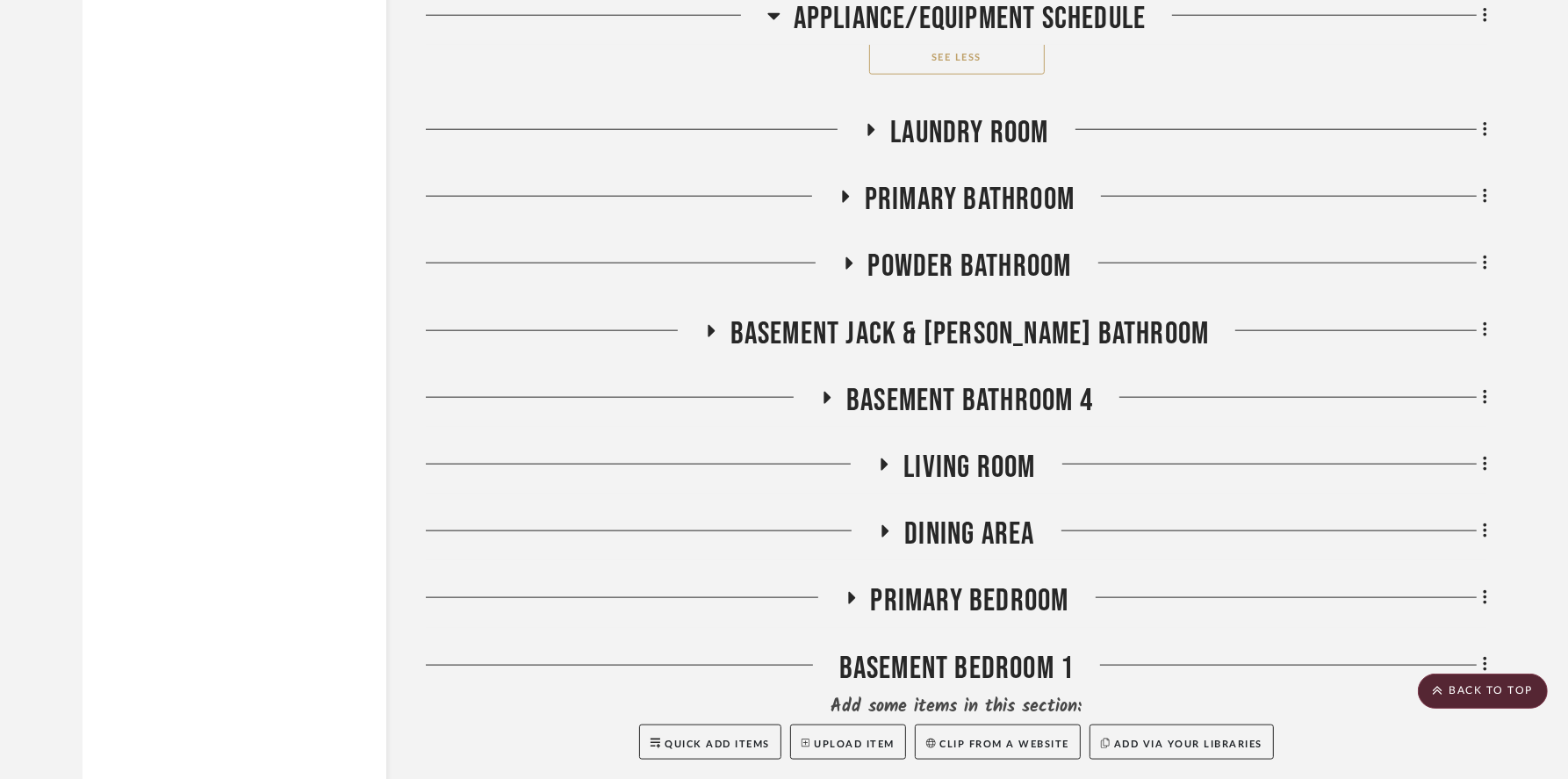 scroll, scrollTop: 8082, scrollLeft: 0, axis: vertical 